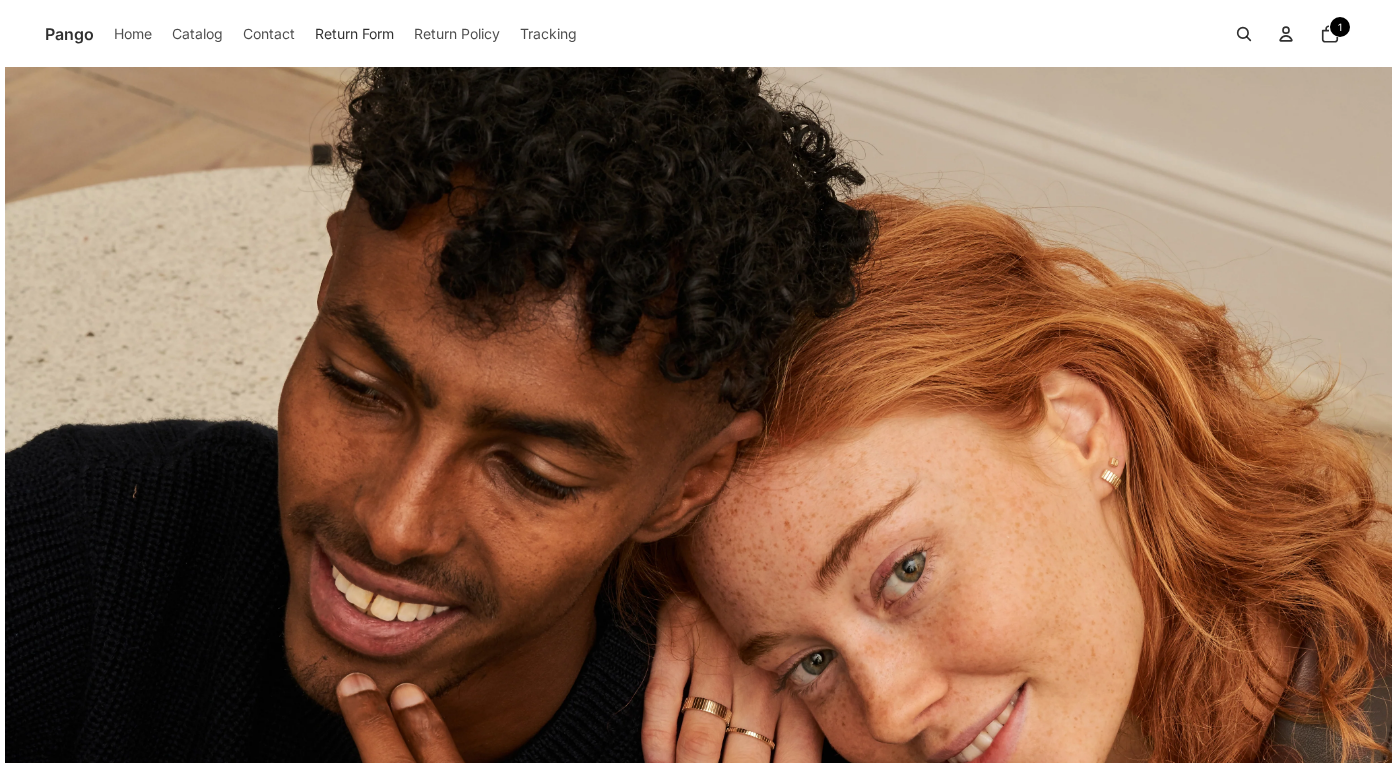 scroll, scrollTop: 0, scrollLeft: 0, axis: both 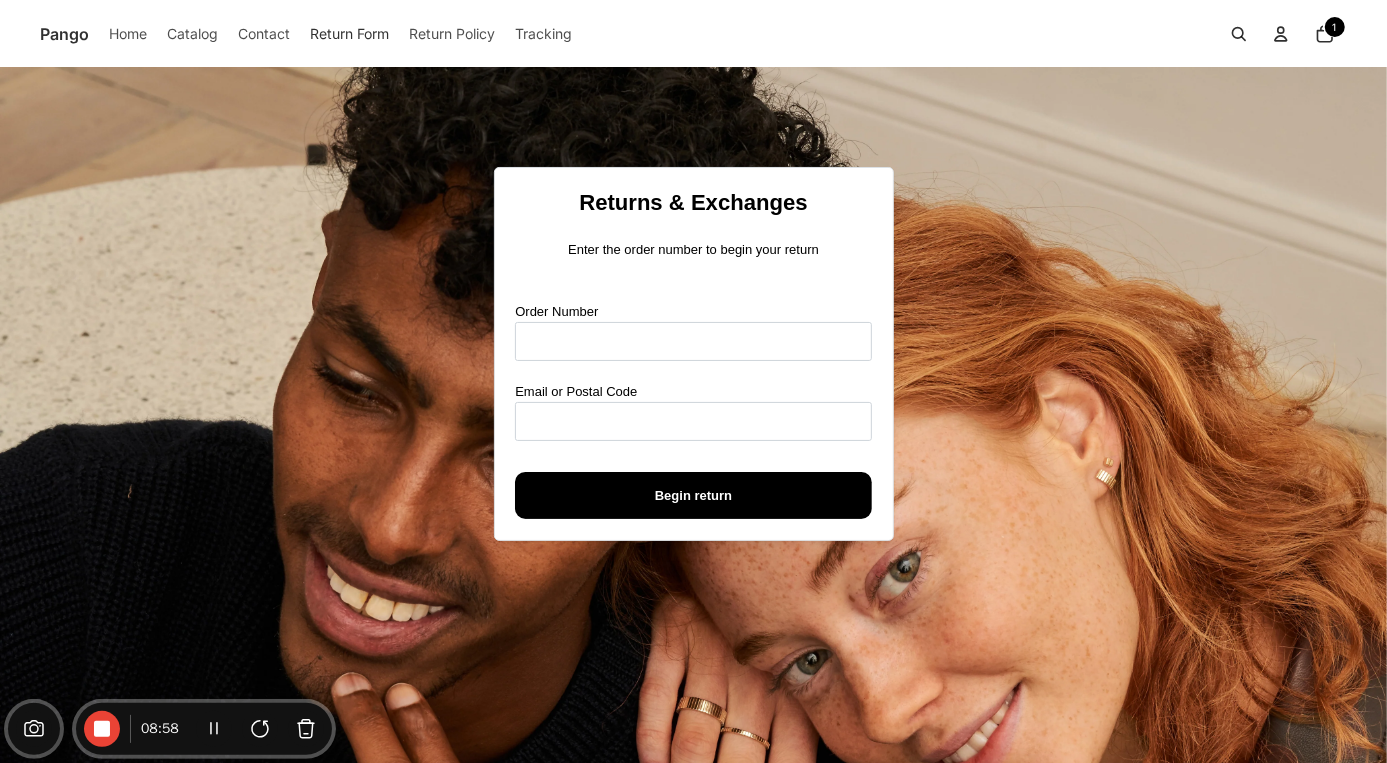 click on "Order Number" at bounding box center [693, 331] 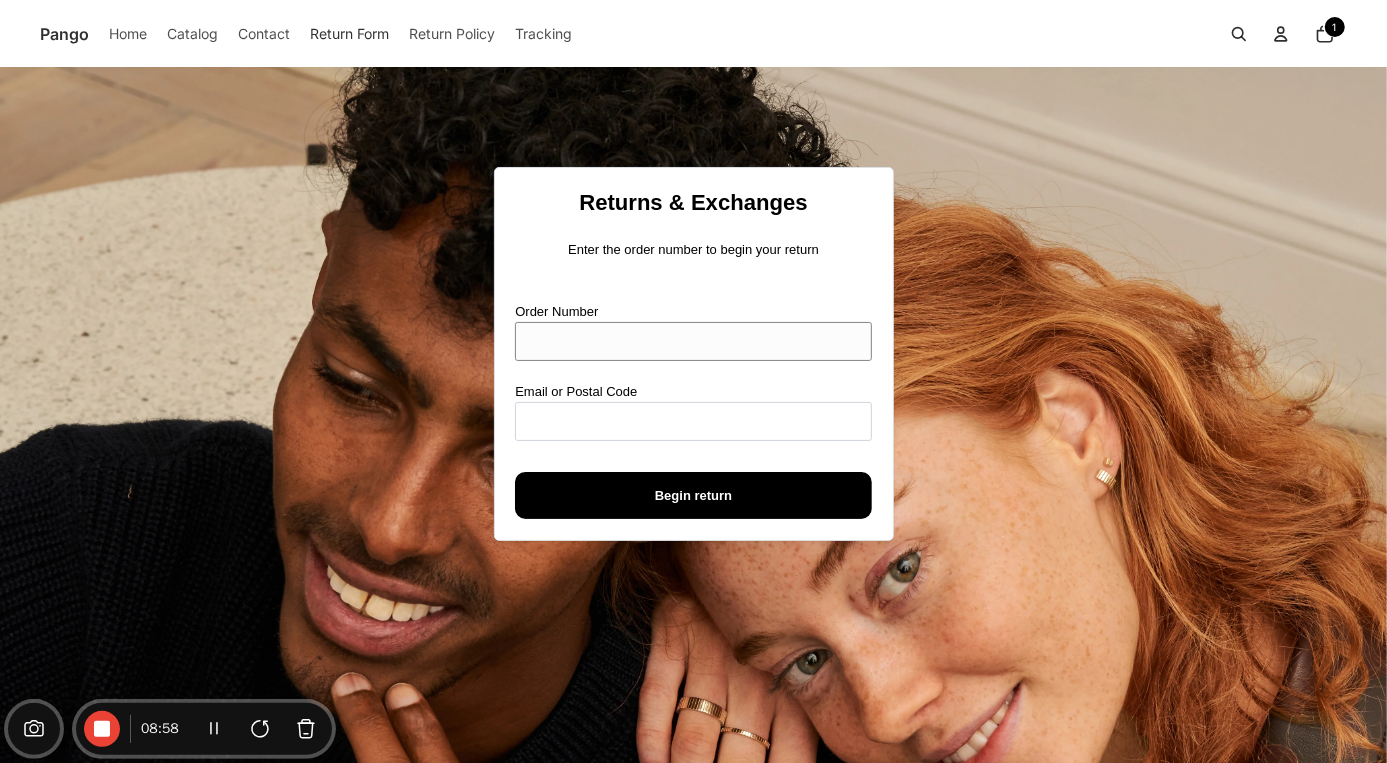 click on "Order Number" at bounding box center [693, 341] 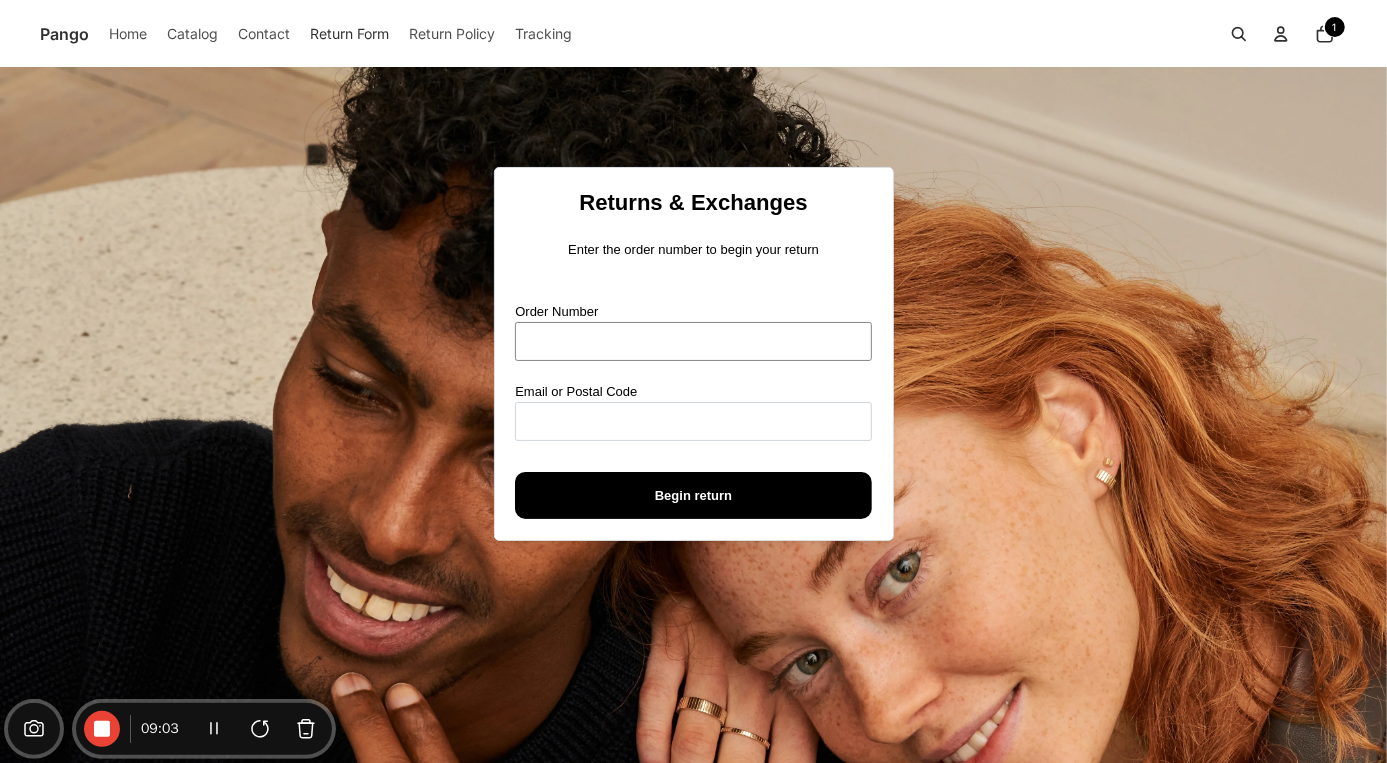paste on "****" 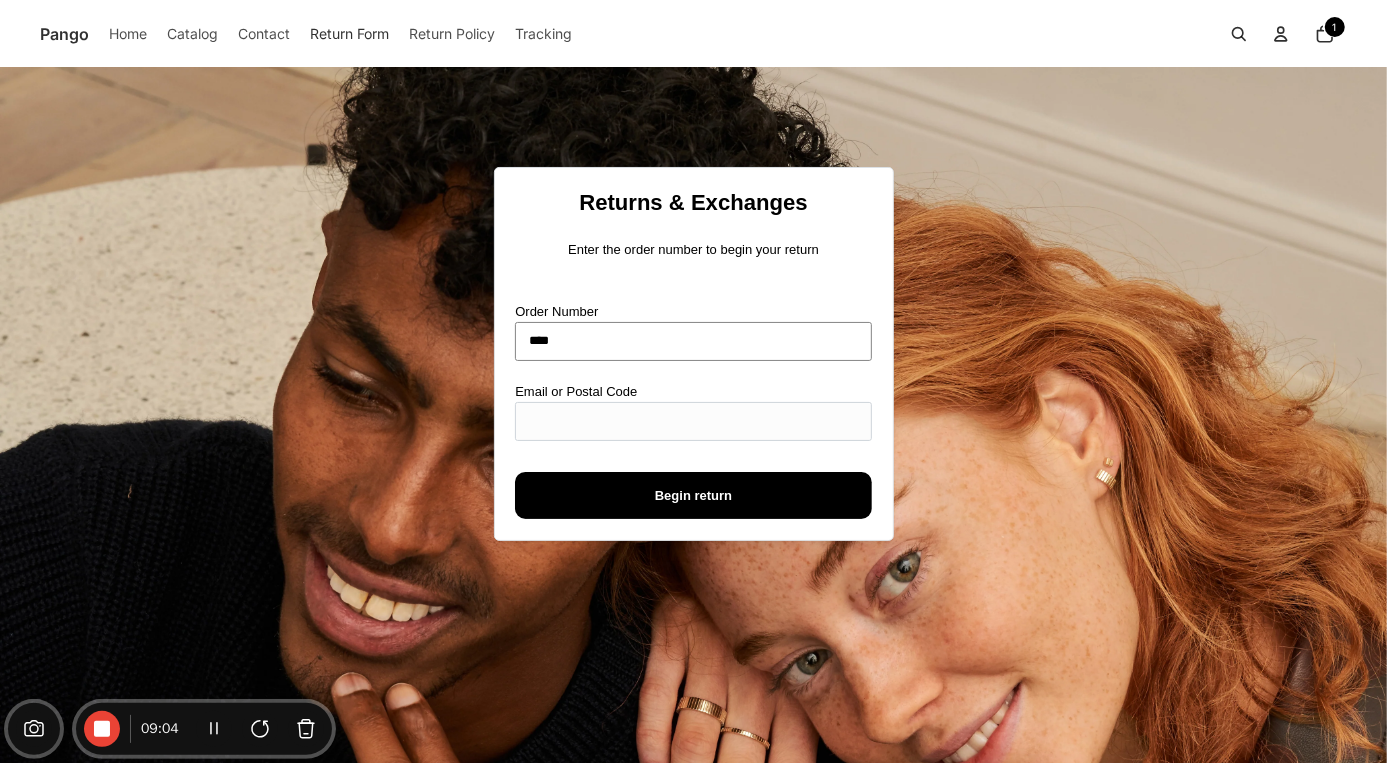 type on "****" 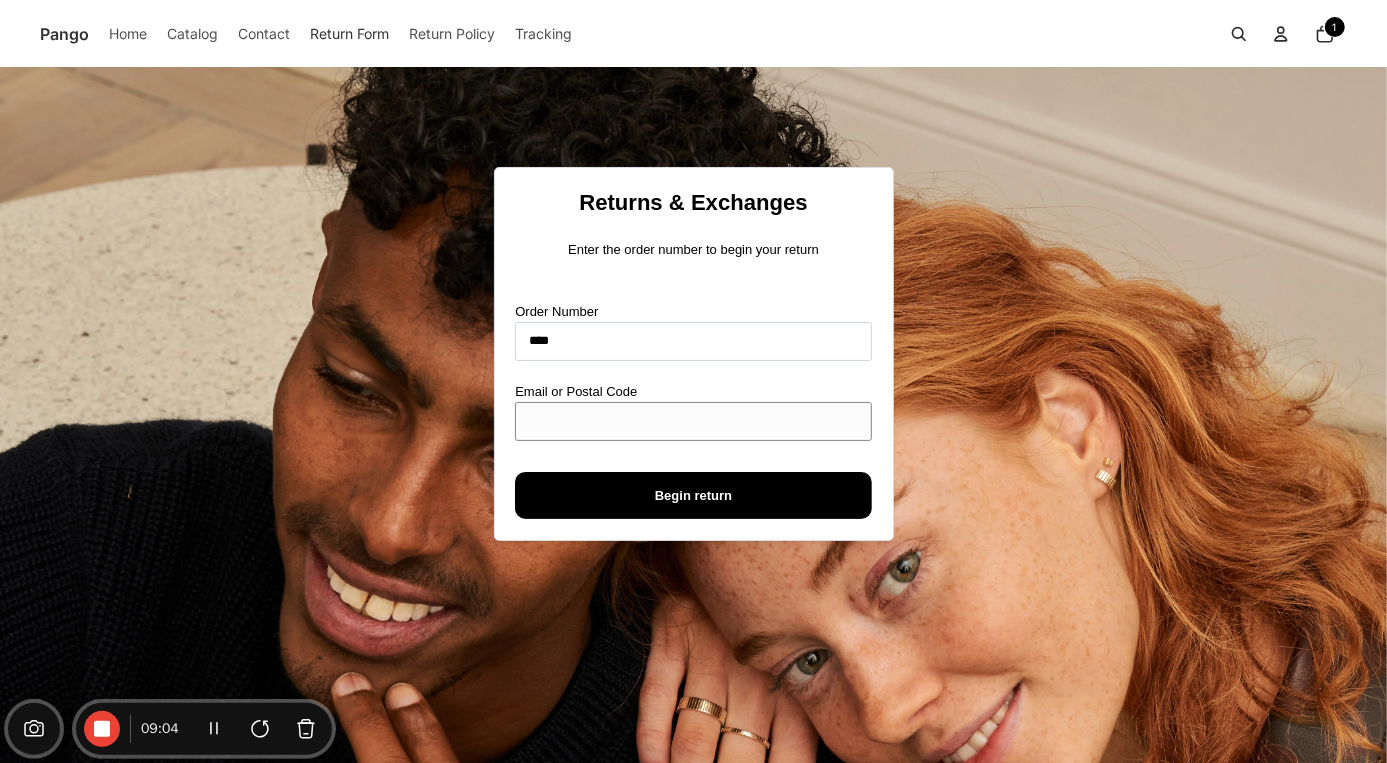 click on "Email or Postal Code" at bounding box center [693, 421] 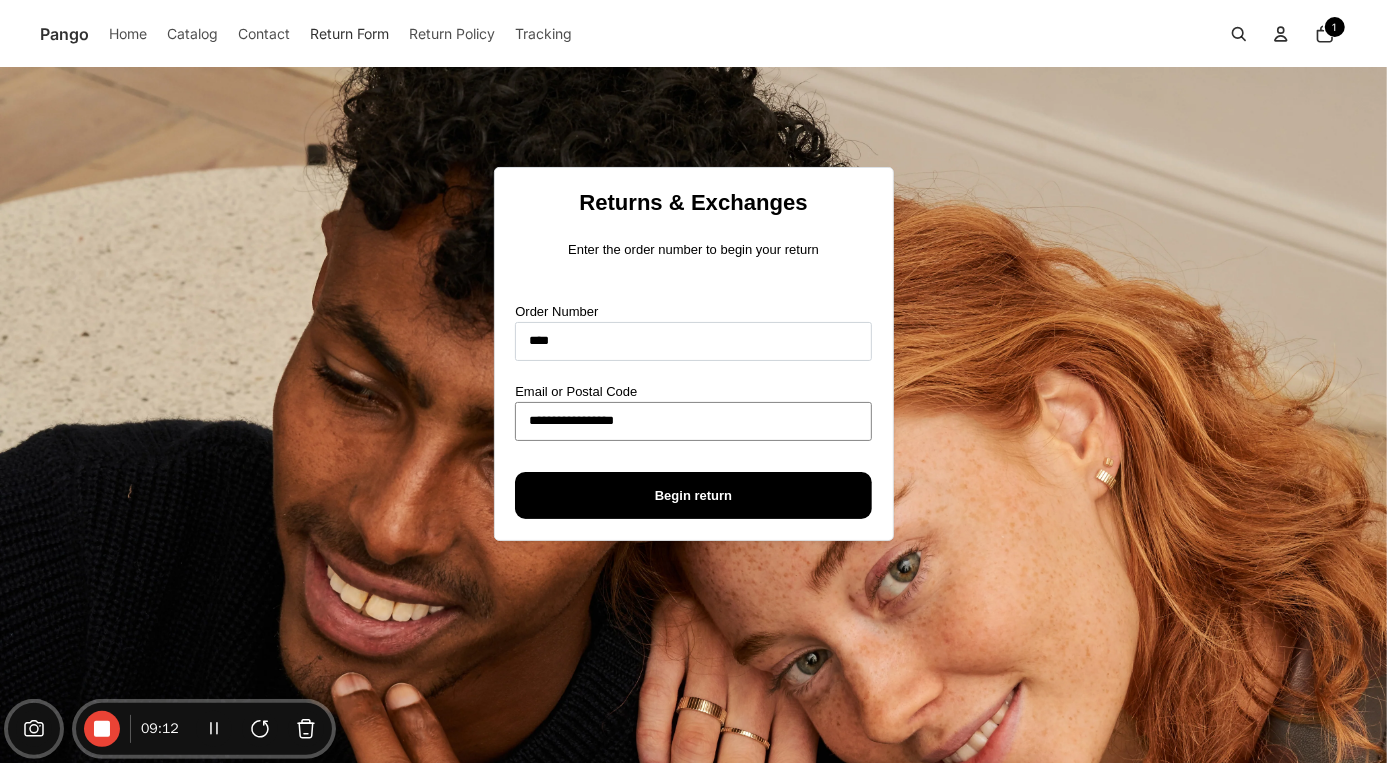 type on "**********" 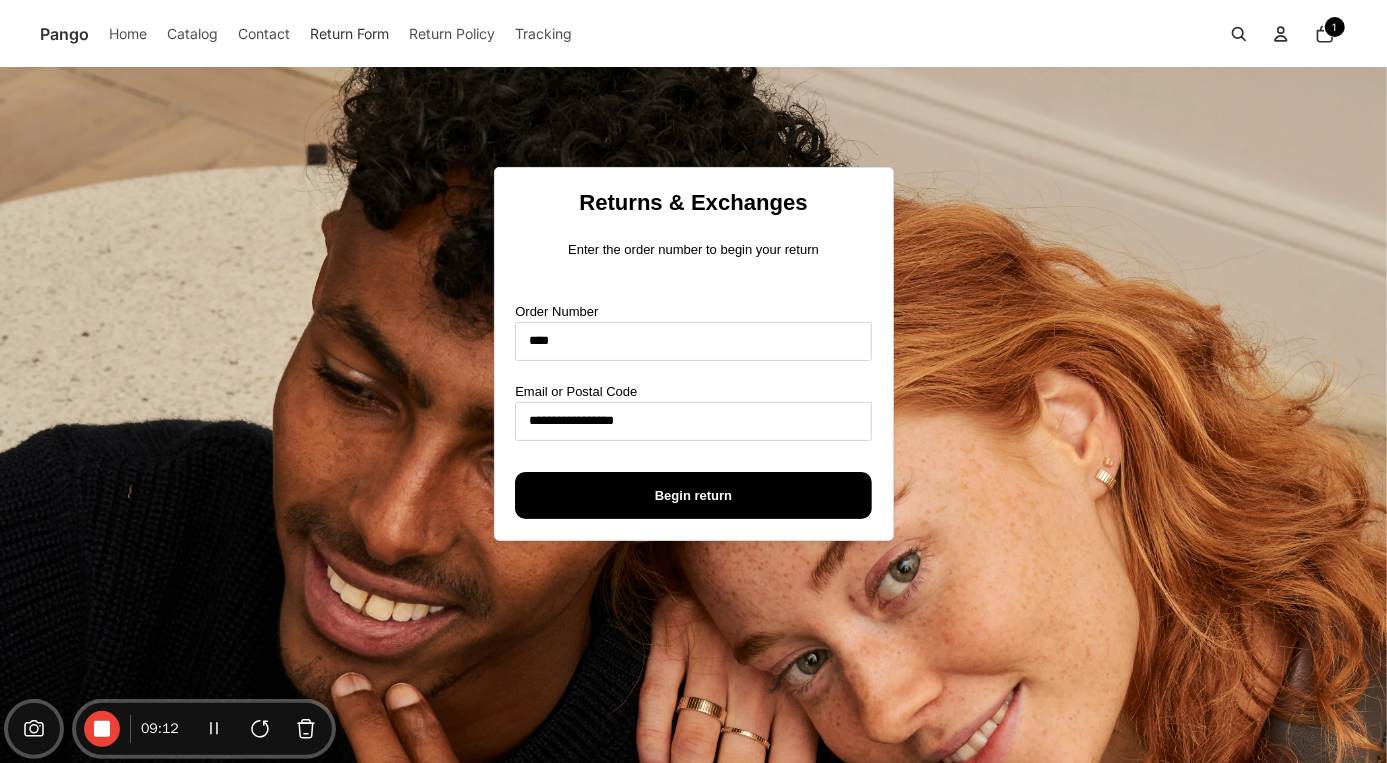 click on "Begin return" at bounding box center (693, 495) 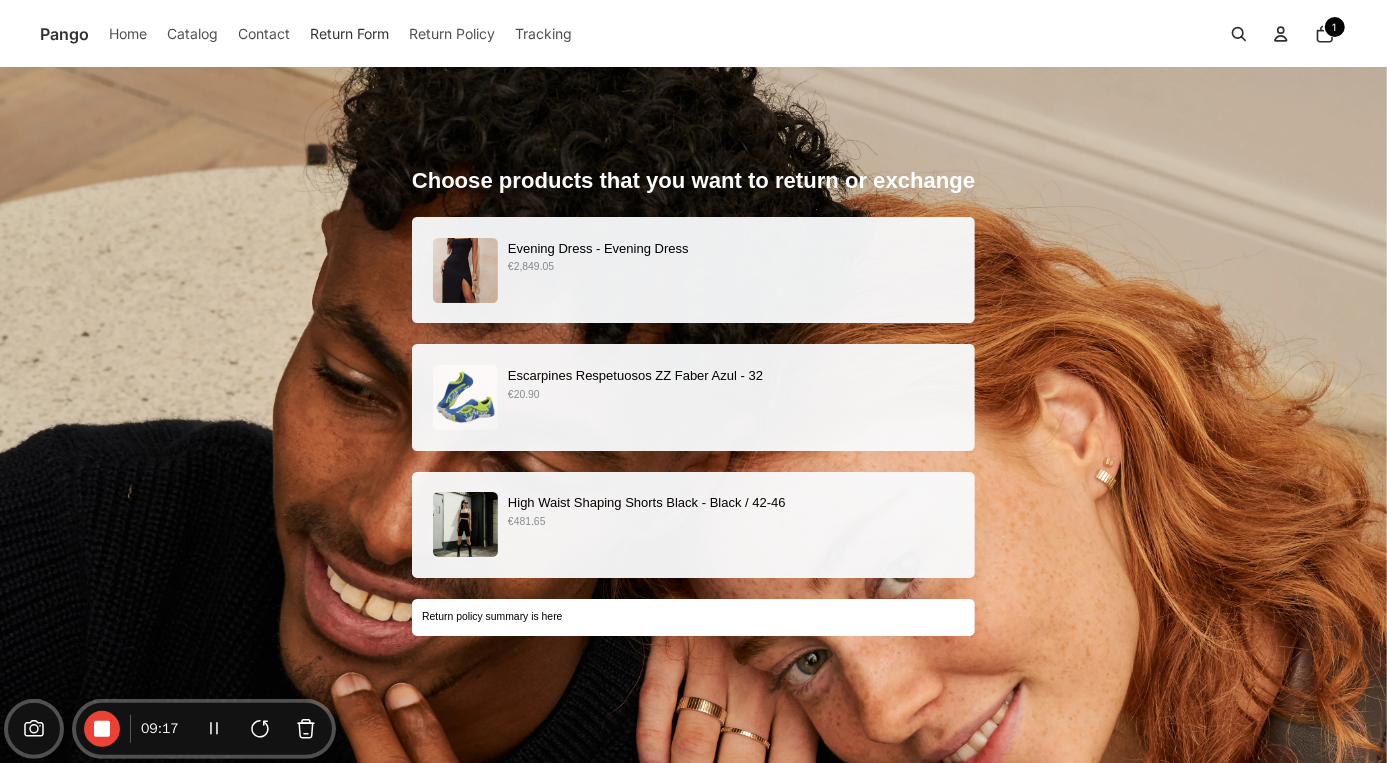 click on "€2,849.05" at bounding box center [731, 267] 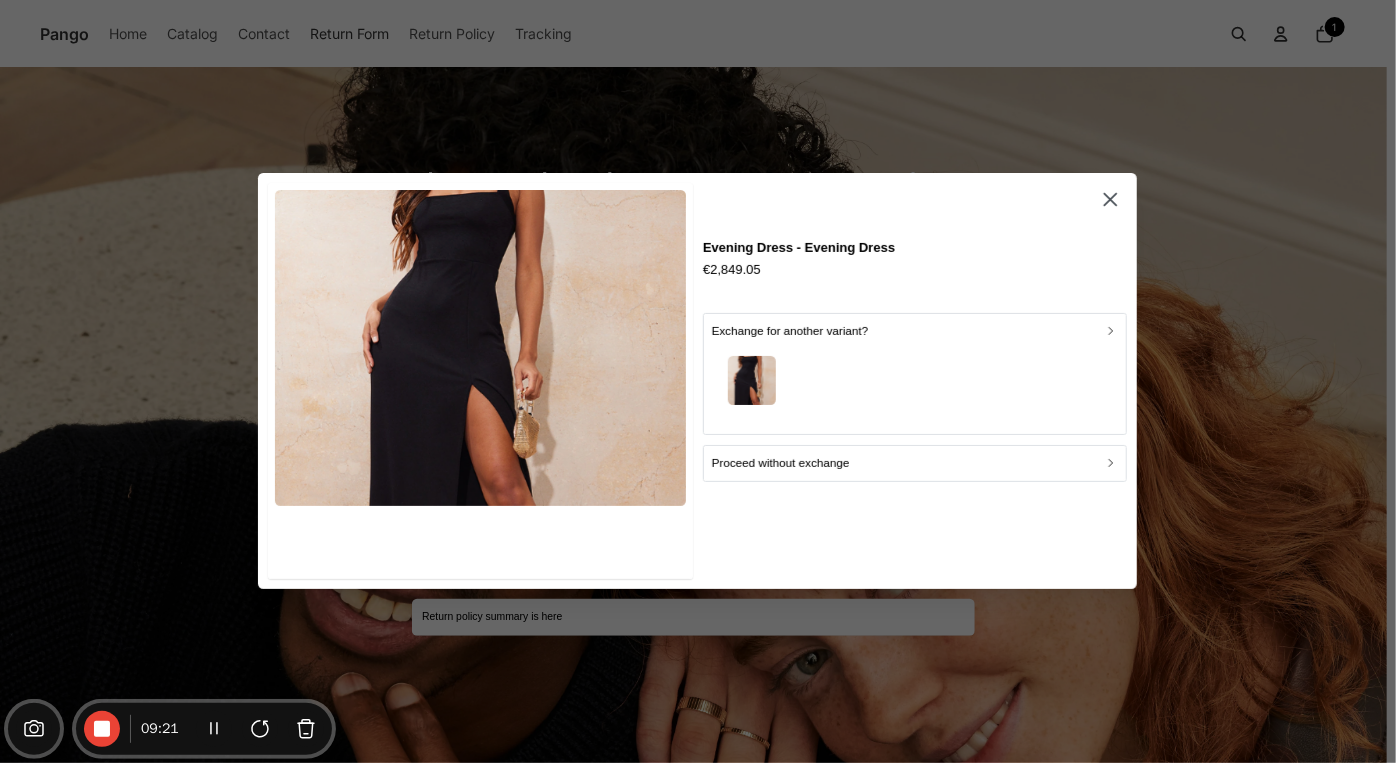click on "Proceed without exchange" at bounding box center (781, 463) 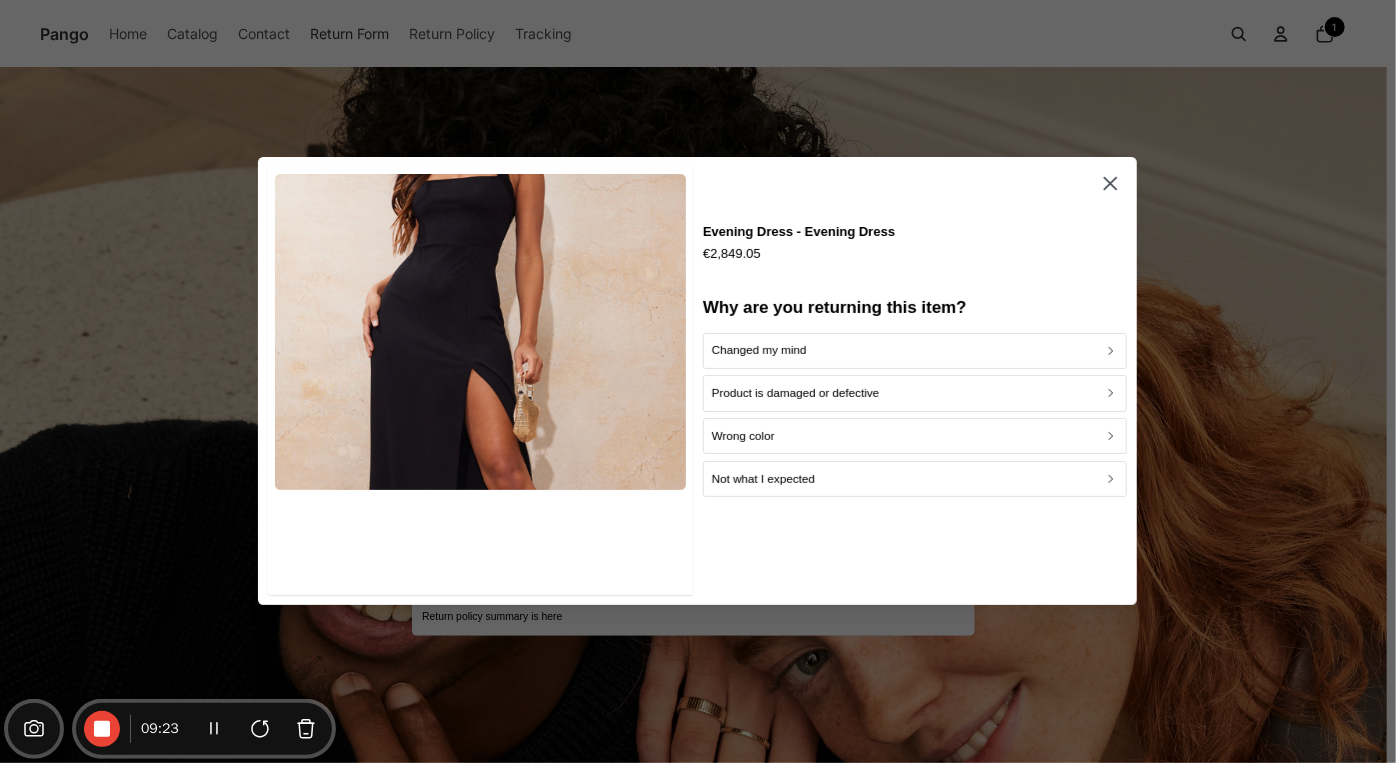 click on "Product is damaged or defective" at bounding box center [796, 394] 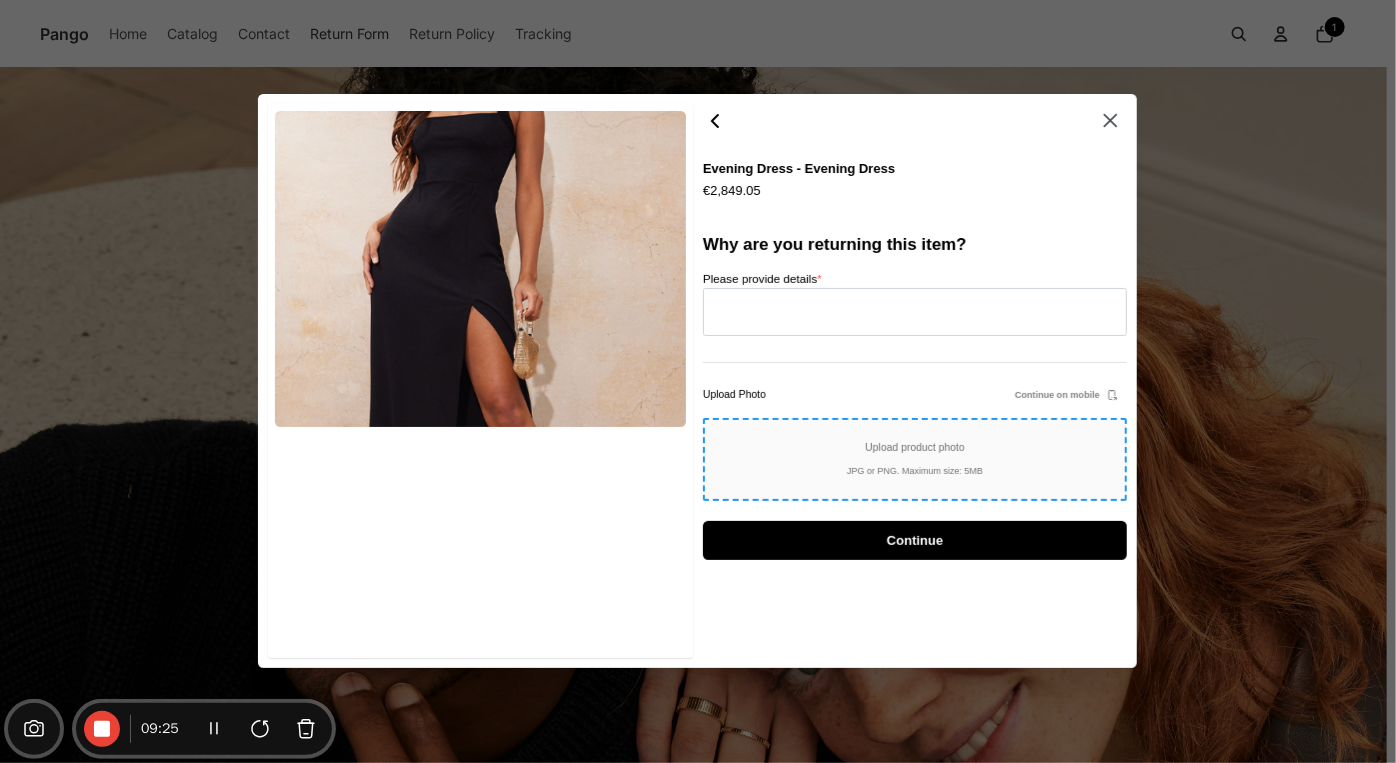 click on "Upload product photo" at bounding box center (915, 448) 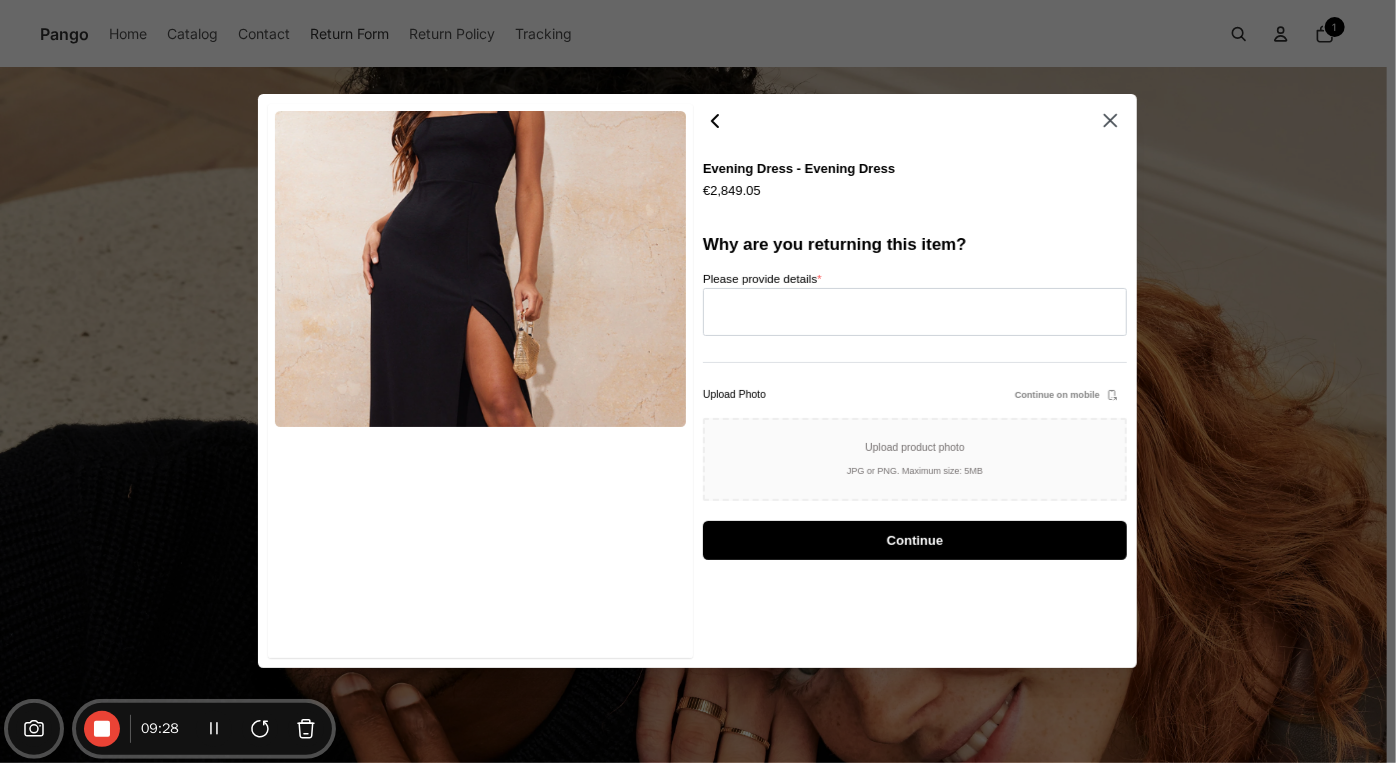 click on "Continue on mobile" at bounding box center [1057, 395] 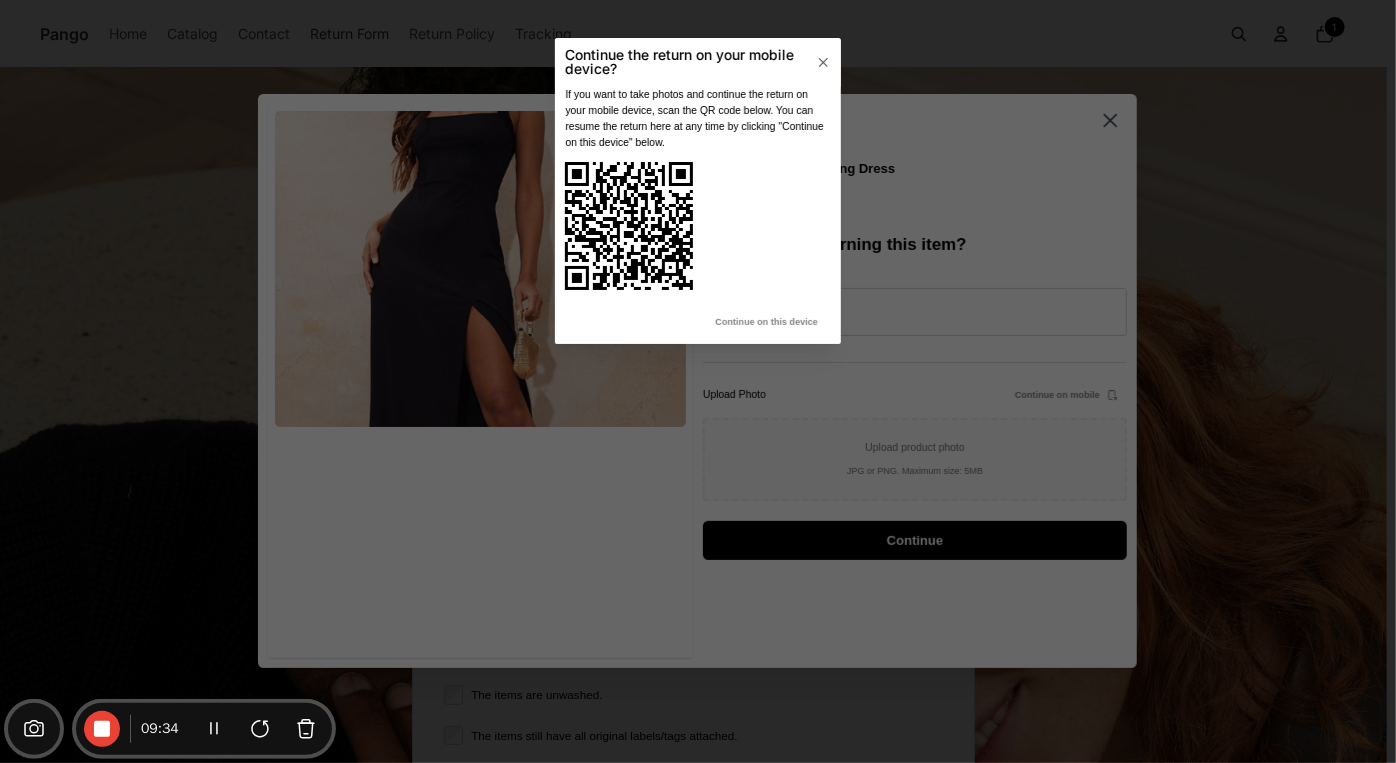 type 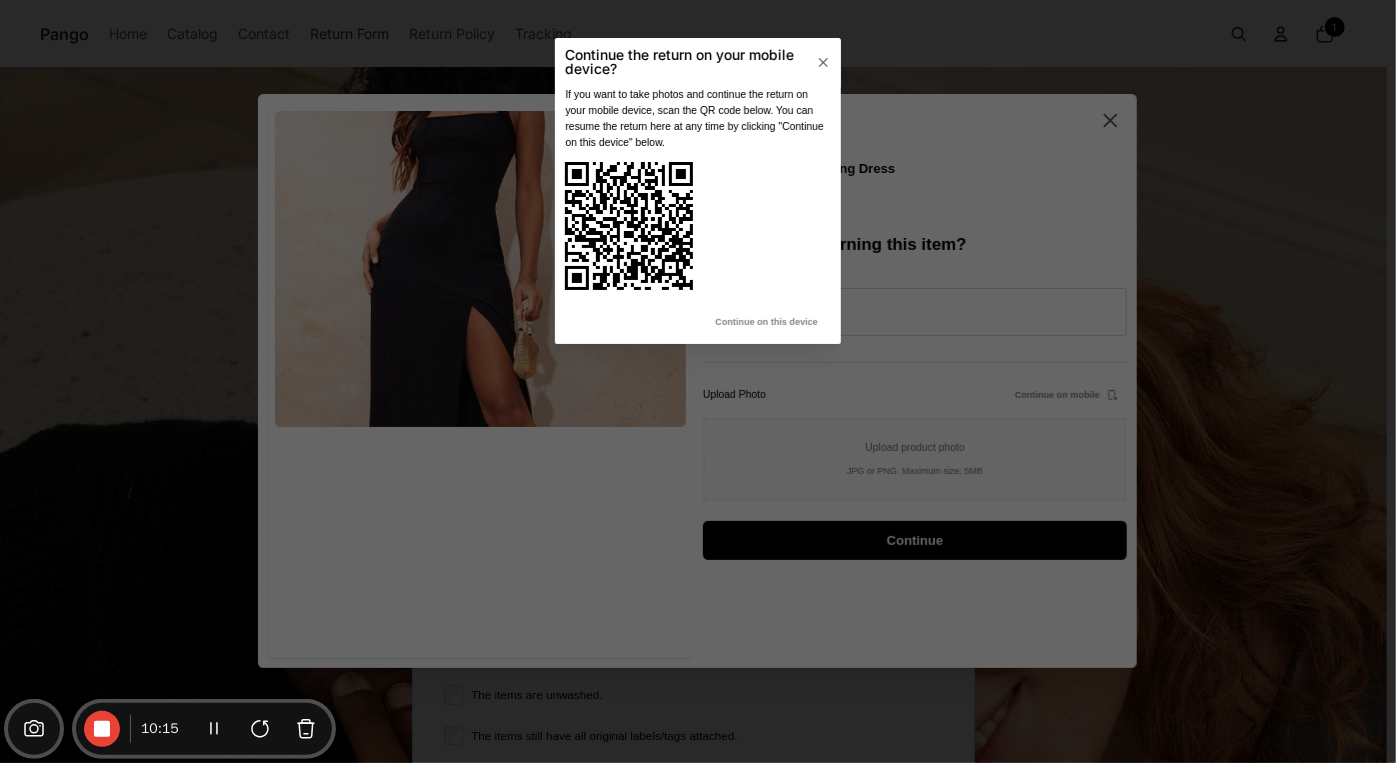 drag, startPoint x: 836, startPoint y: 69, endPoint x: 607, endPoint y: 123, distance: 235.28069 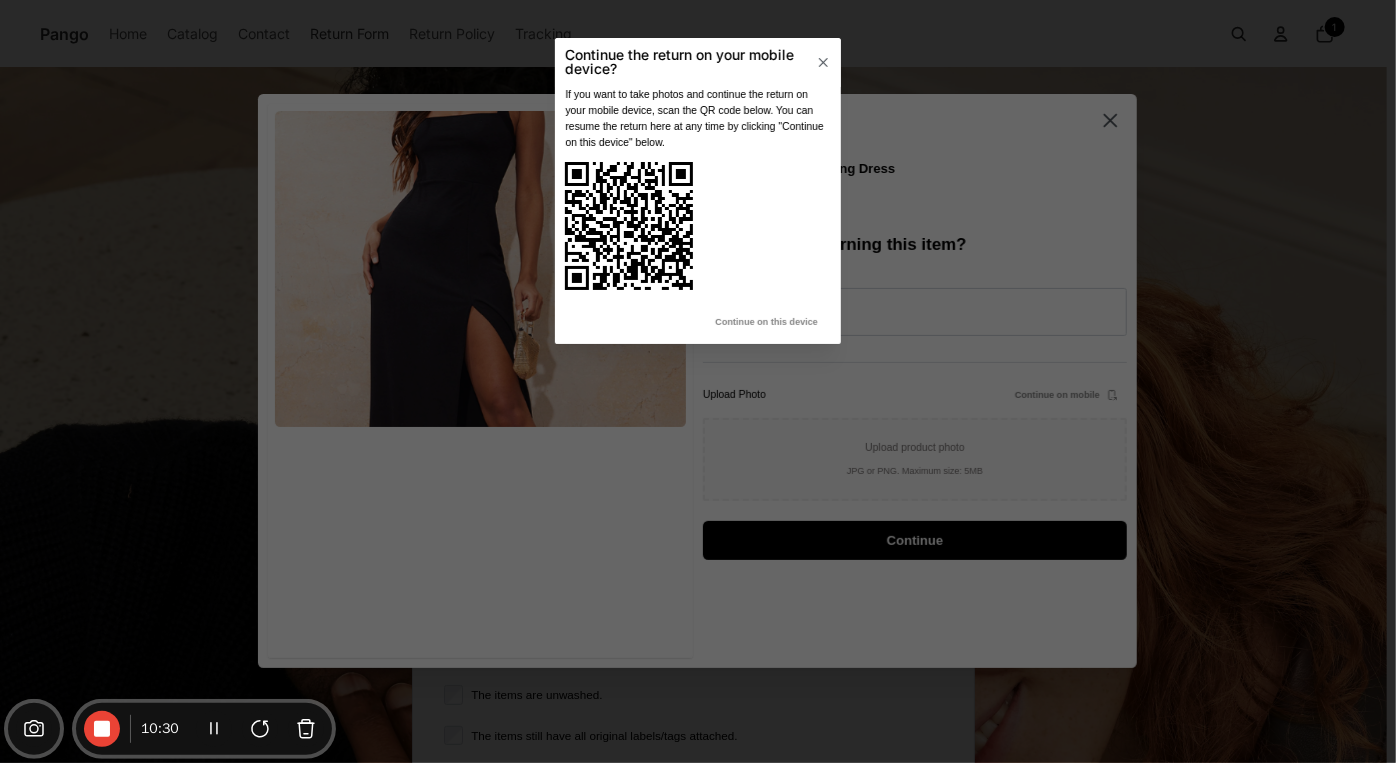 drag, startPoint x: 826, startPoint y: 60, endPoint x: 844, endPoint y: 76, distance: 24.083189 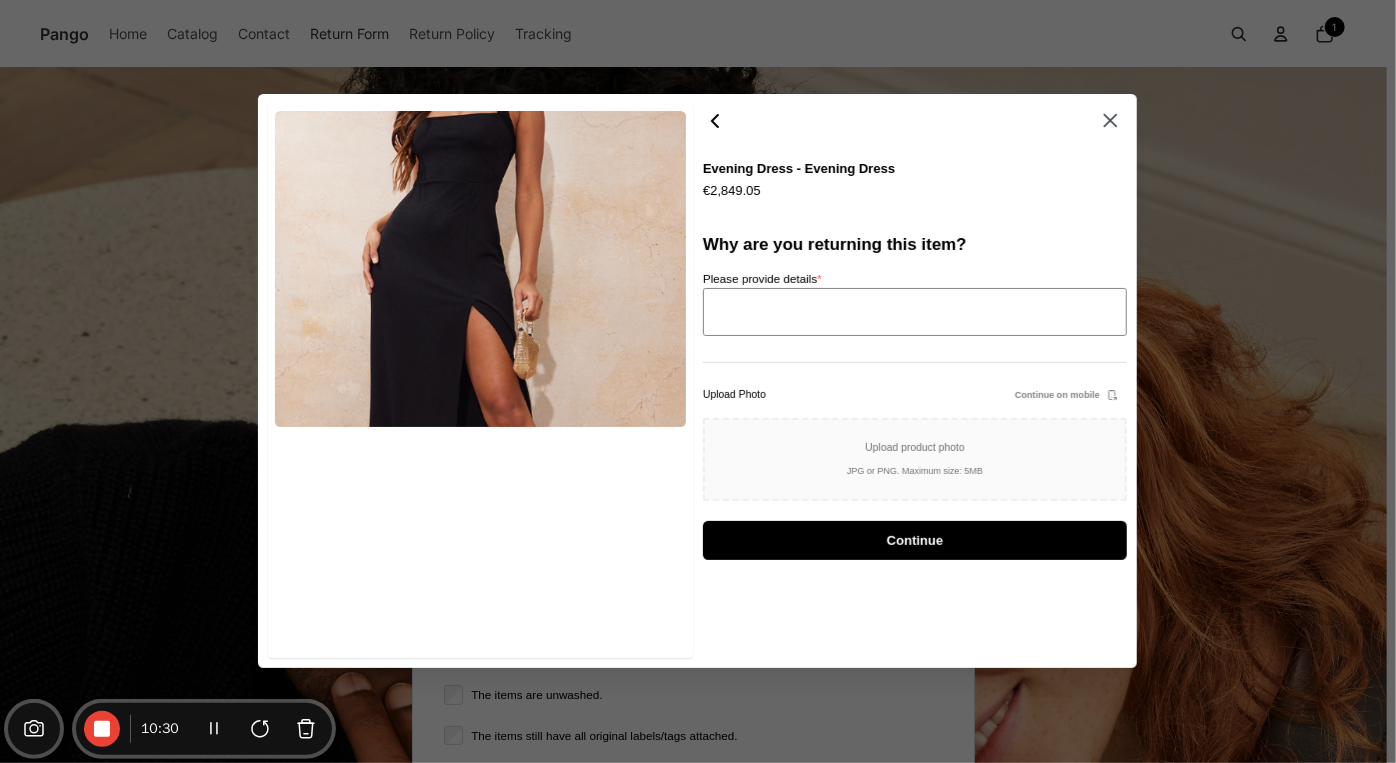 click on "Please provide details  *" at bounding box center [915, 312] 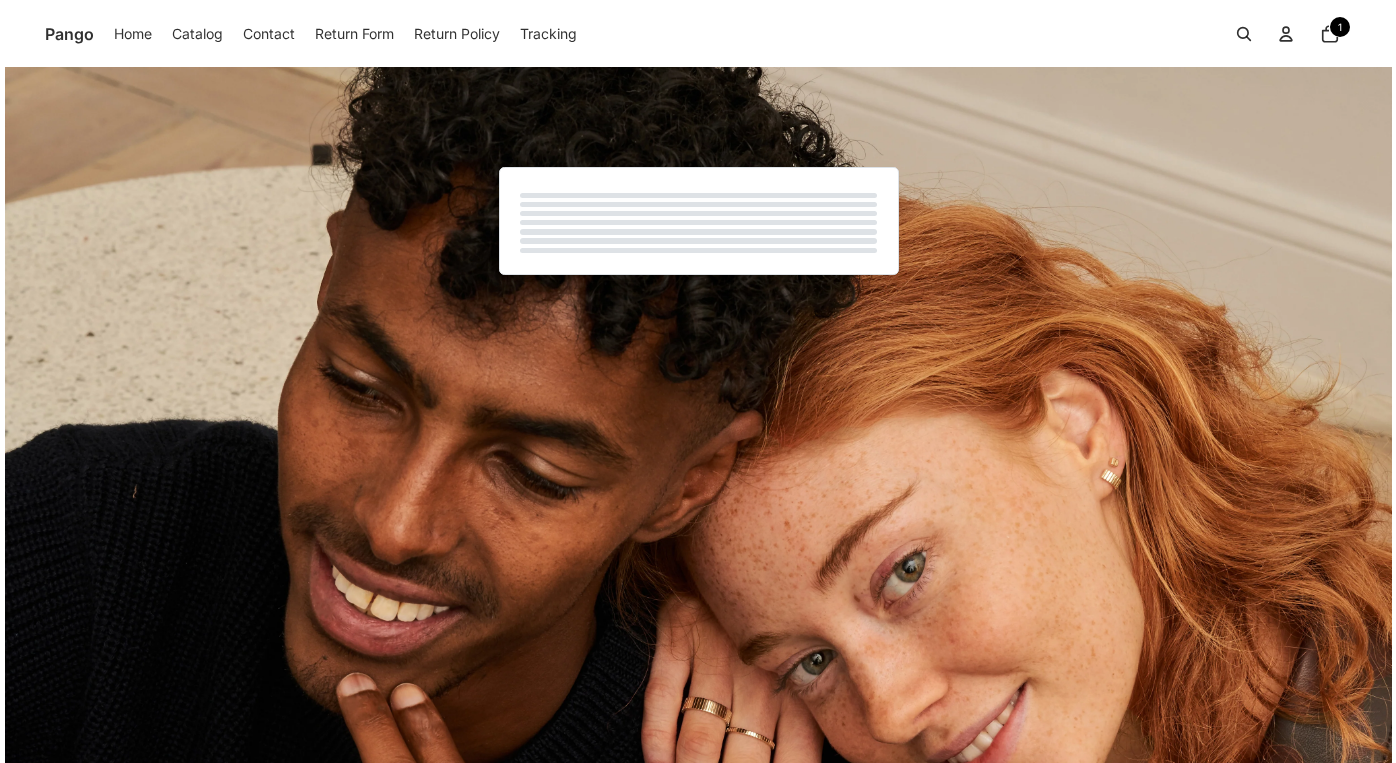 scroll, scrollTop: 0, scrollLeft: 0, axis: both 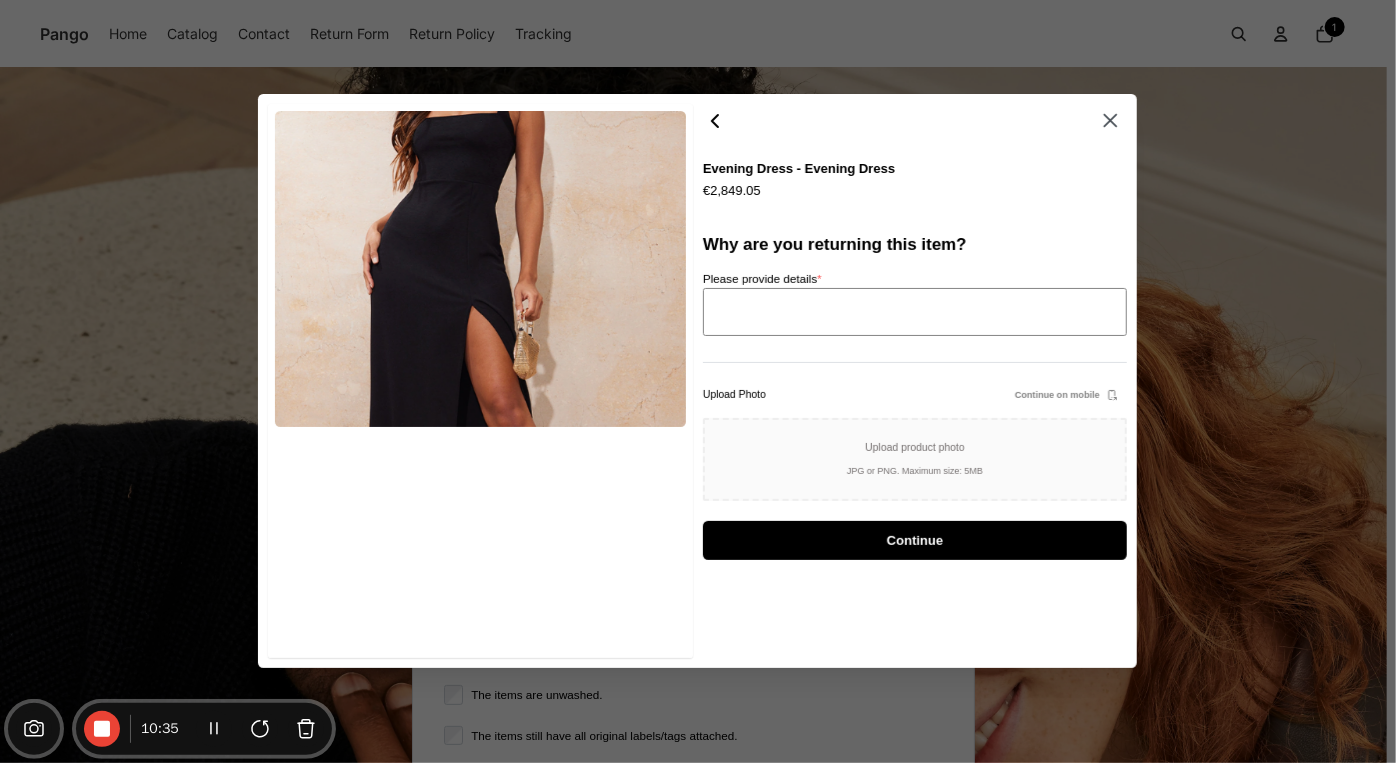 click on "Please provide details  *" at bounding box center (915, 312) 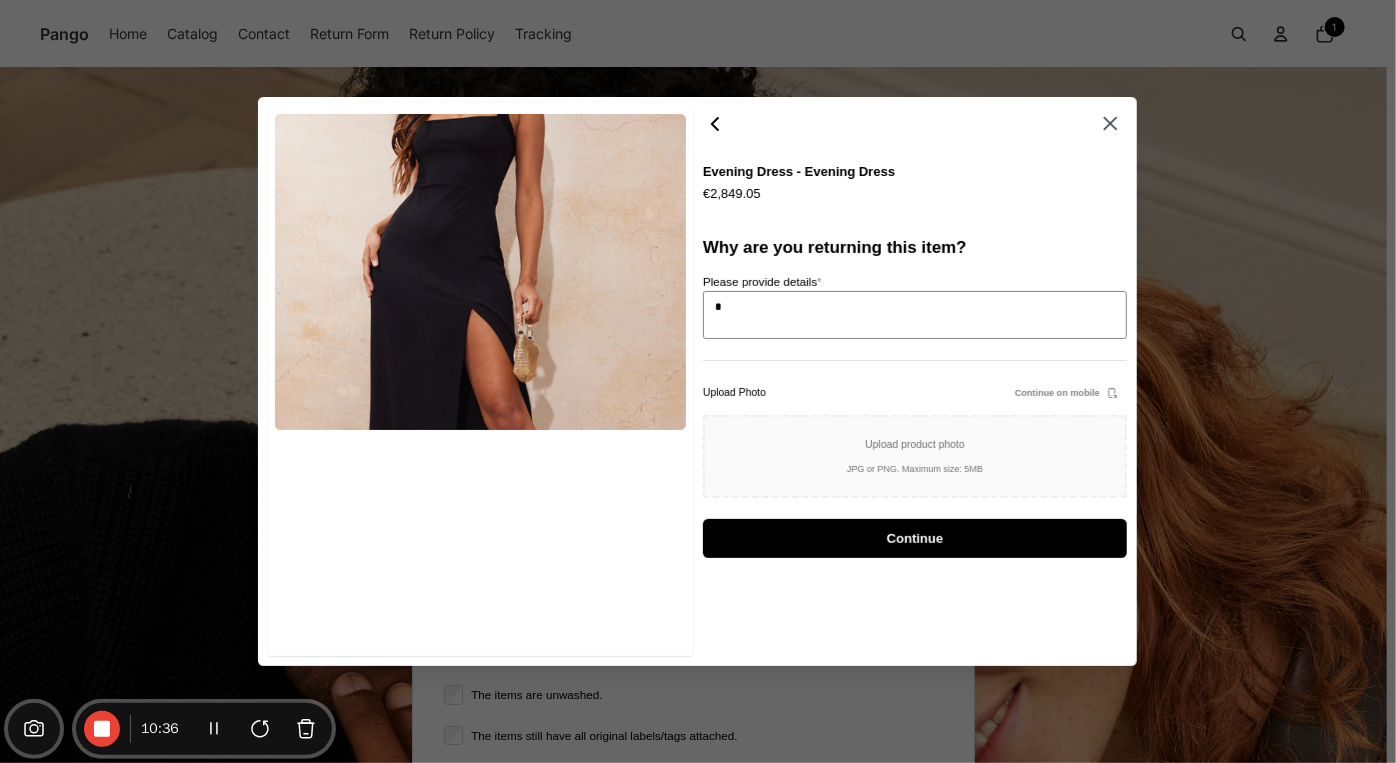 type on "**" 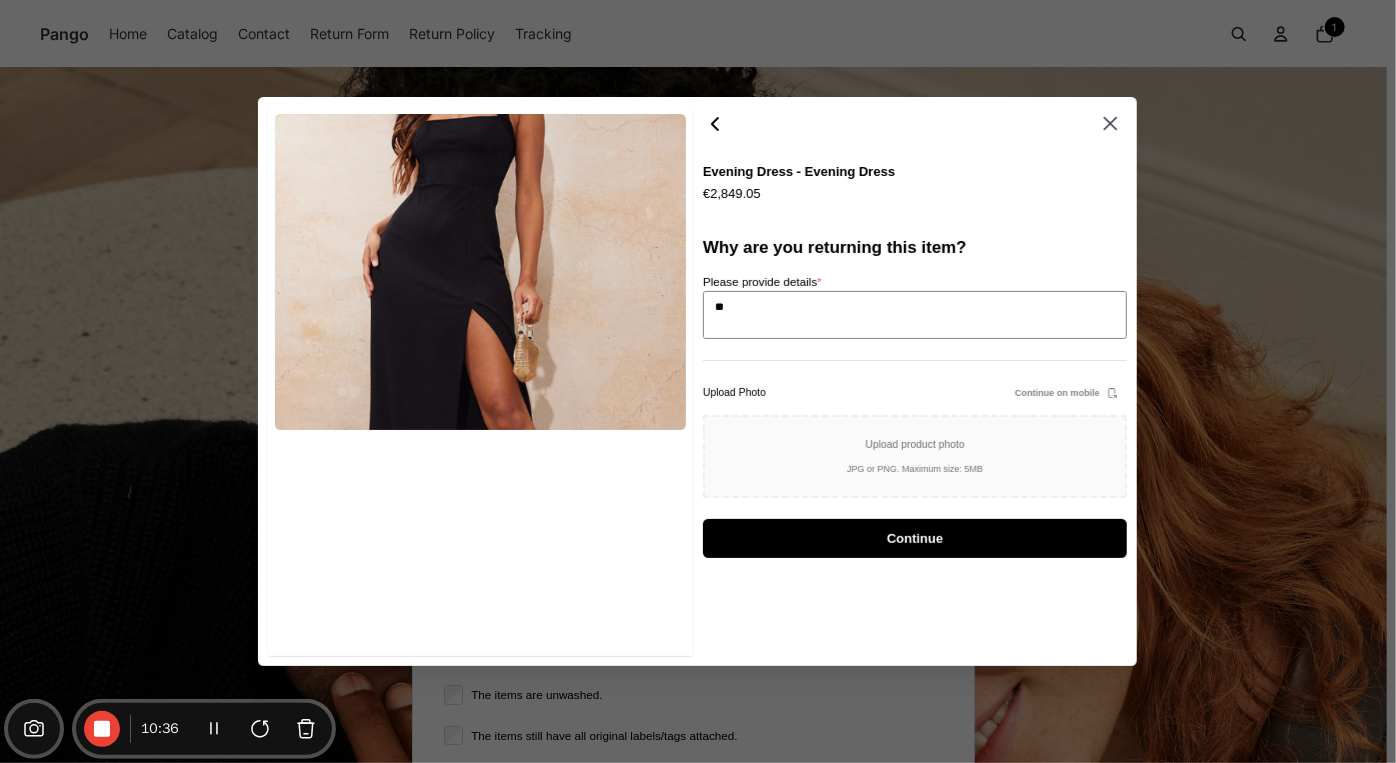 type on "***" 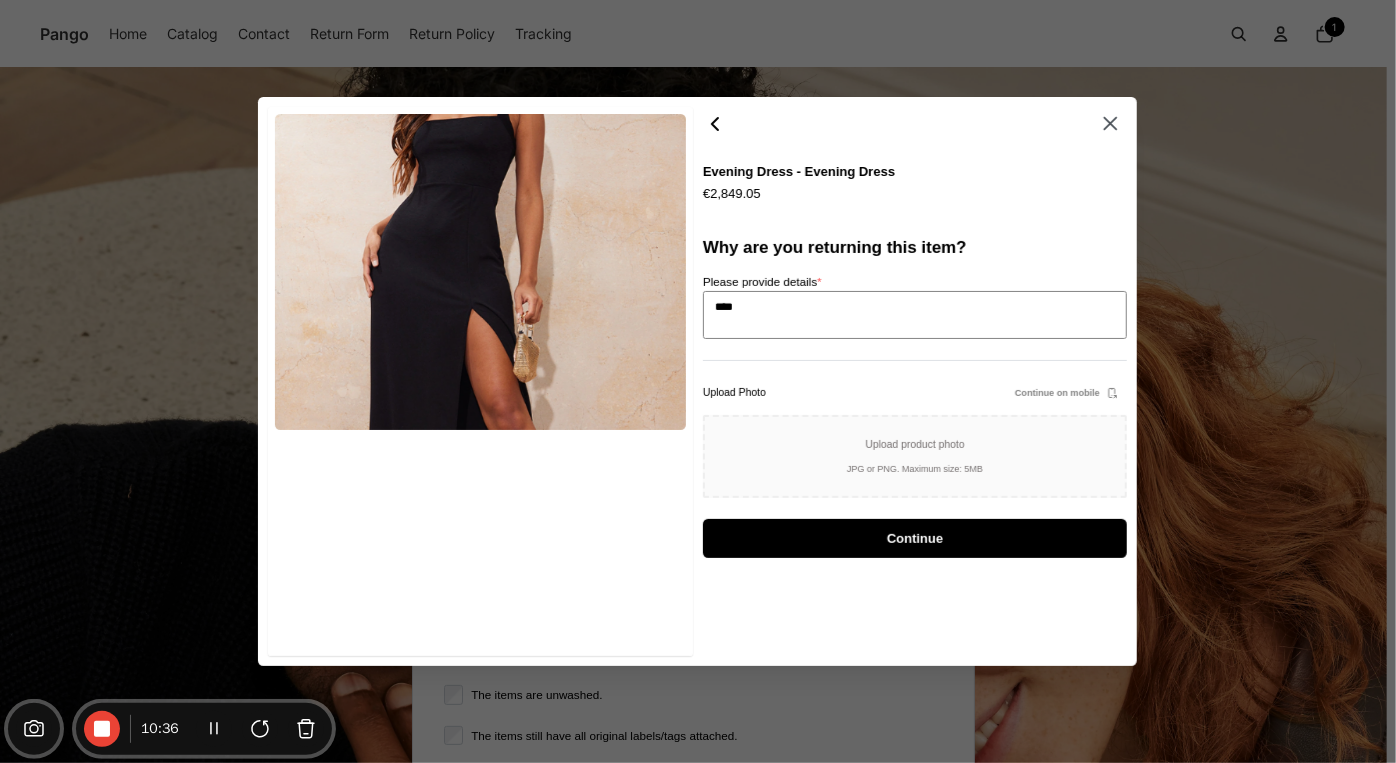 type on "*****" 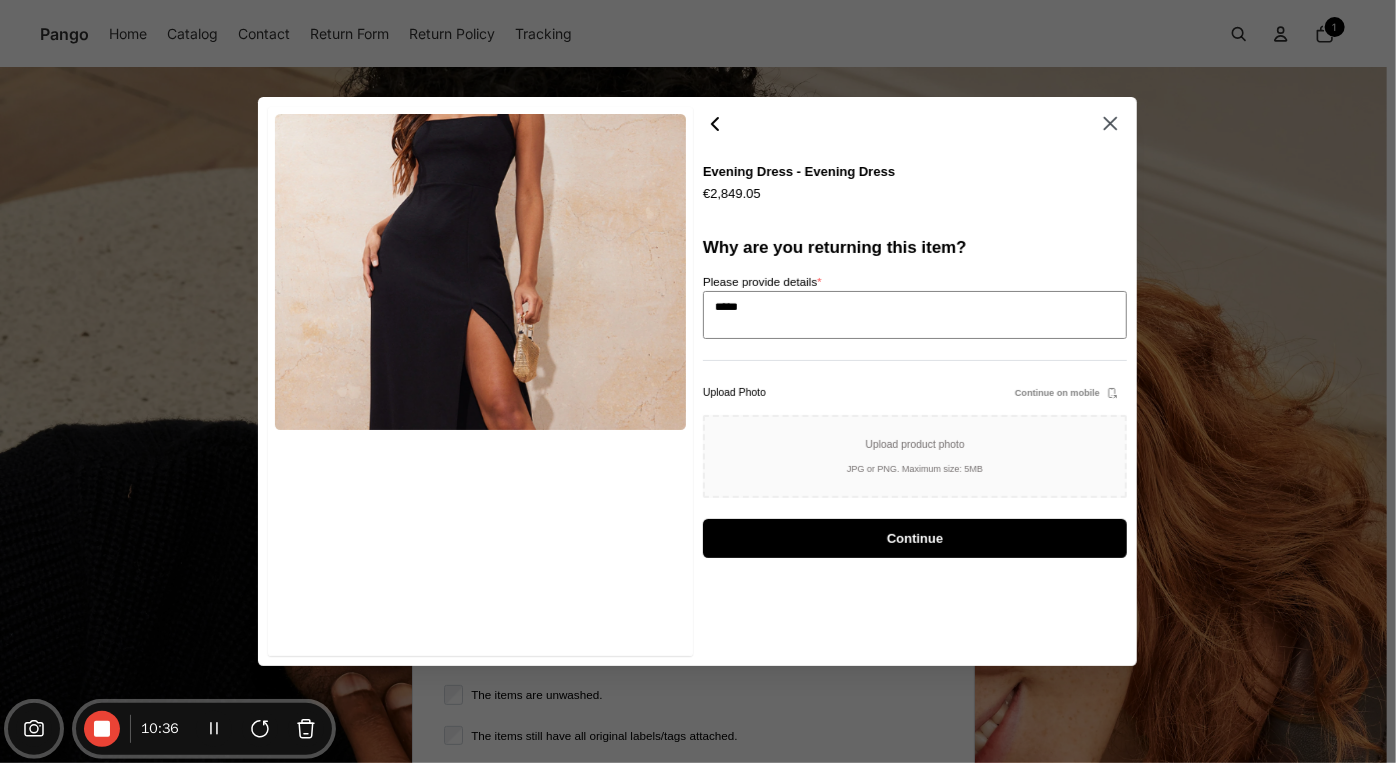 type on "******" 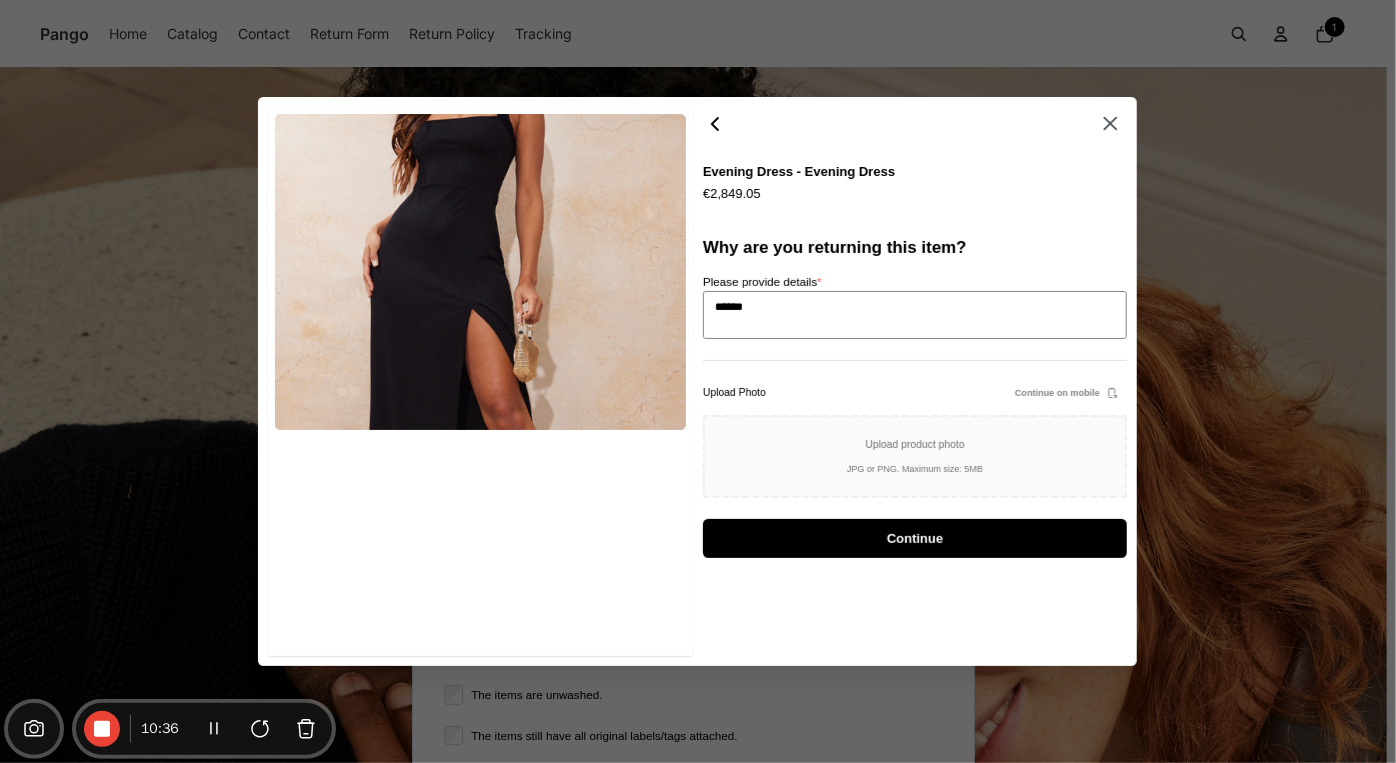 type on "*****" 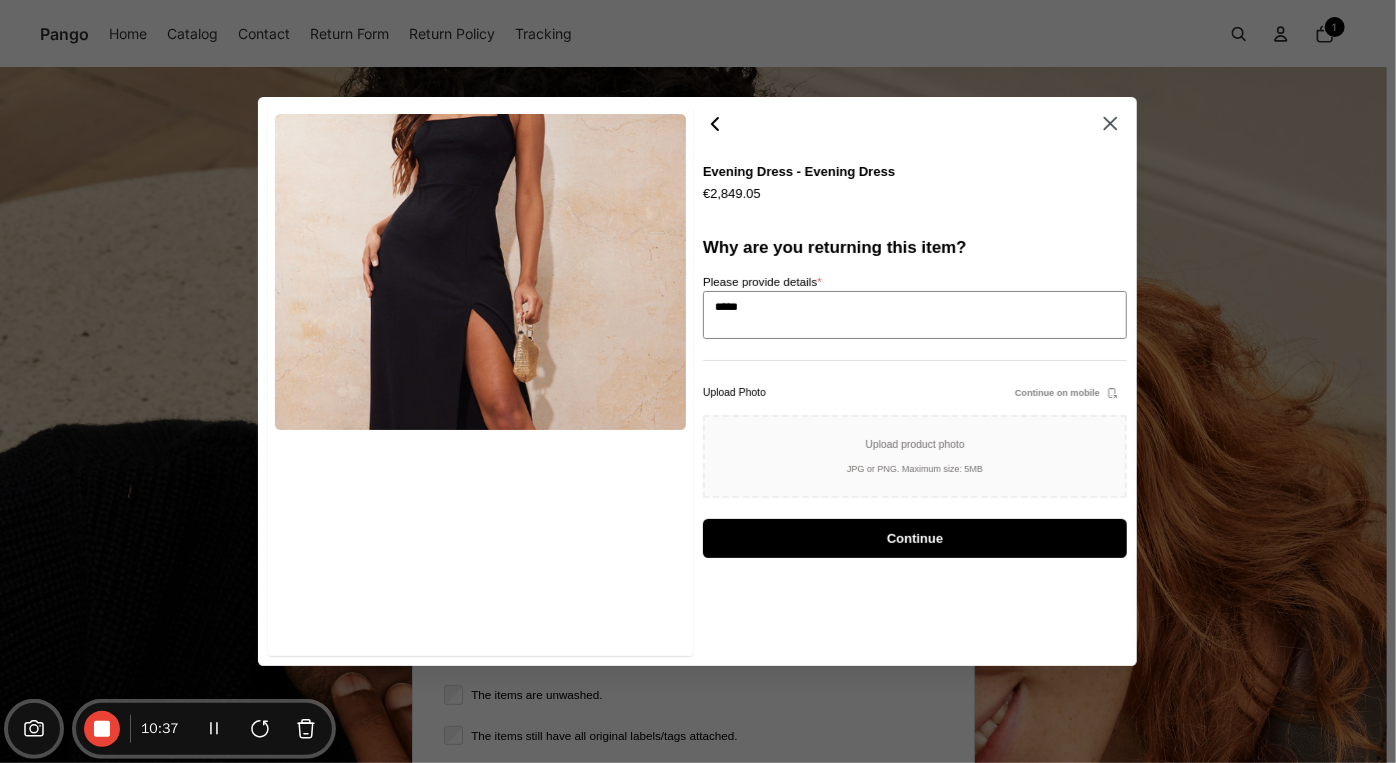 type on "****" 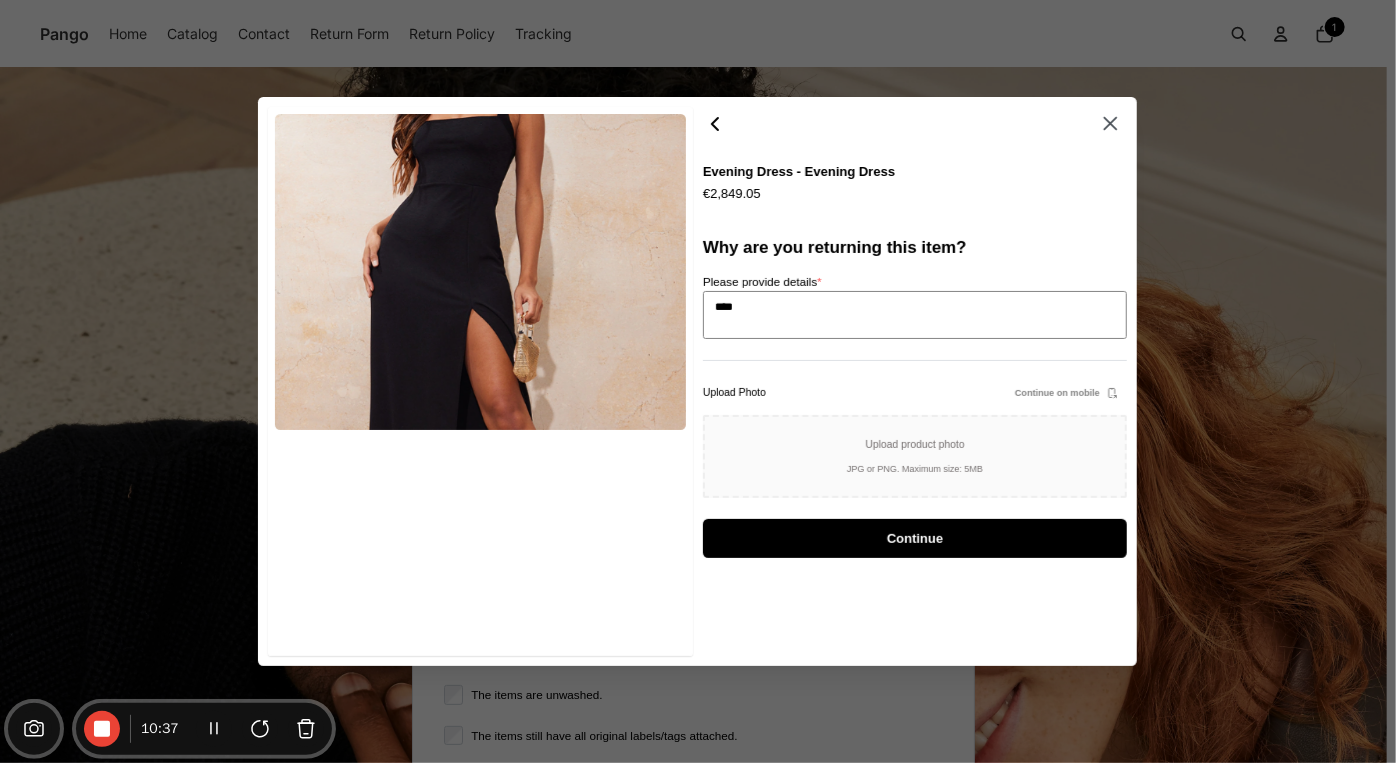 type on "***" 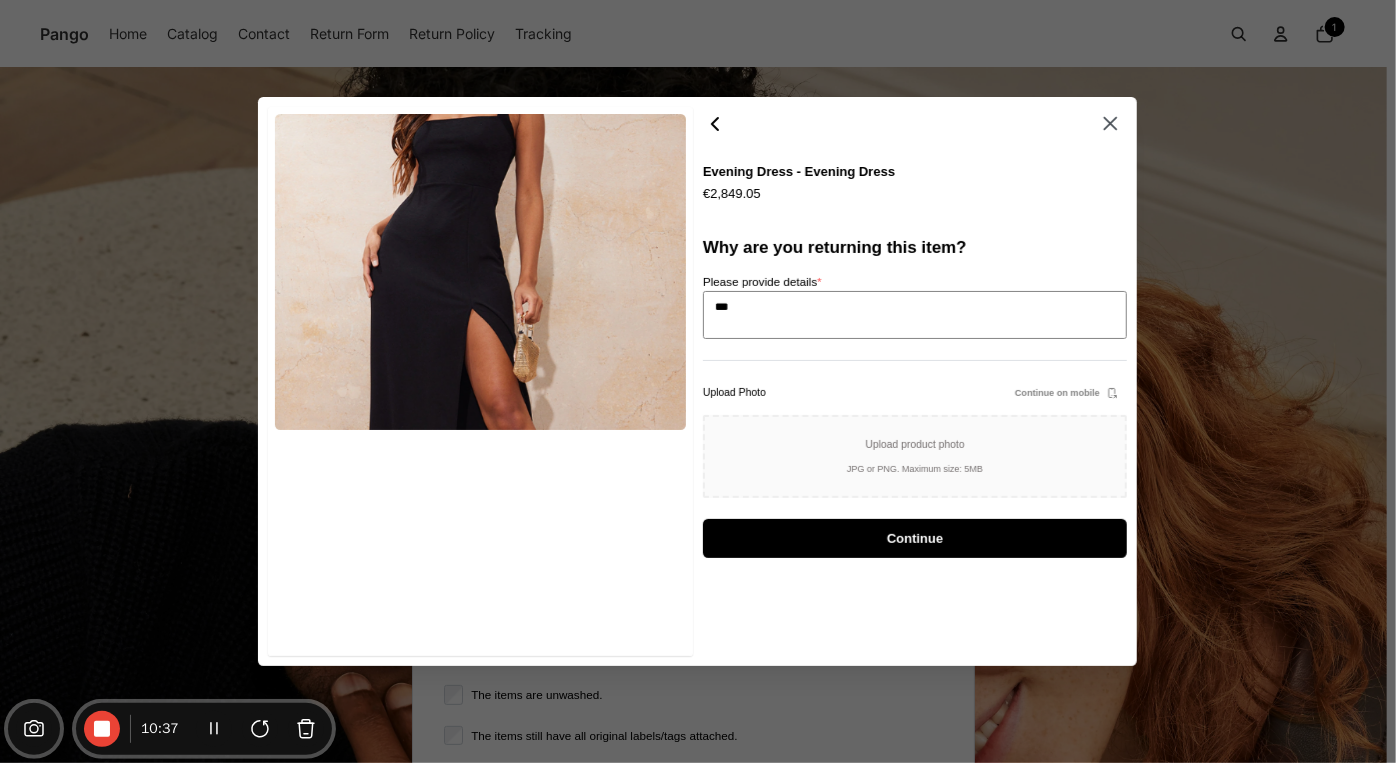 type on "**" 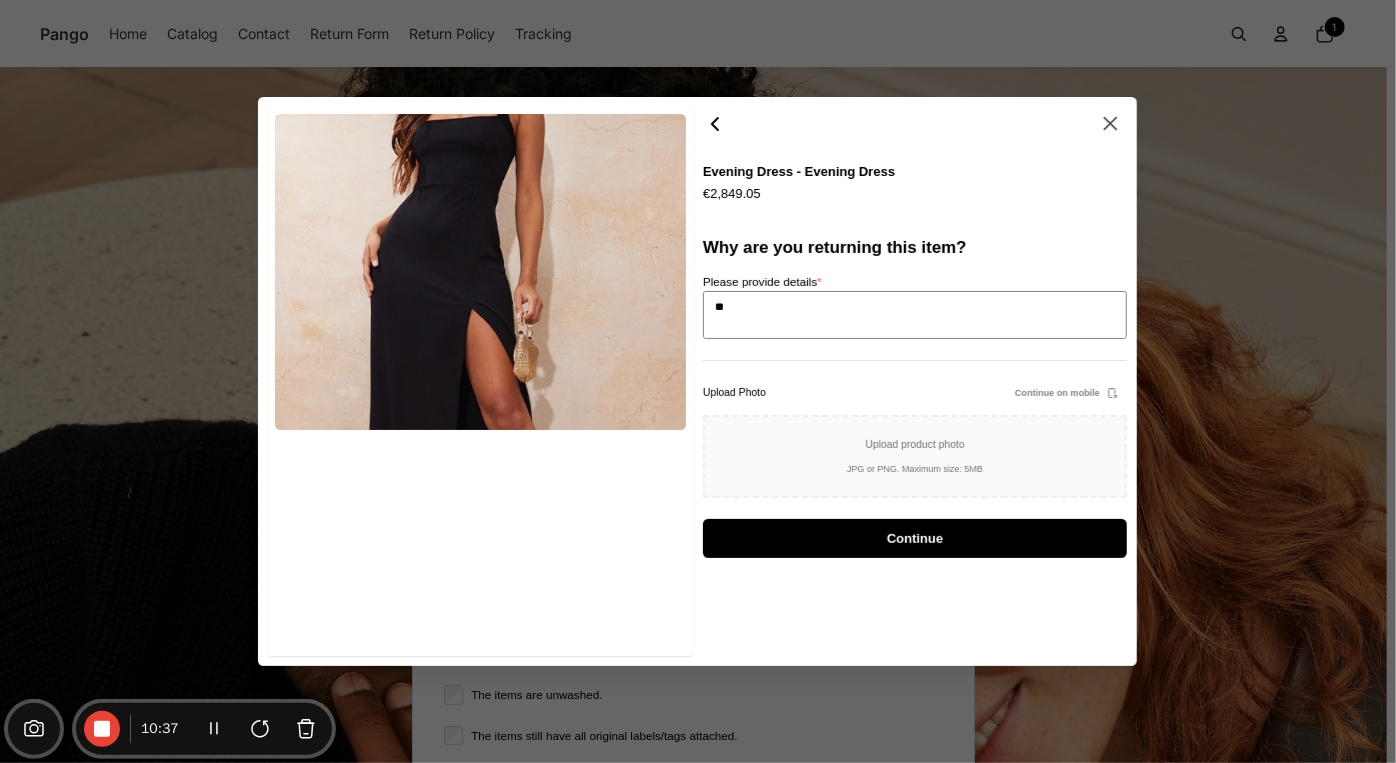 type on "*" 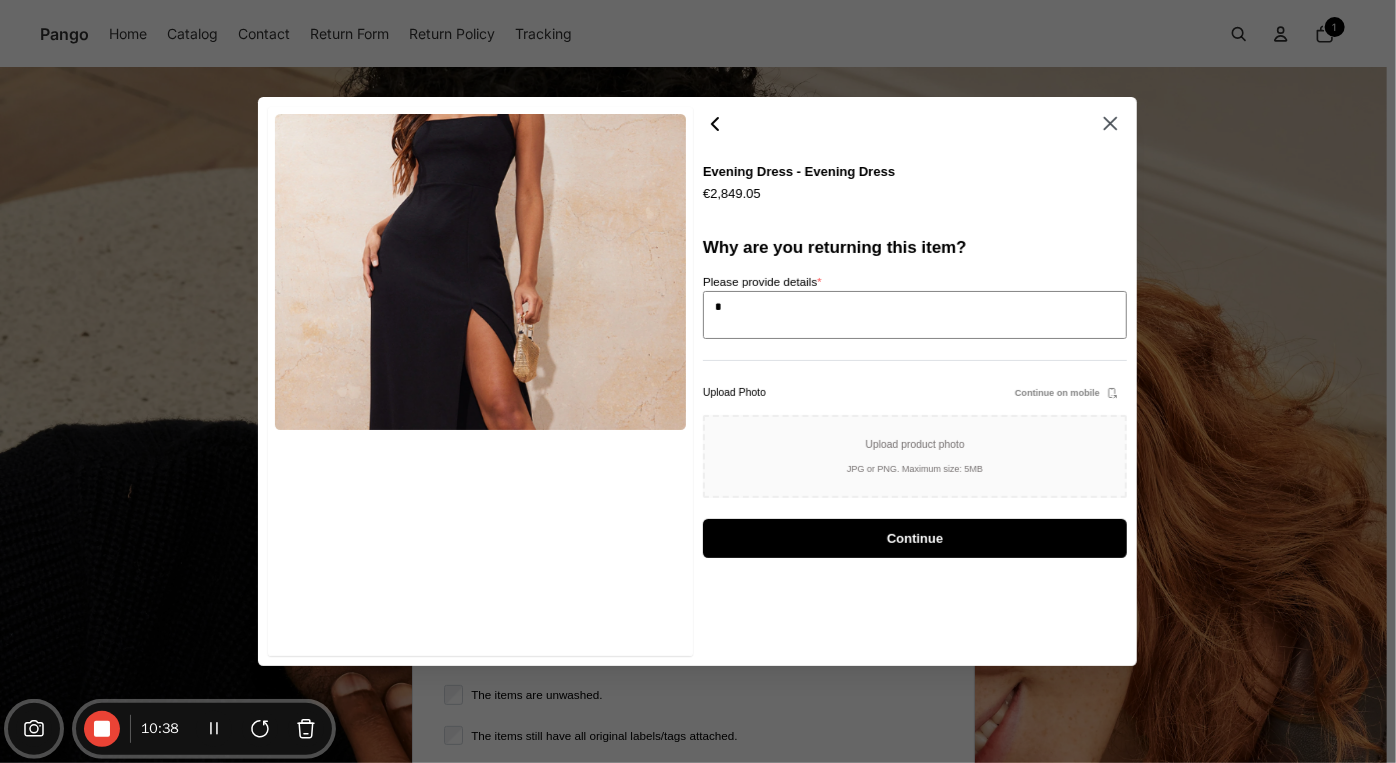 type on "**" 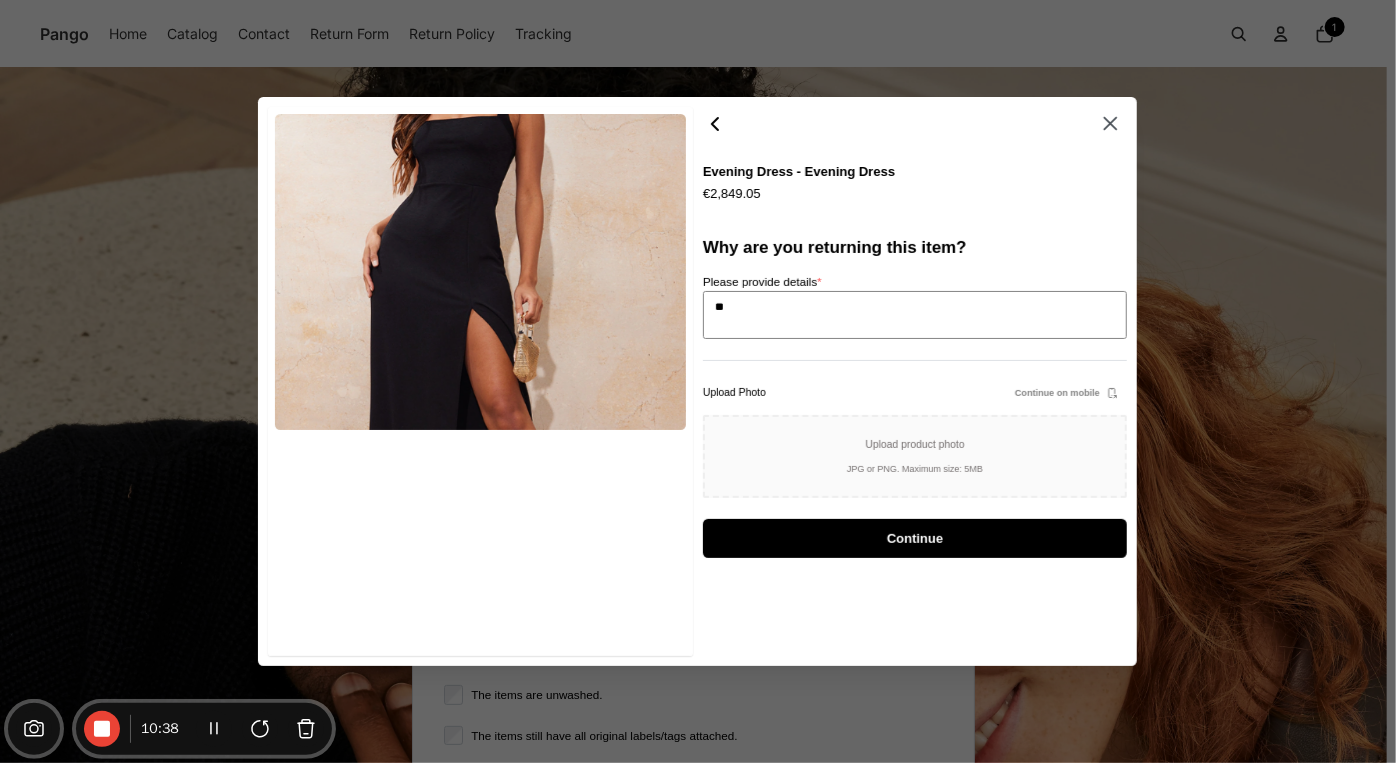 type on "***" 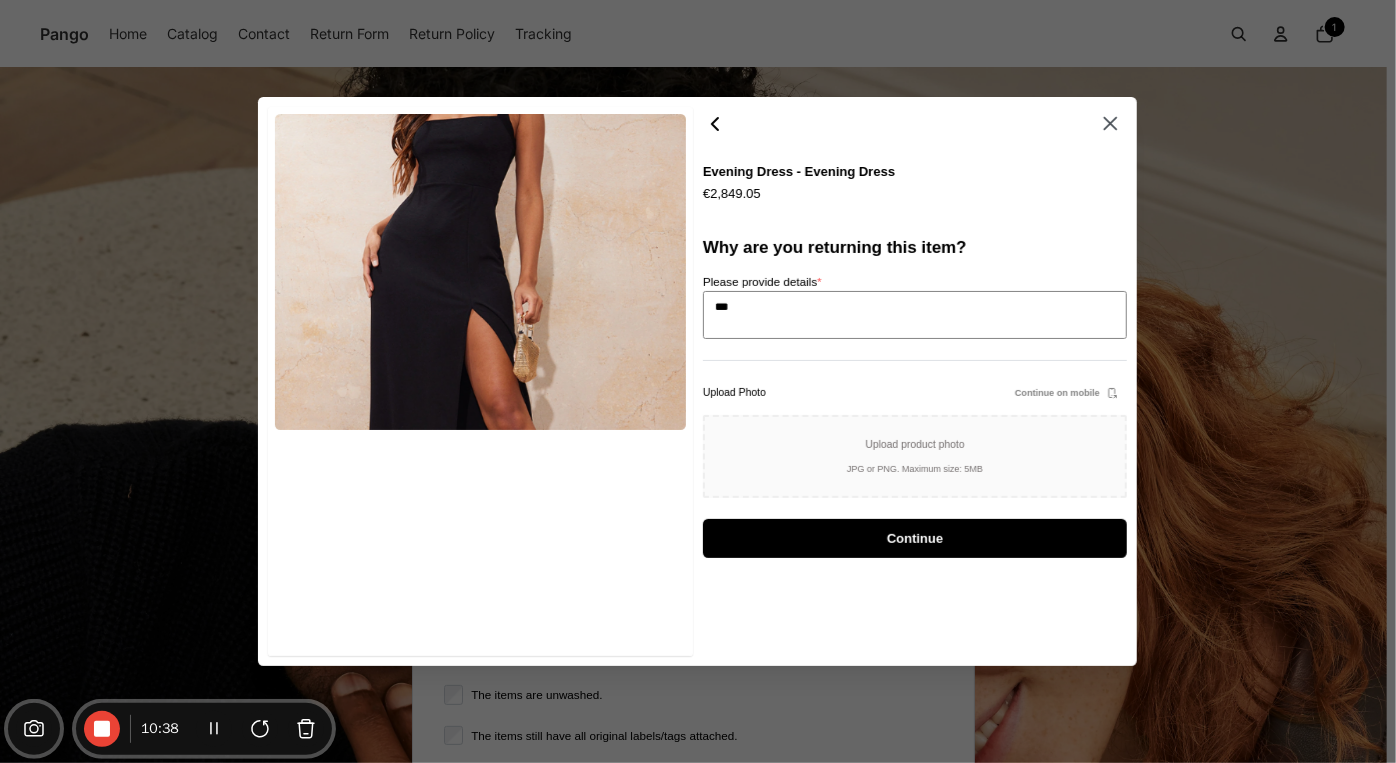type on "****" 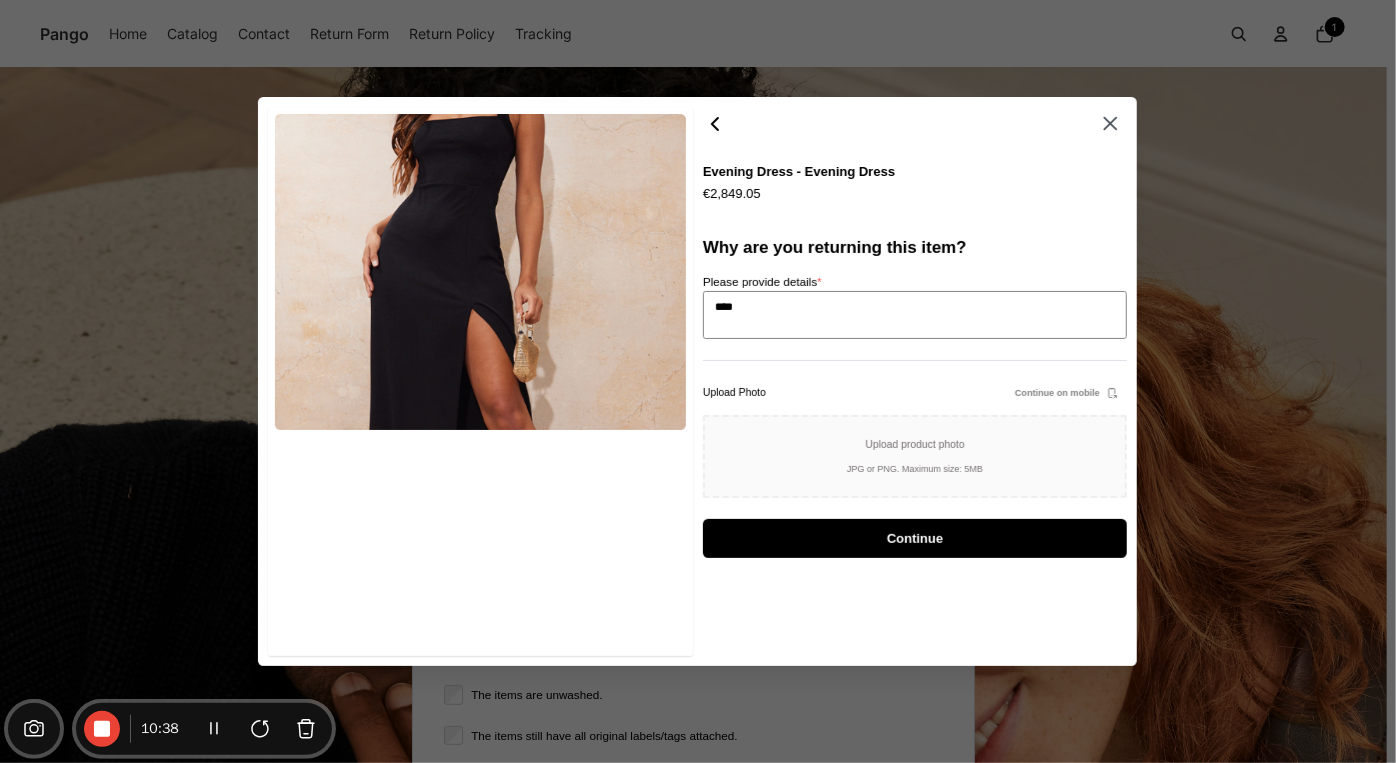 type on "*****" 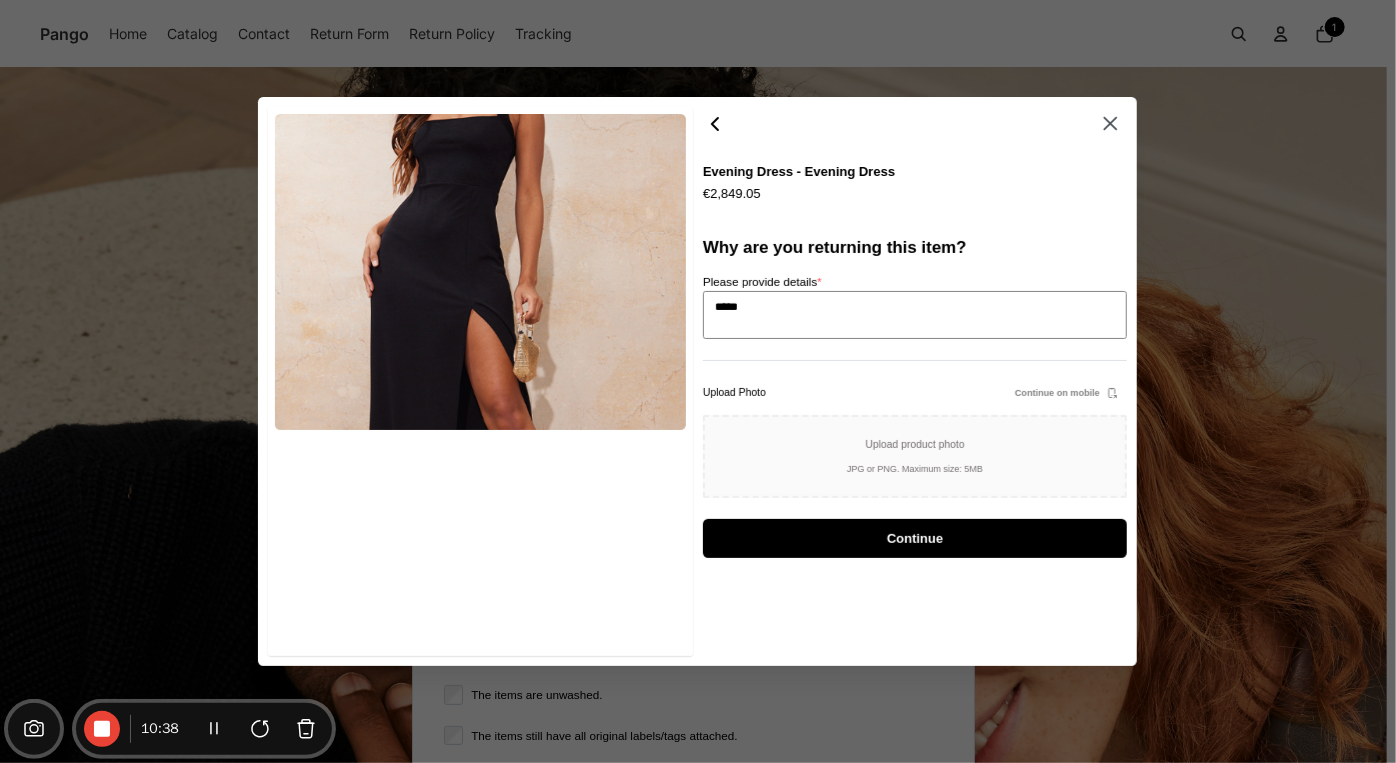 type on "*****" 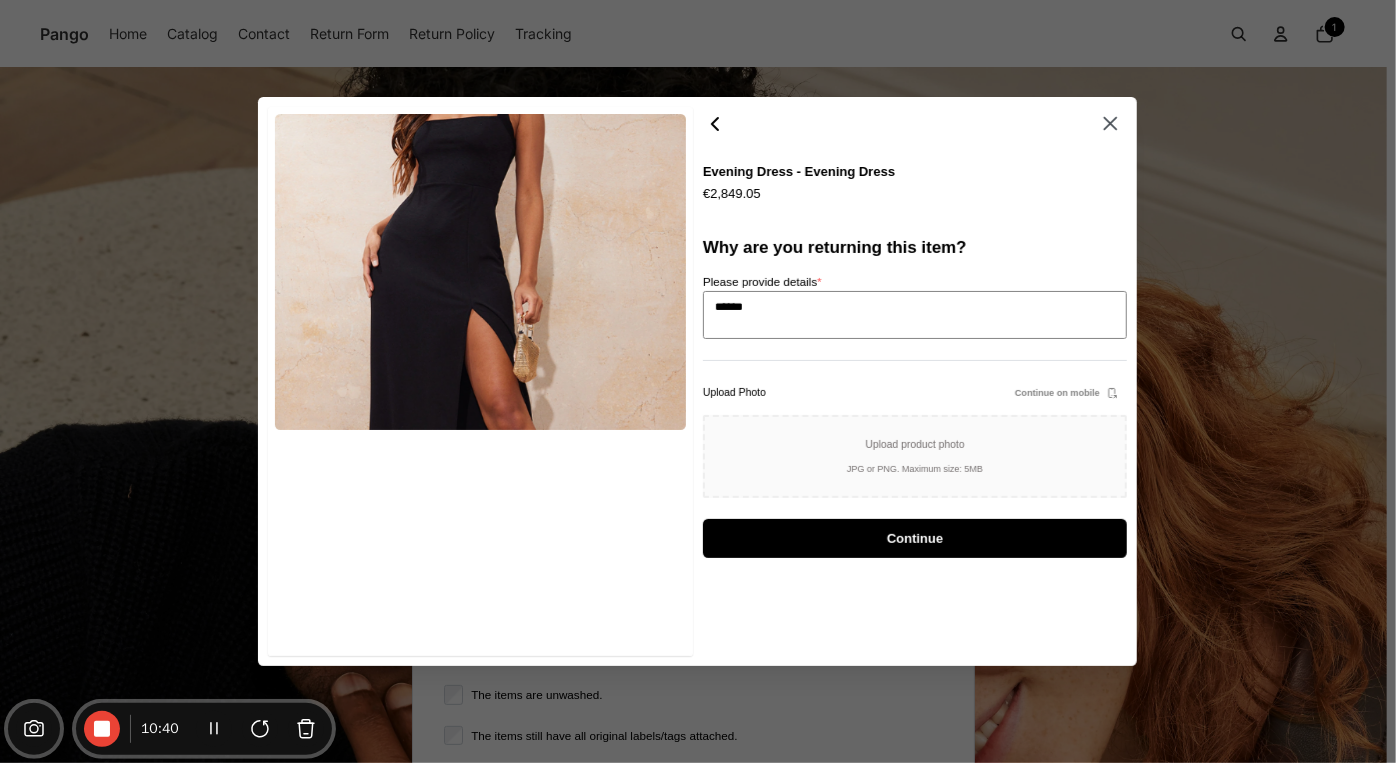 type on "*" 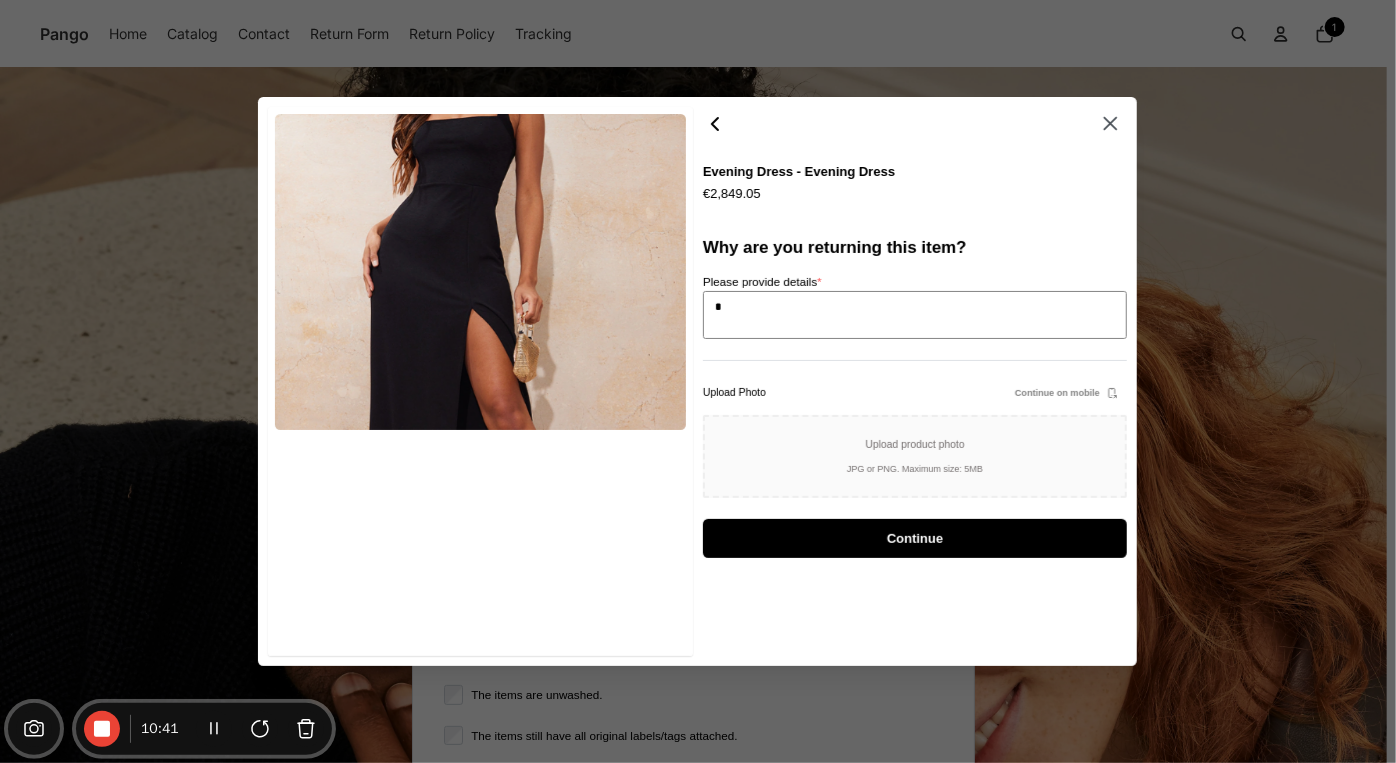 type on "**" 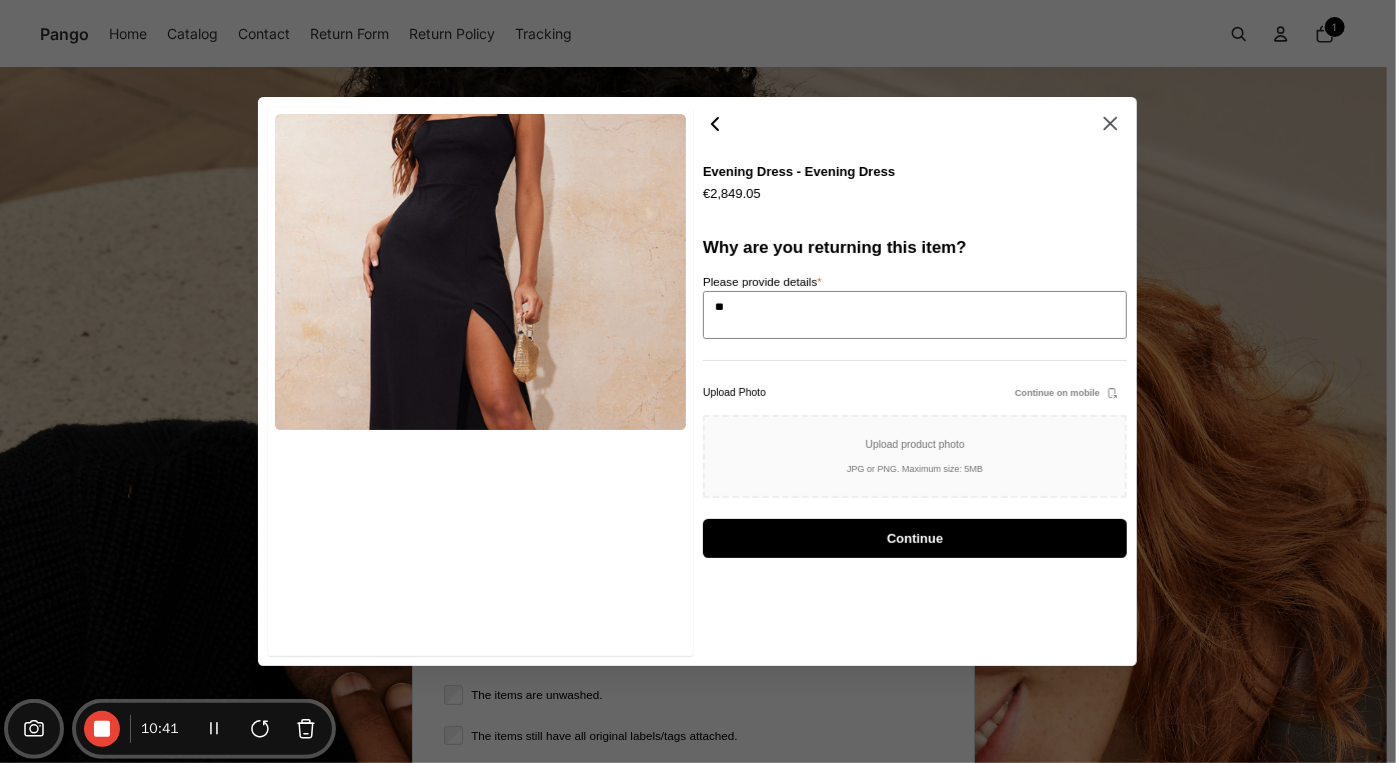 type on "***" 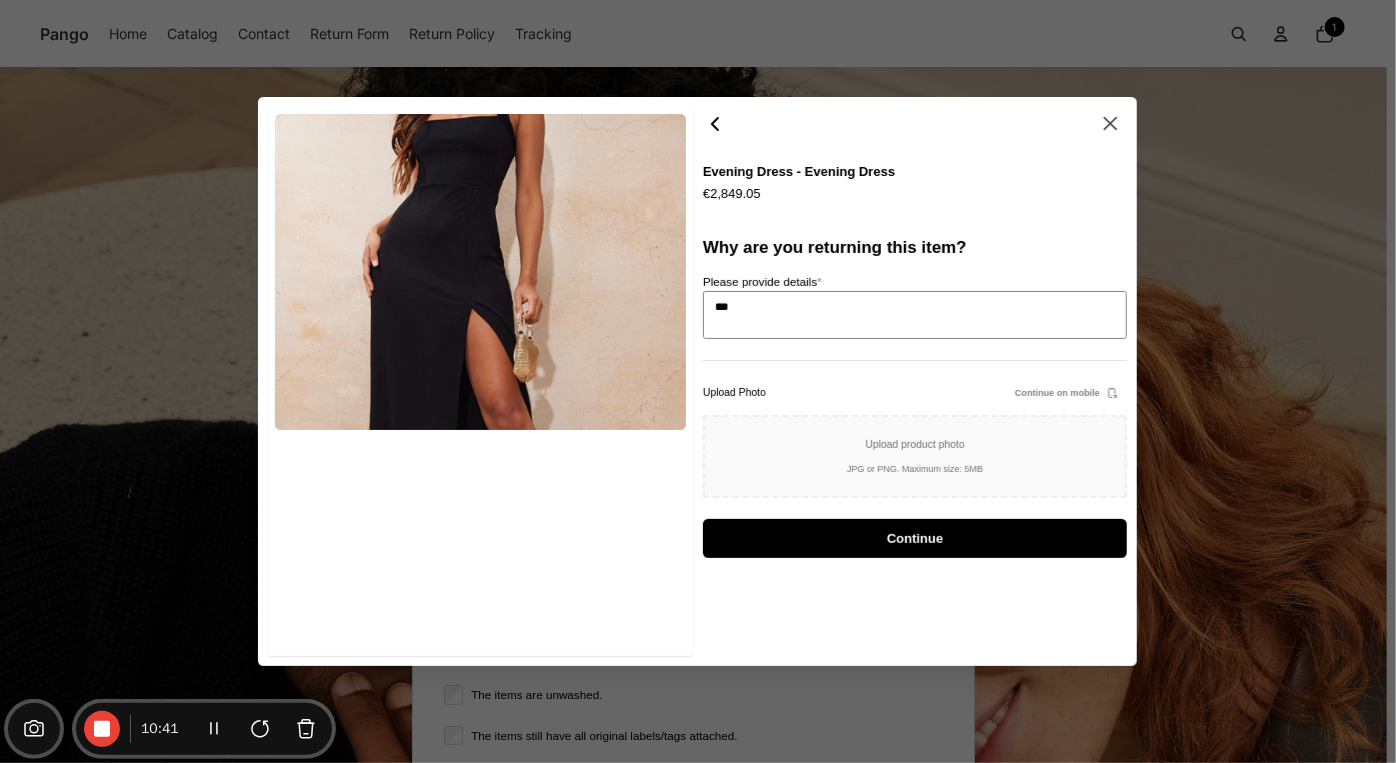 type on "****" 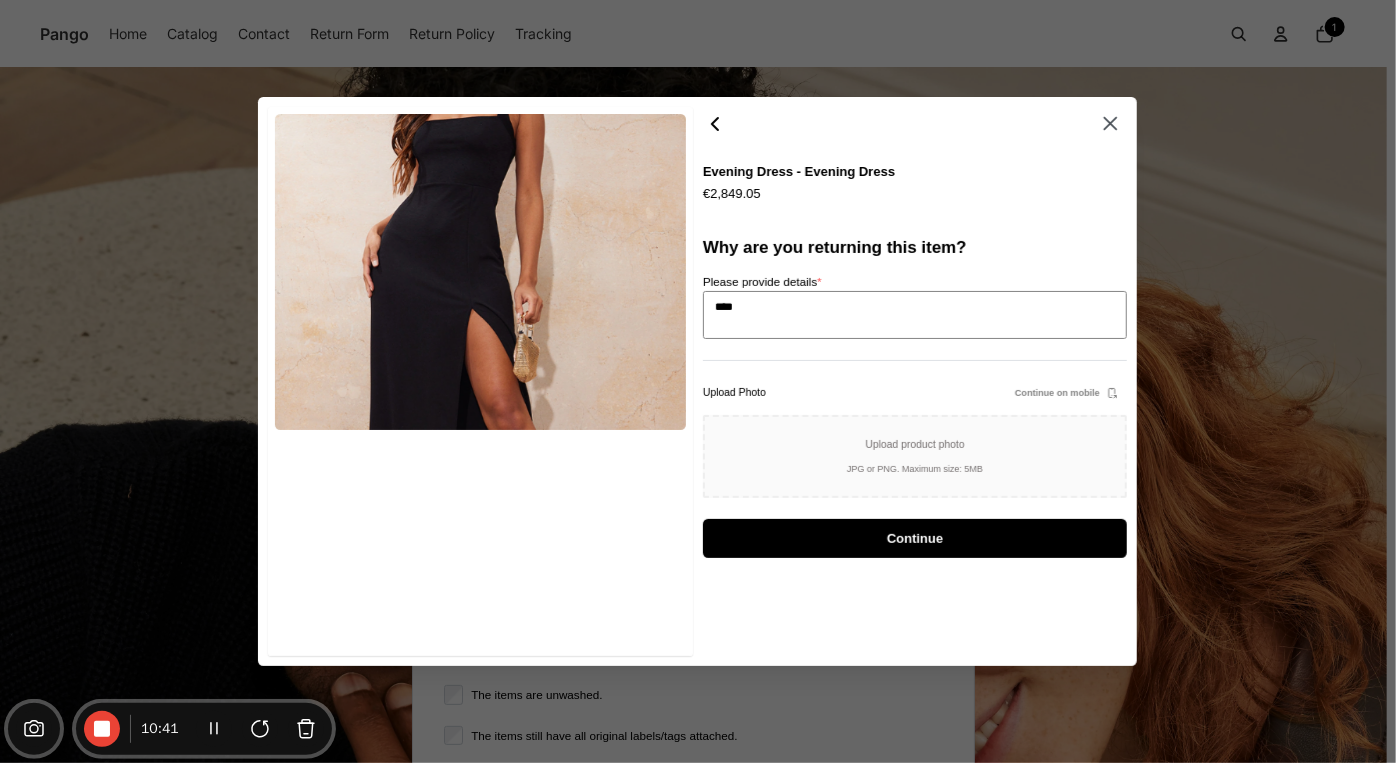 type on "****" 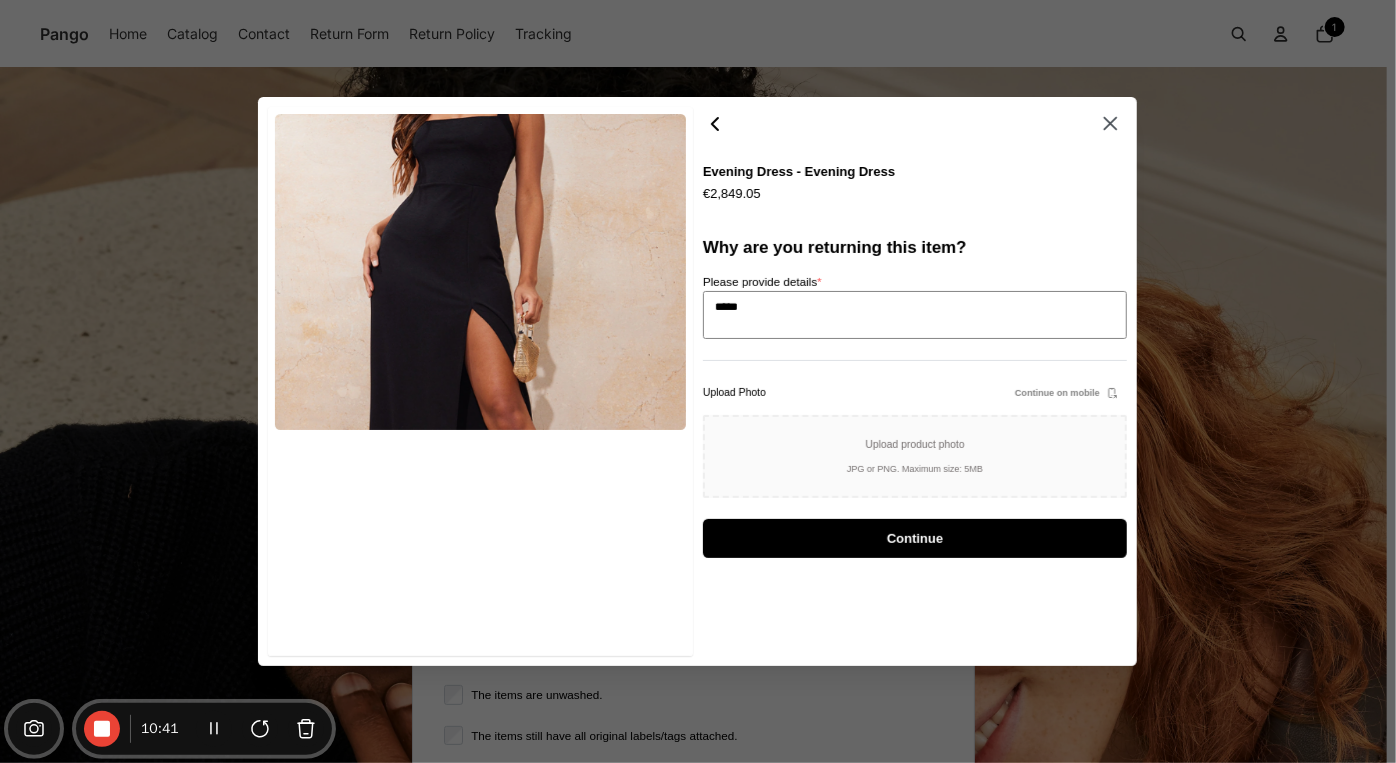 type on "******" 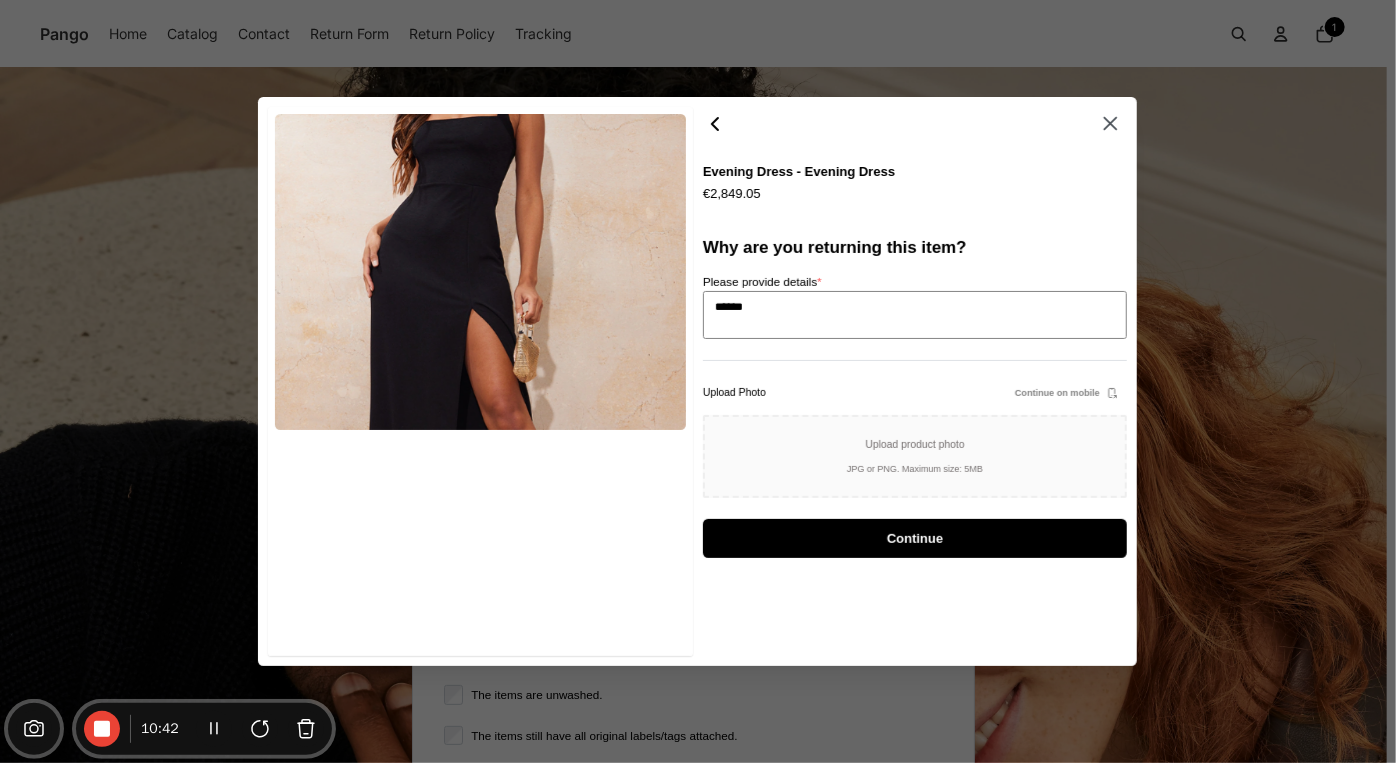 type on "*******" 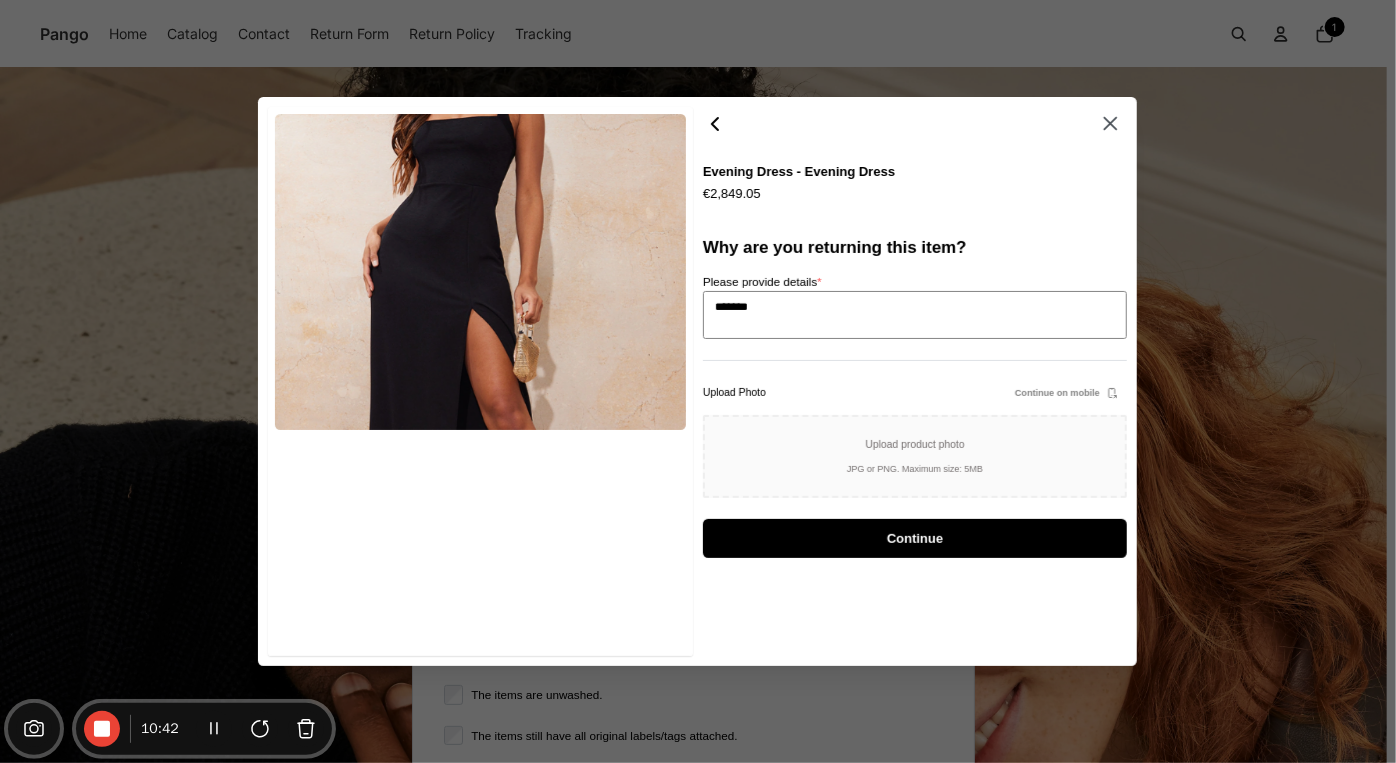 type on "*******" 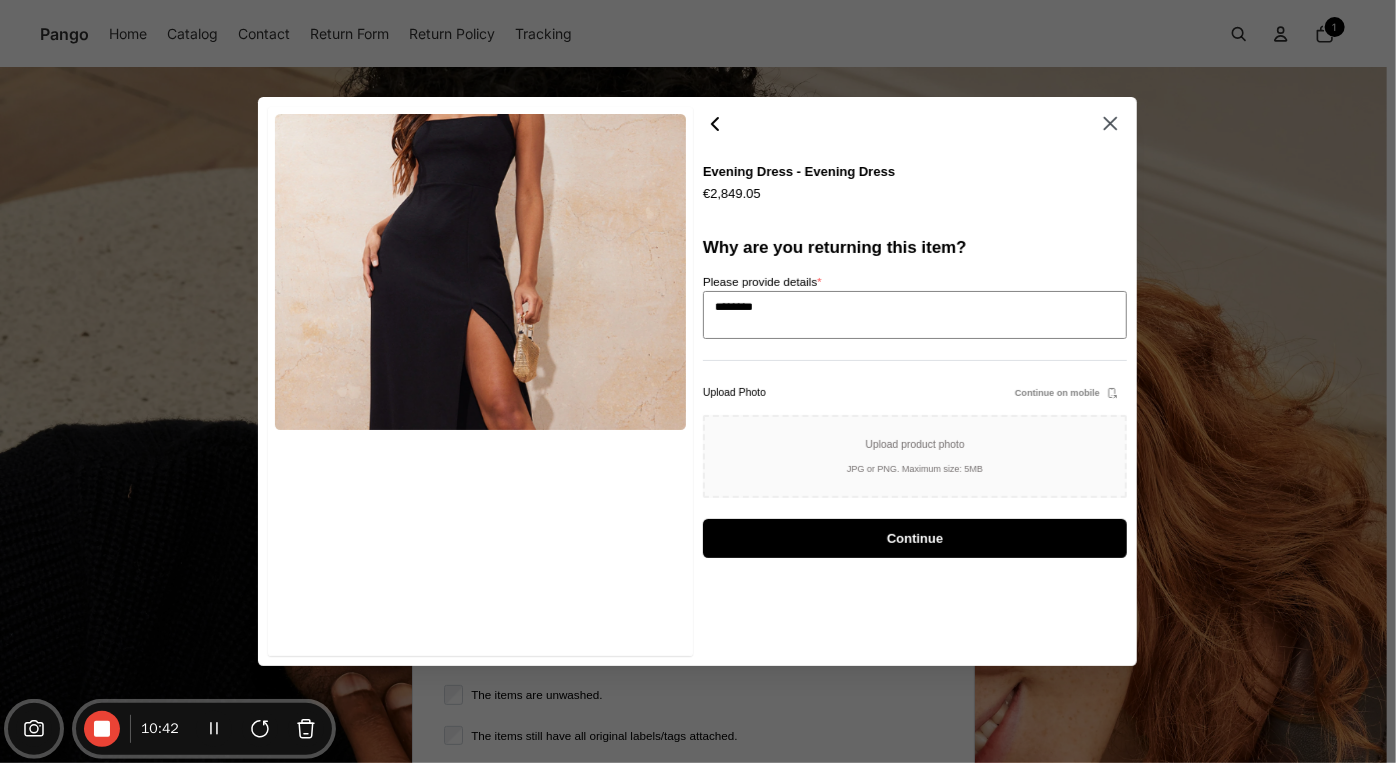 type on "*********" 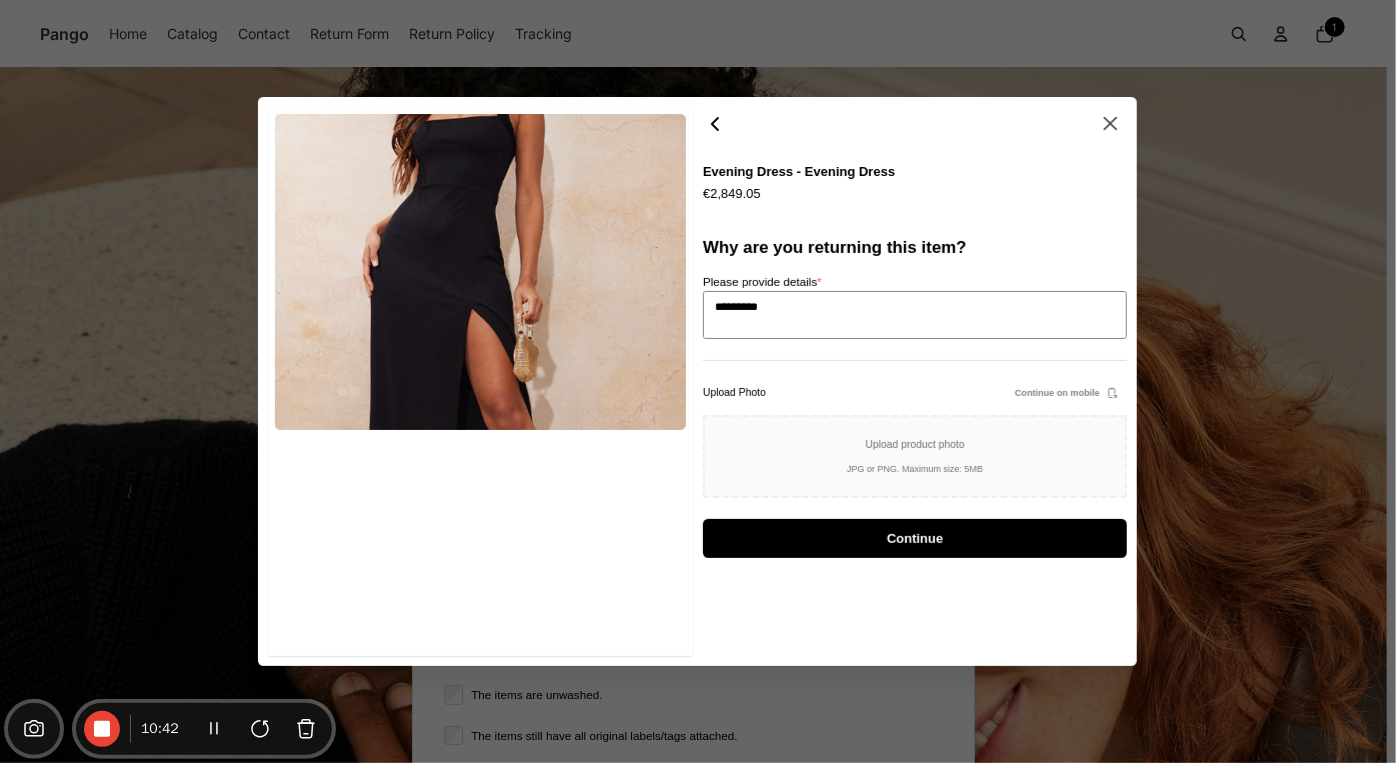 type on "*********" 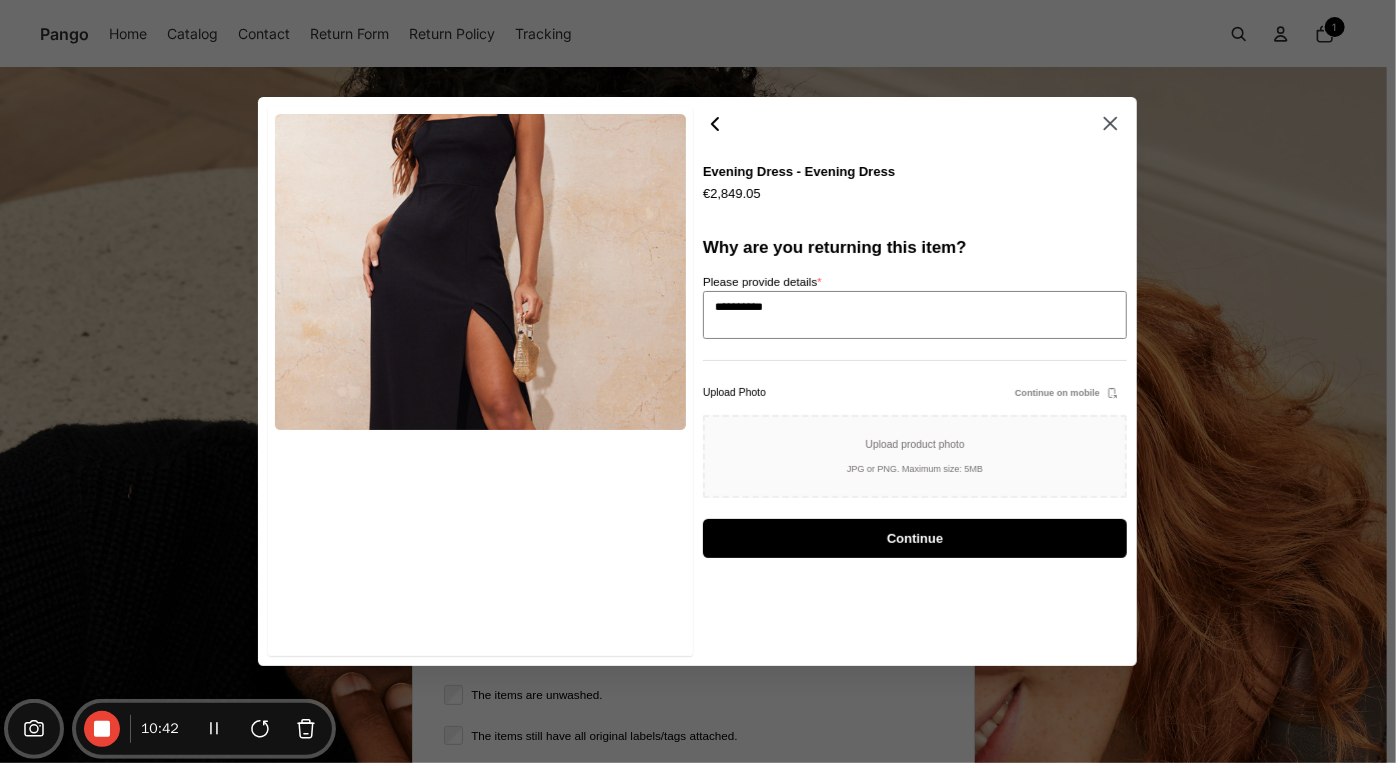 type on "**********" 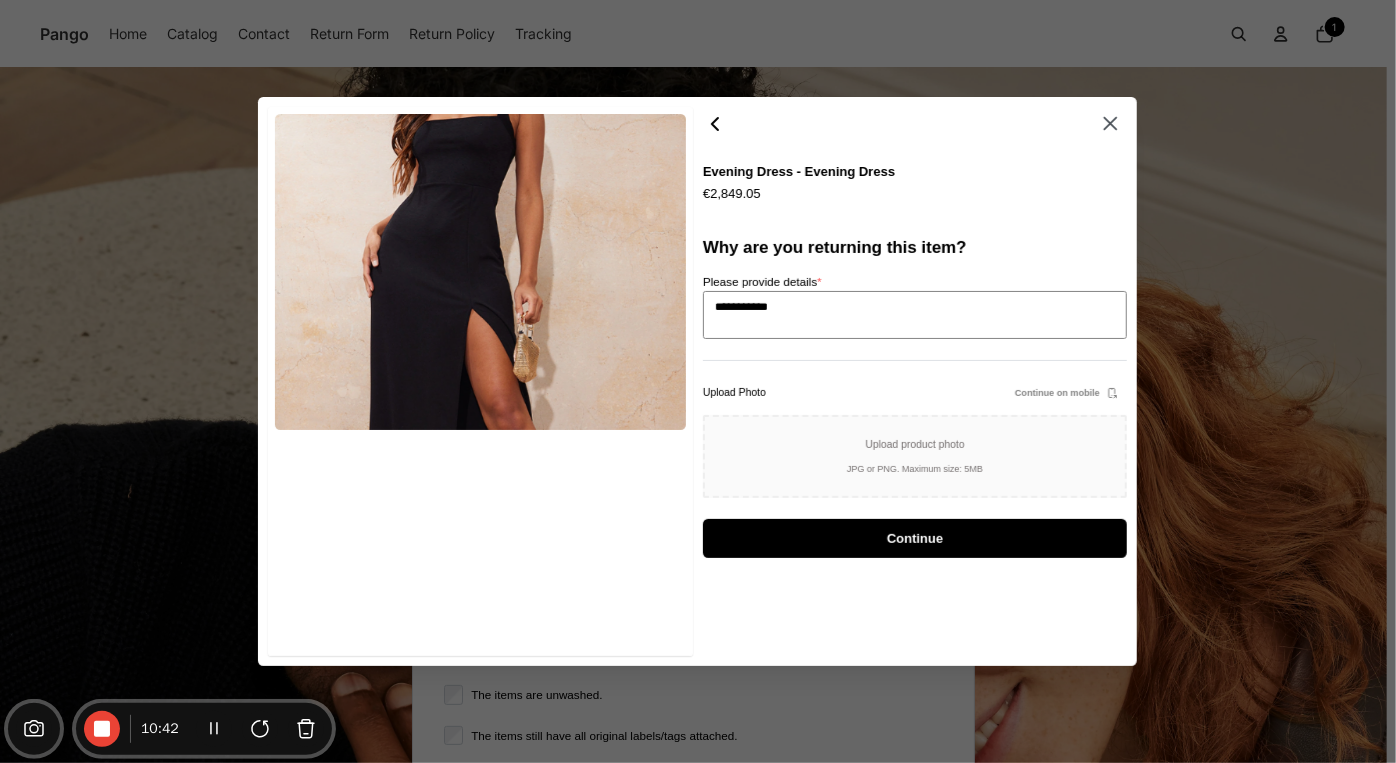 type on "**********" 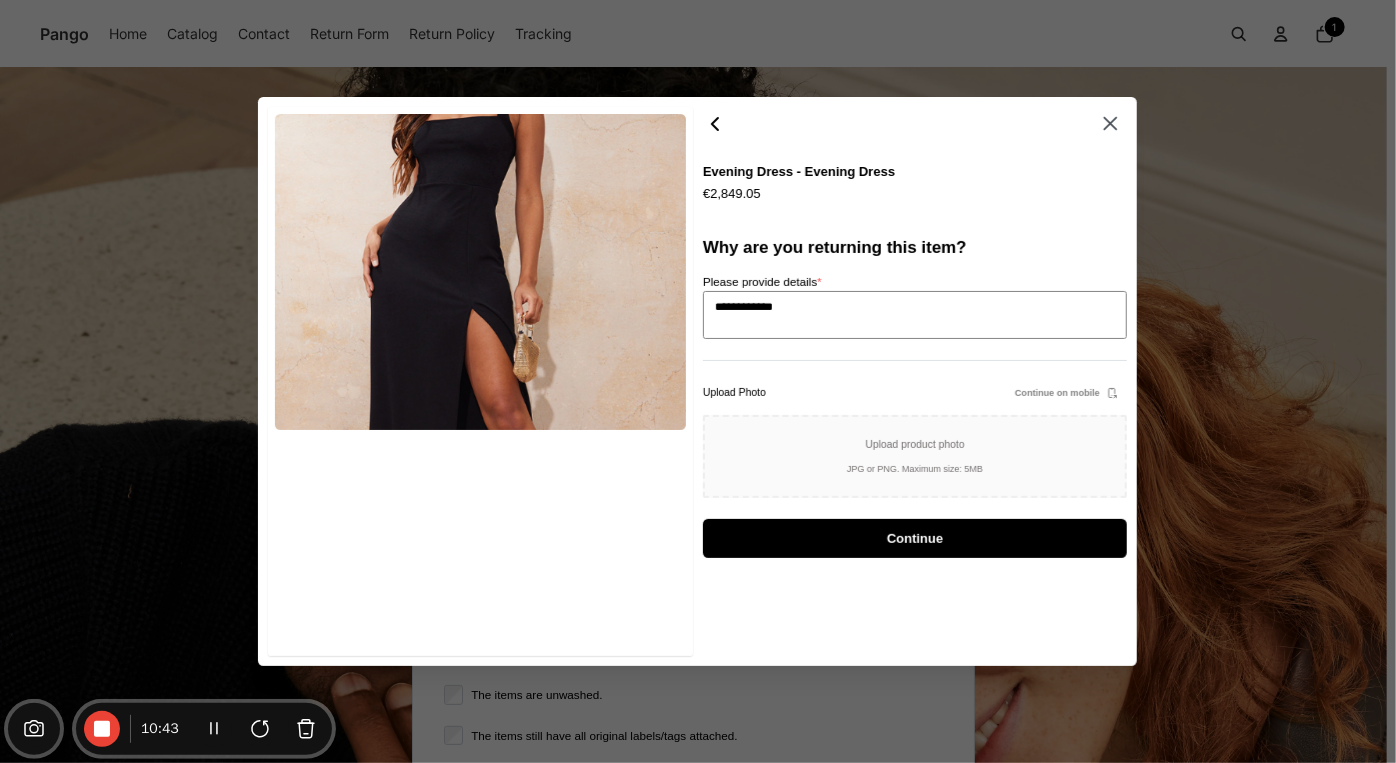 type on "**********" 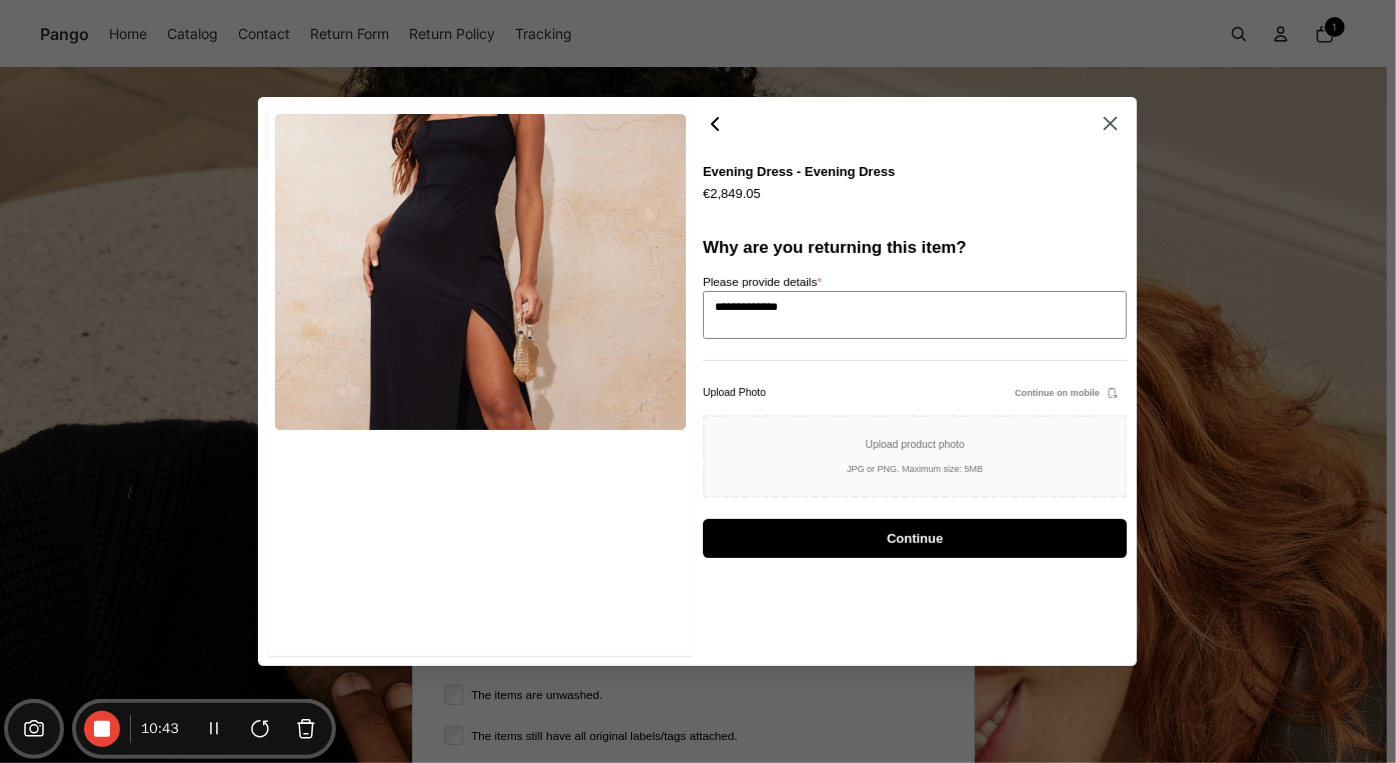 type on "**********" 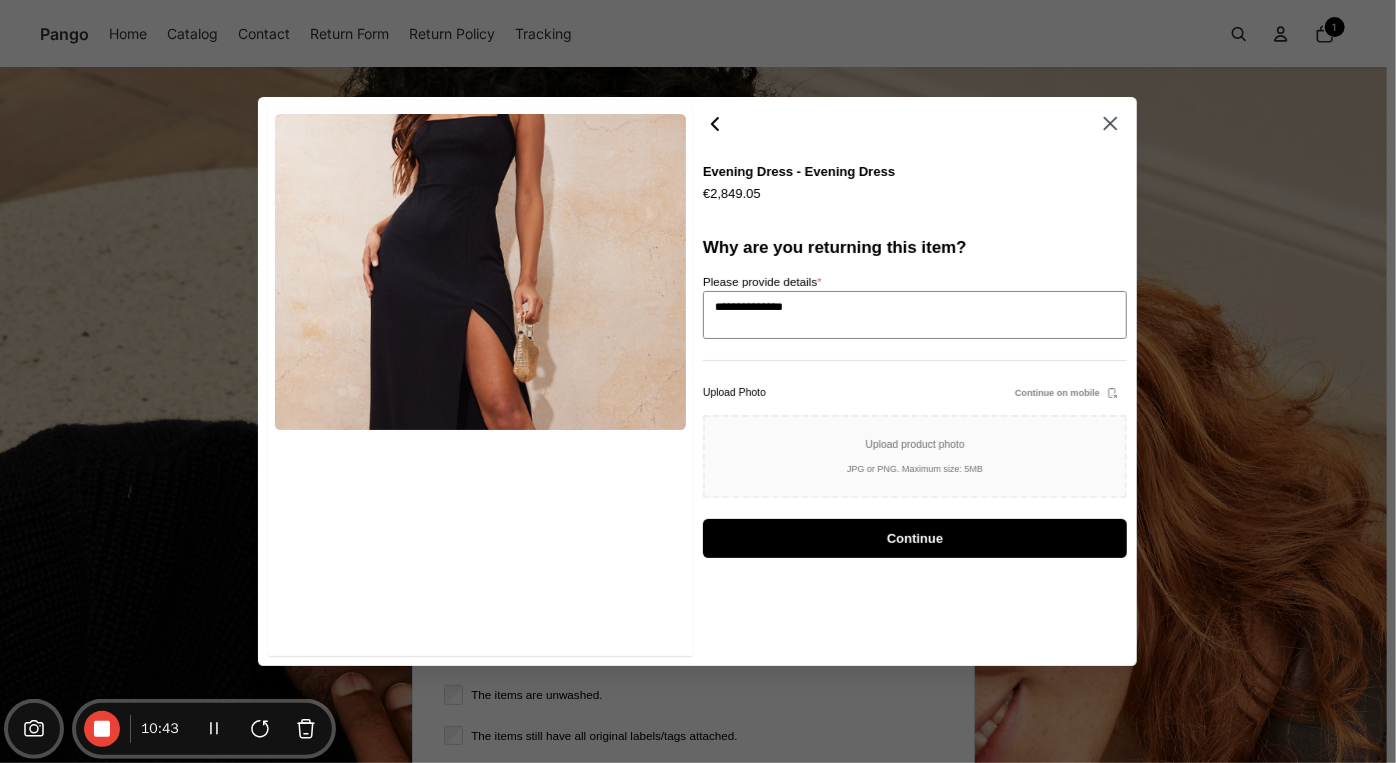 type on "**********" 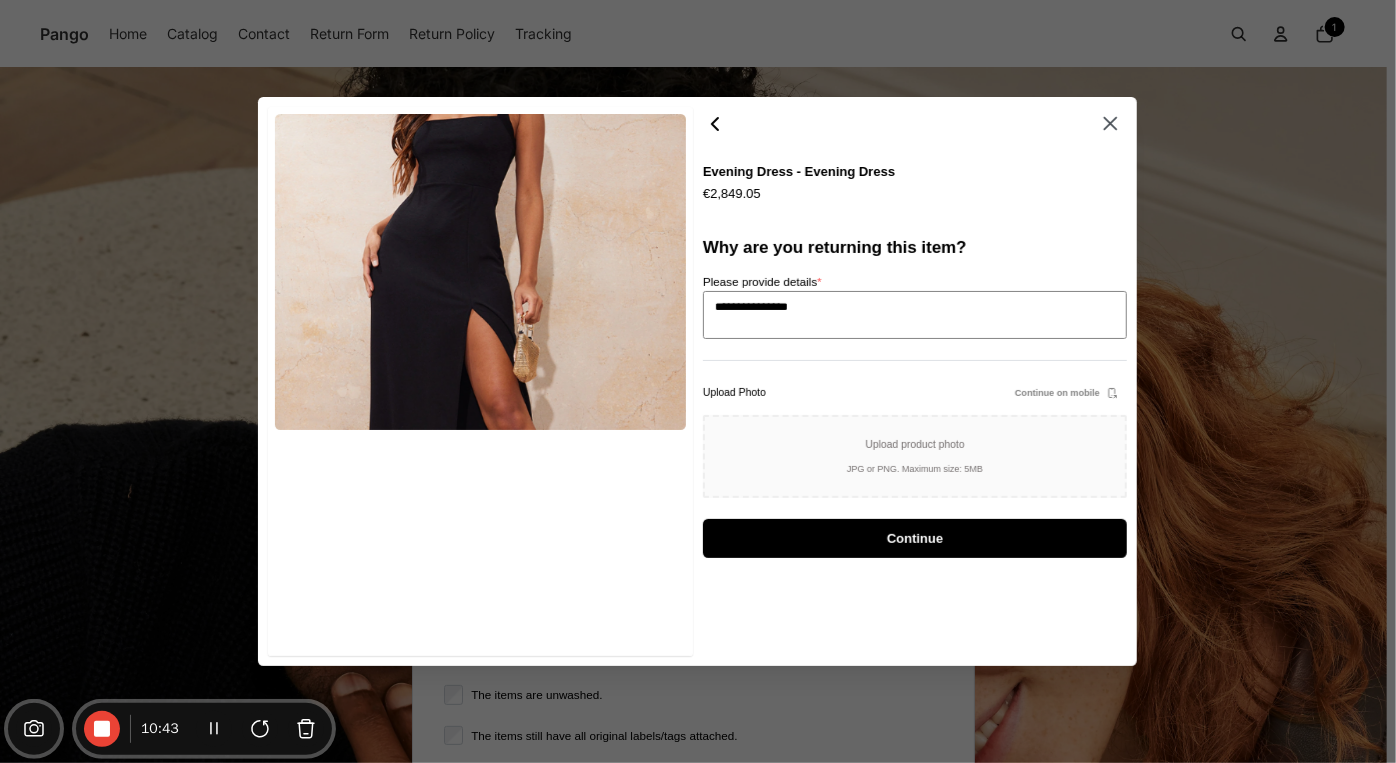 type on "**********" 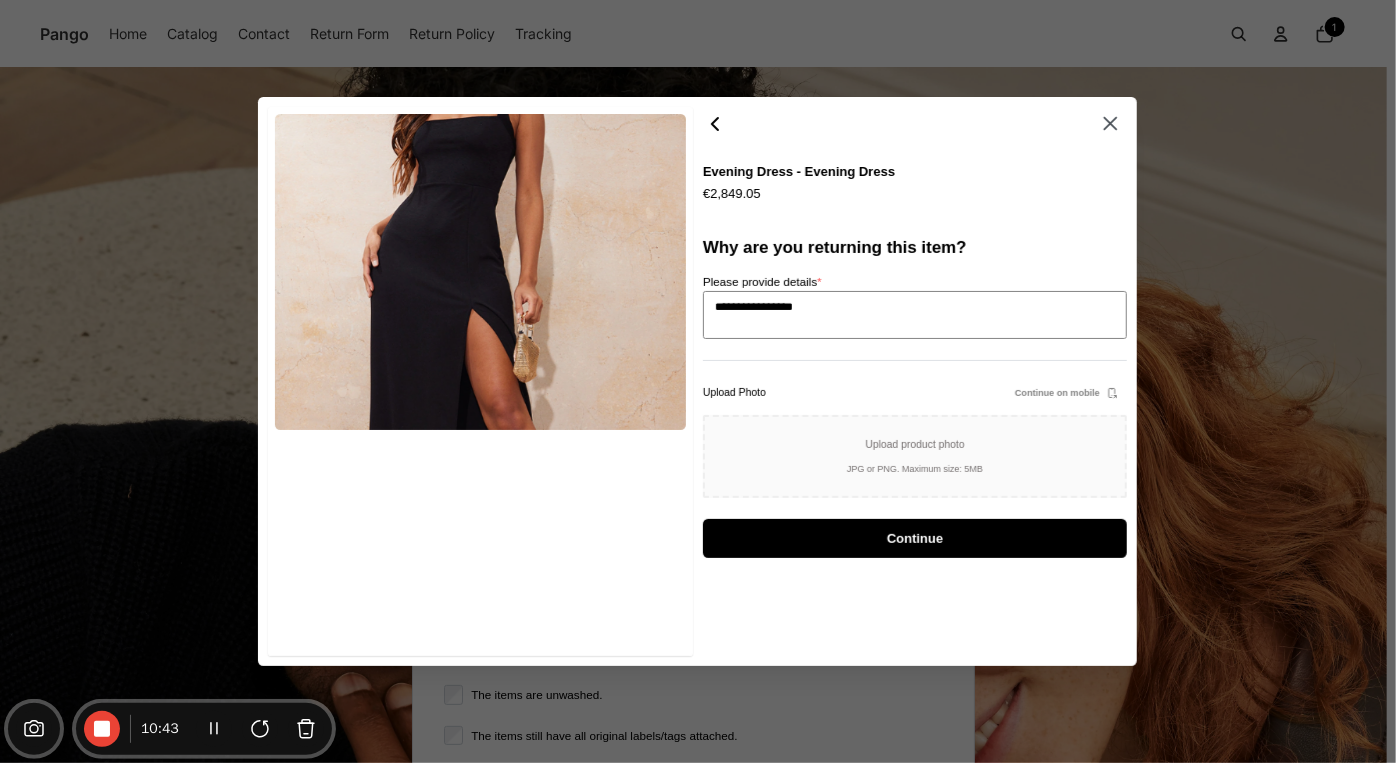 type on "**********" 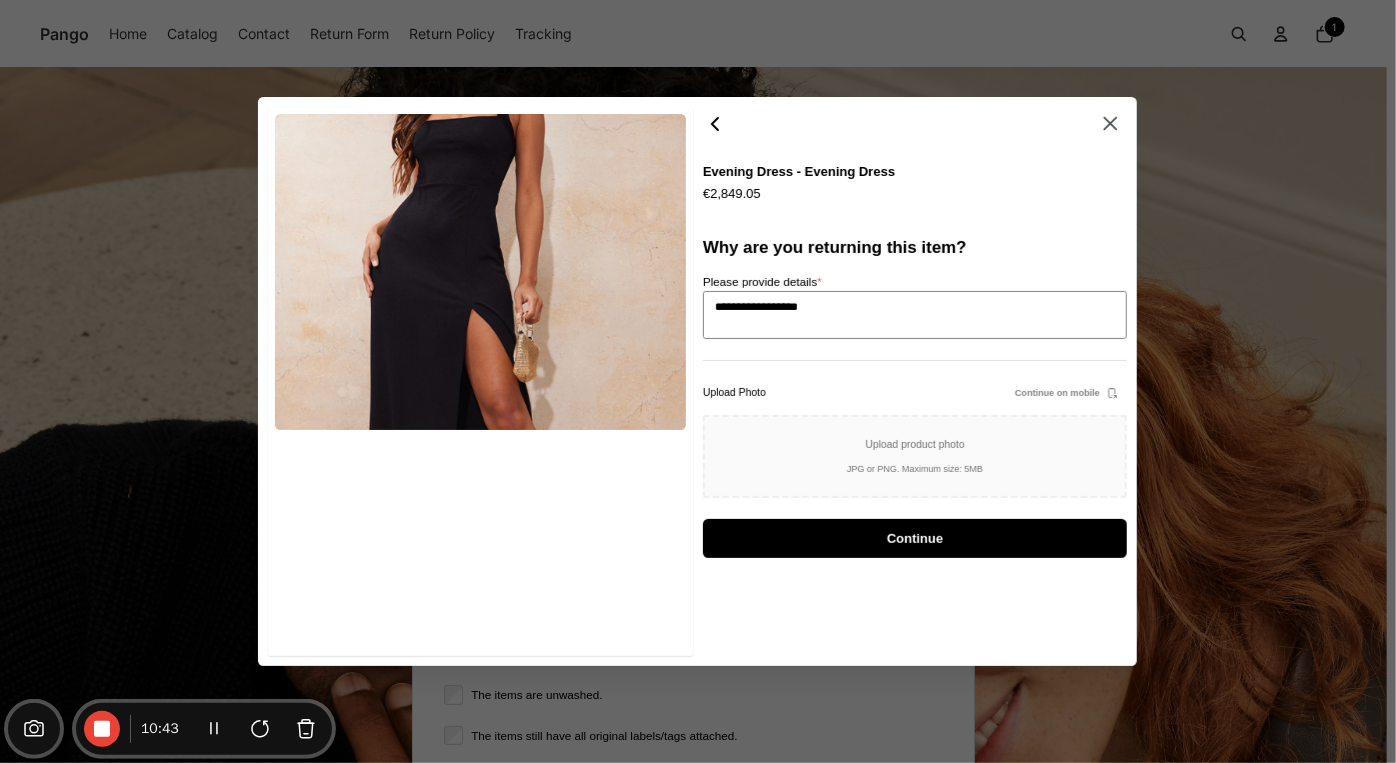 type on "**********" 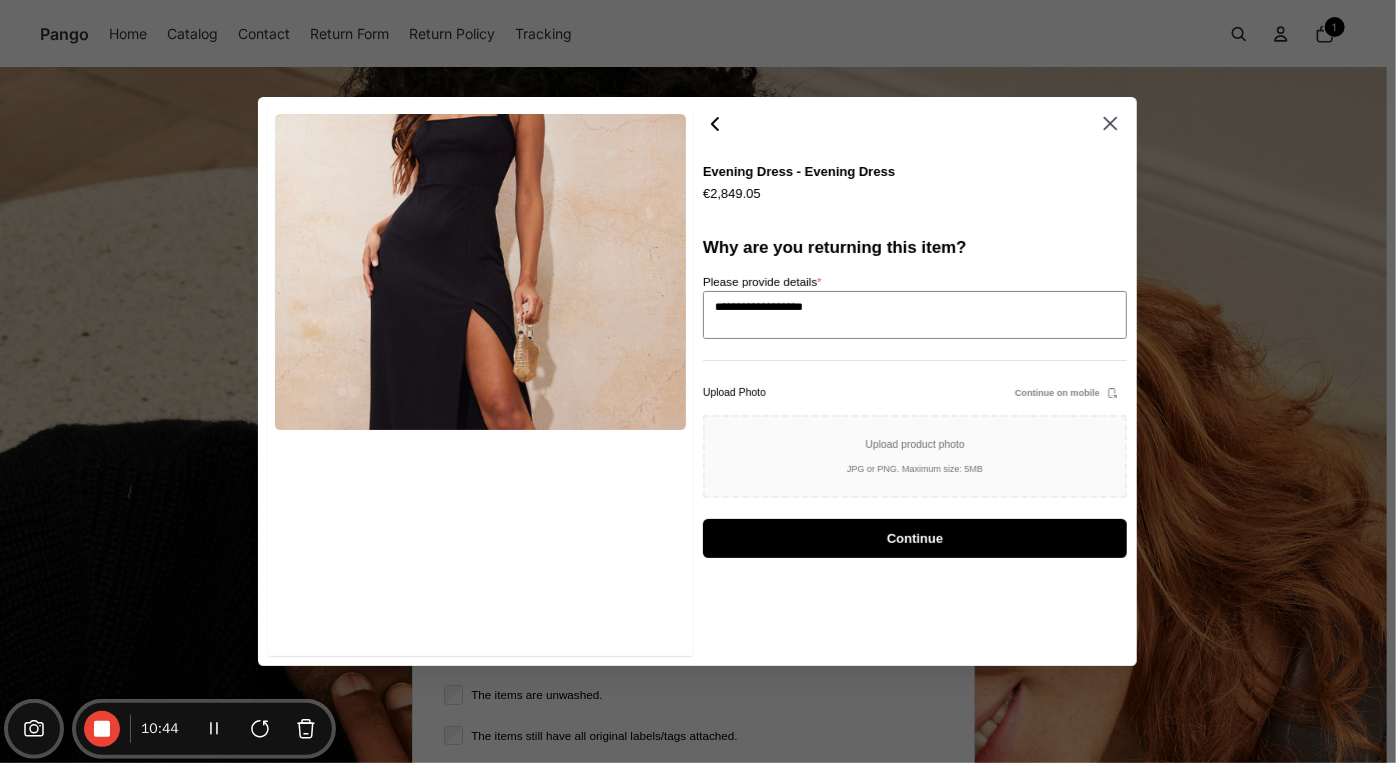 type on "**********" 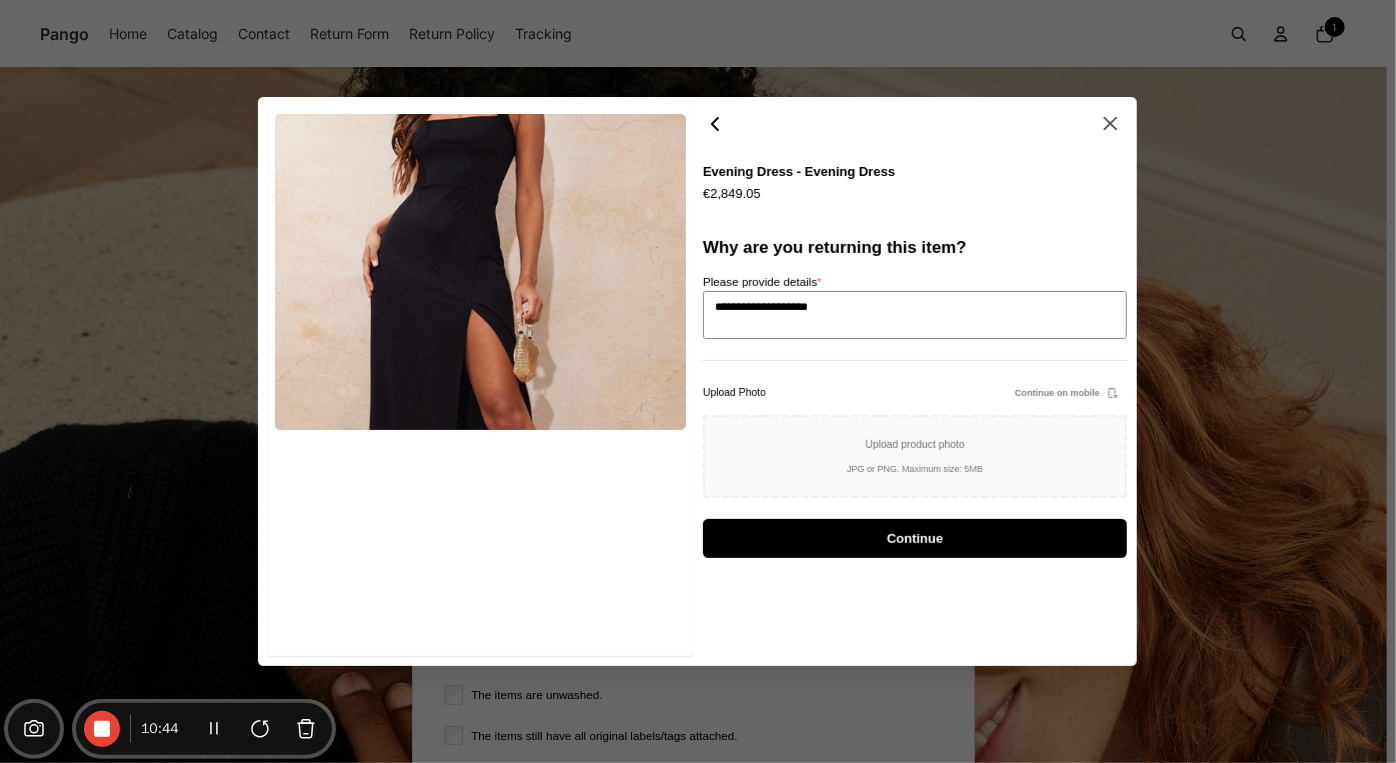 type on "**********" 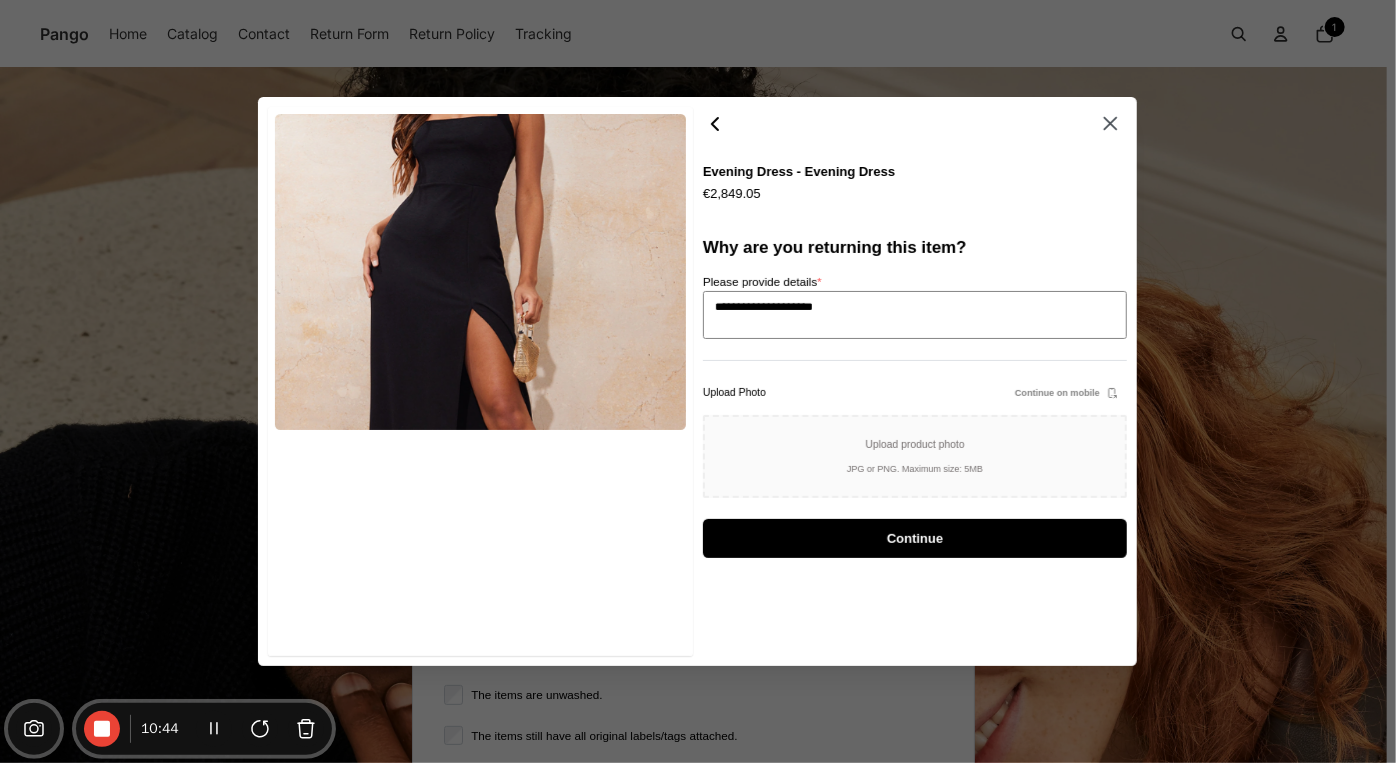 type on "**********" 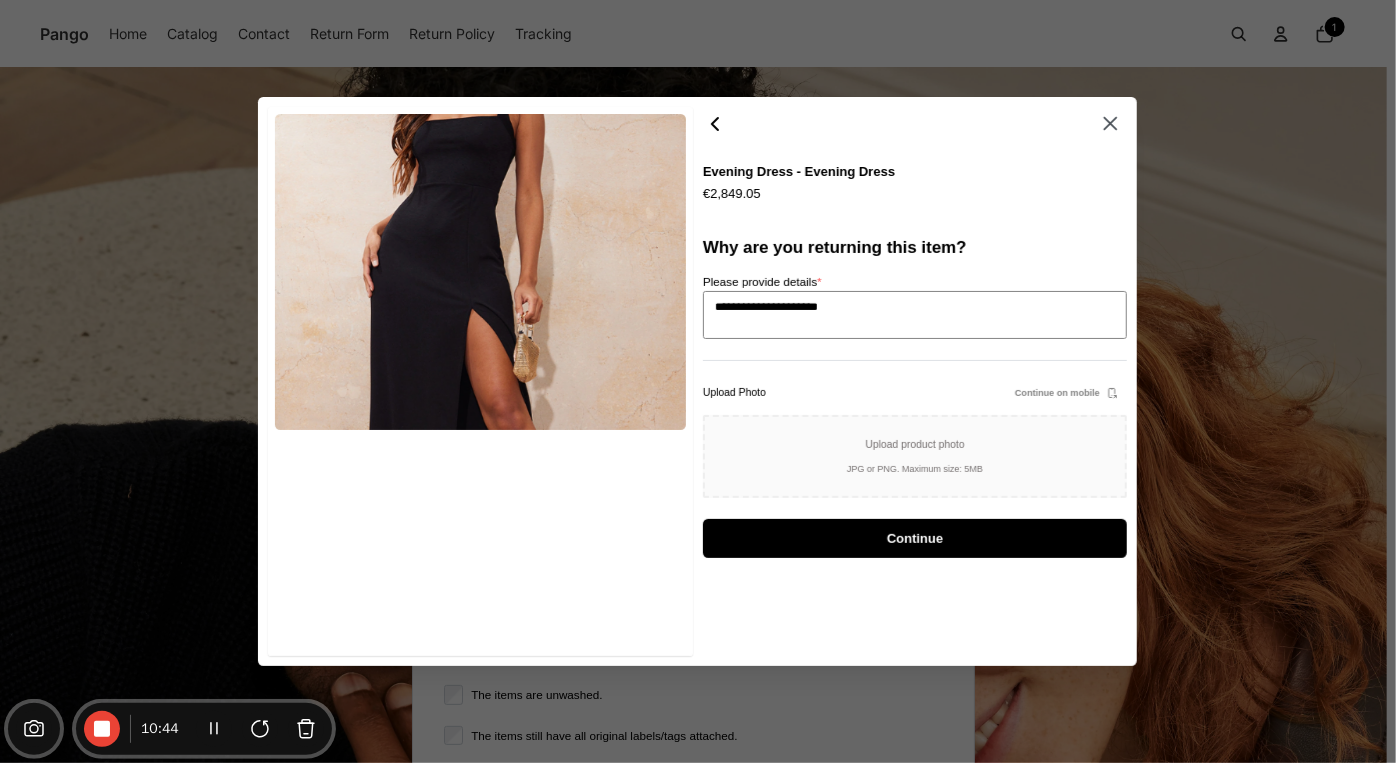 type on "**********" 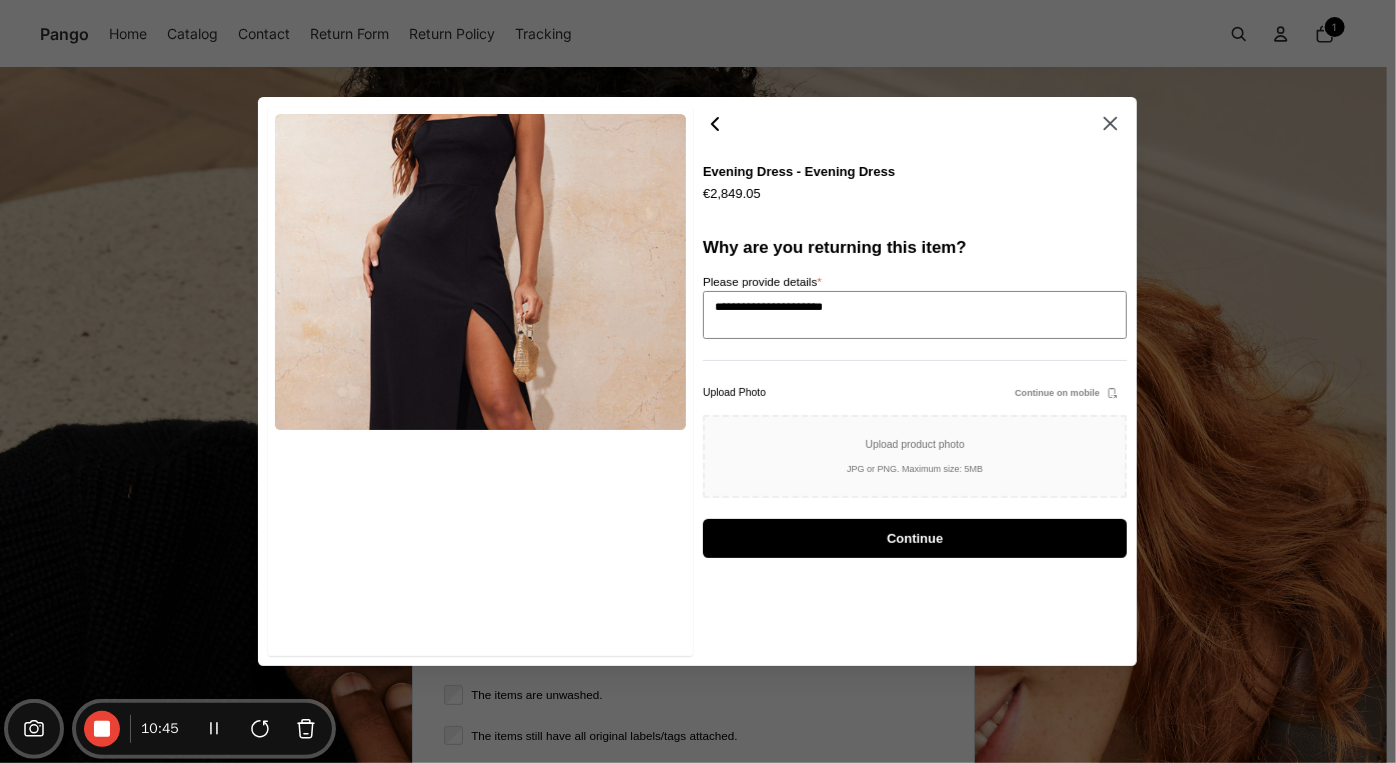 type on "**********" 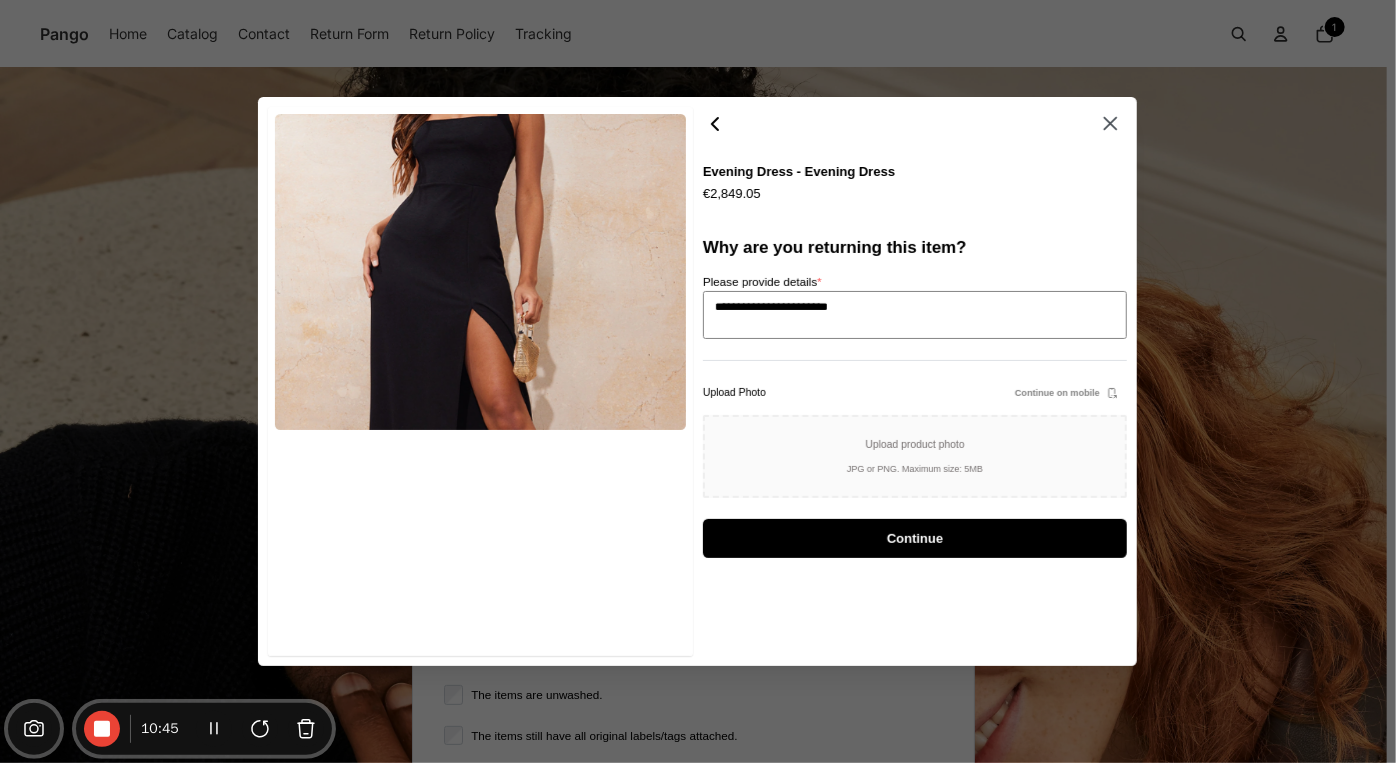 type on "**********" 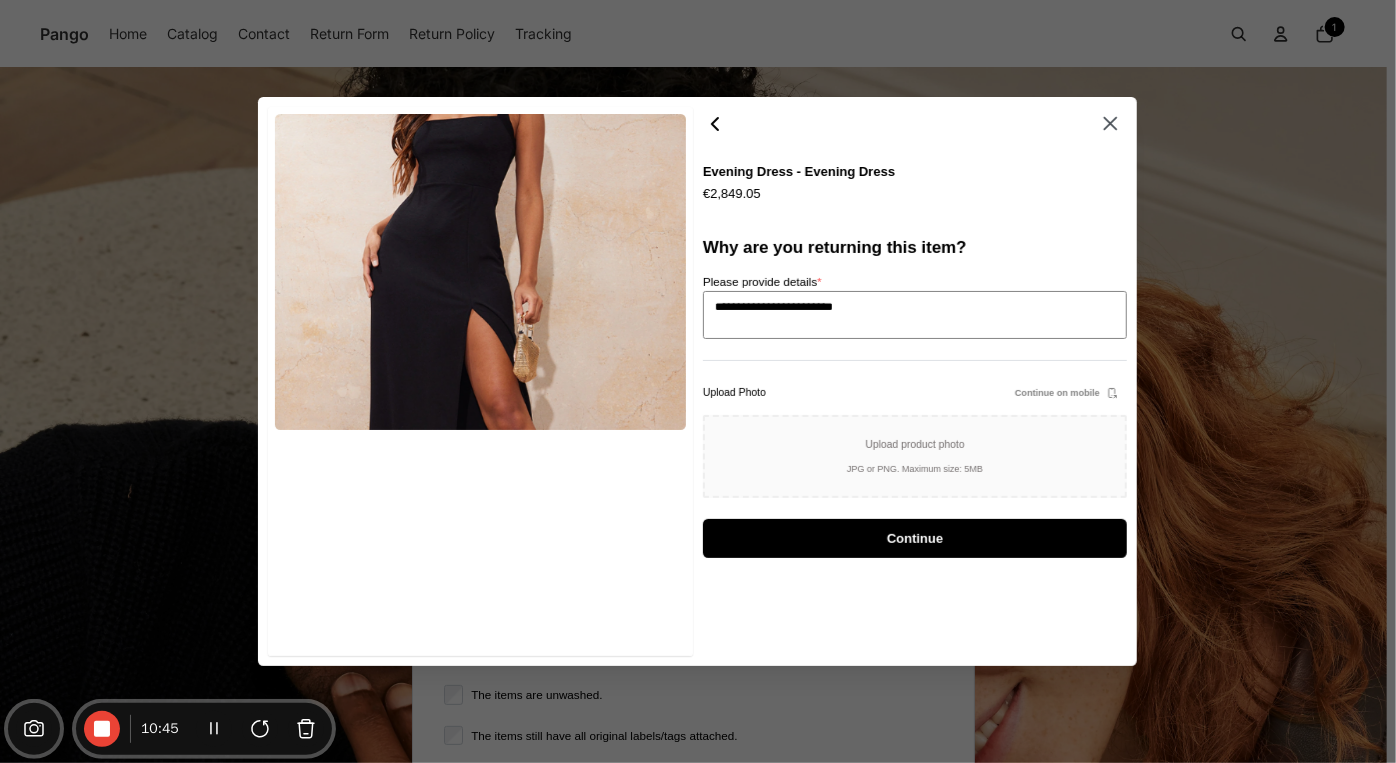 type on "**********" 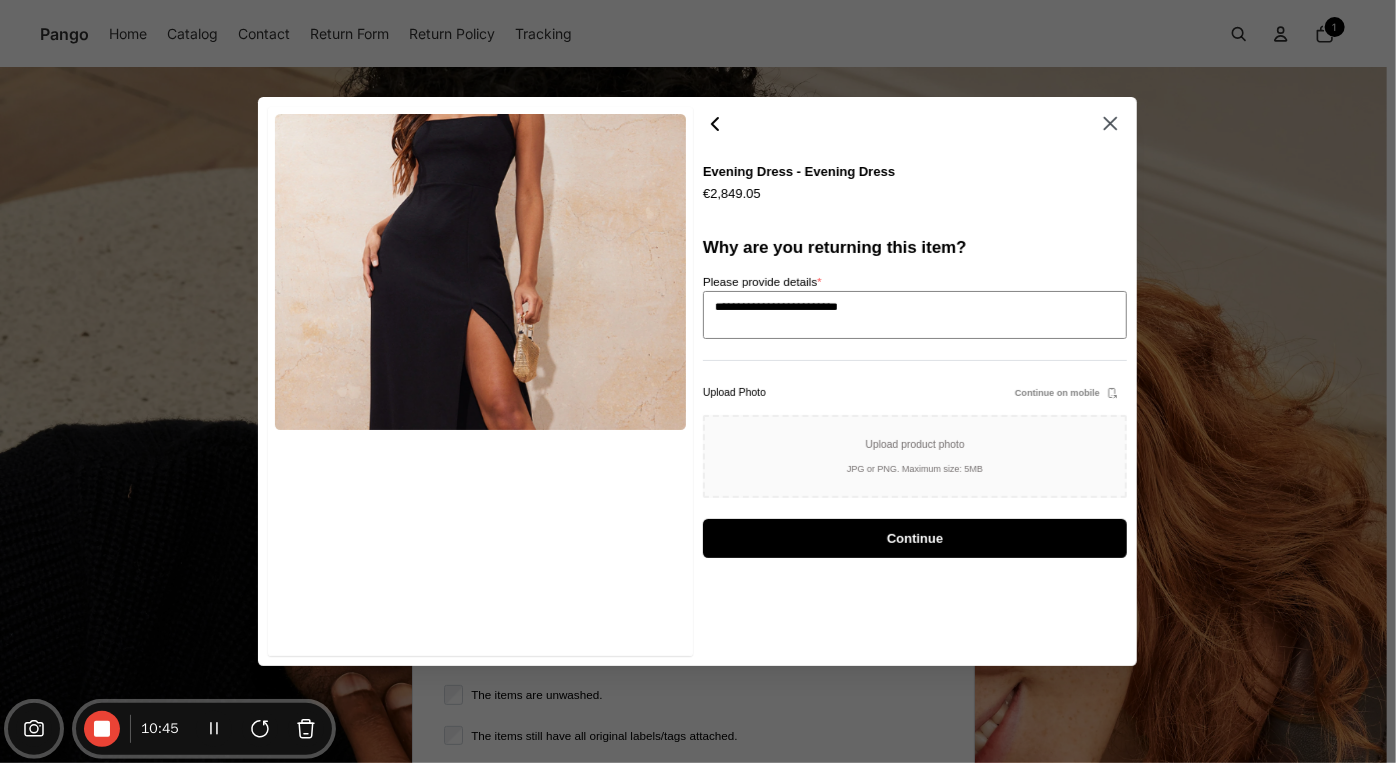 type on "**********" 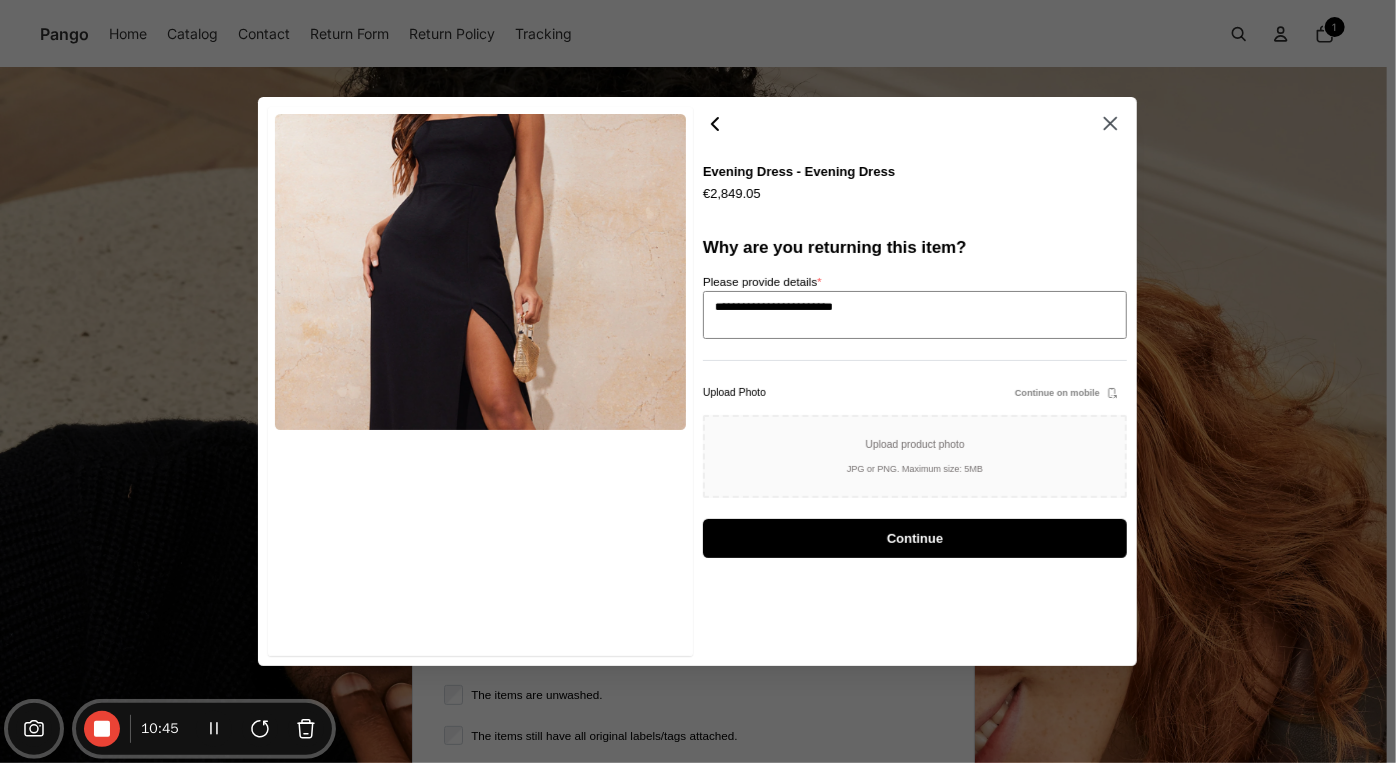 type on "**********" 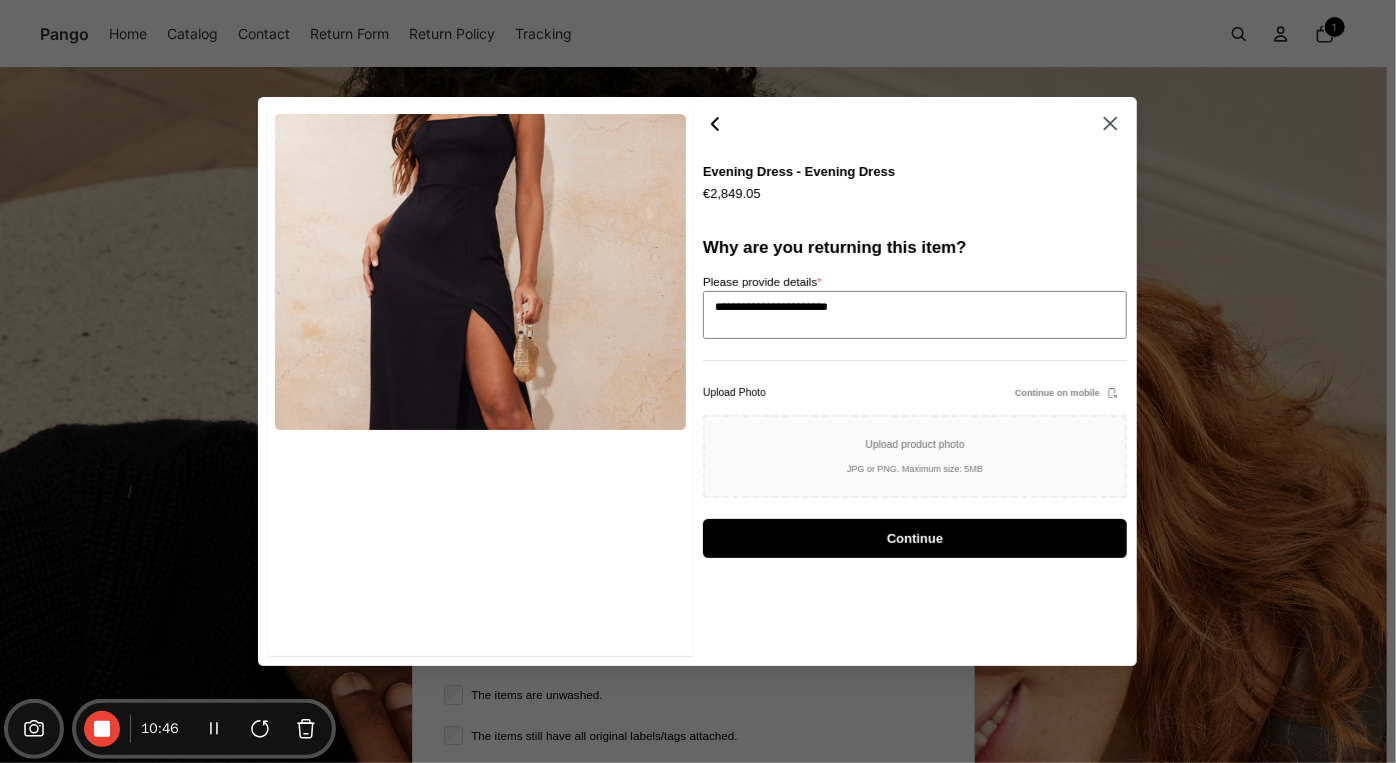 type on "**********" 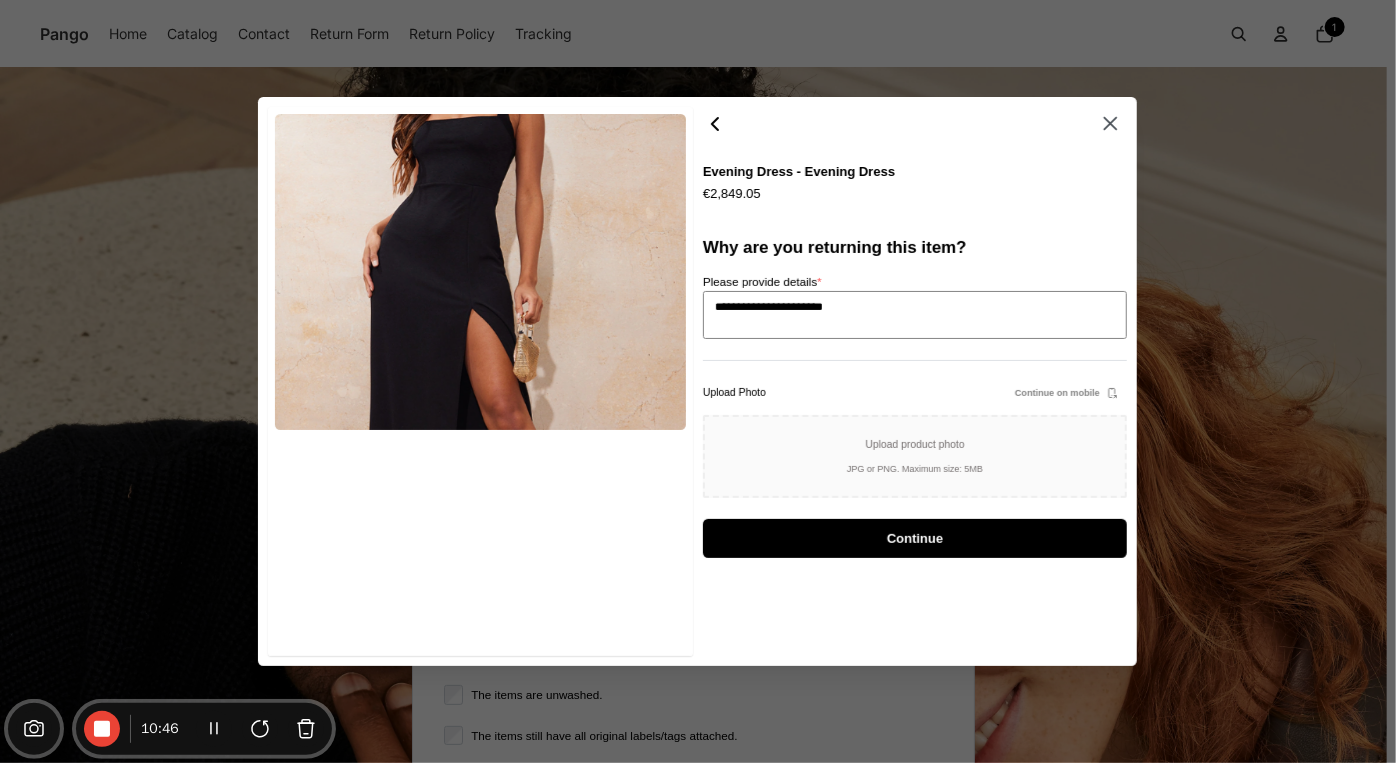 type on "**********" 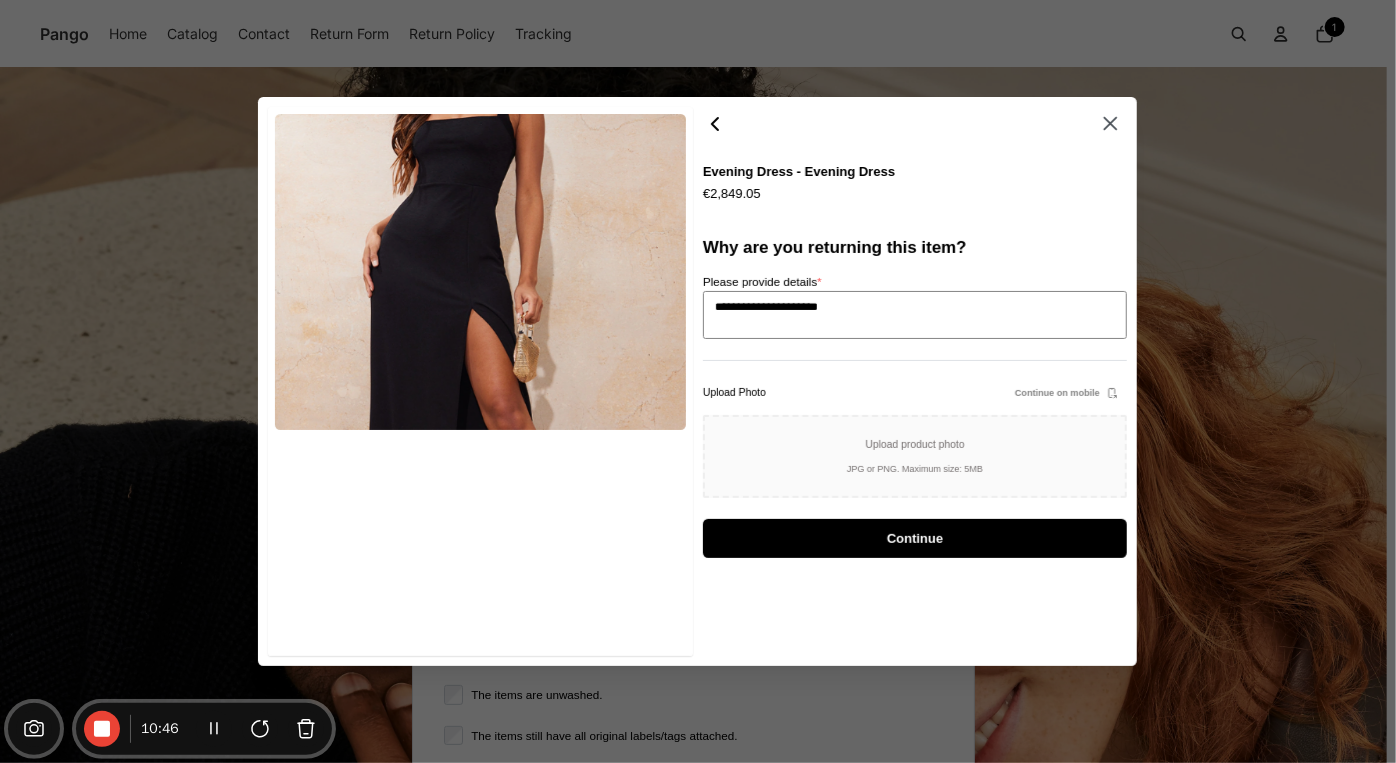 type on "**********" 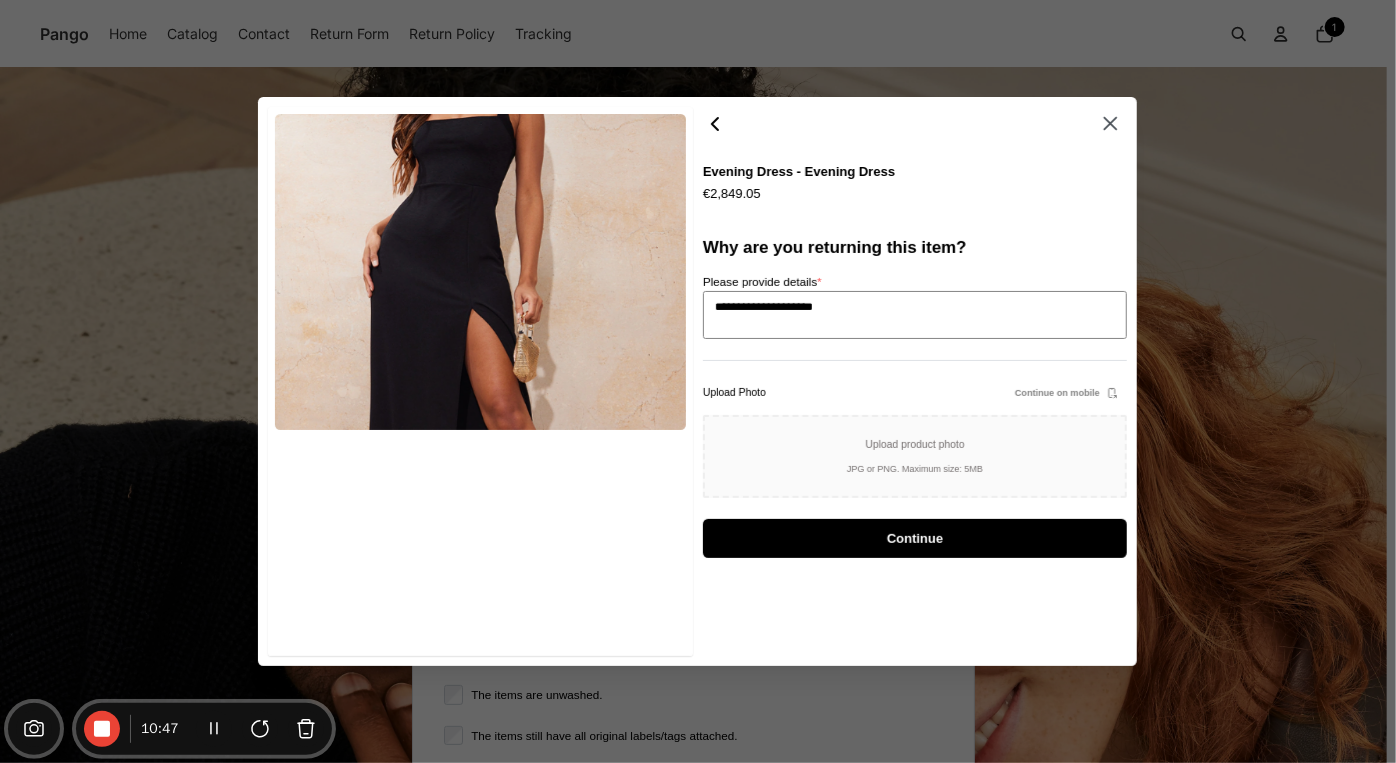 type on "**********" 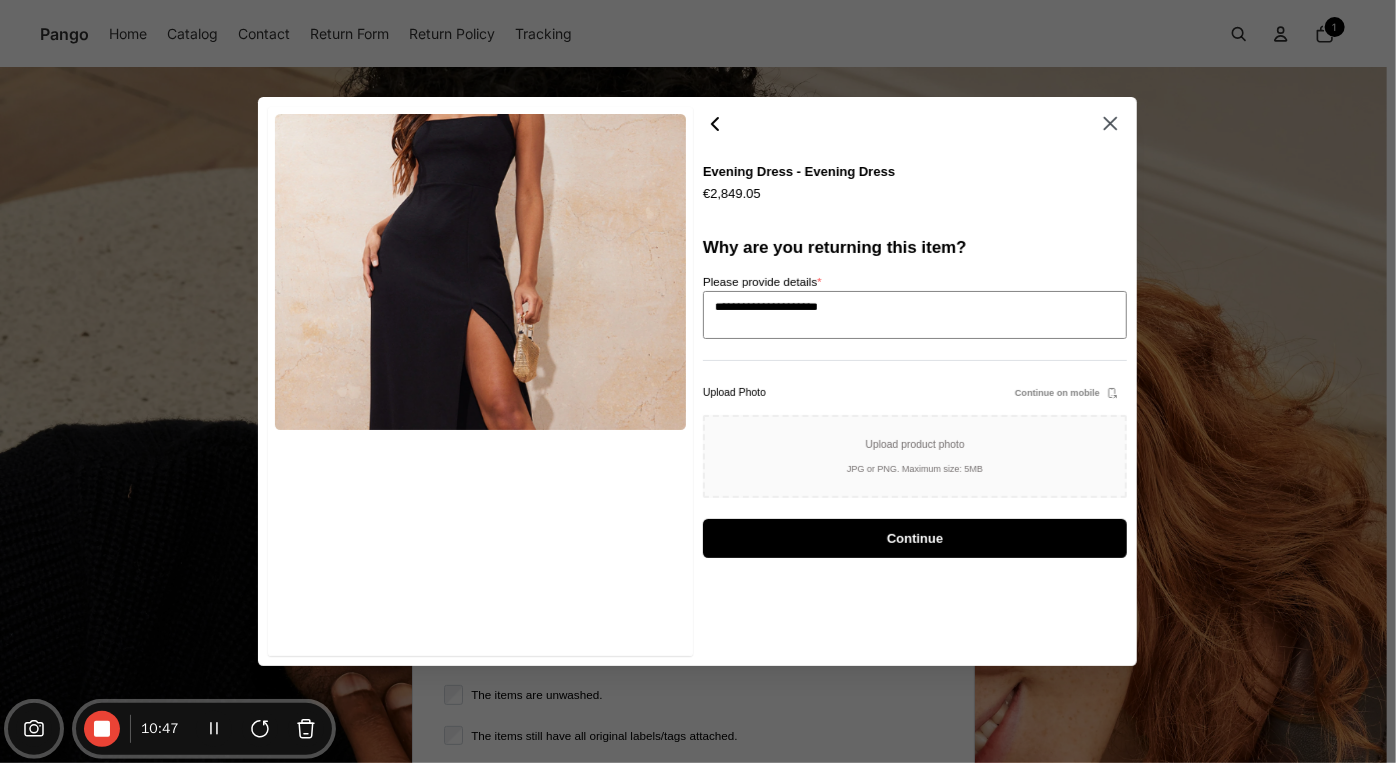 type on "*" 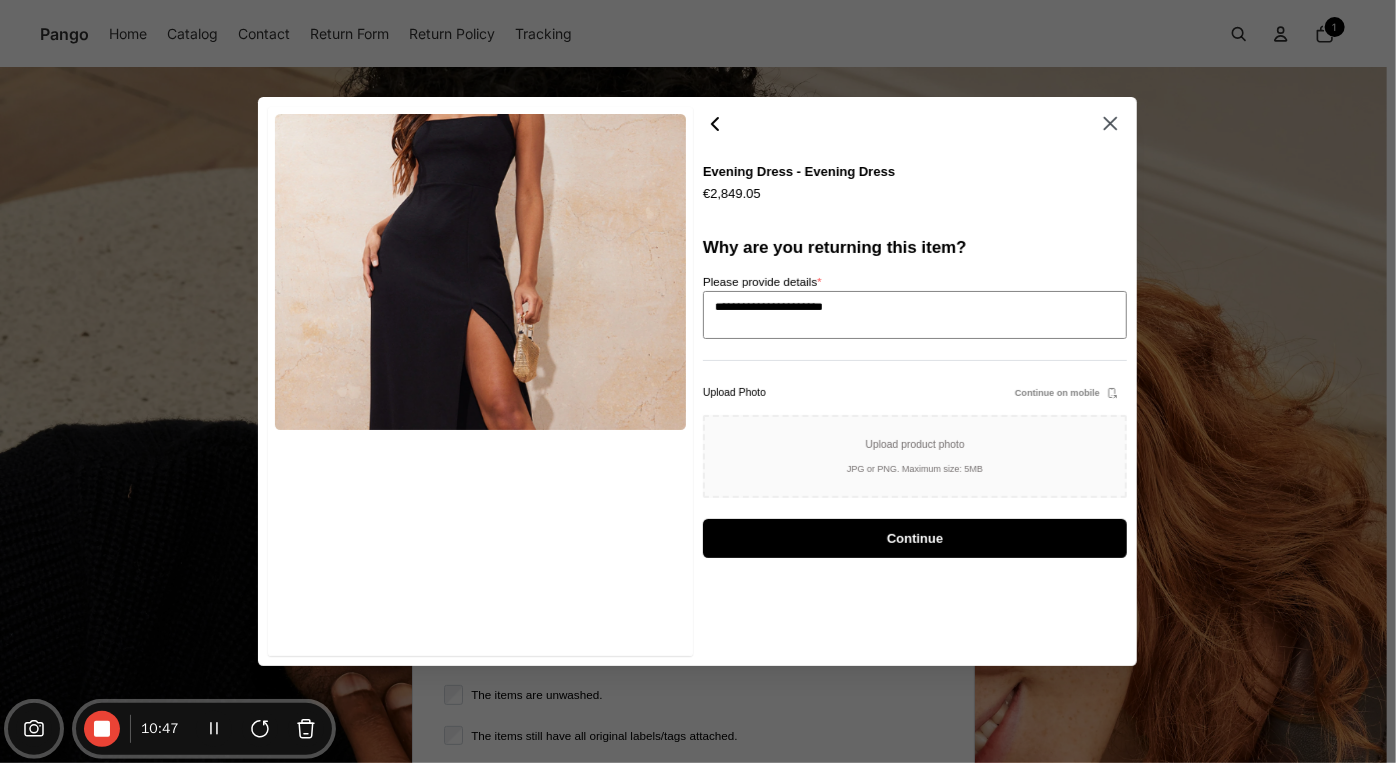 type on "**********" 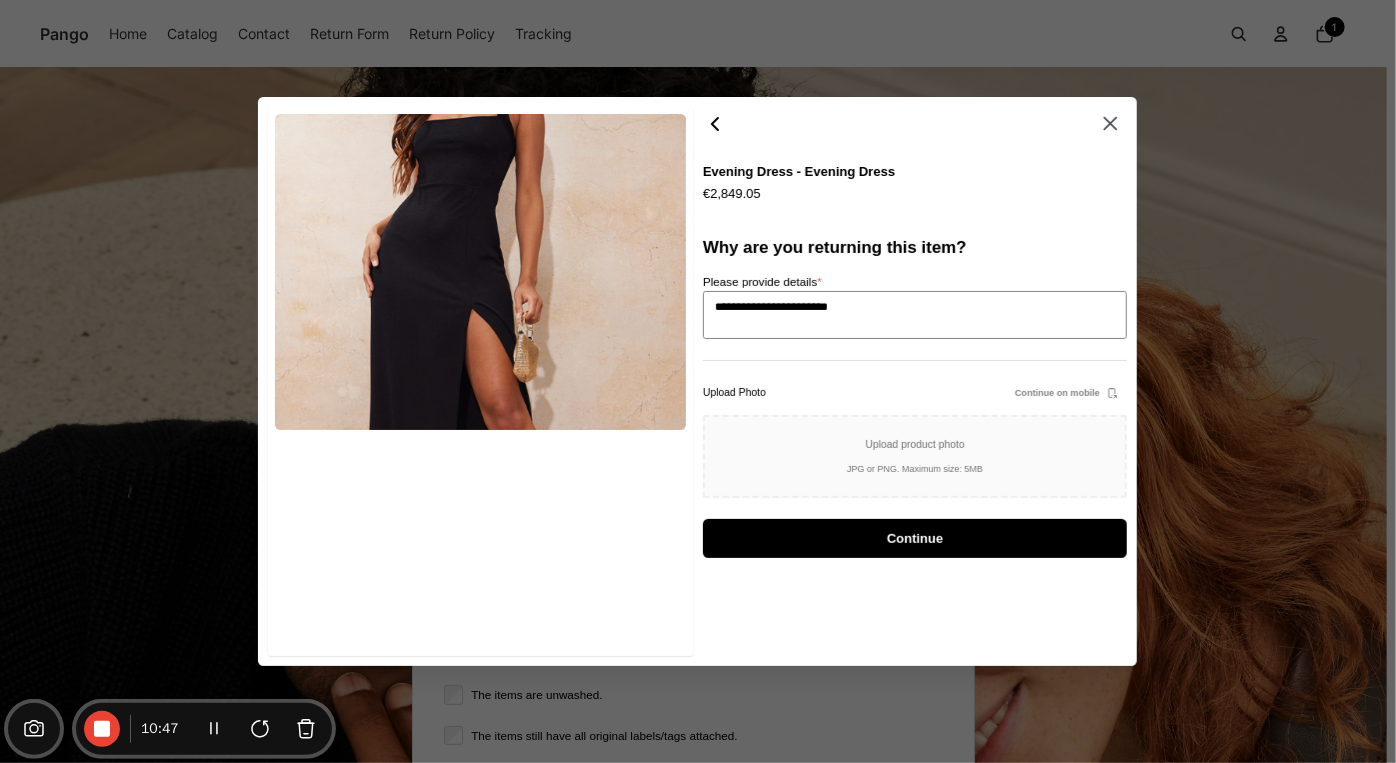 type on "**********" 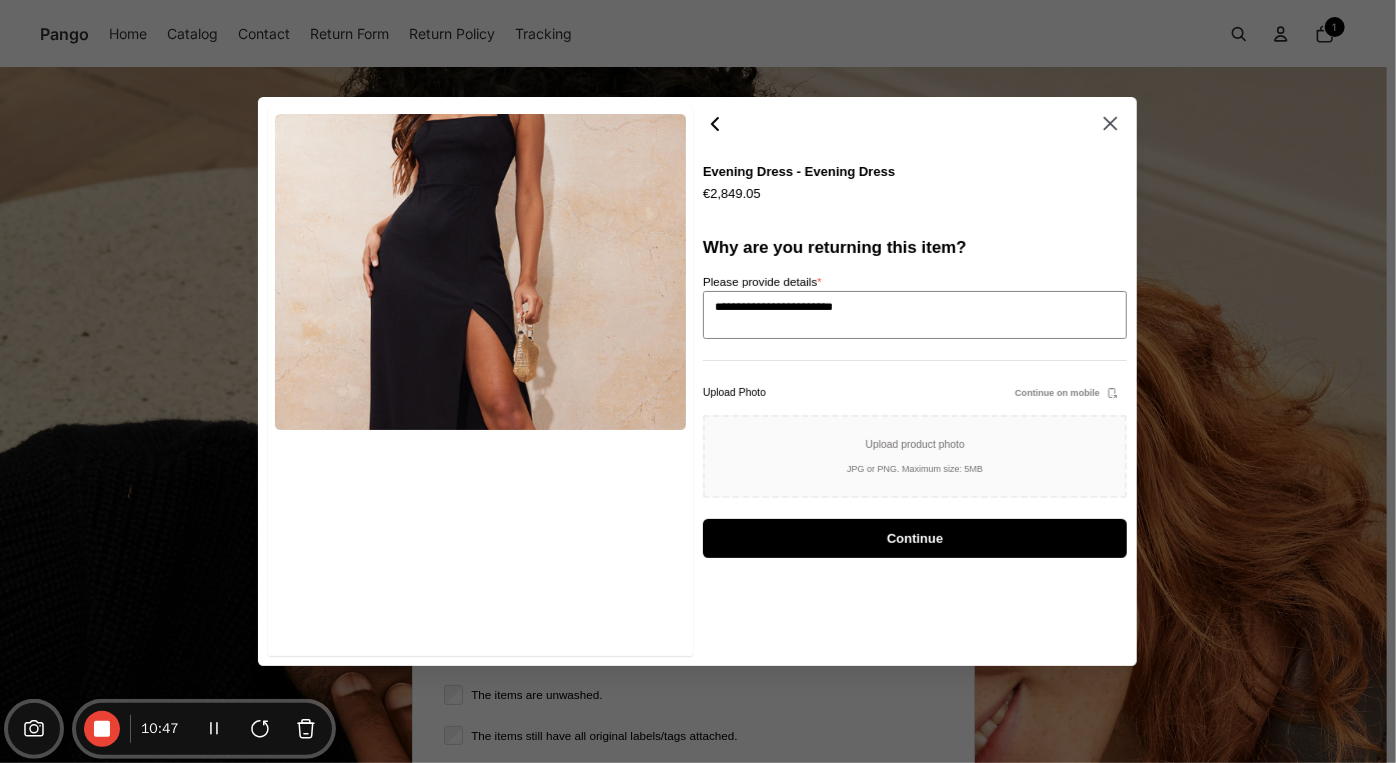 type on "**********" 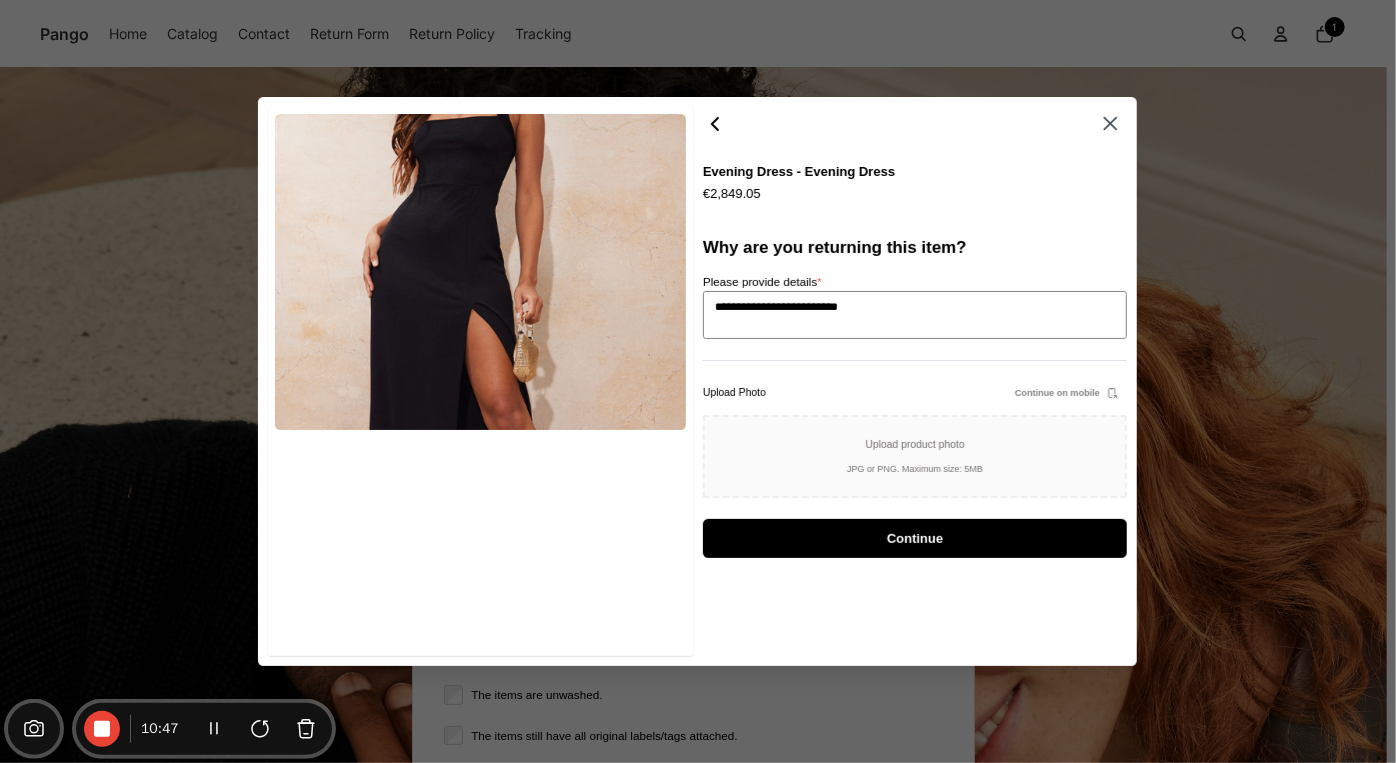 type on "**********" 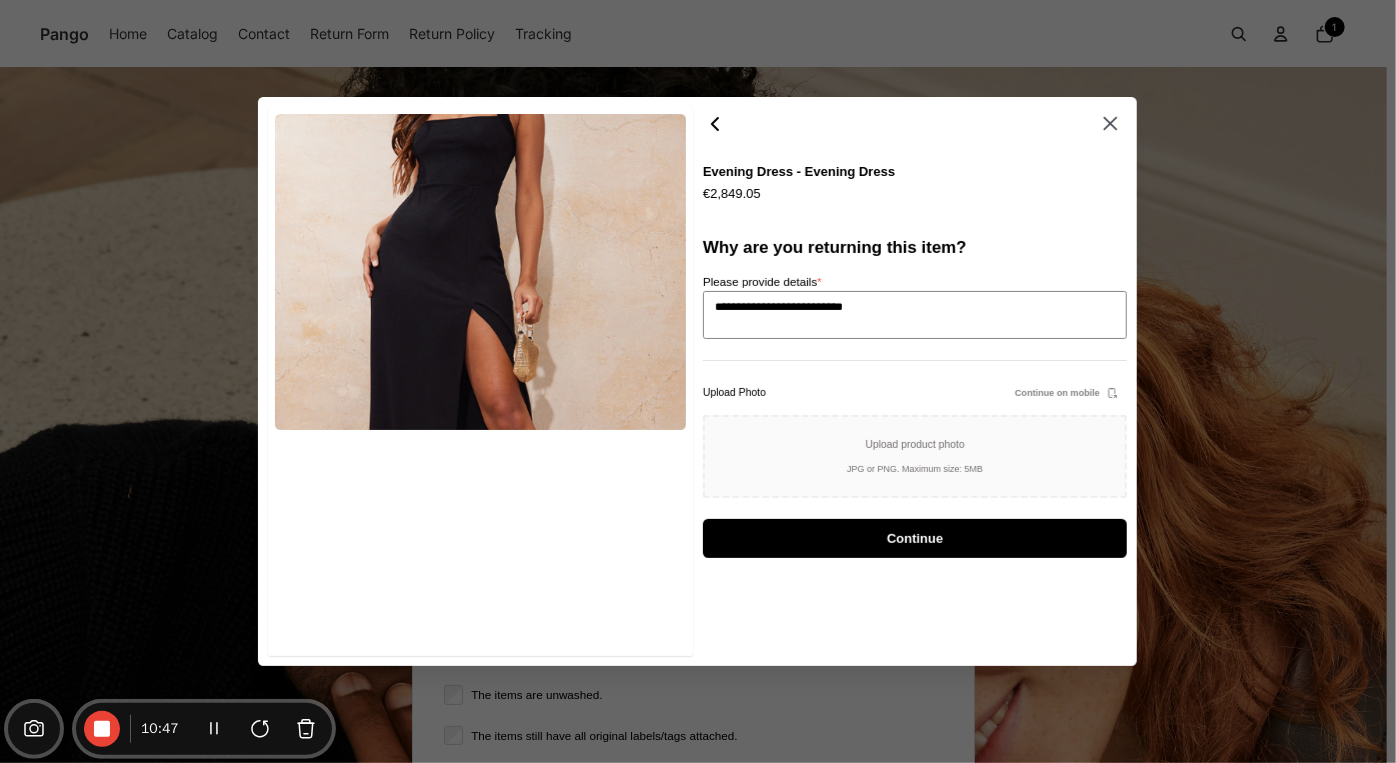type on "**********" 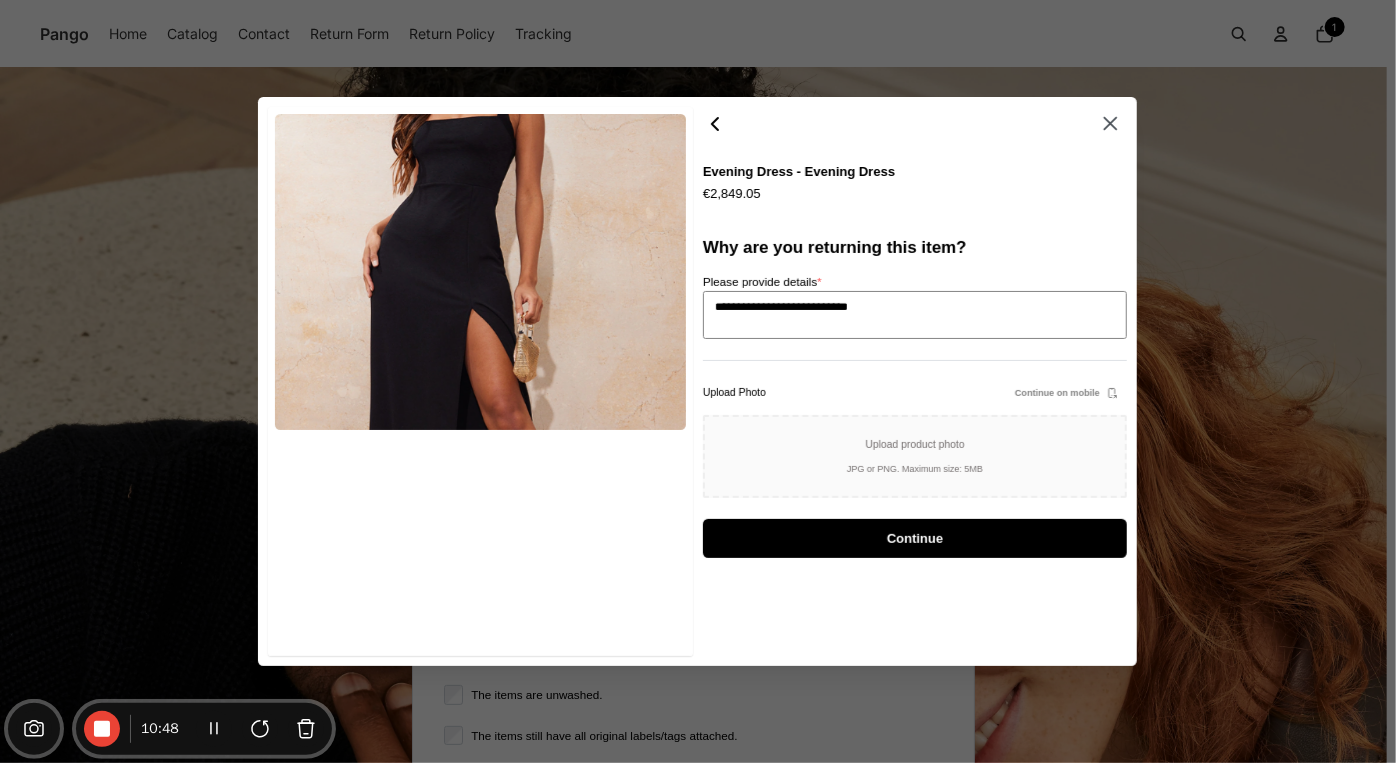 type on "**********" 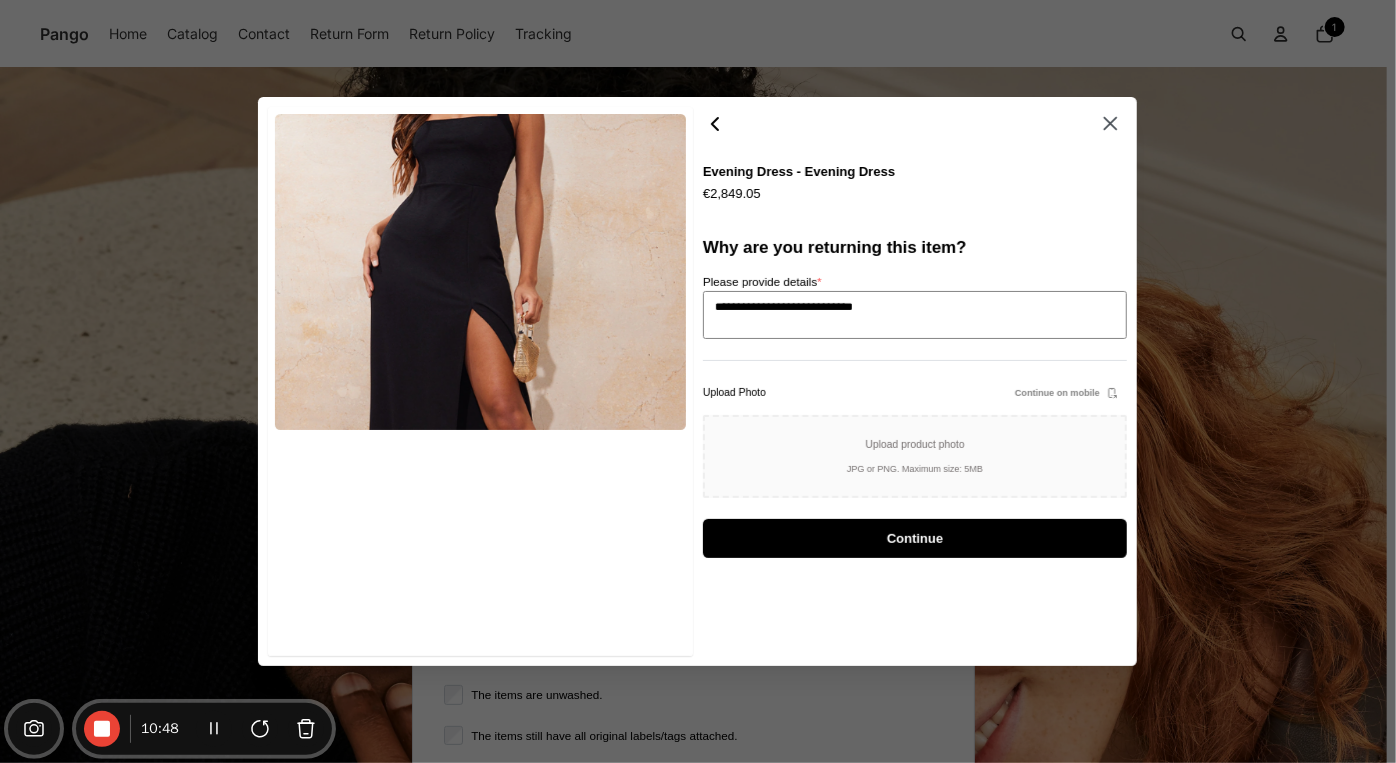 type on "**********" 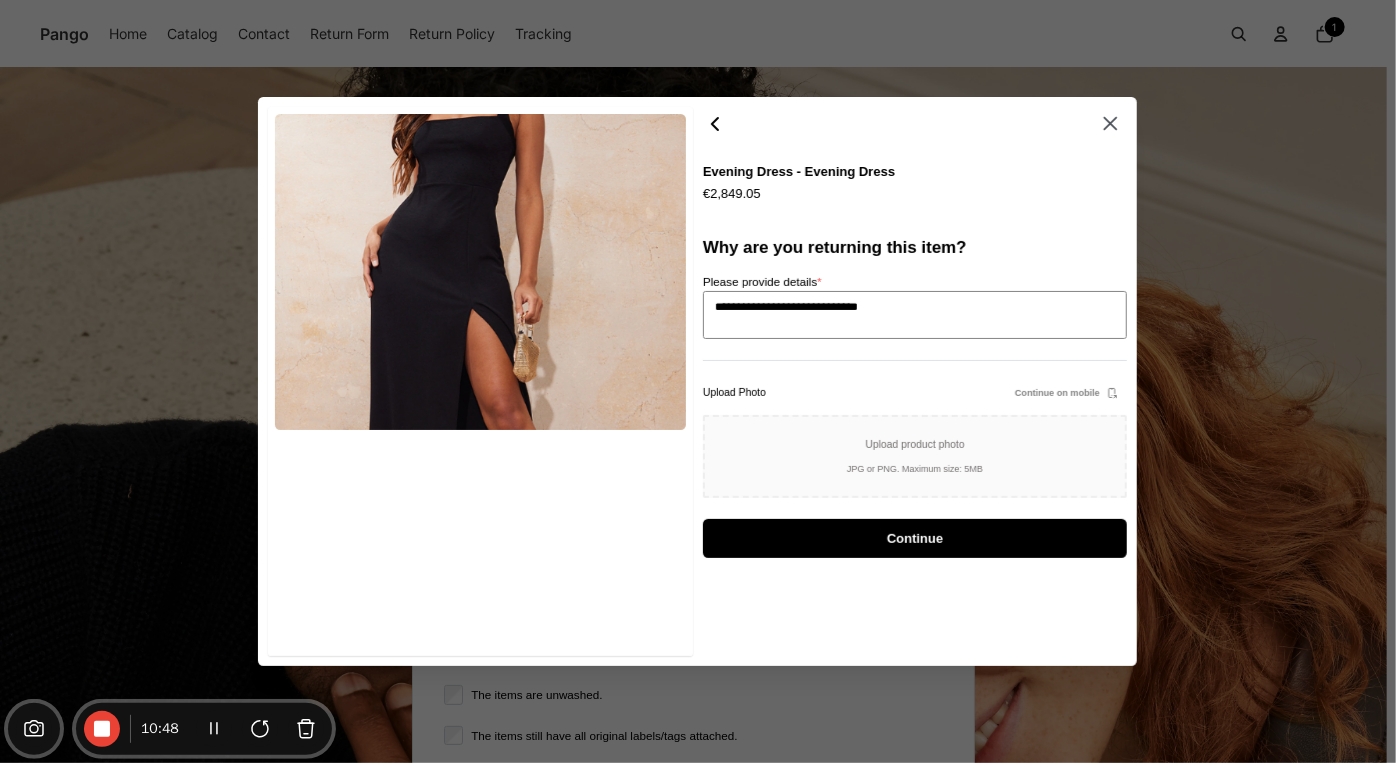 type on "**********" 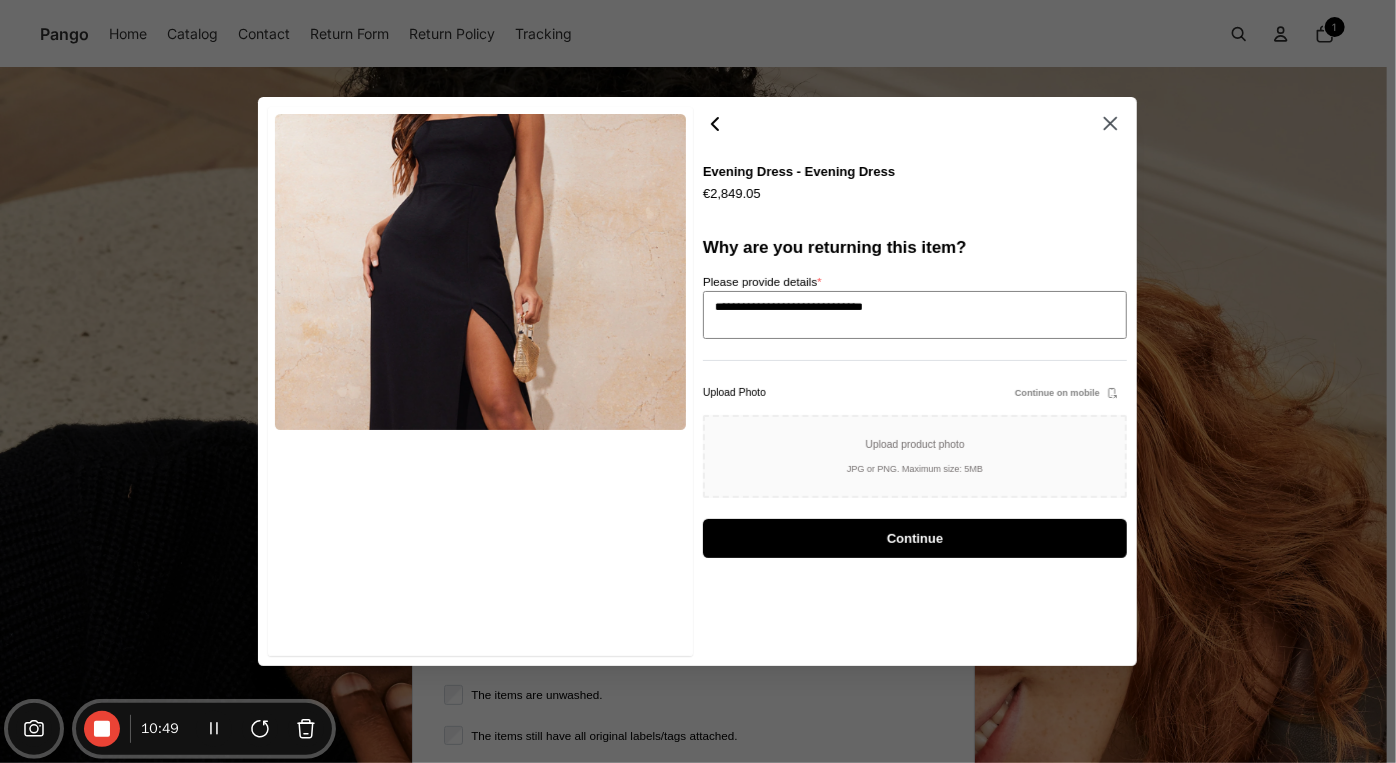 type on "**********" 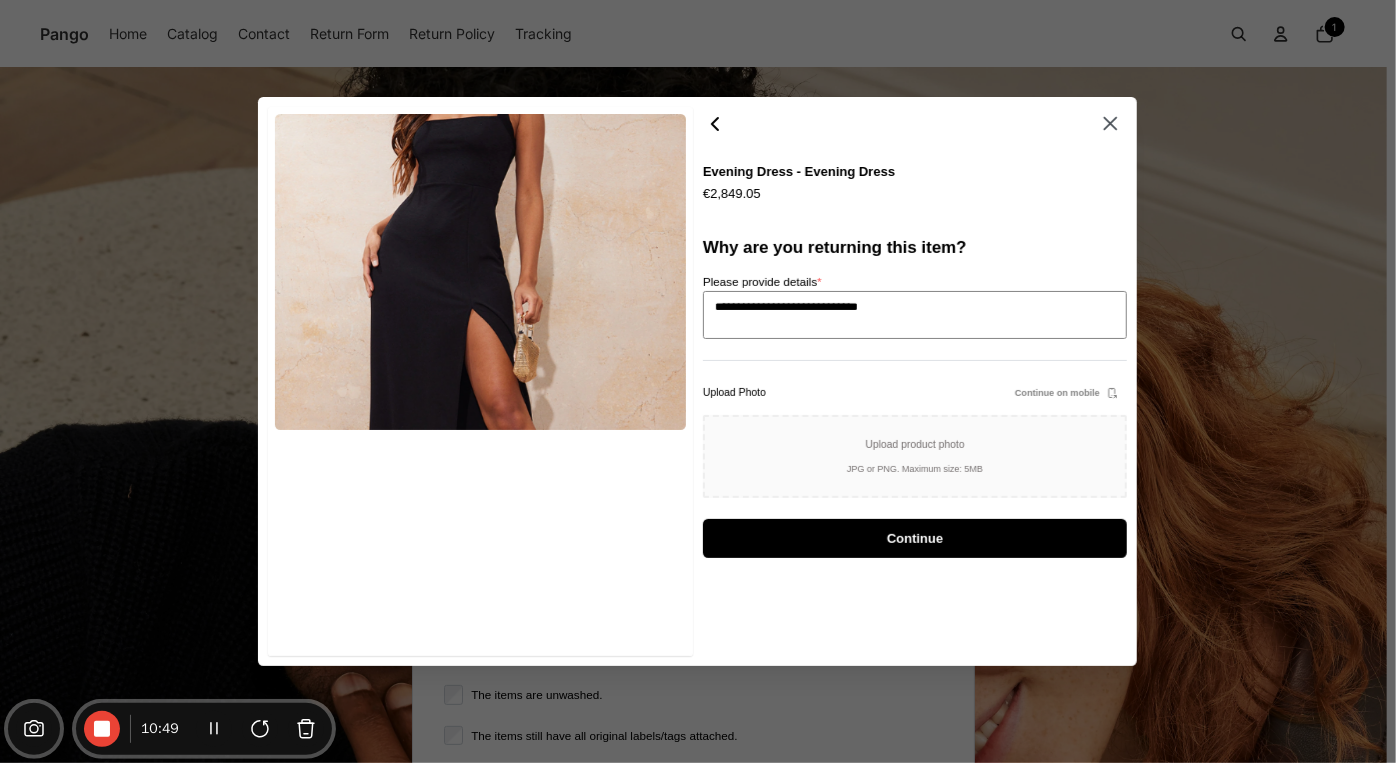 type on "**********" 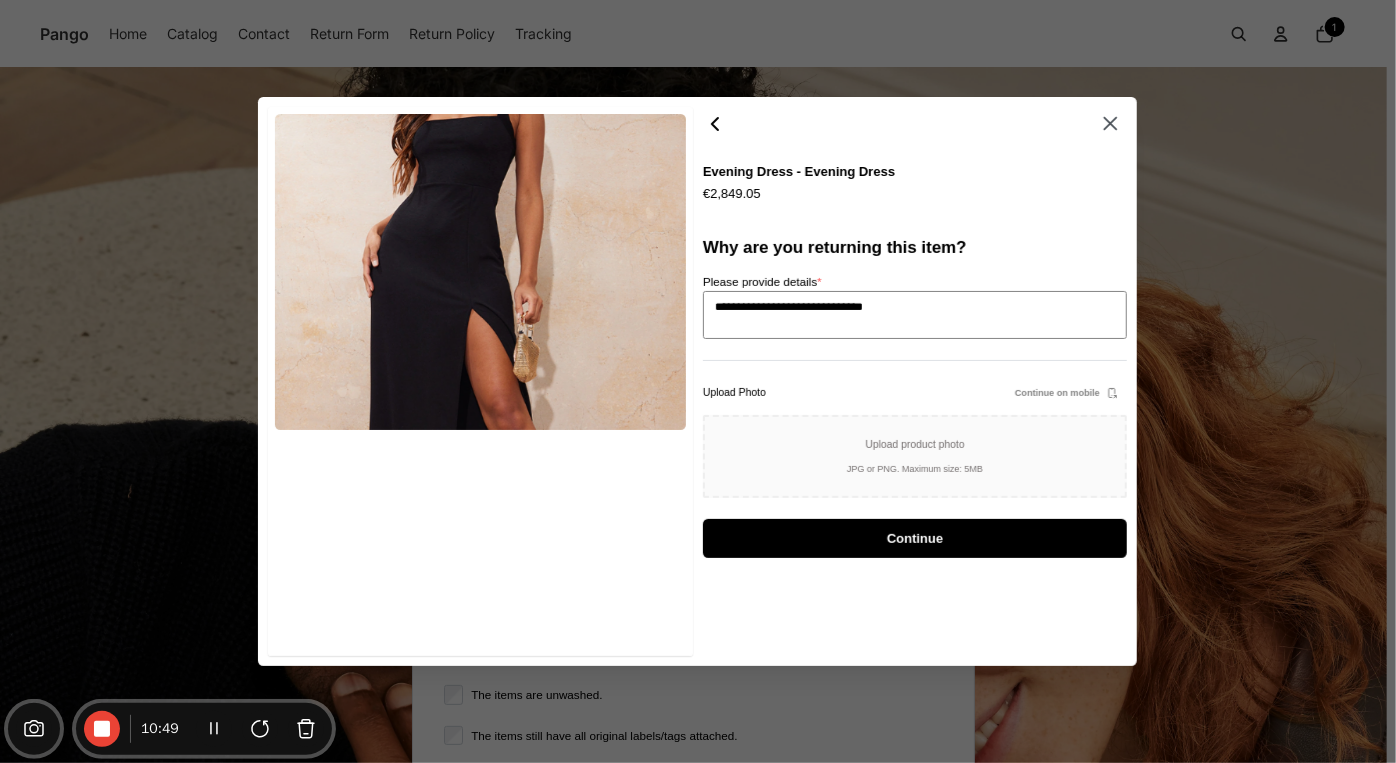 type on "**********" 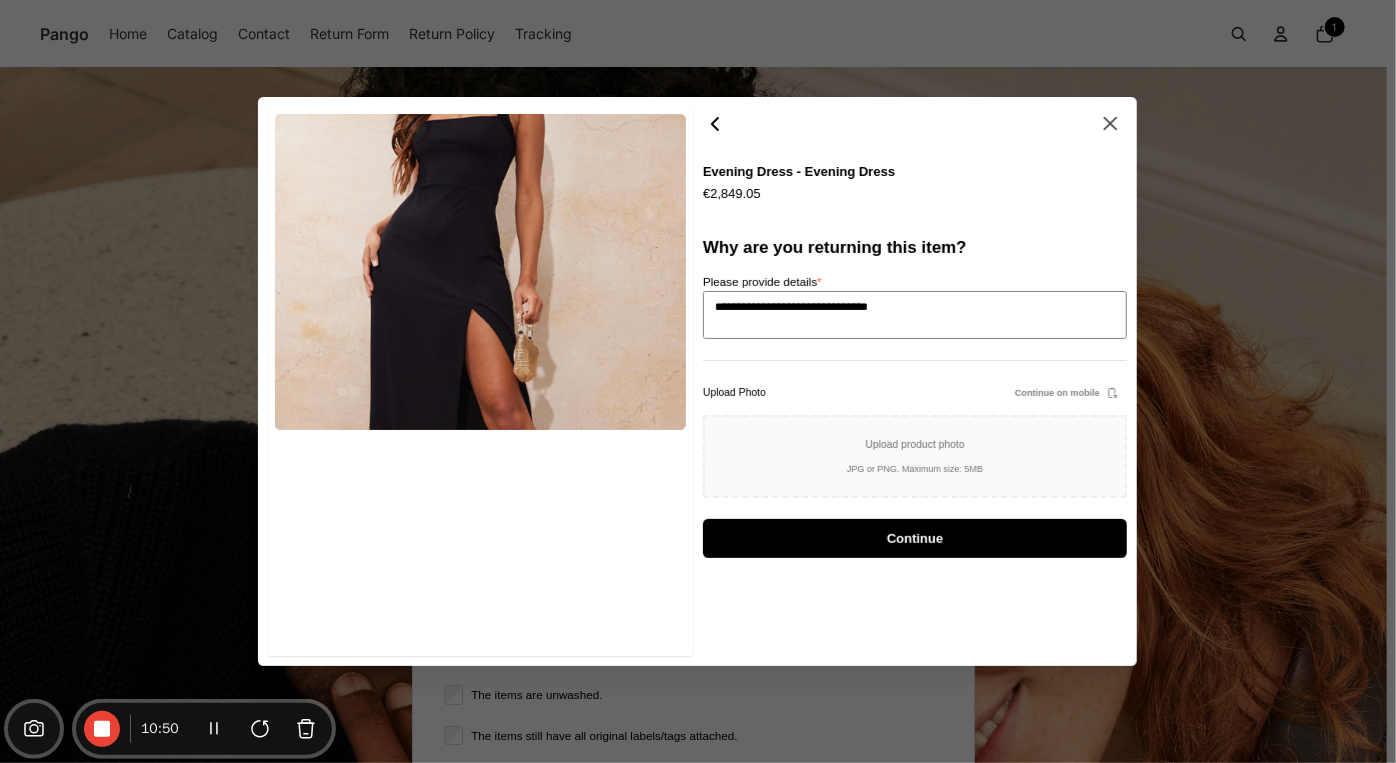 type on "**********" 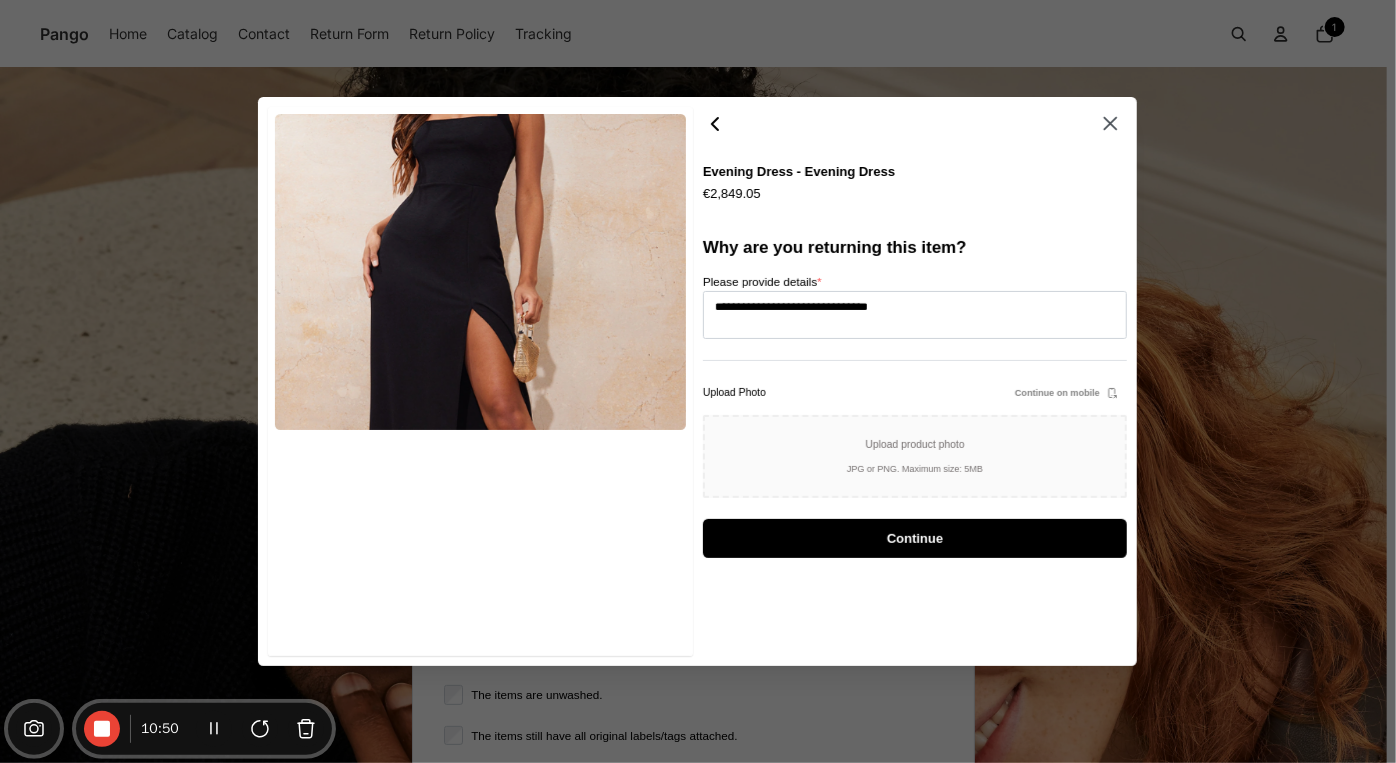 click on "Continue on mobile" at bounding box center [1057, 393] 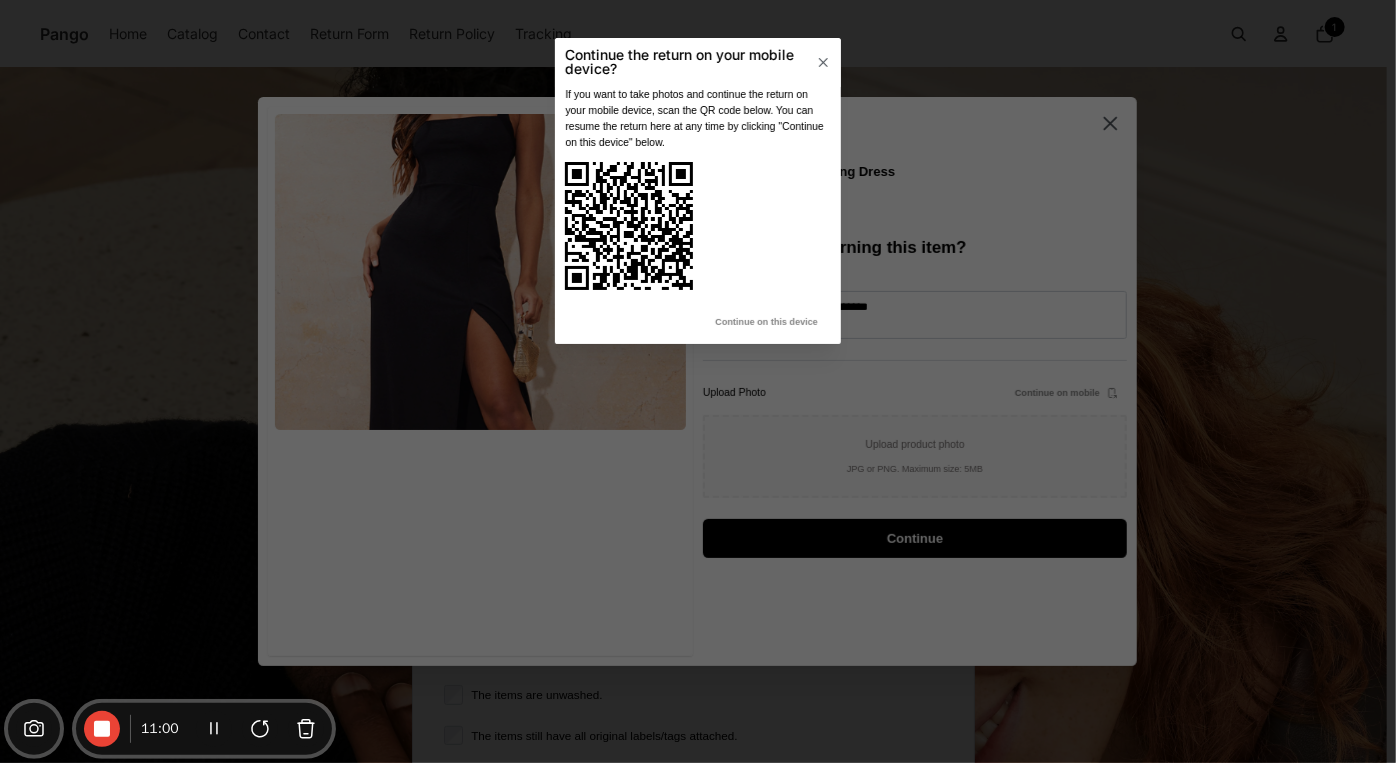 click 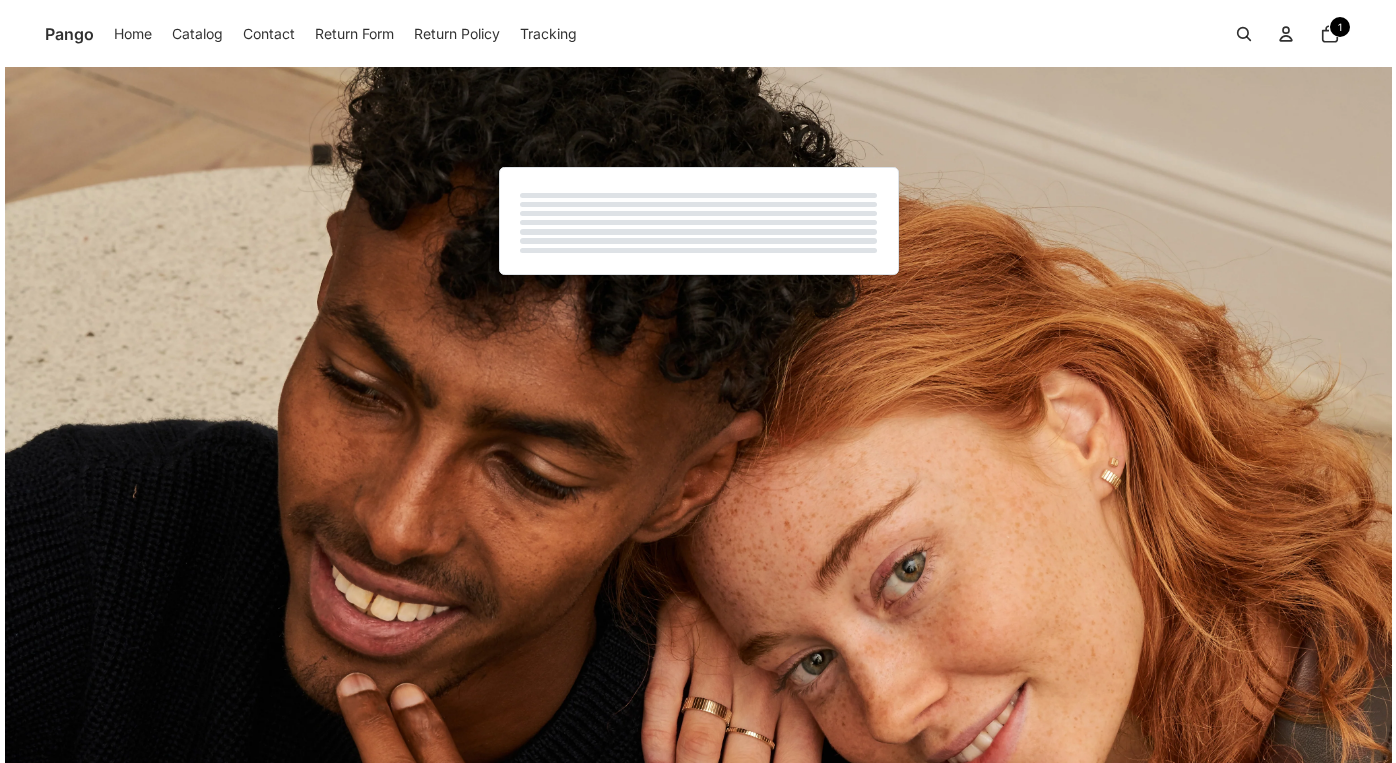 scroll, scrollTop: 0, scrollLeft: 0, axis: both 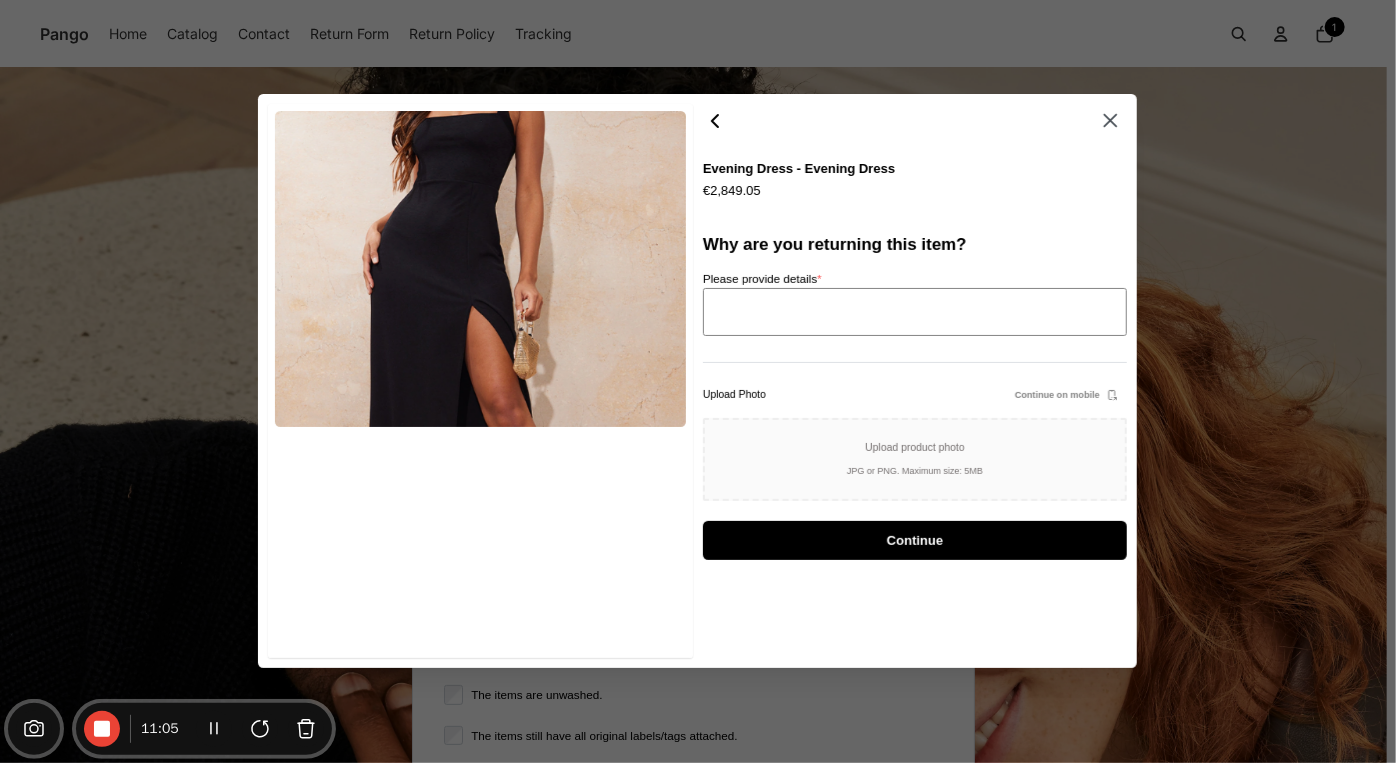 click on "Please provide details  *" at bounding box center [915, 312] 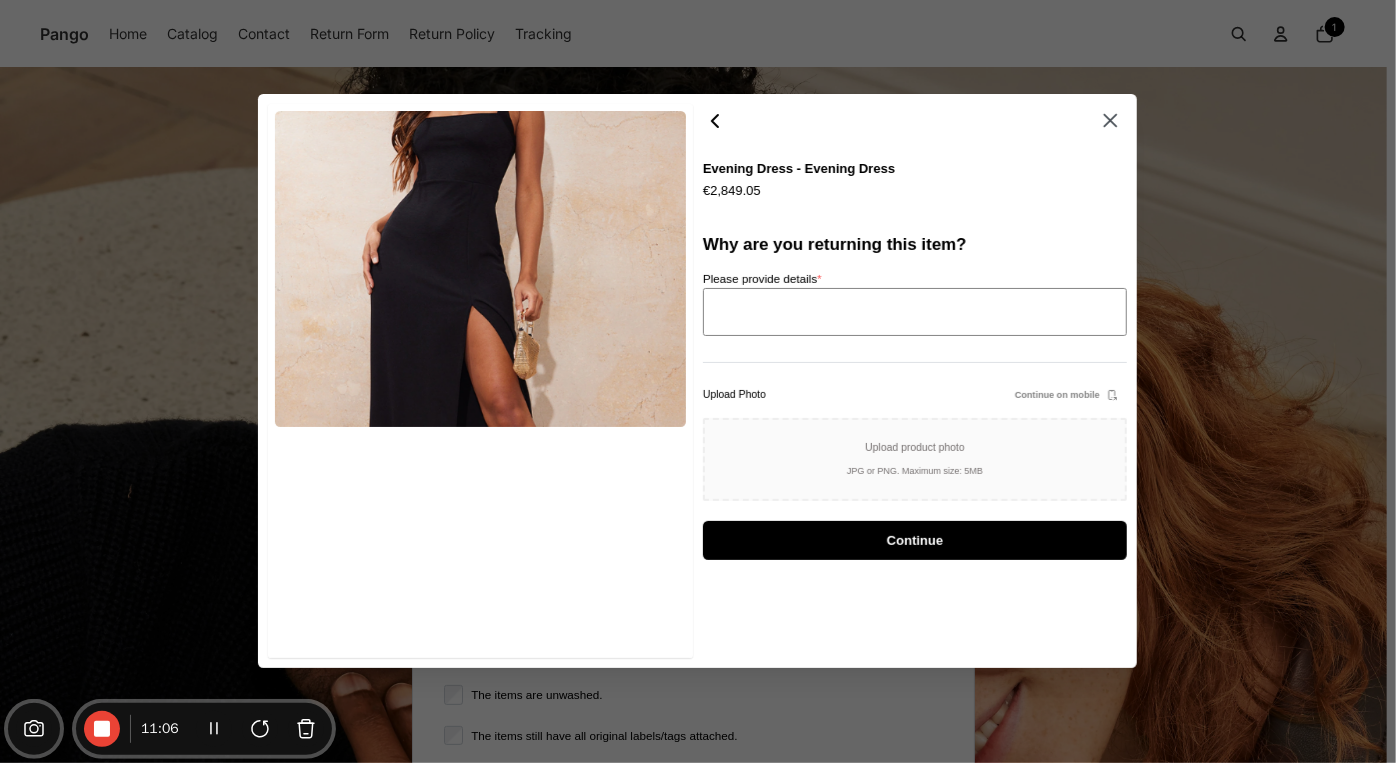 type on "*" 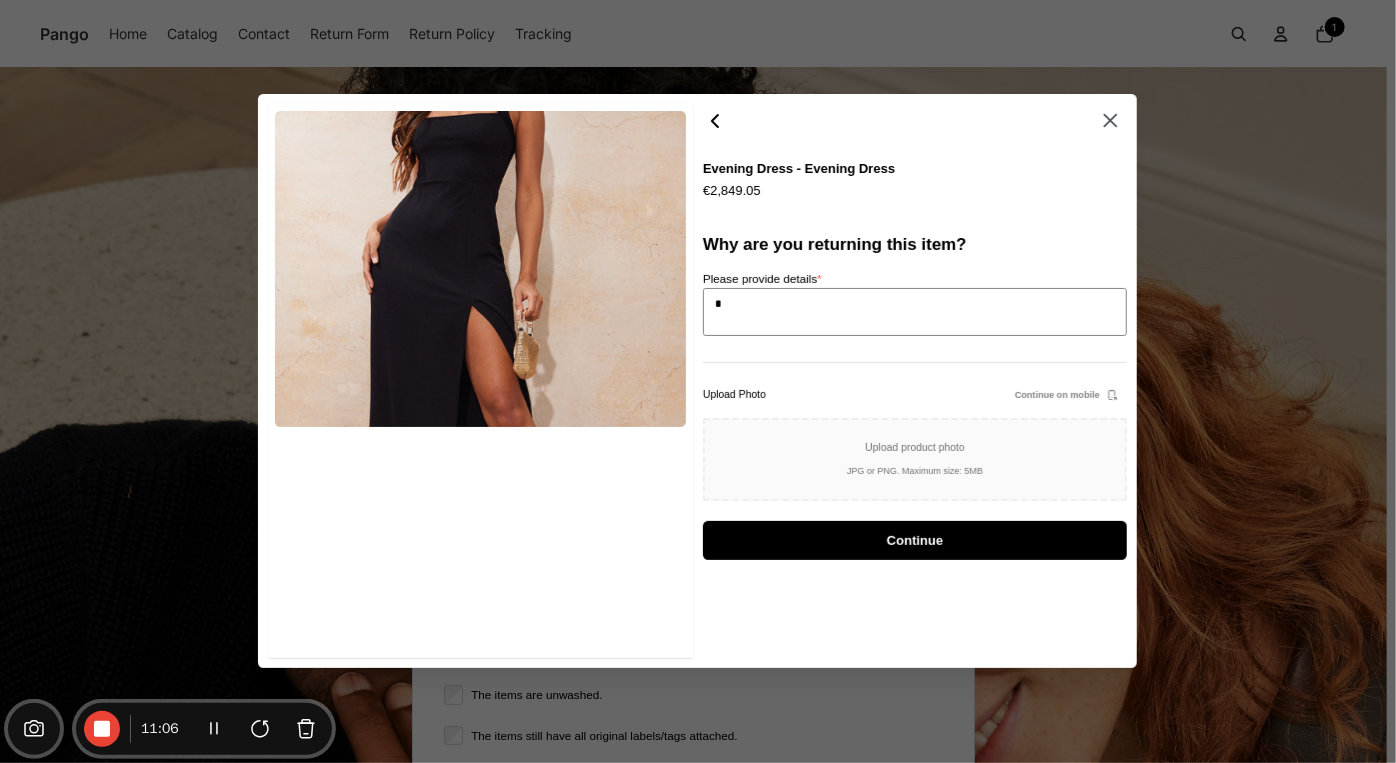 type on "**" 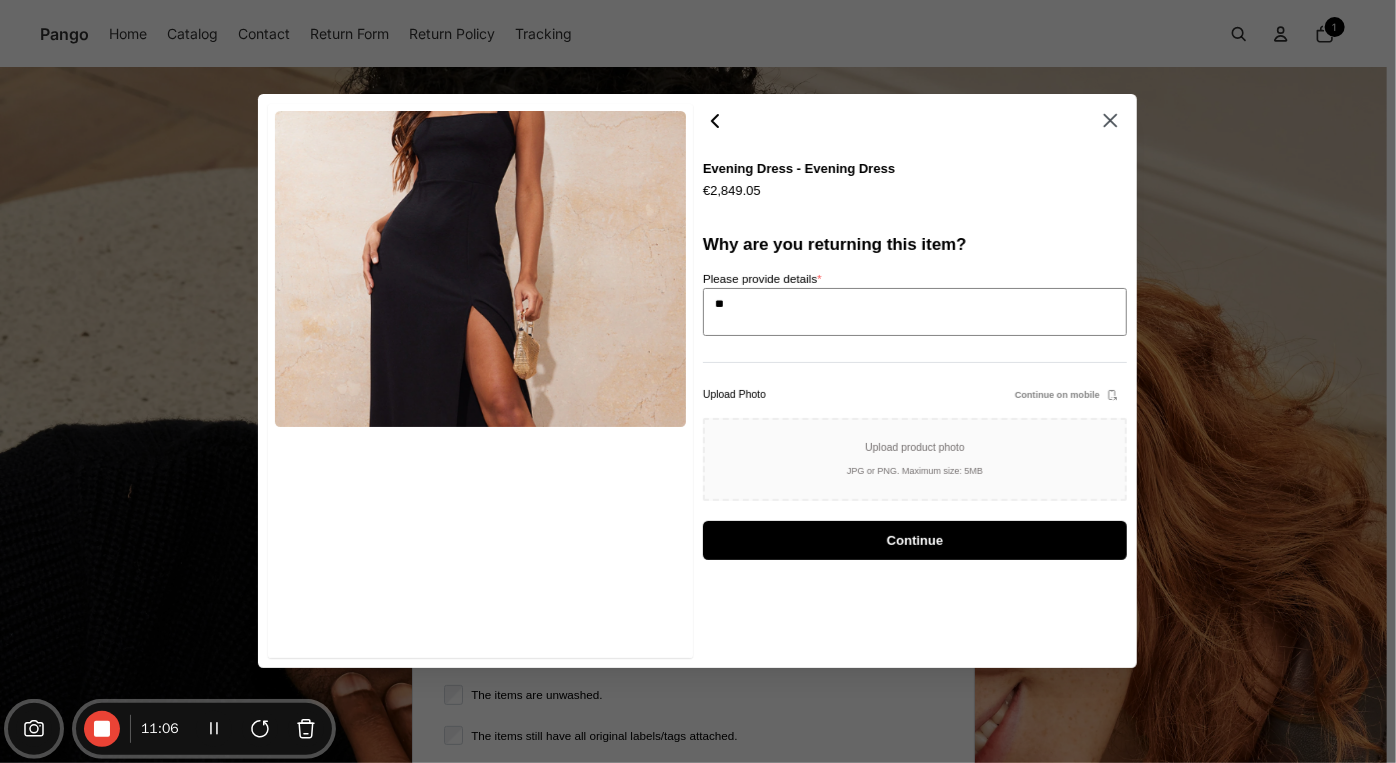 type on "***" 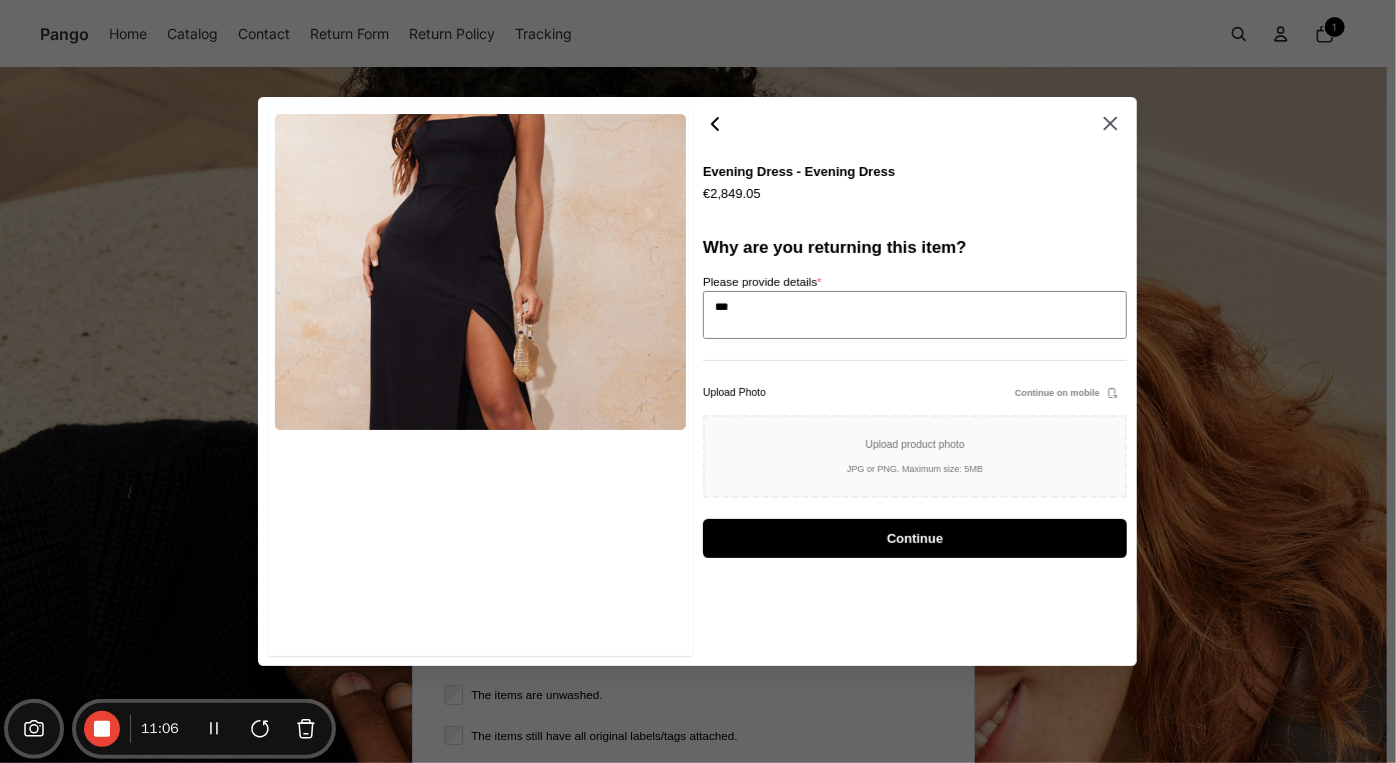 type on "****" 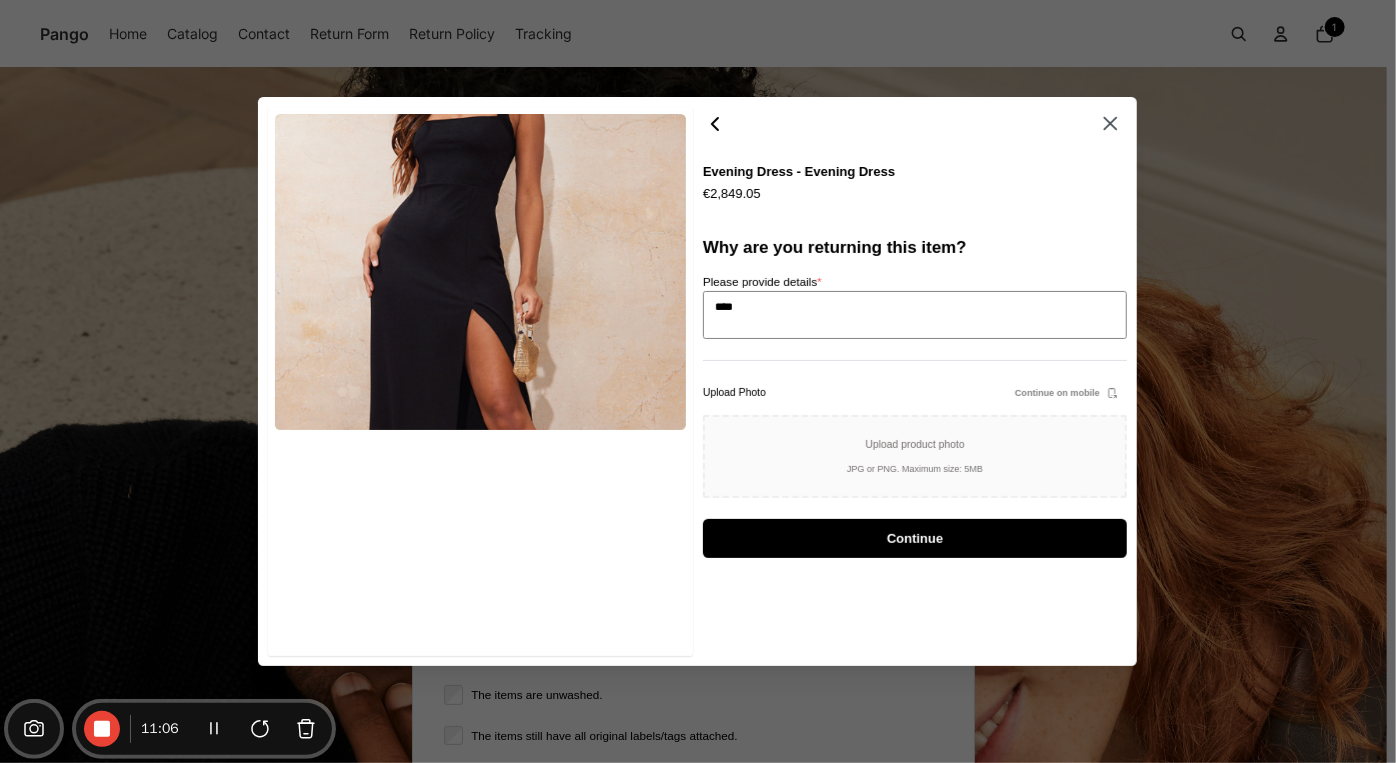 type on "*****" 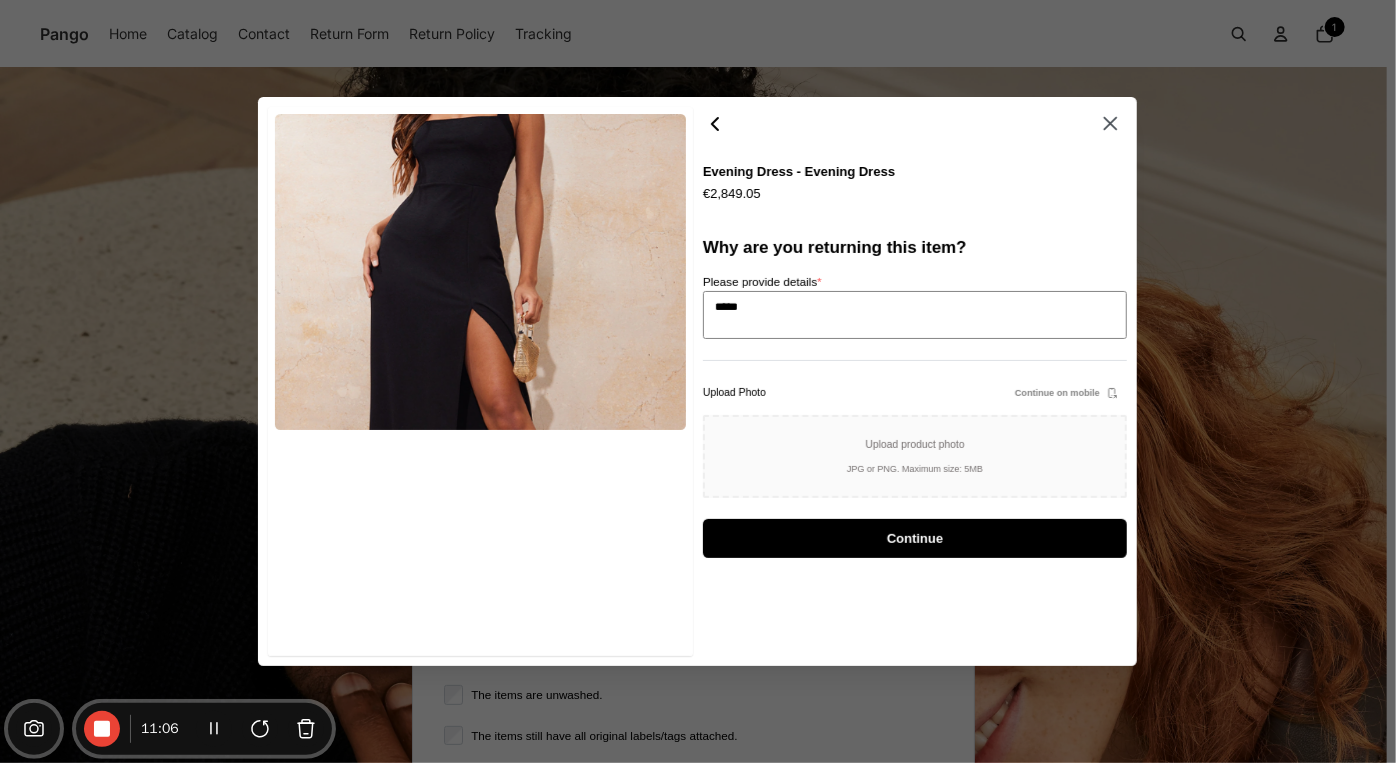 type on "******" 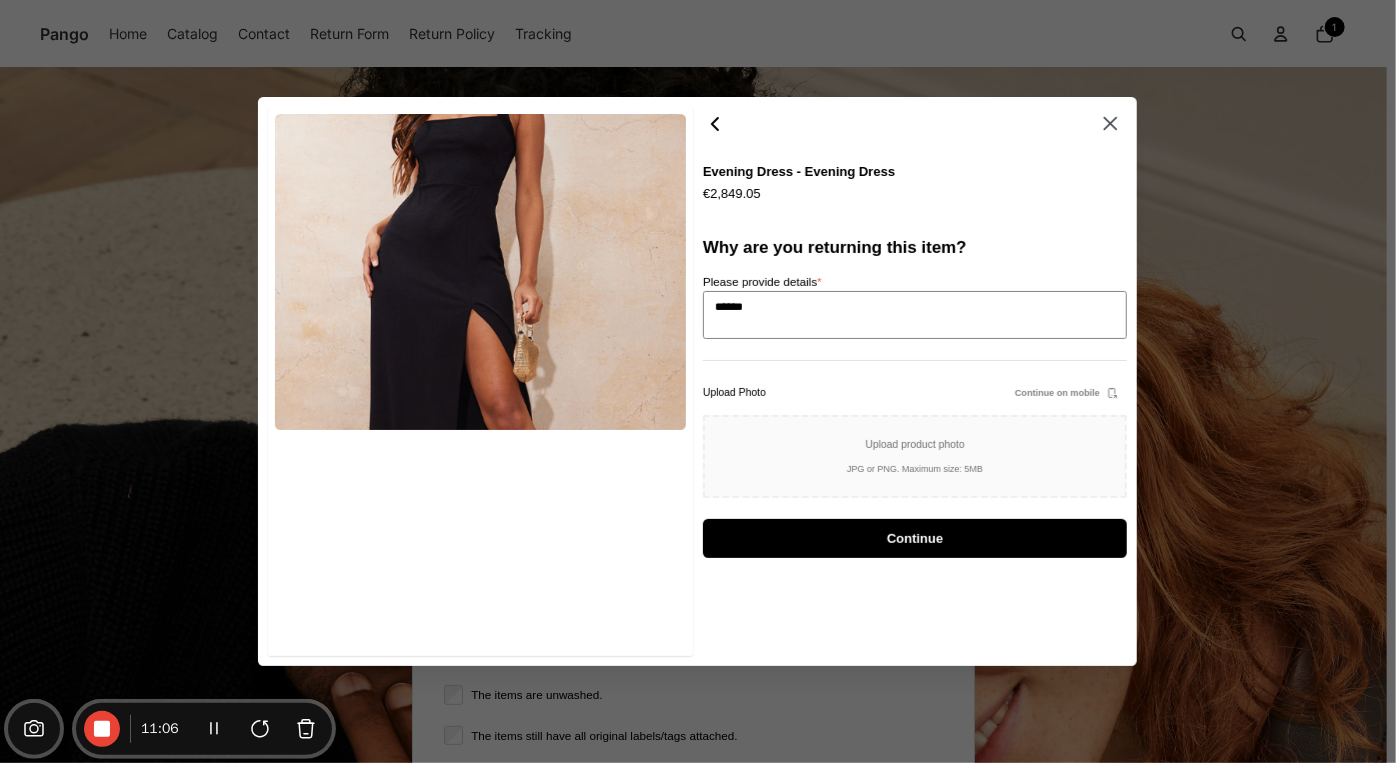 type on "*******" 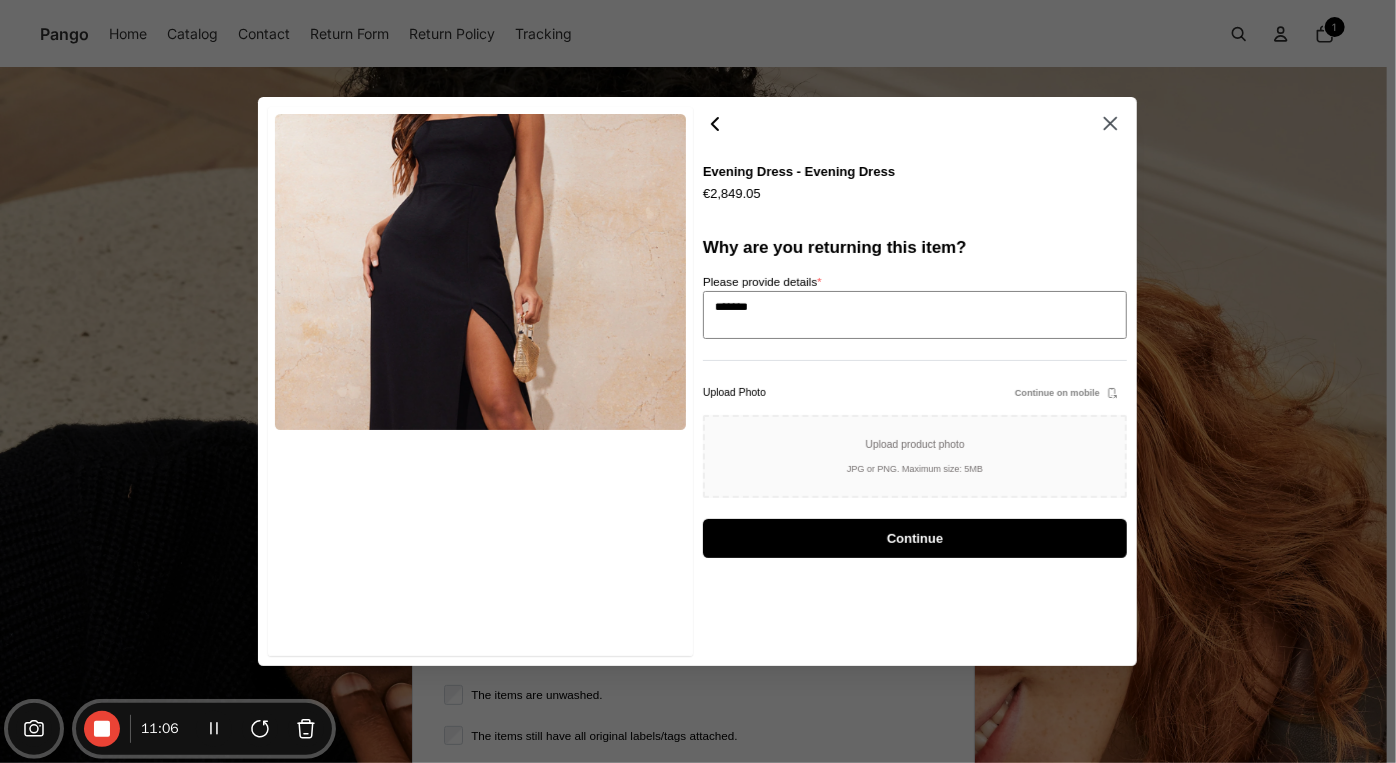 type on "********" 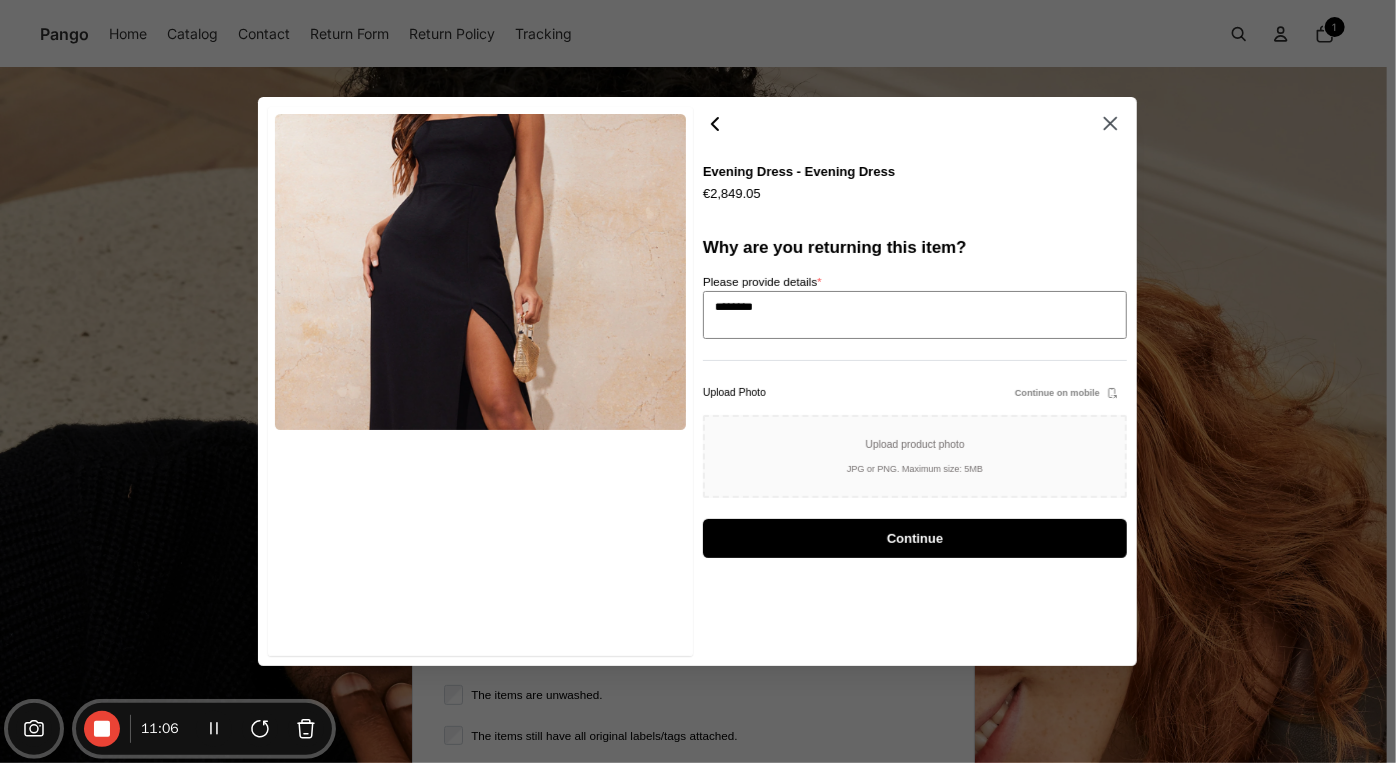 type on "*********" 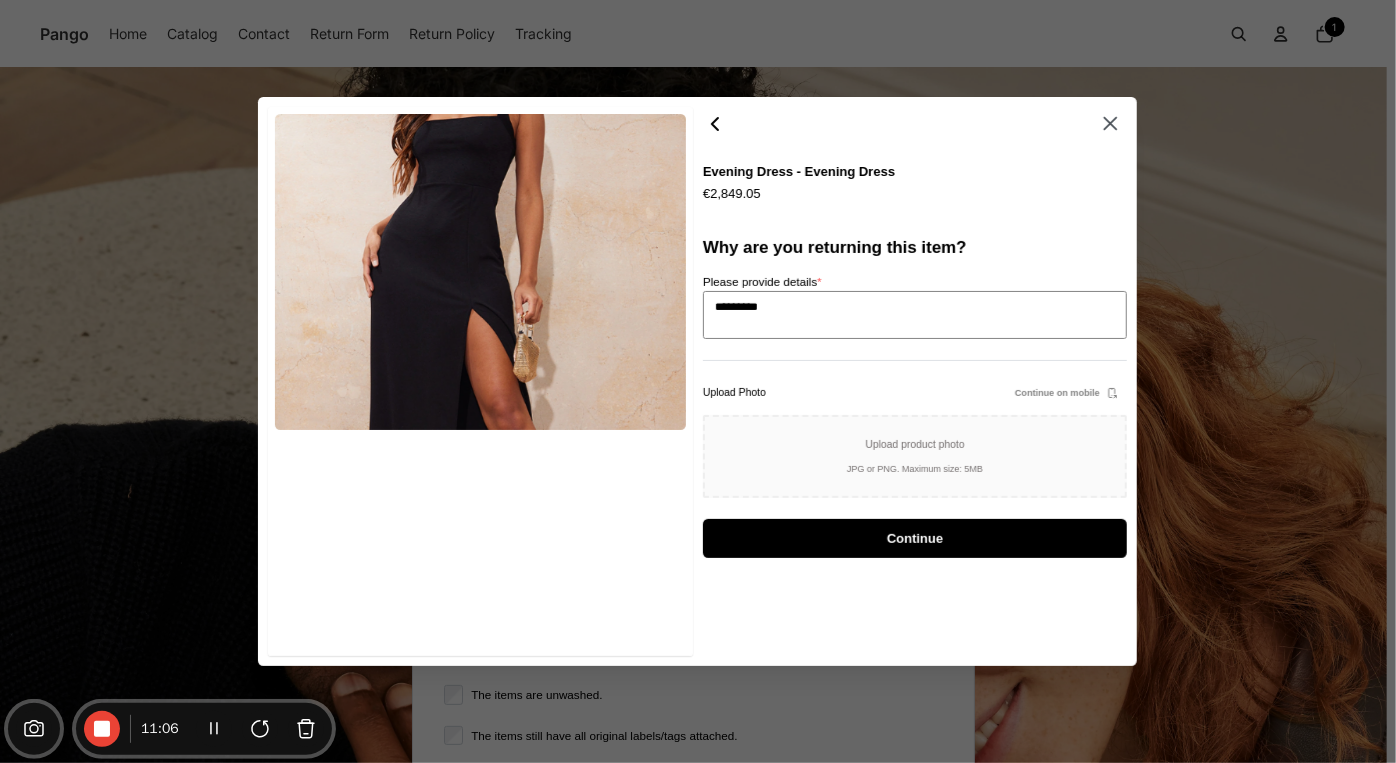 type on "**********" 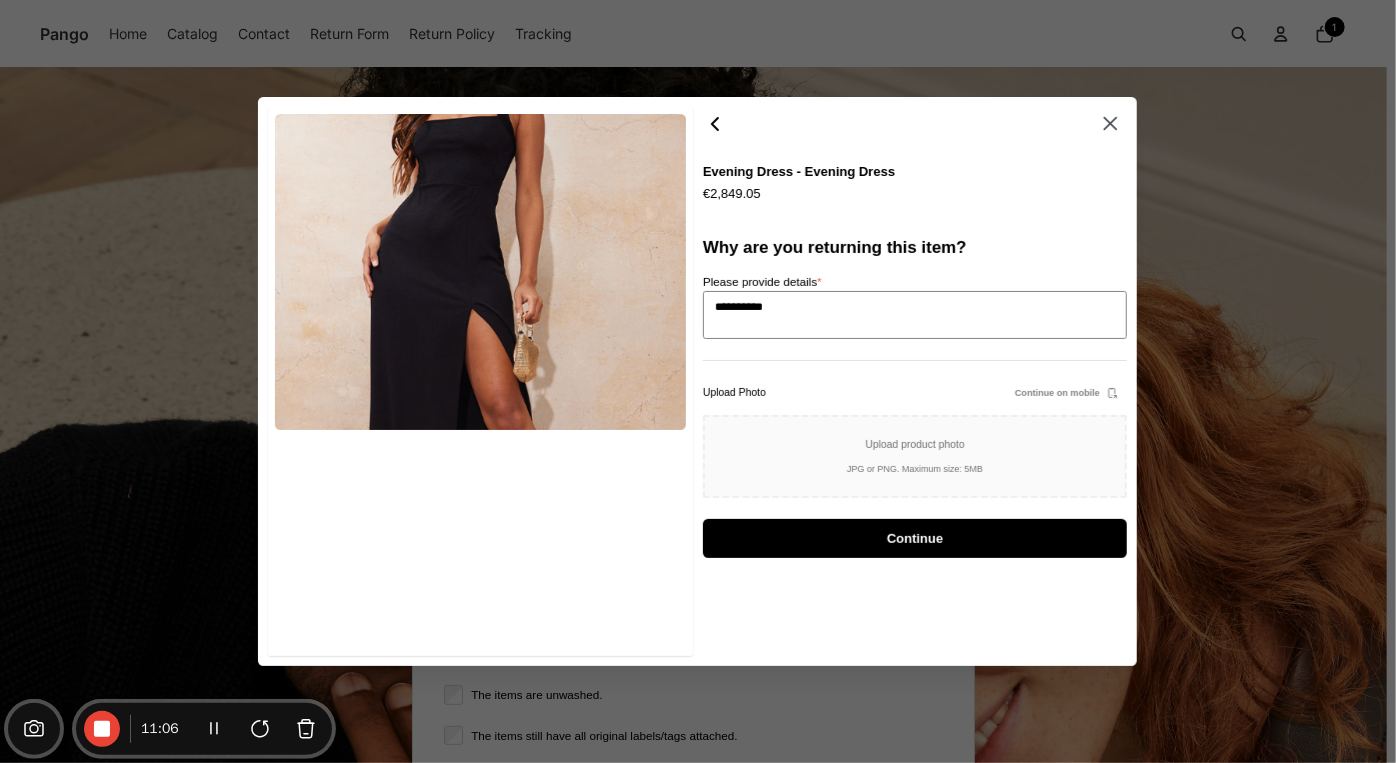 type on "**********" 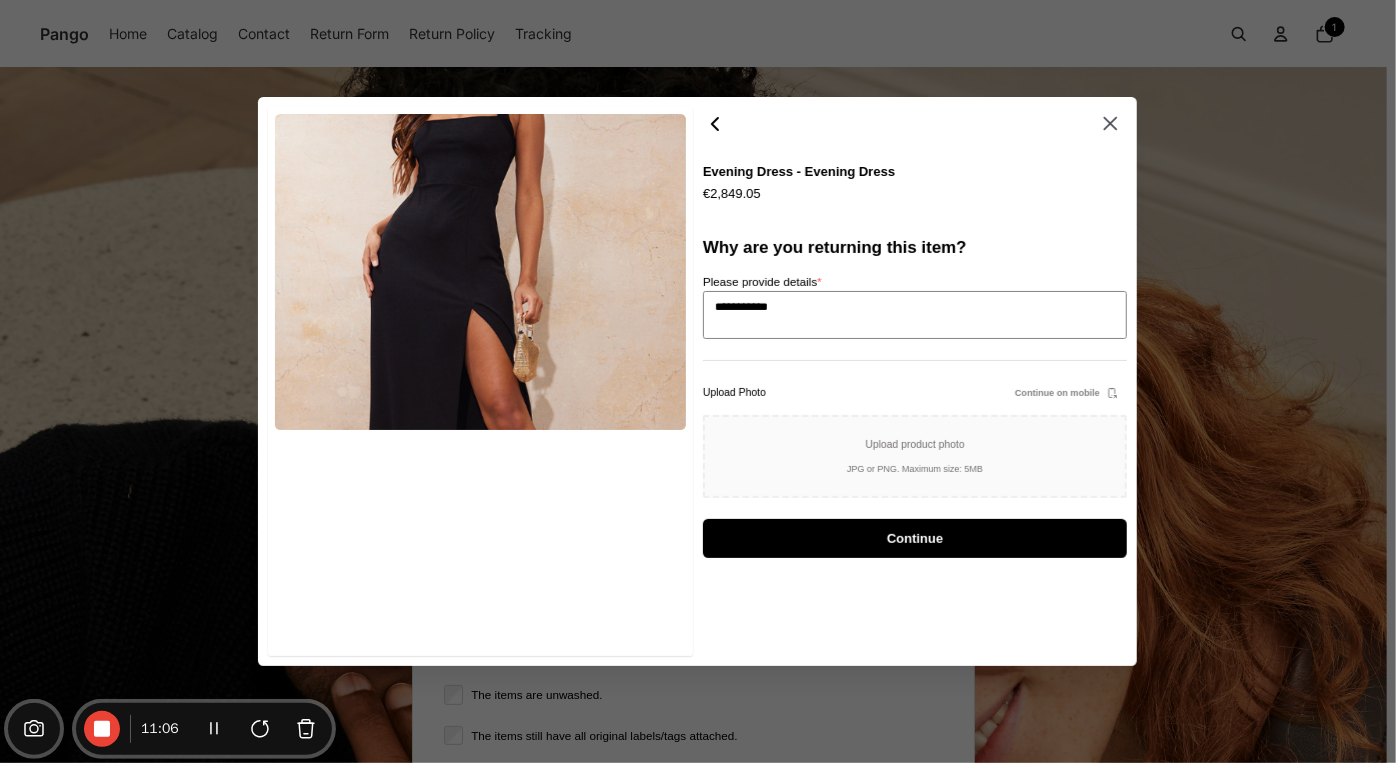 type on "**********" 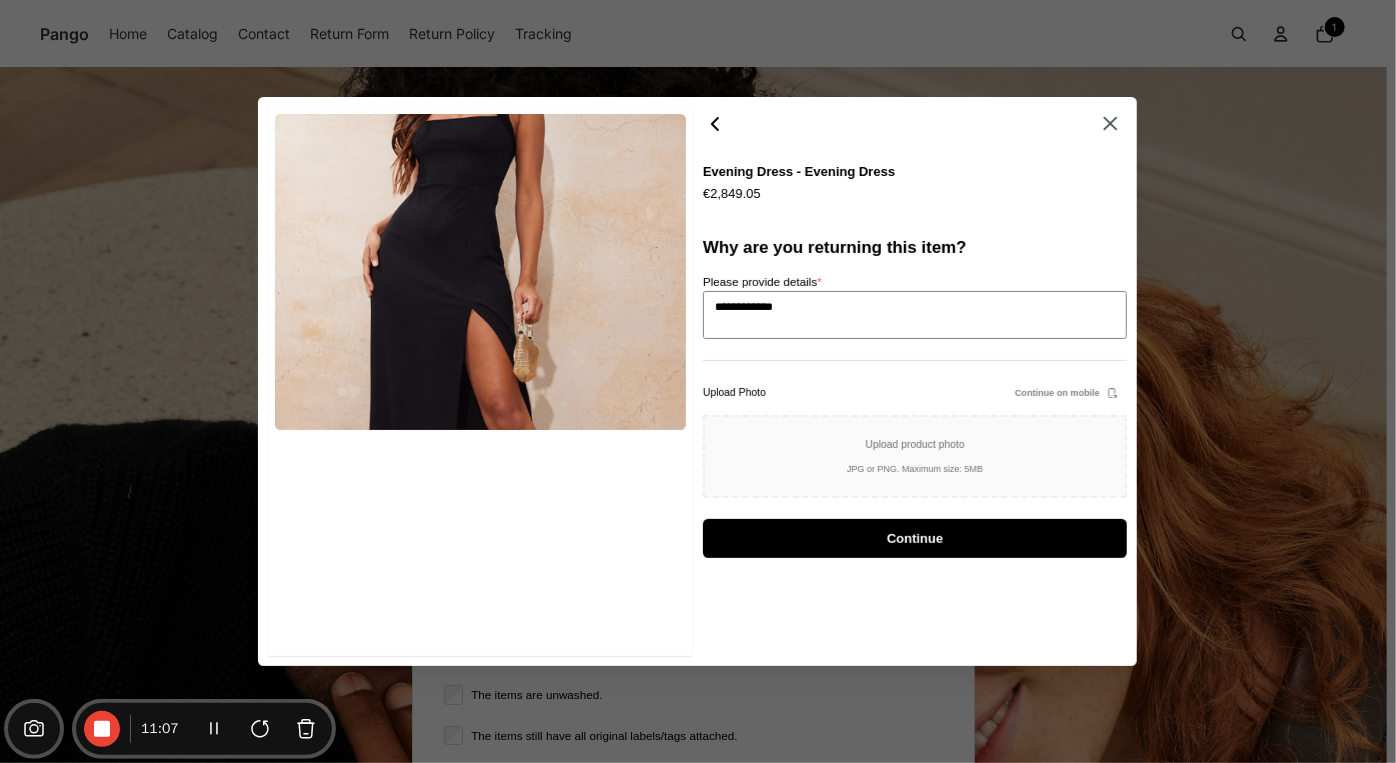 type on "**********" 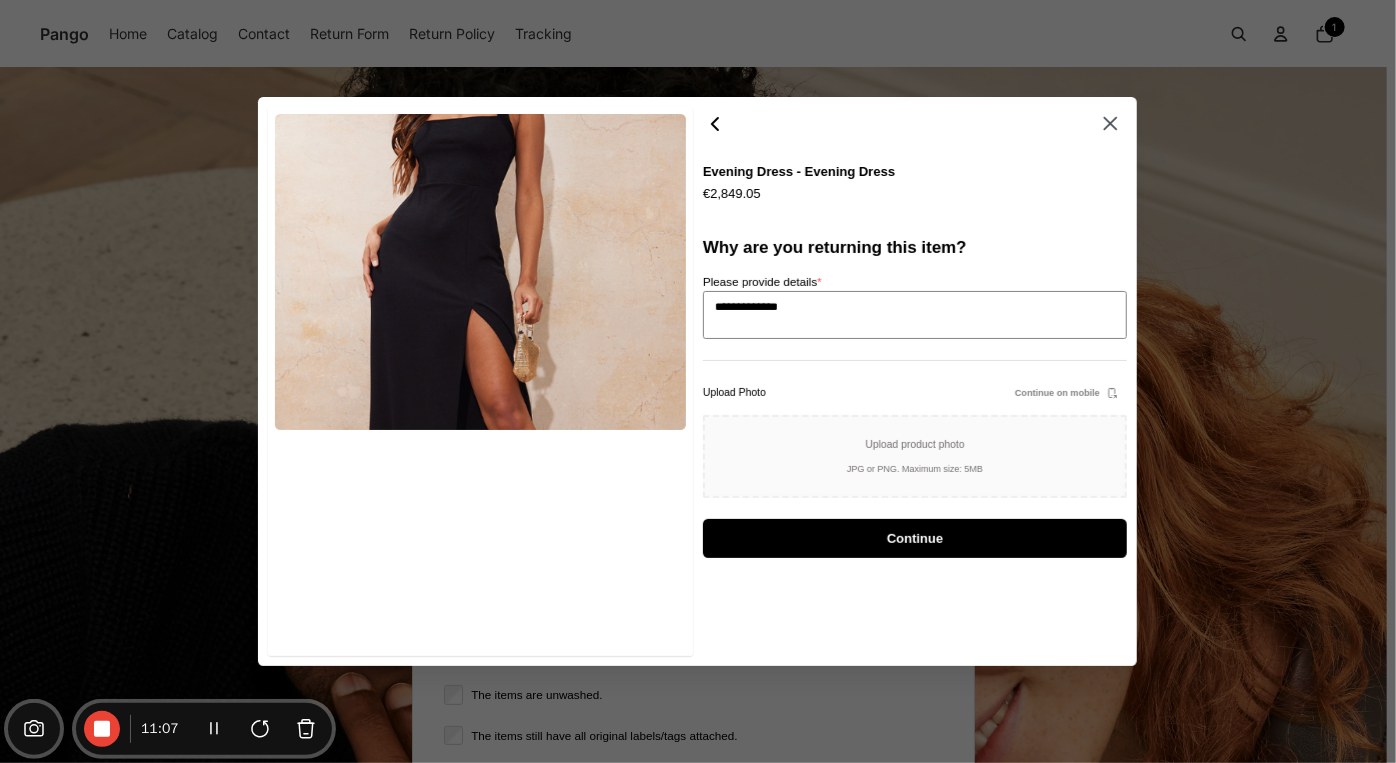 type on "**********" 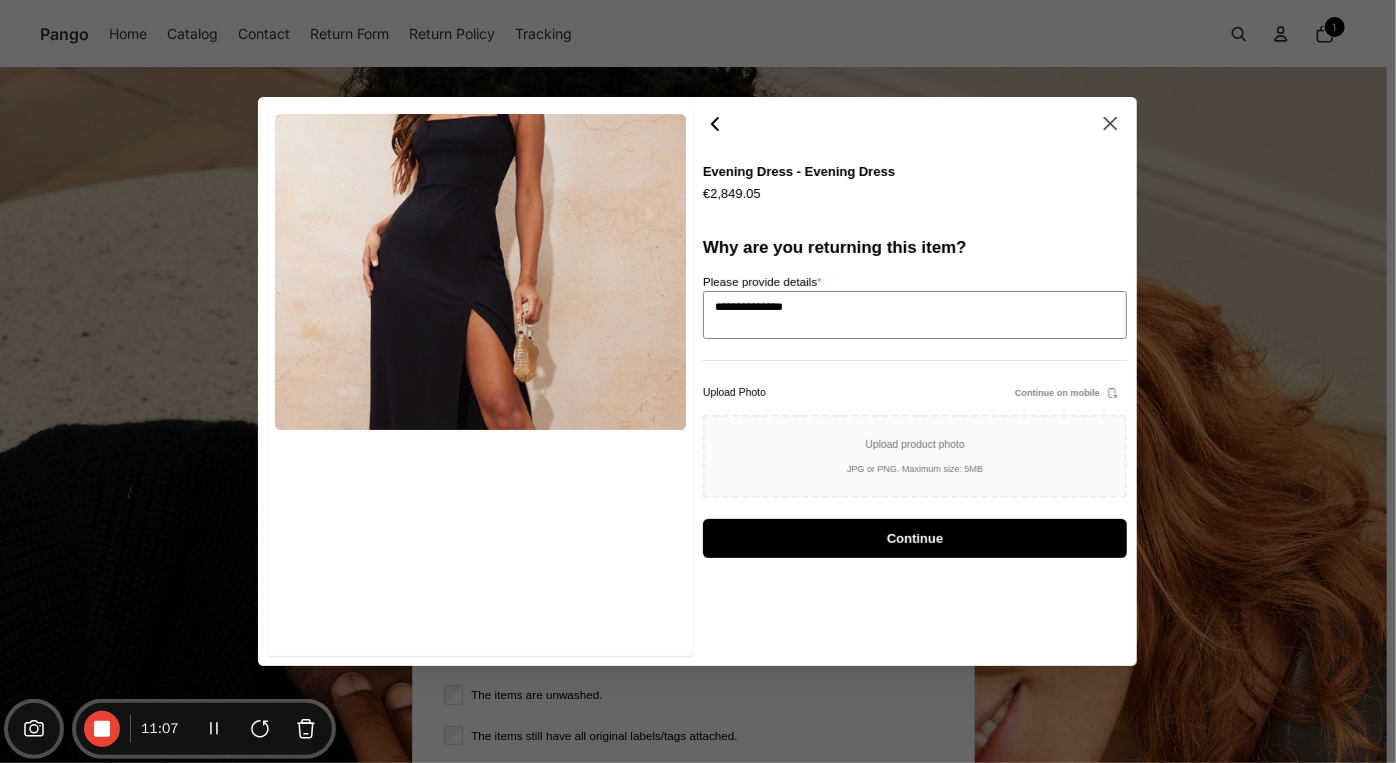 type on "**********" 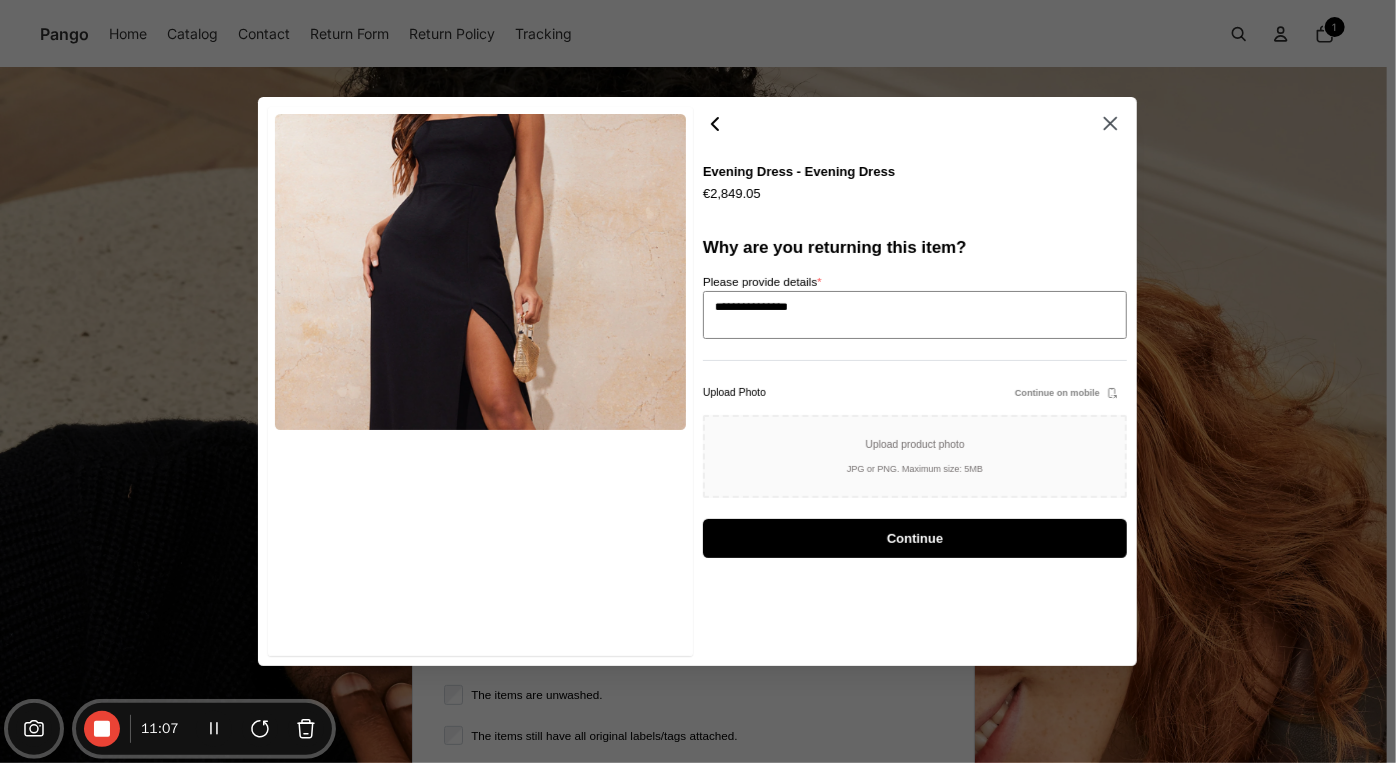 type on "**********" 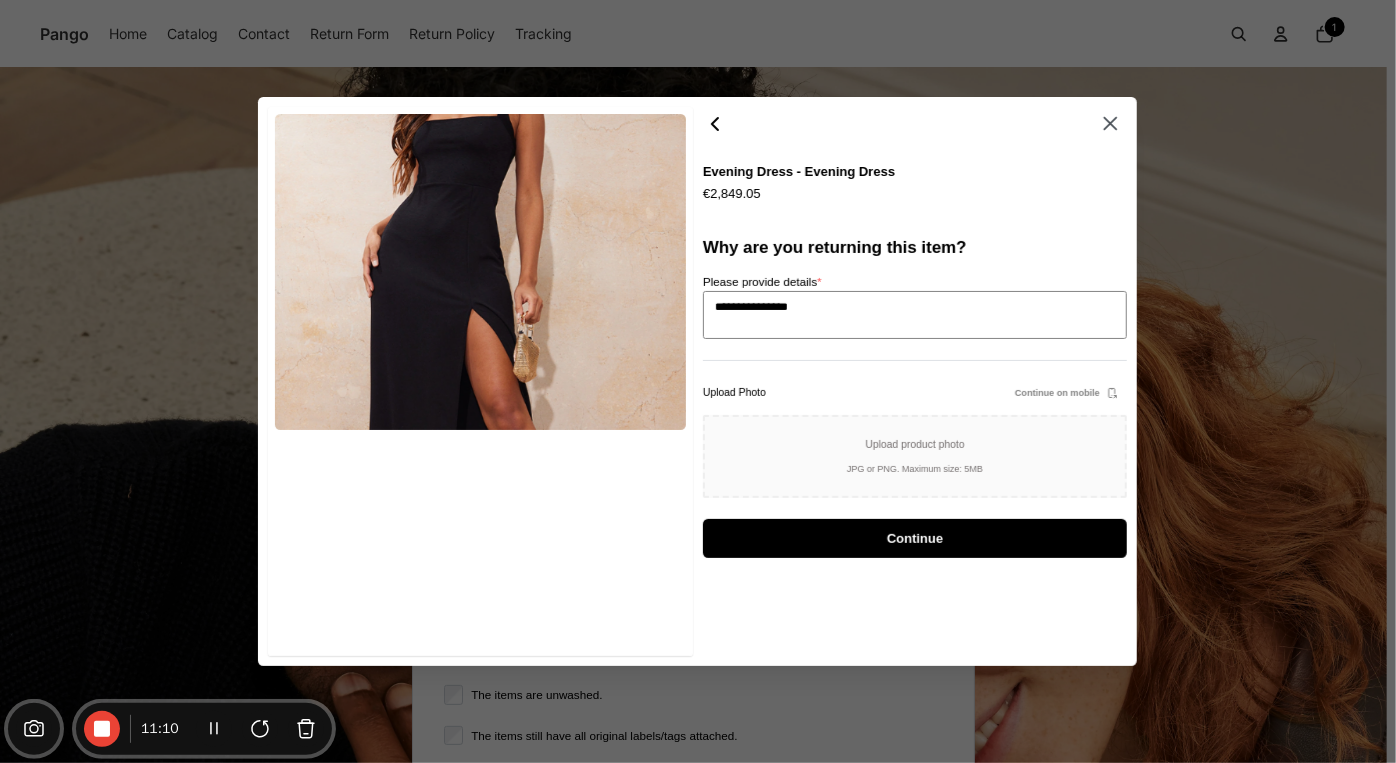click on "**********" at bounding box center [915, 315] 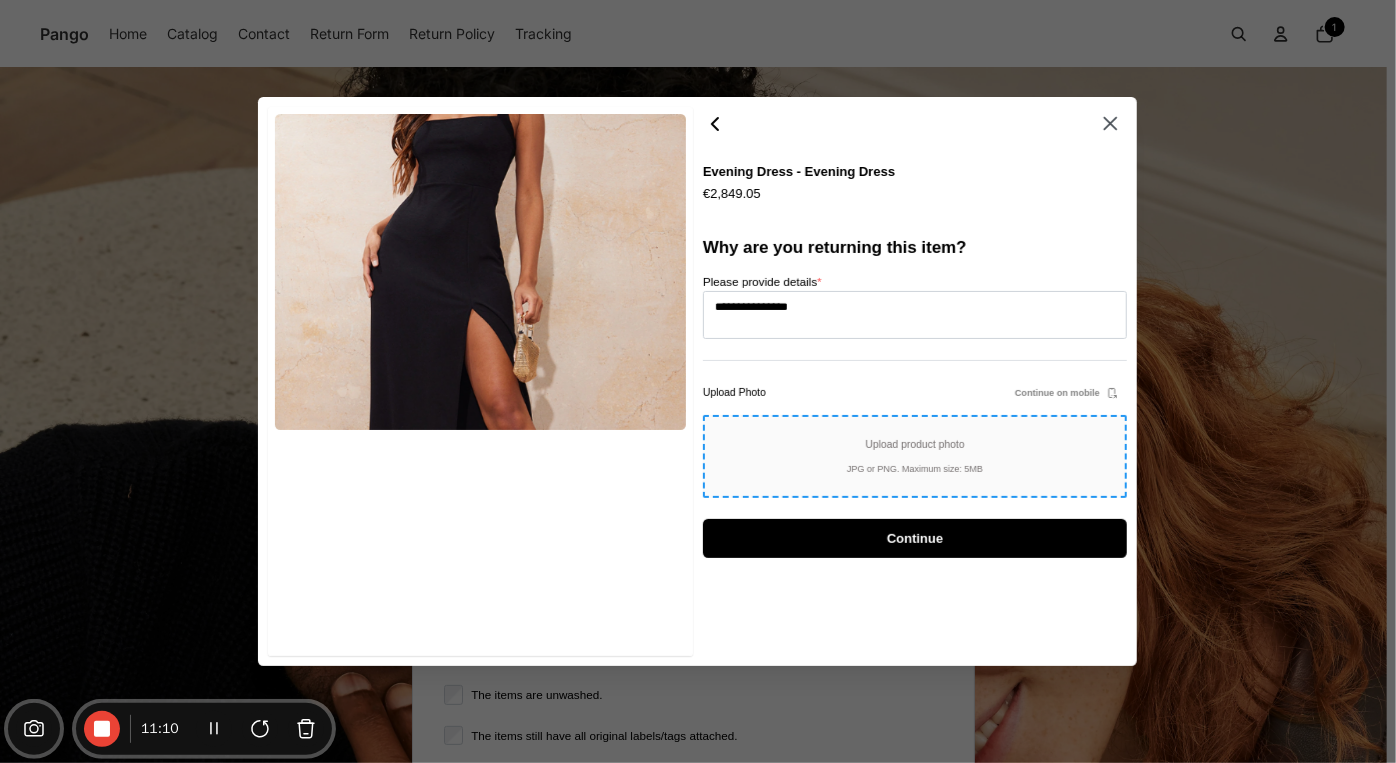 click on "Upload product photo JPG or PNG. Maximum size: 5MB" at bounding box center [915, 456] 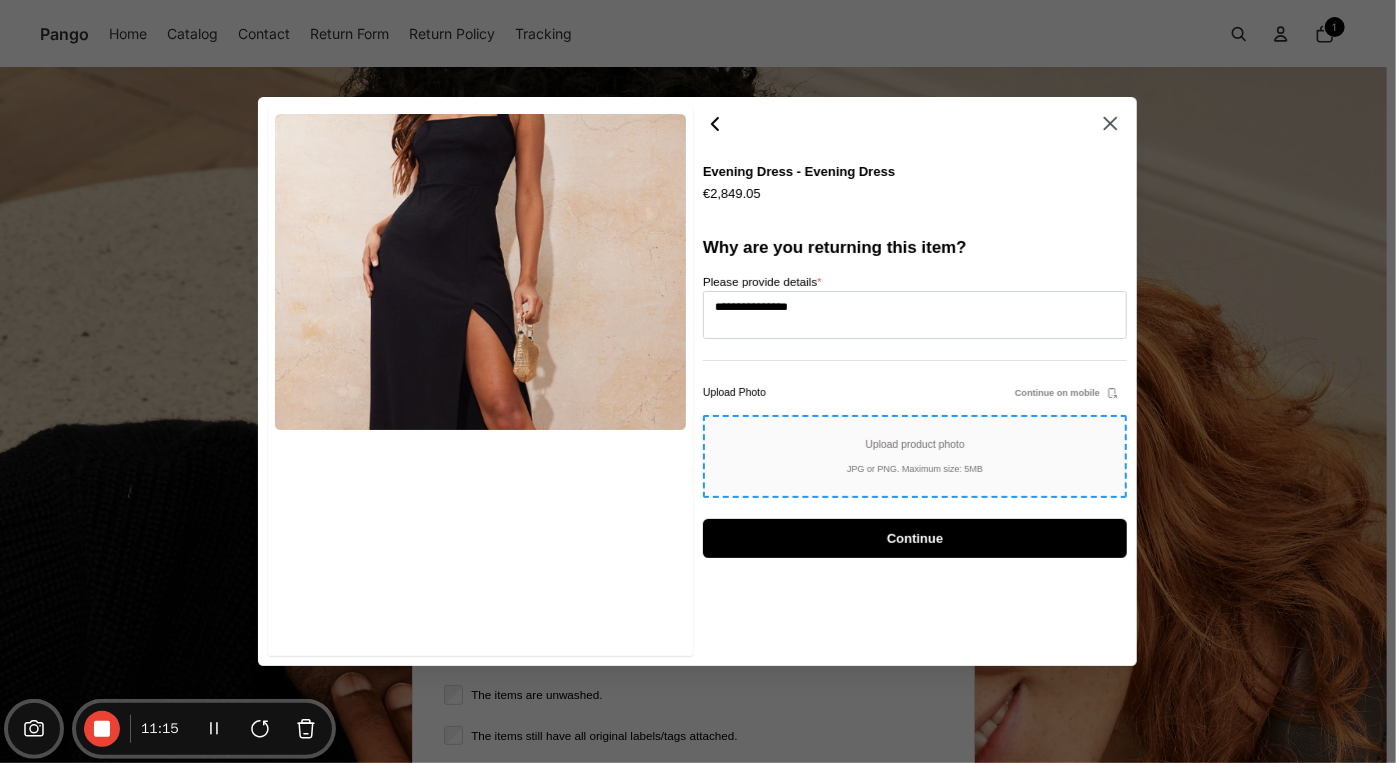click on "Upload product photo JPG or PNG. Maximum size: 5MB" at bounding box center [915, 456] 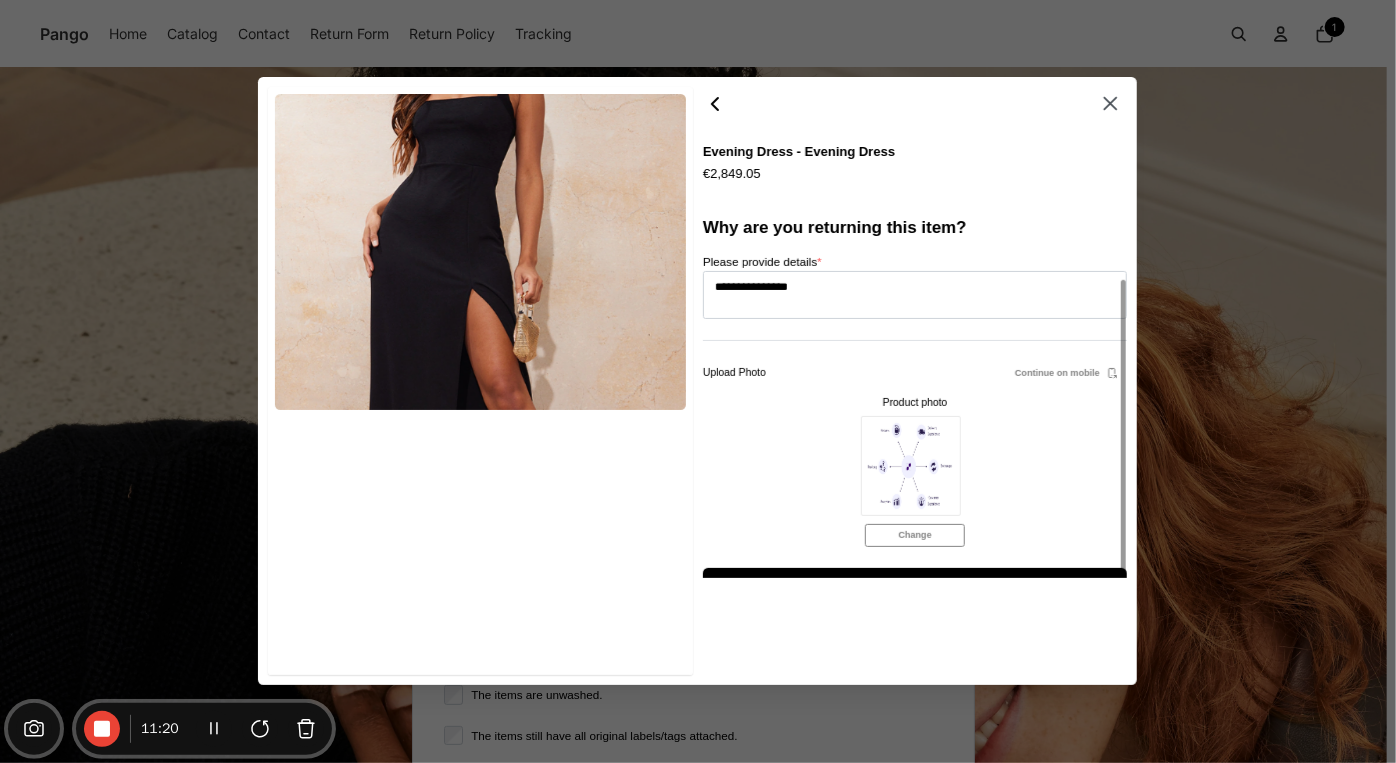scroll, scrollTop: 28, scrollLeft: 0, axis: vertical 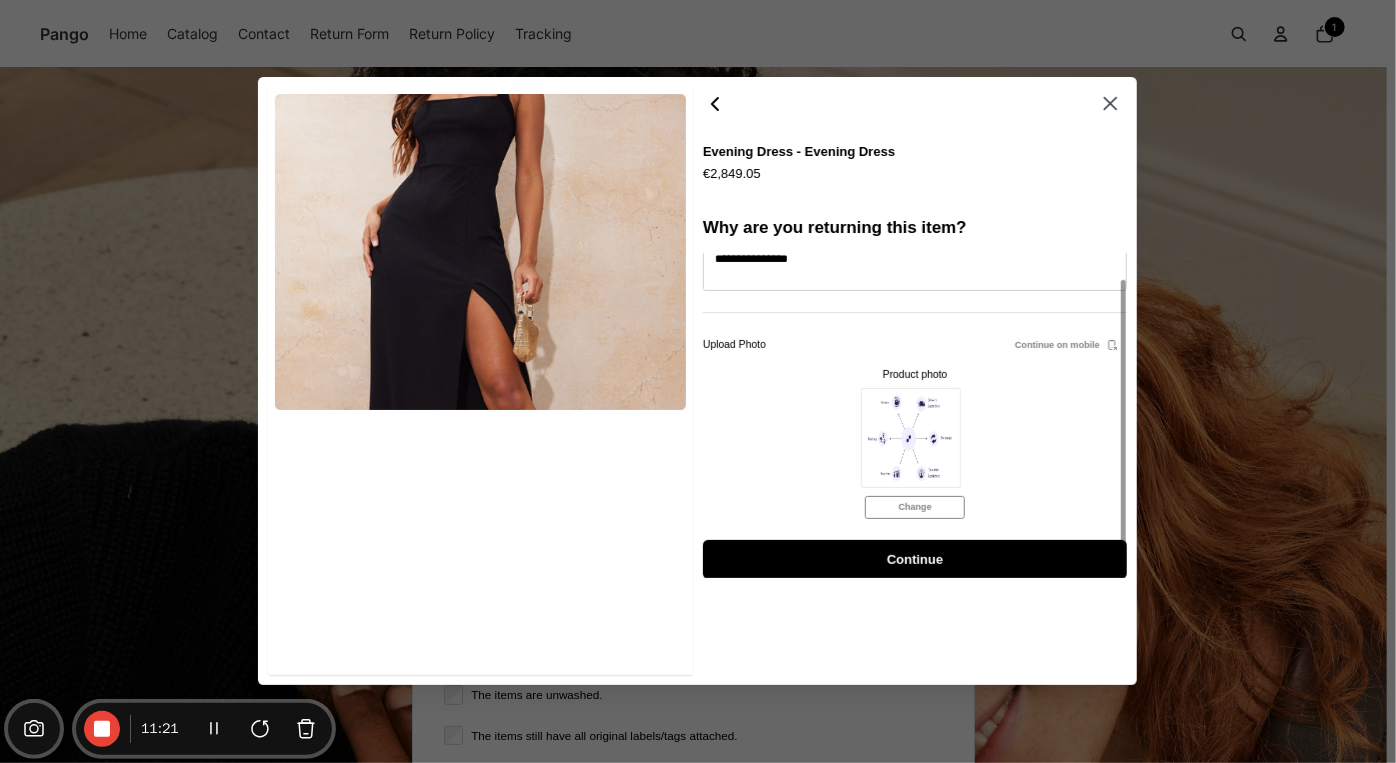 click on "Continue" 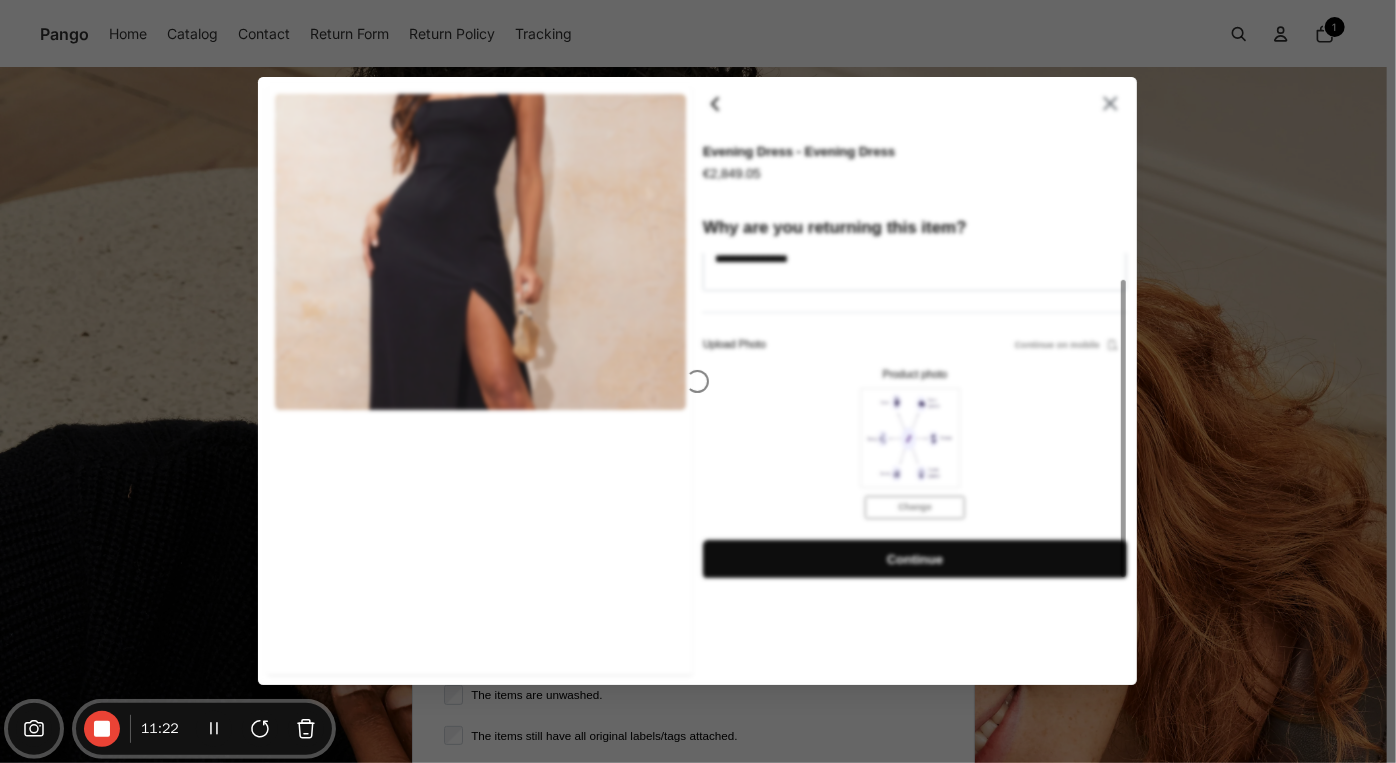type on "*" 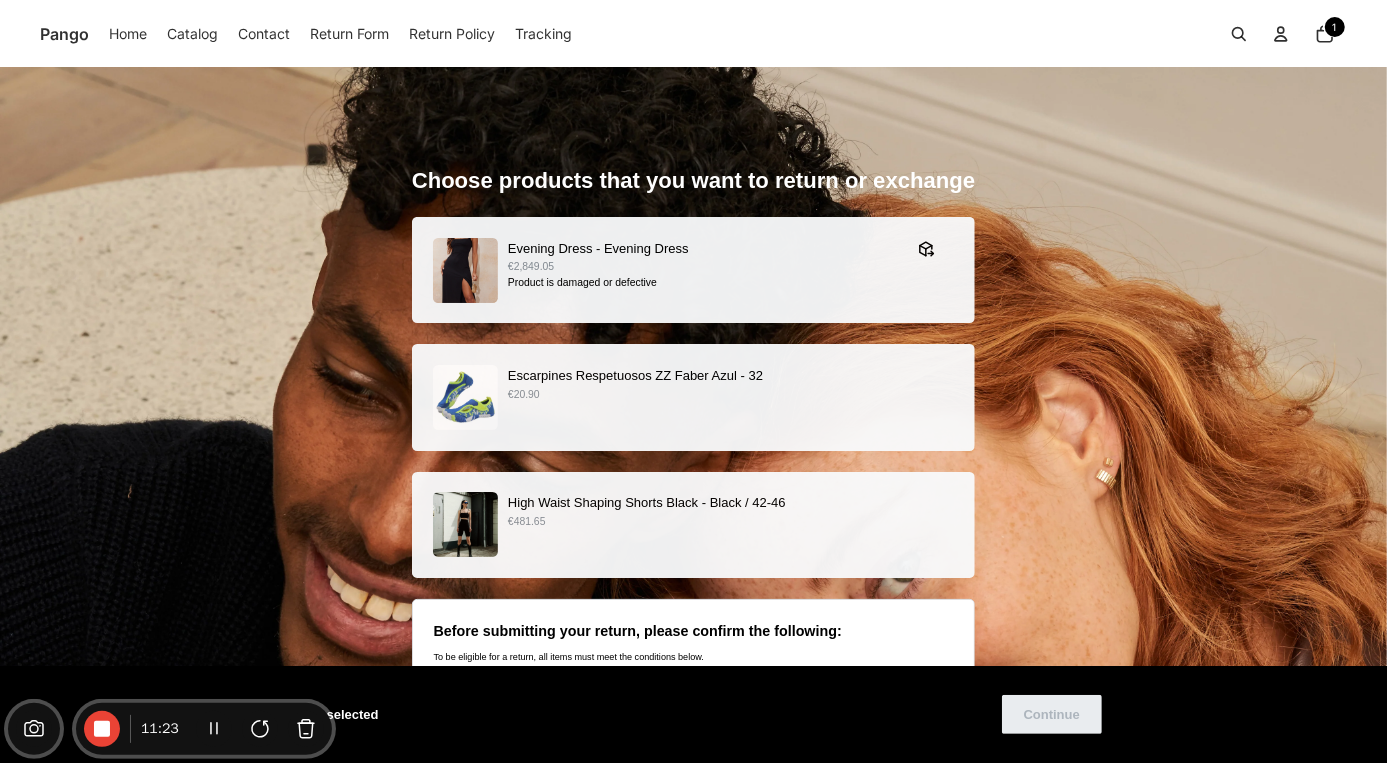click on "€20.90" 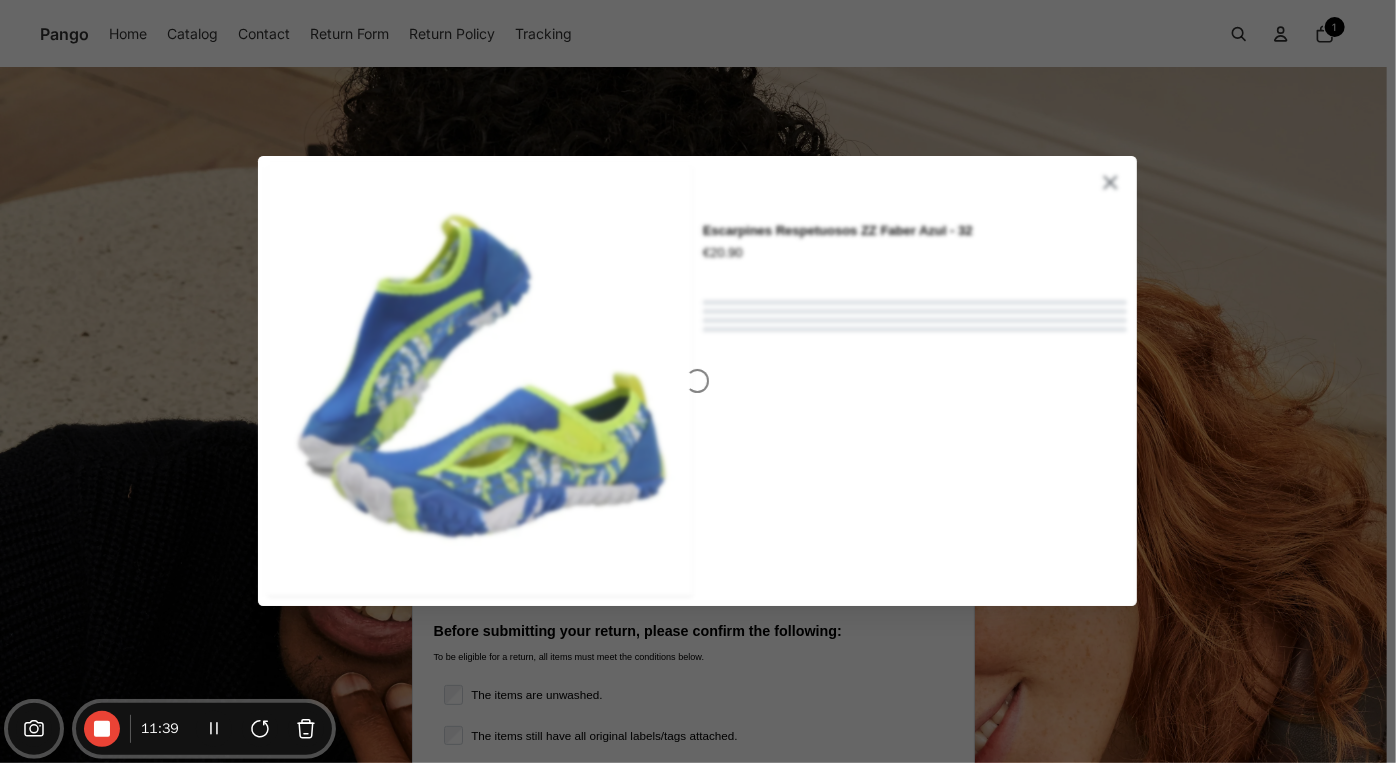 click 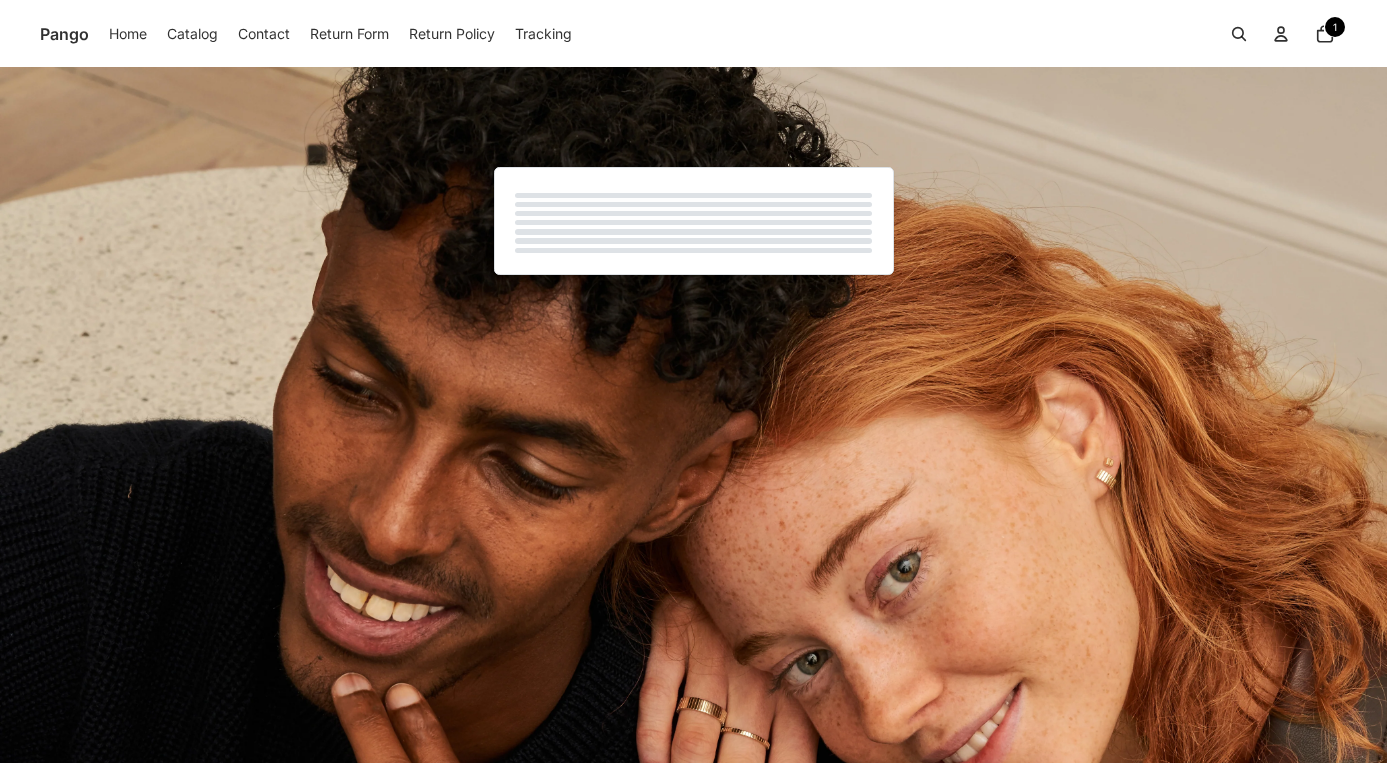 scroll, scrollTop: 0, scrollLeft: 0, axis: both 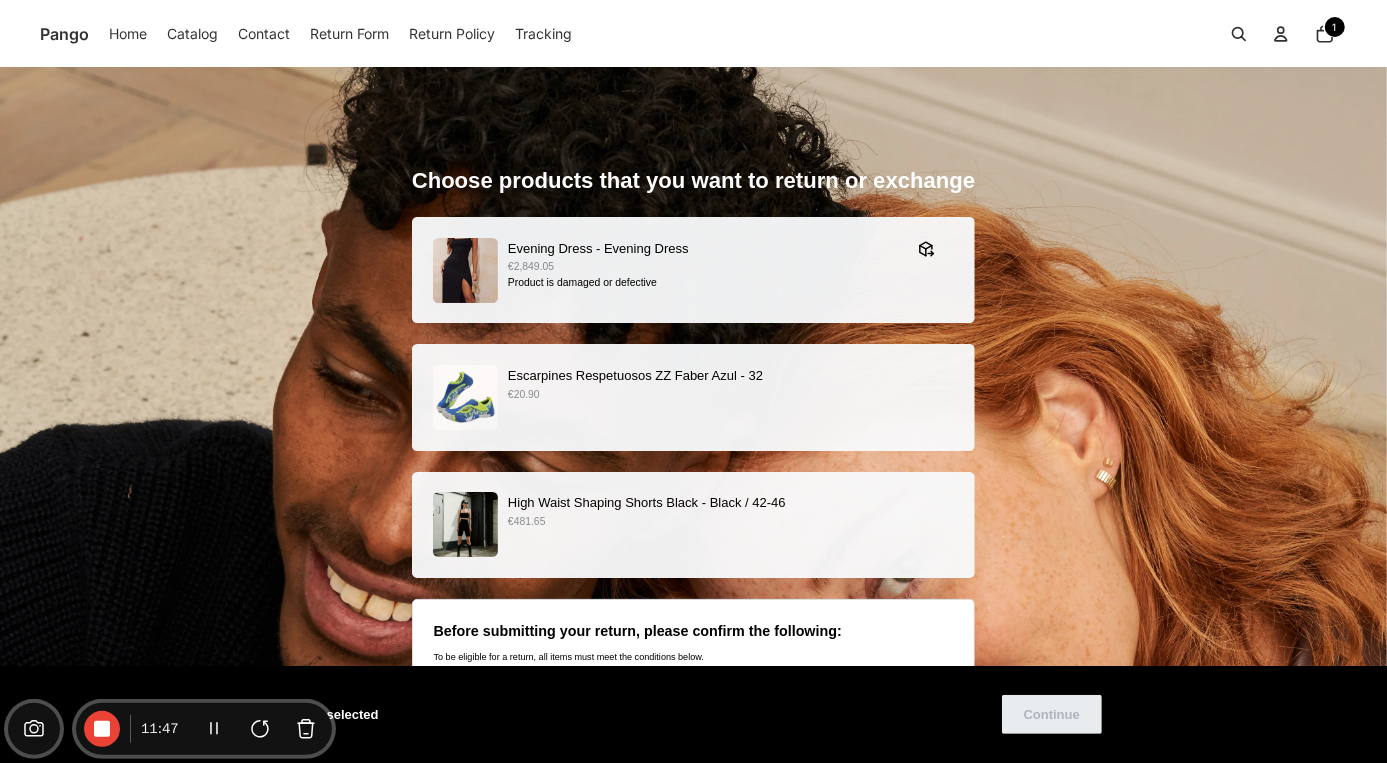 click on "Escarpines Respetuosos ZZ Faber Azul - 32 €20.90" at bounding box center [694, 397] 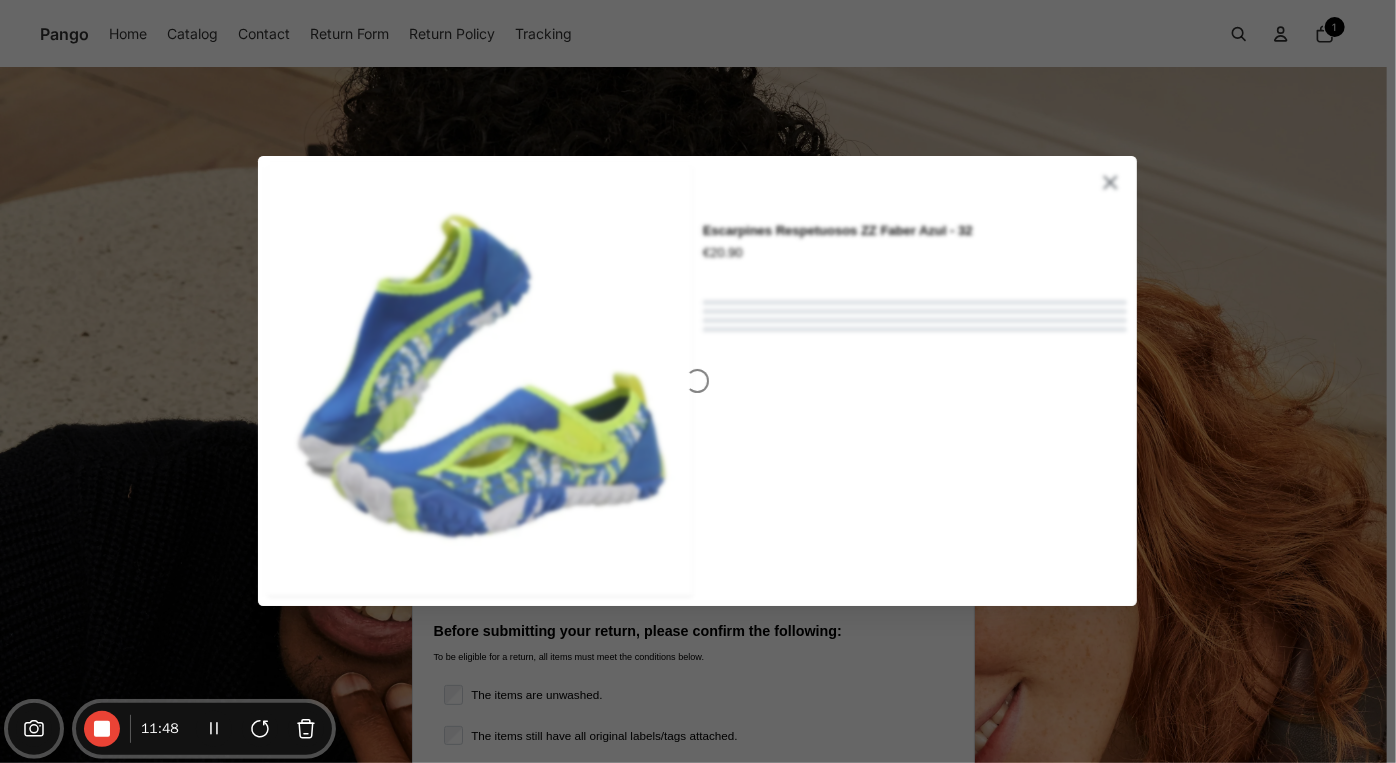 click at bounding box center [697, 381] 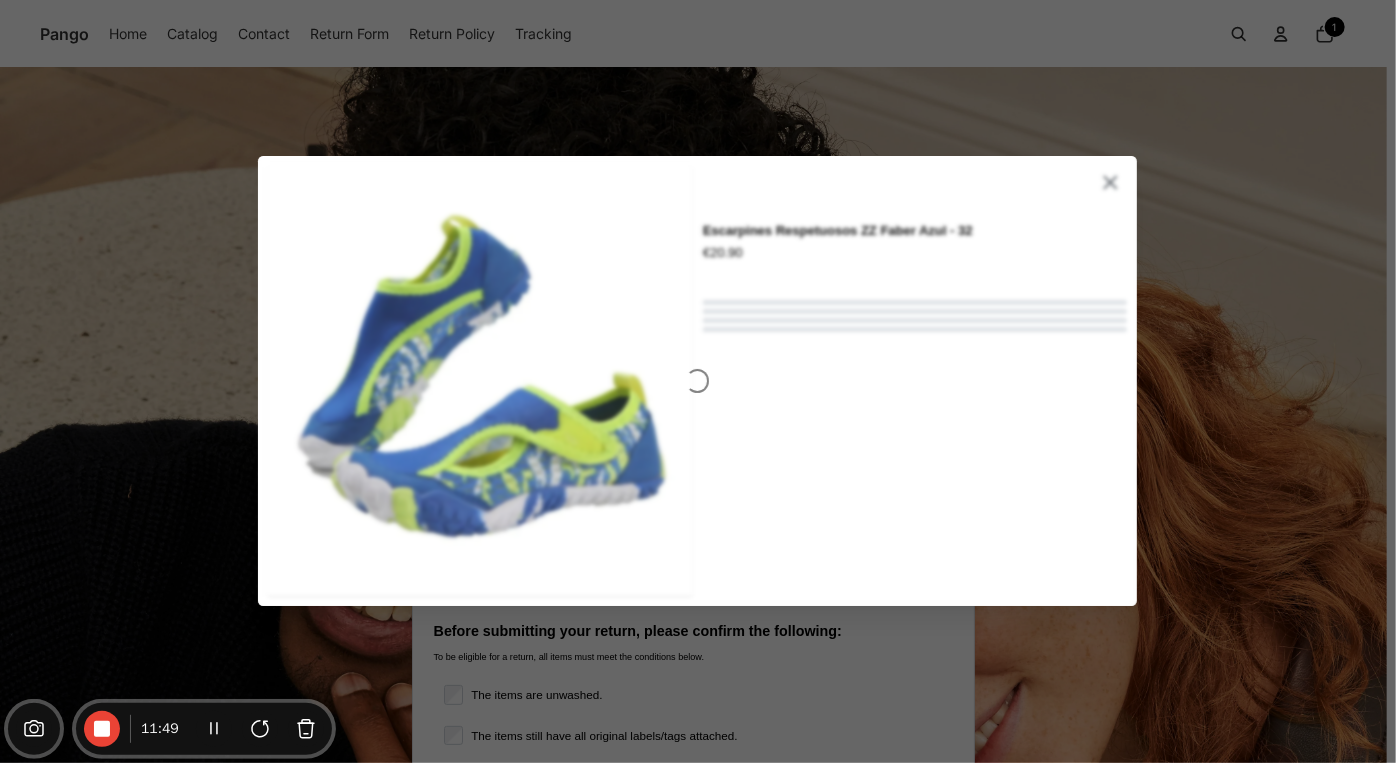 click at bounding box center (697, 381) 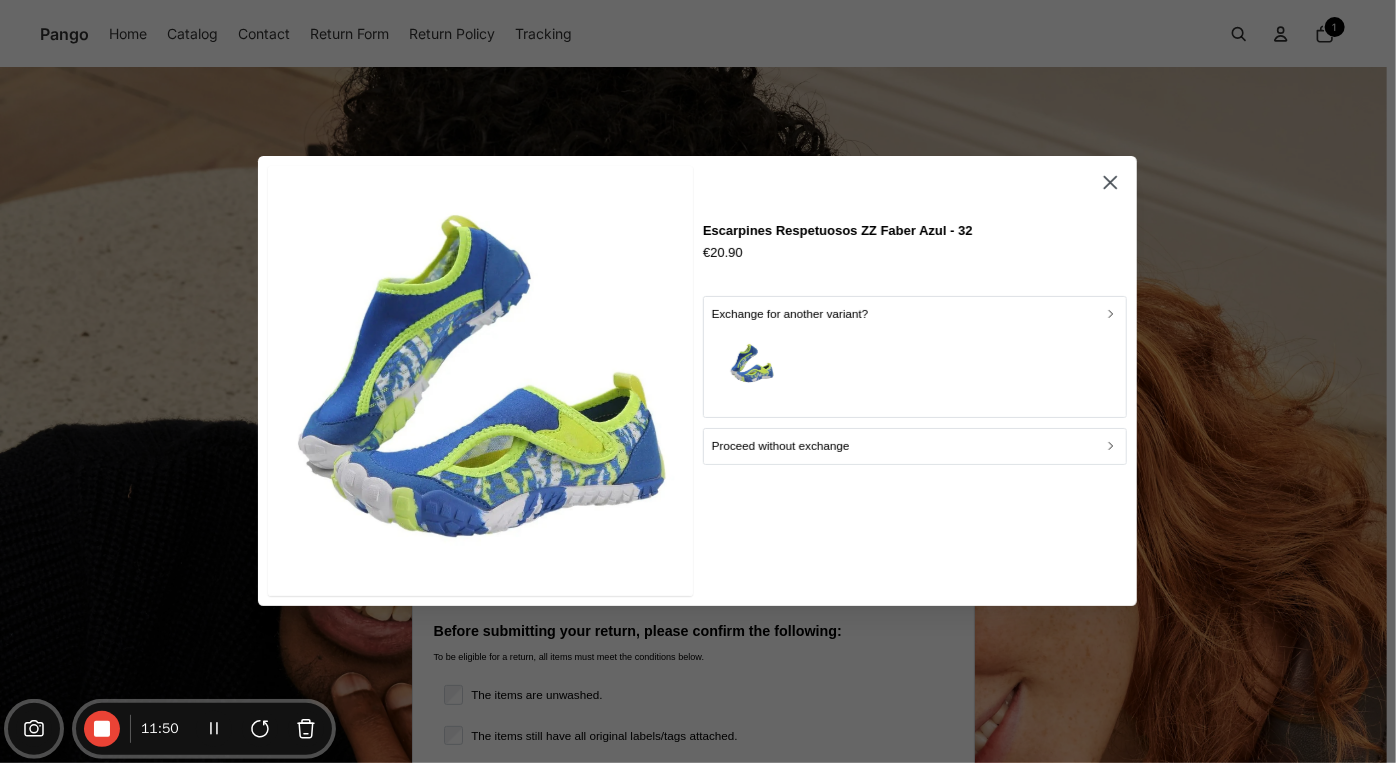 click on "Escarpines Respetuosos ZZ Faber Azul - 32" at bounding box center (838, 230) 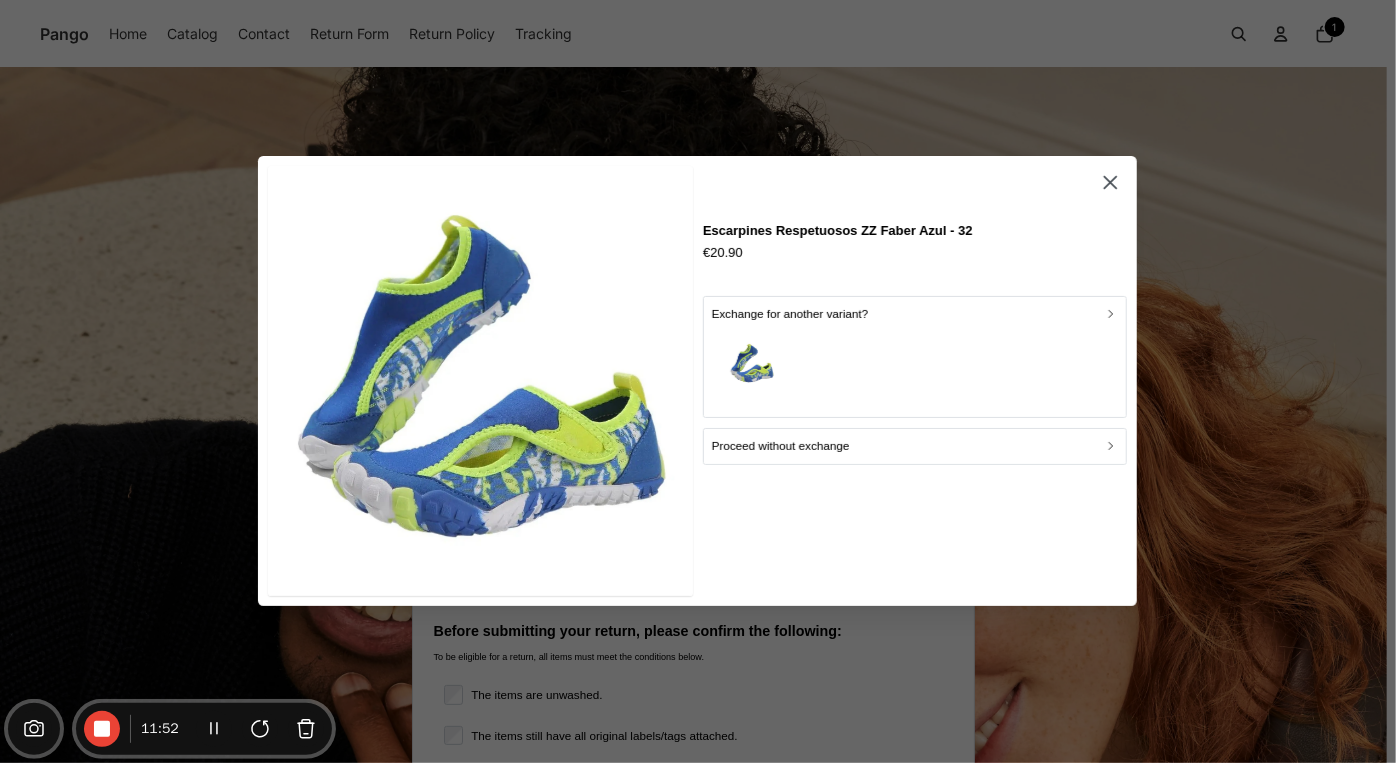 click on "Proceed without exchange" at bounding box center [781, 447] 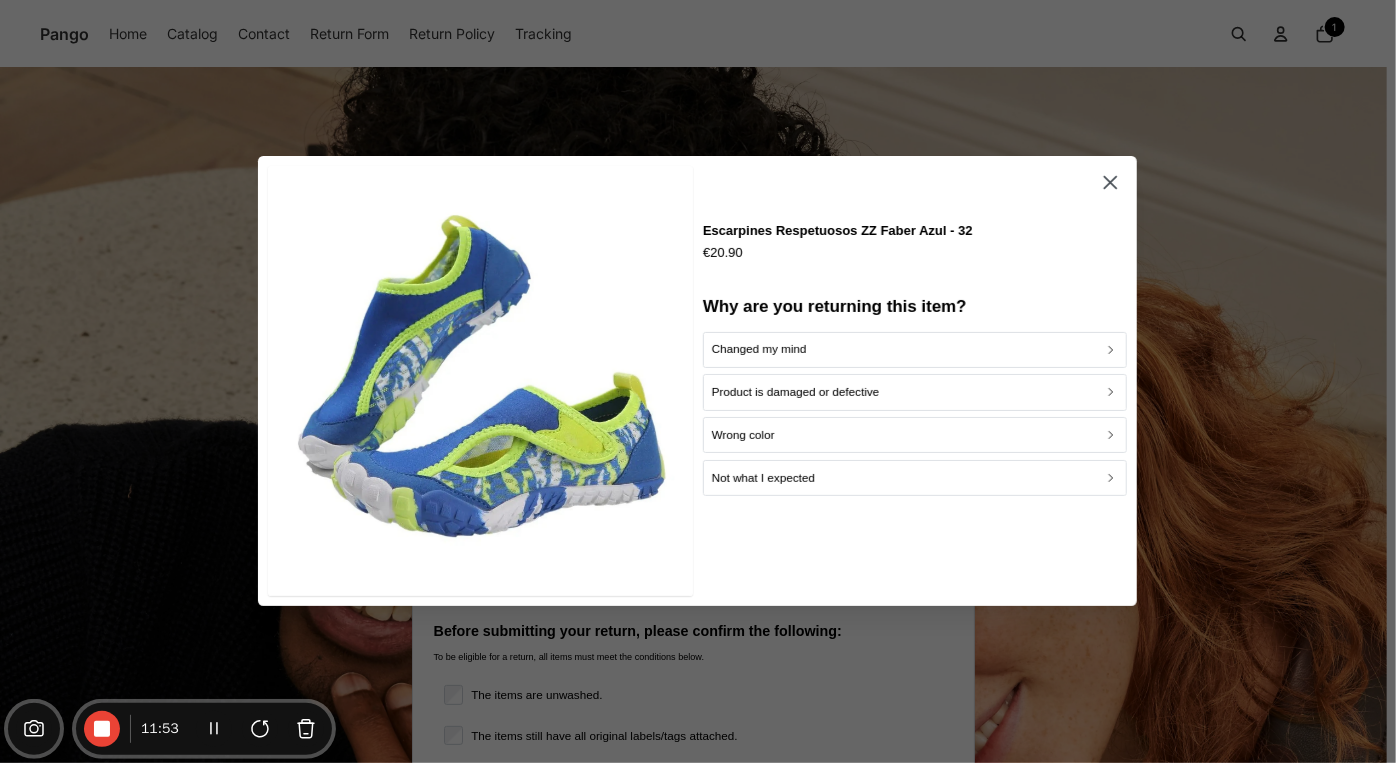 click on "Wrong color" at bounding box center (915, 435) 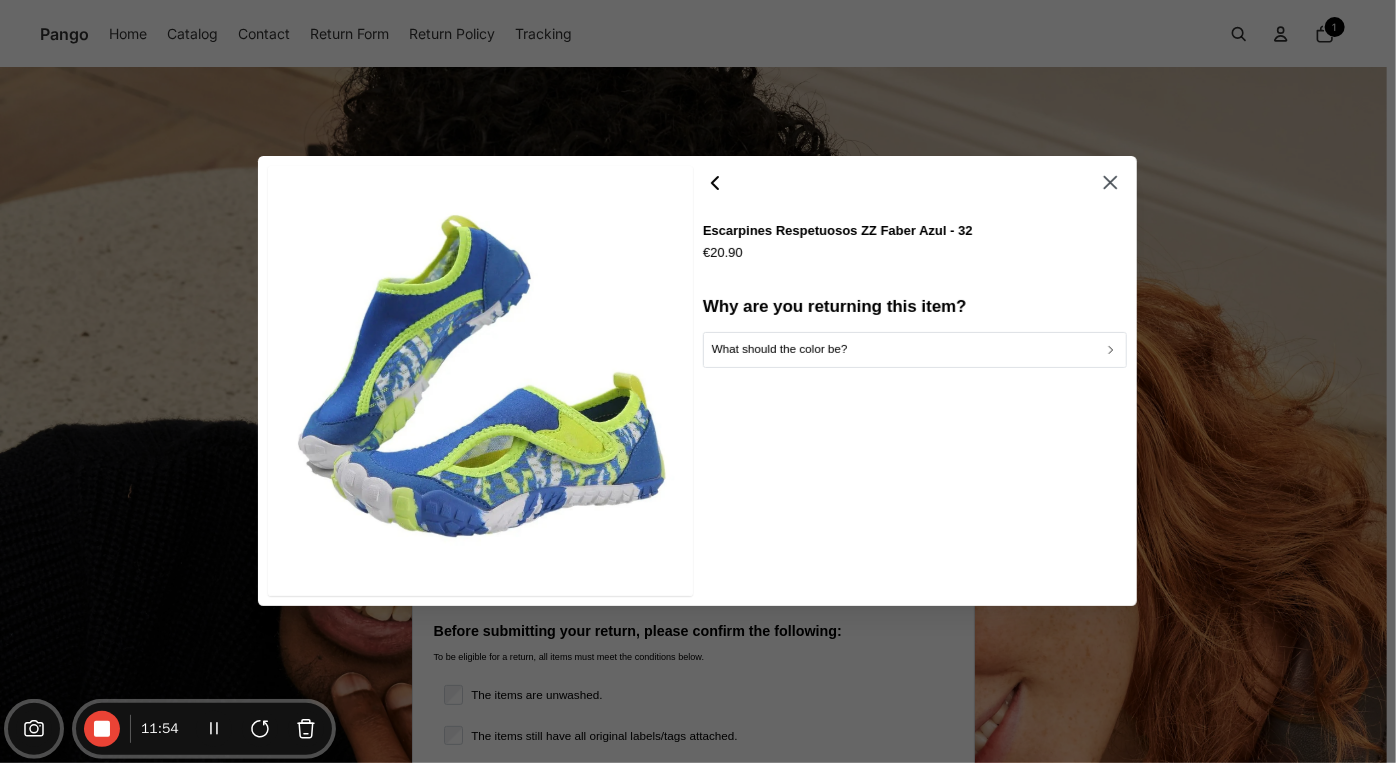 click on "What should the color be?" at bounding box center (915, 350) 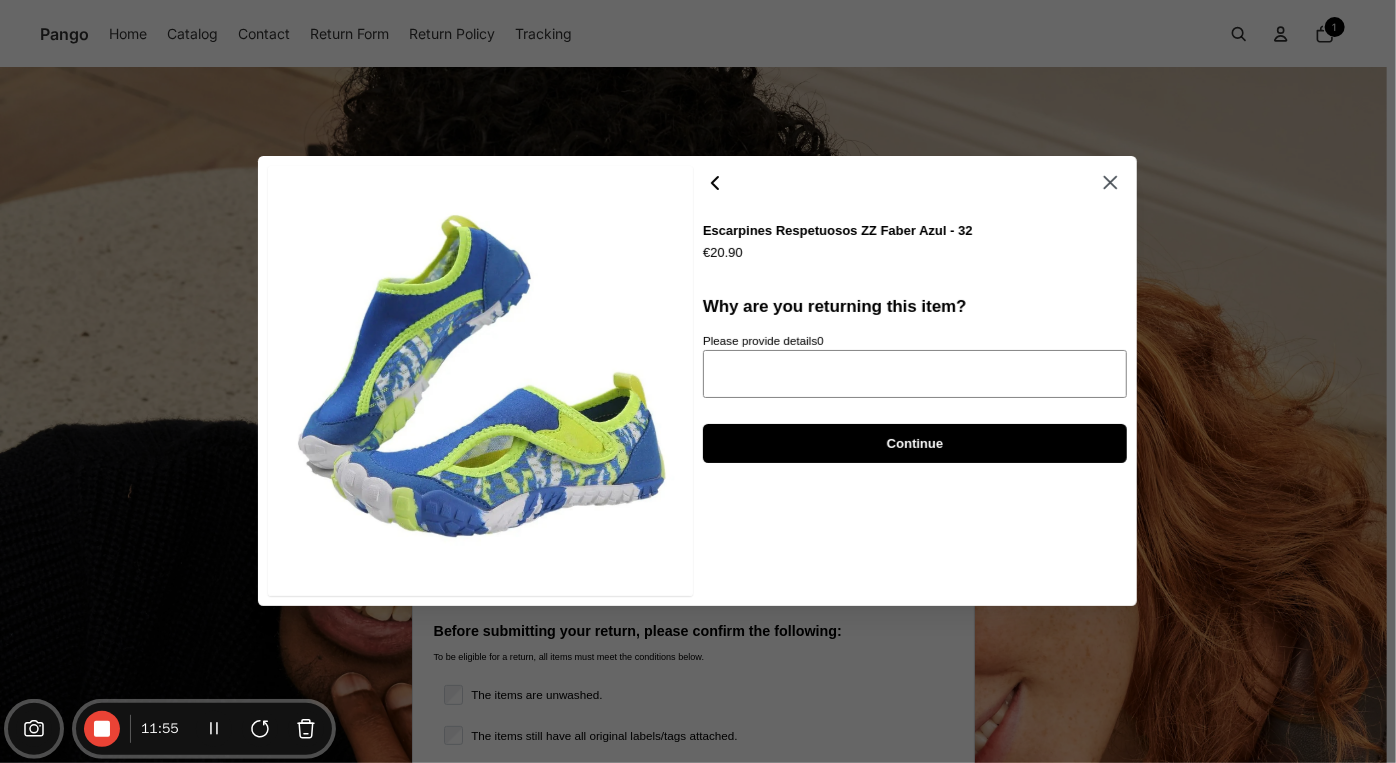 click on "Please provide details 0" at bounding box center [915, 374] 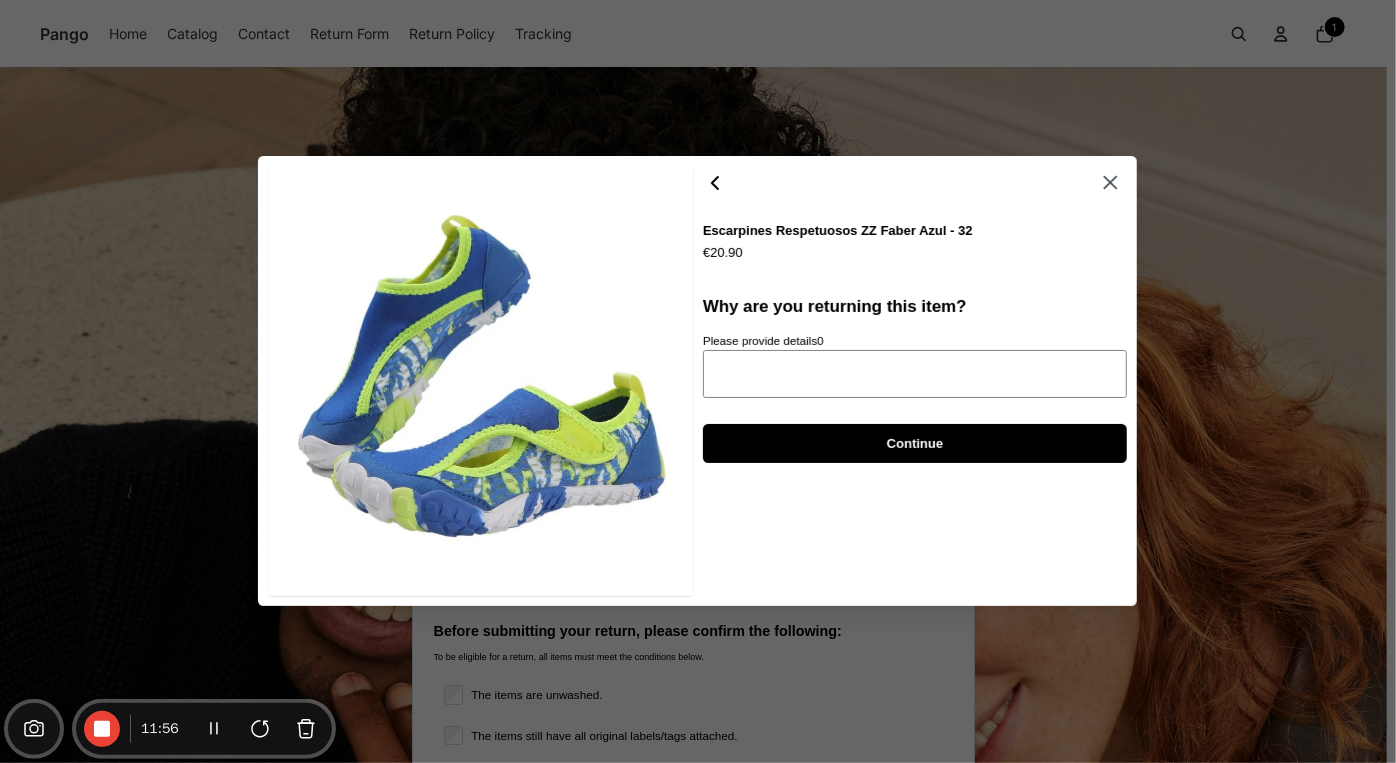 type on "*" 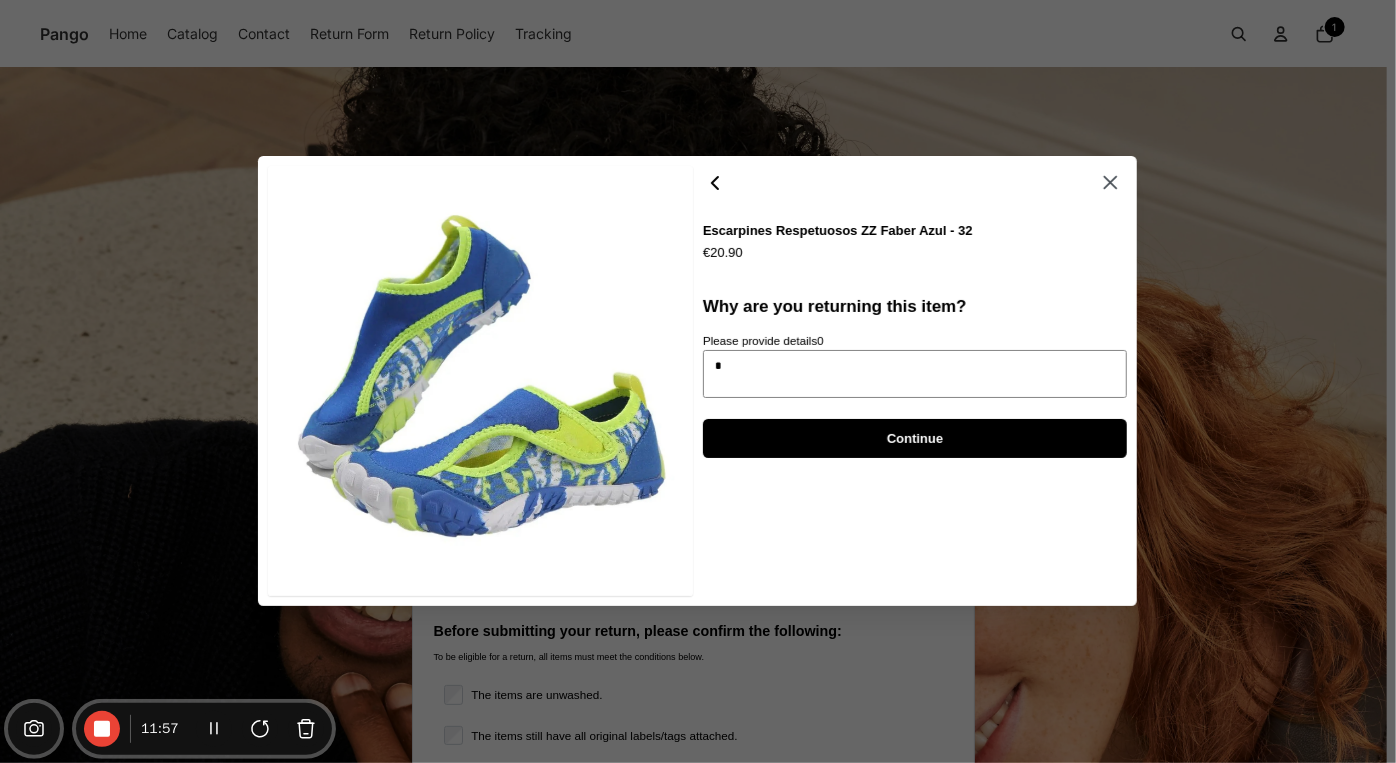 type on "*" 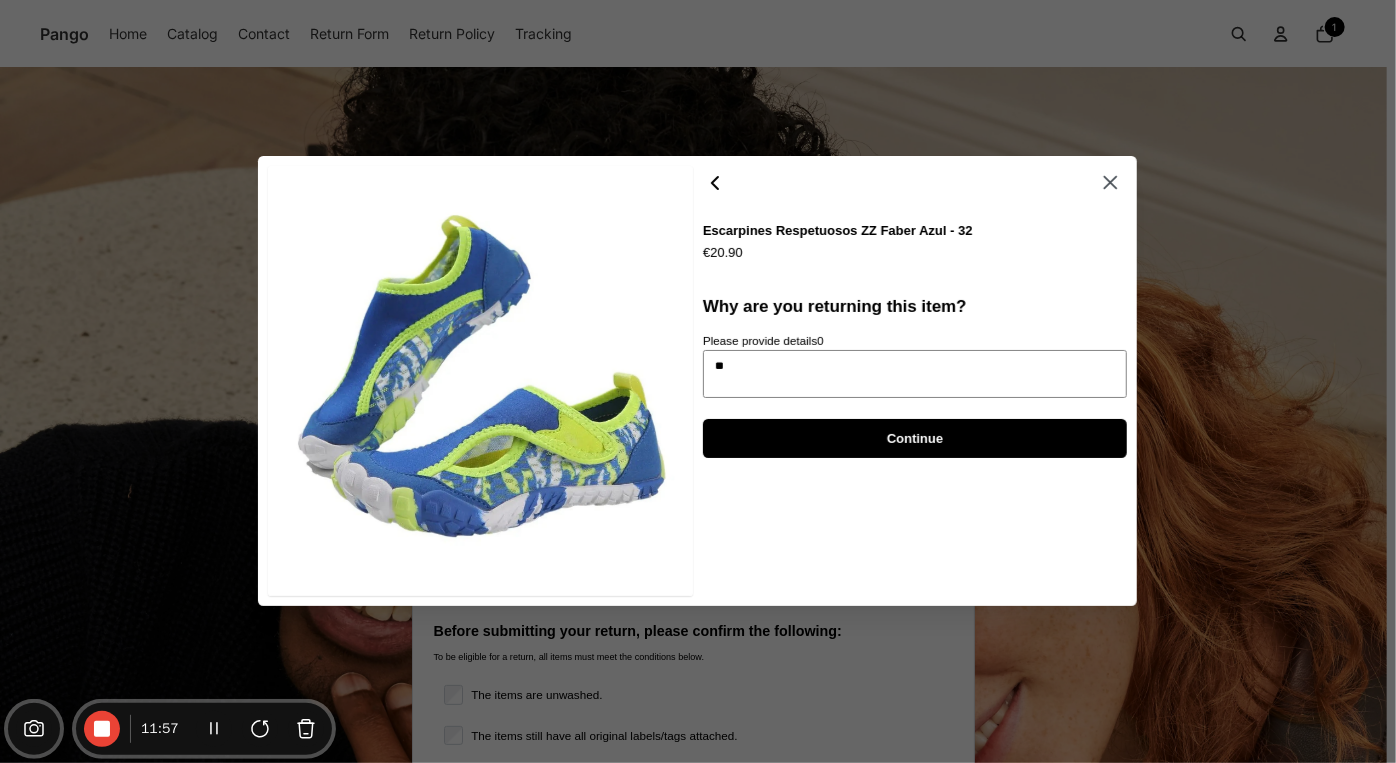 type on "*" 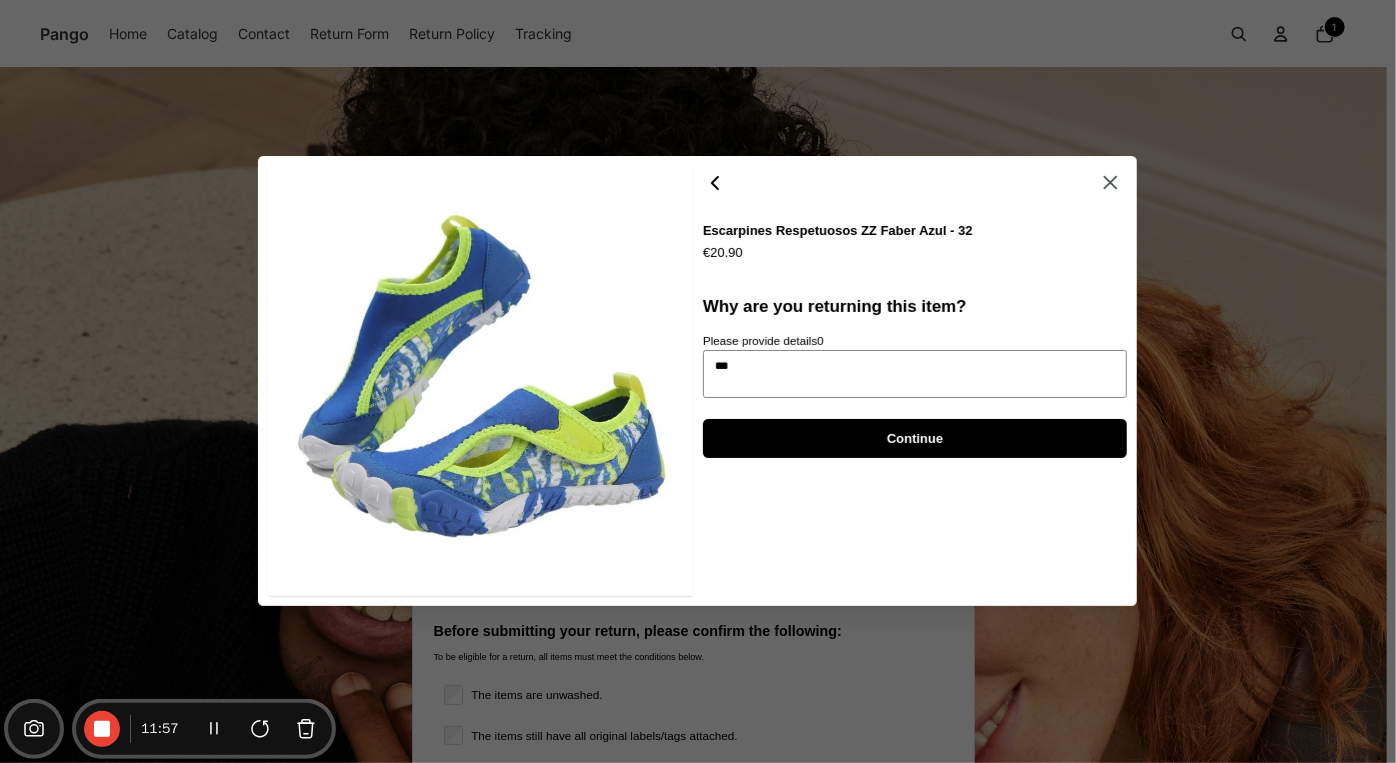 type on "*" 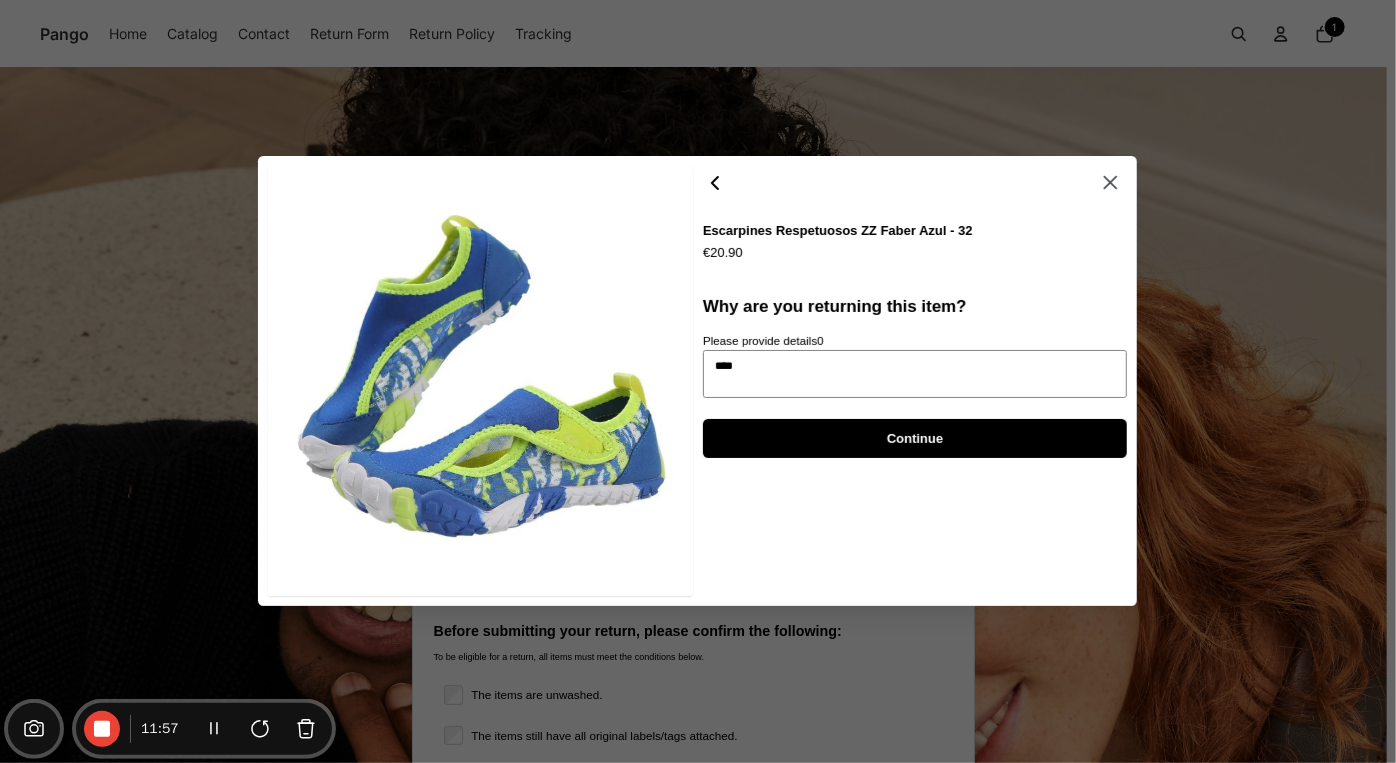 type on "*" 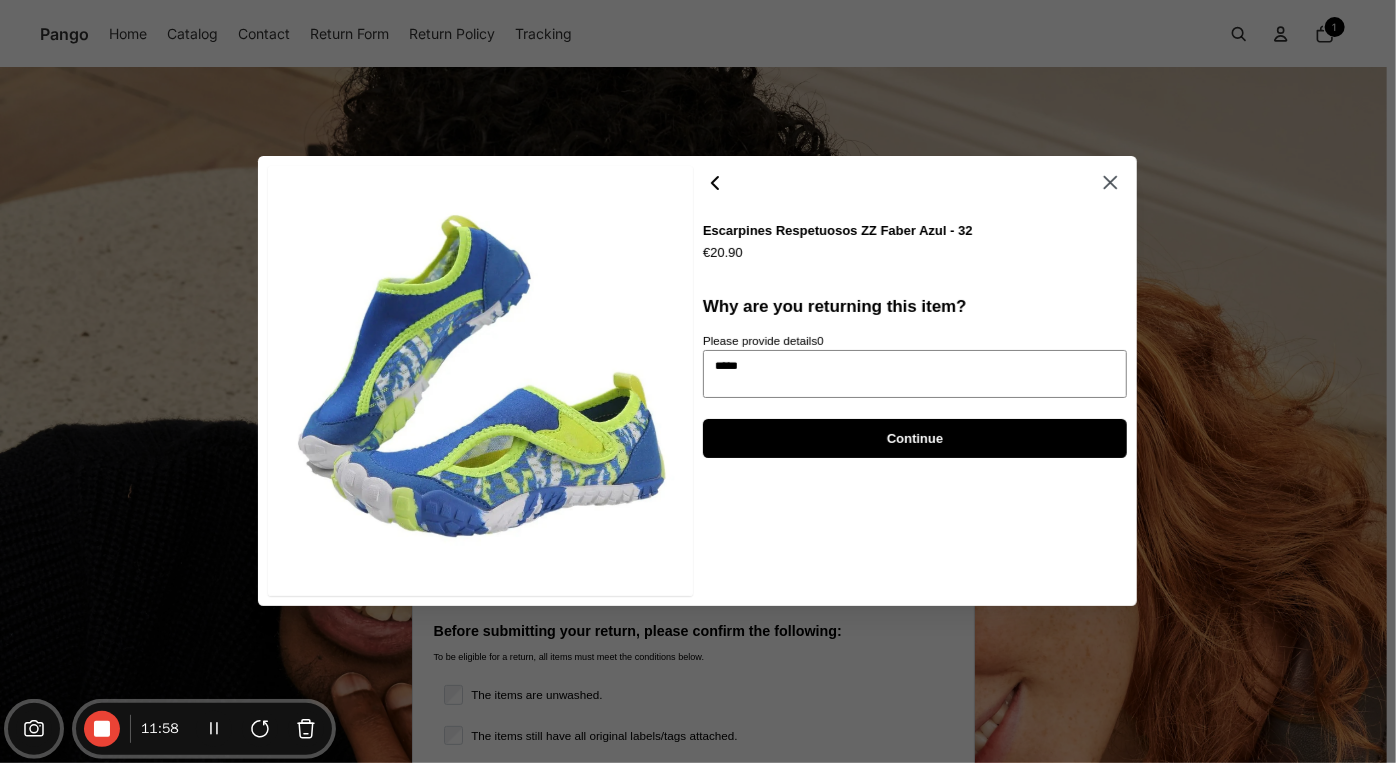type on "*" 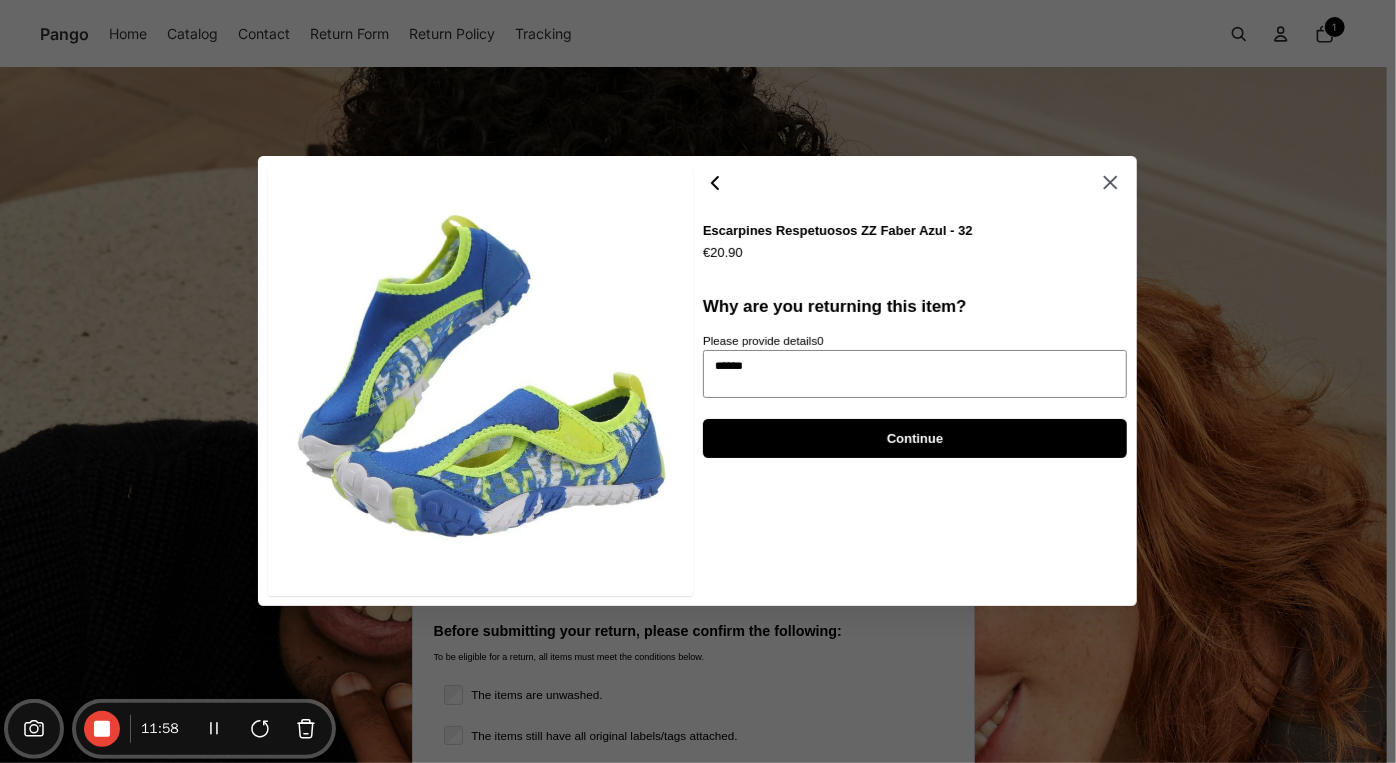 type on "*" 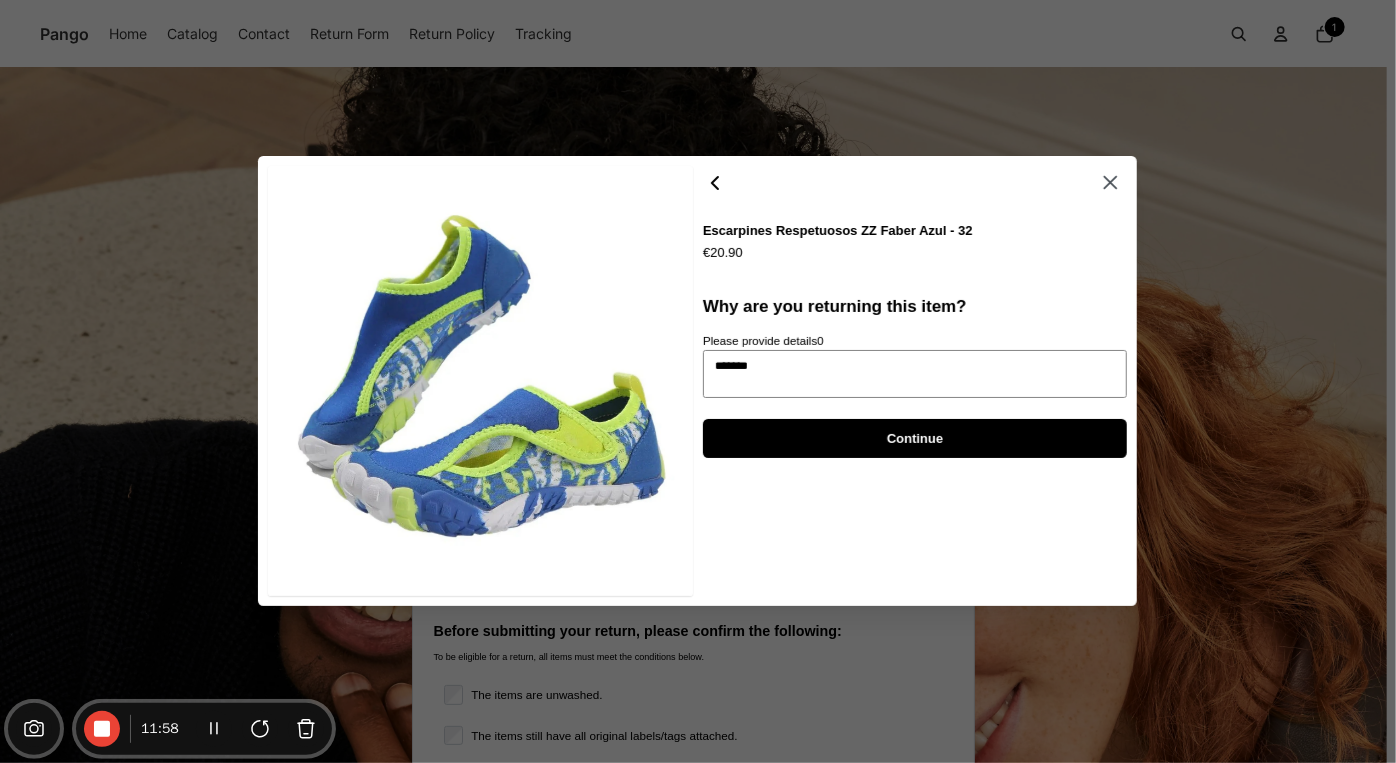 type on "*" 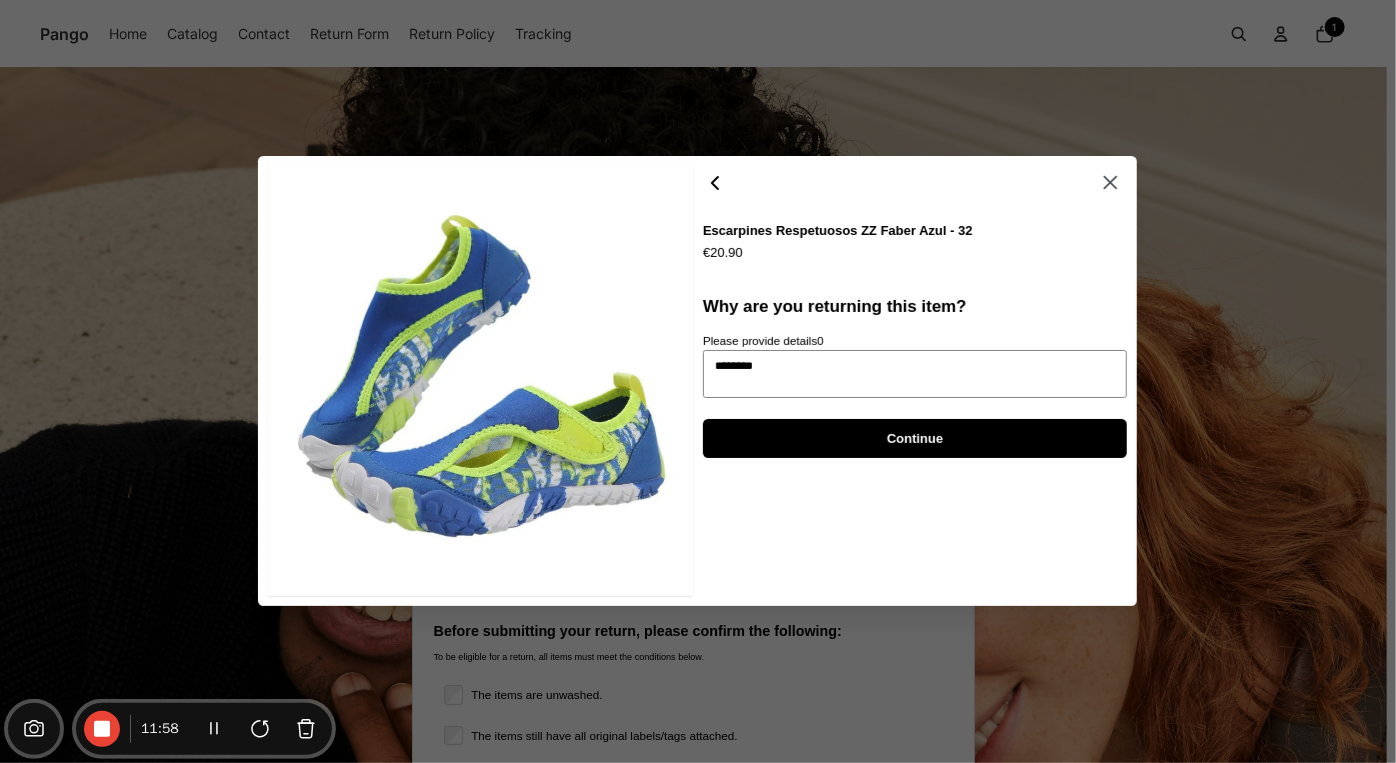 type on "*" 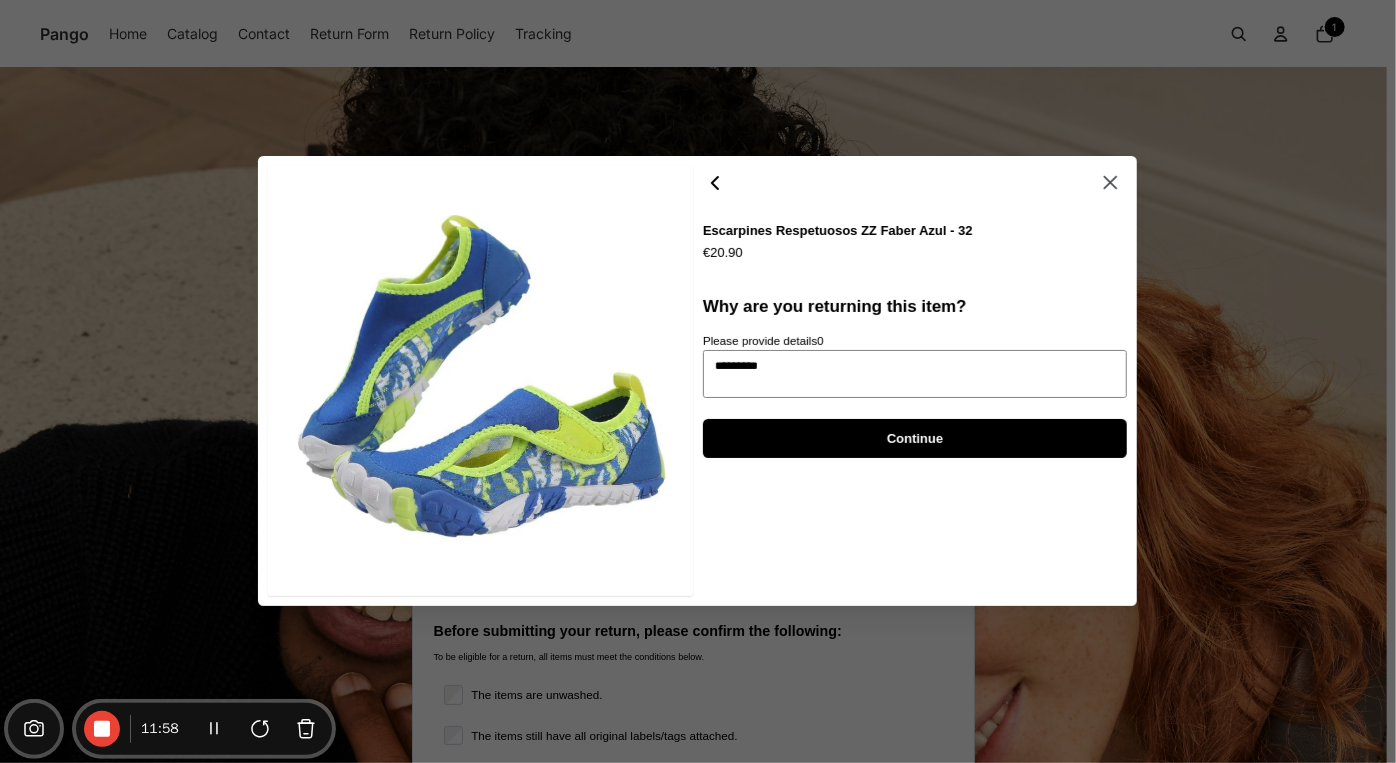 type on "*" 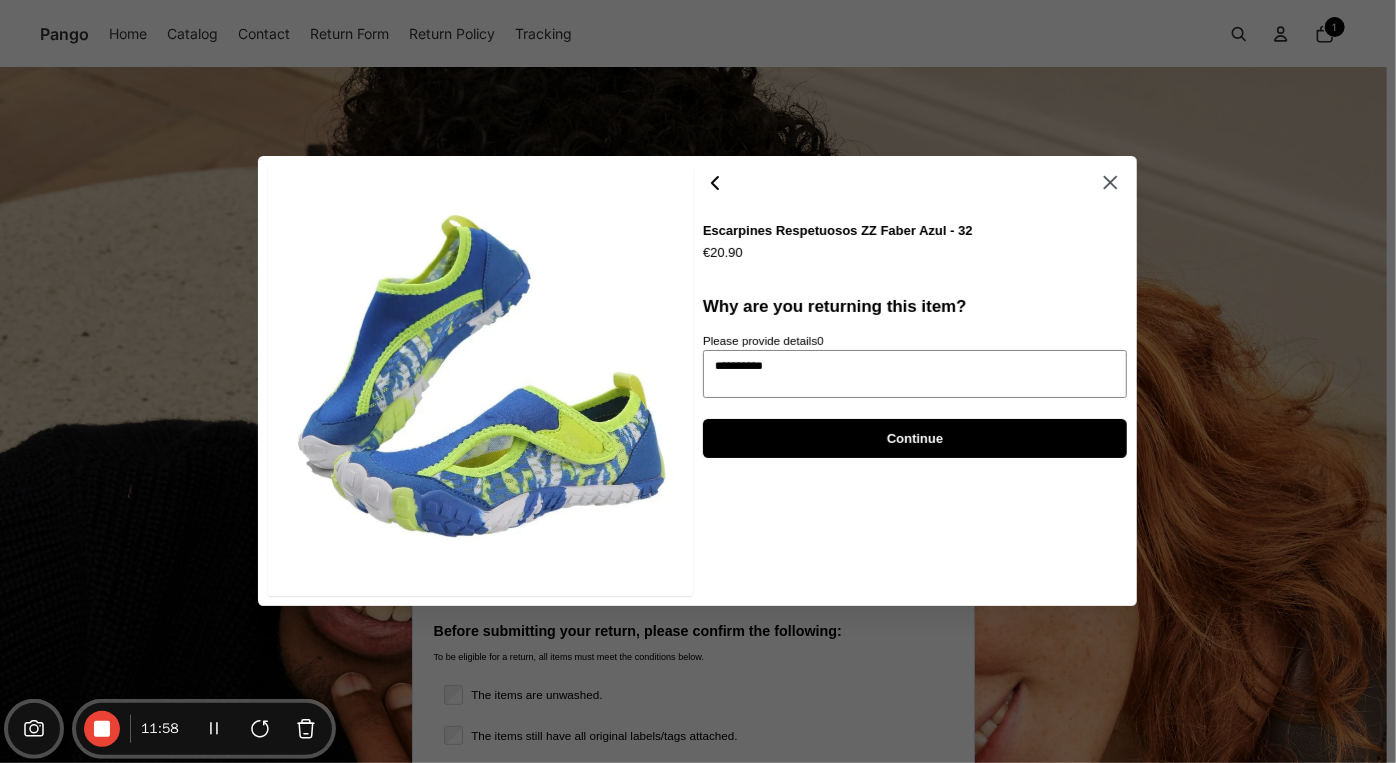type on "*" 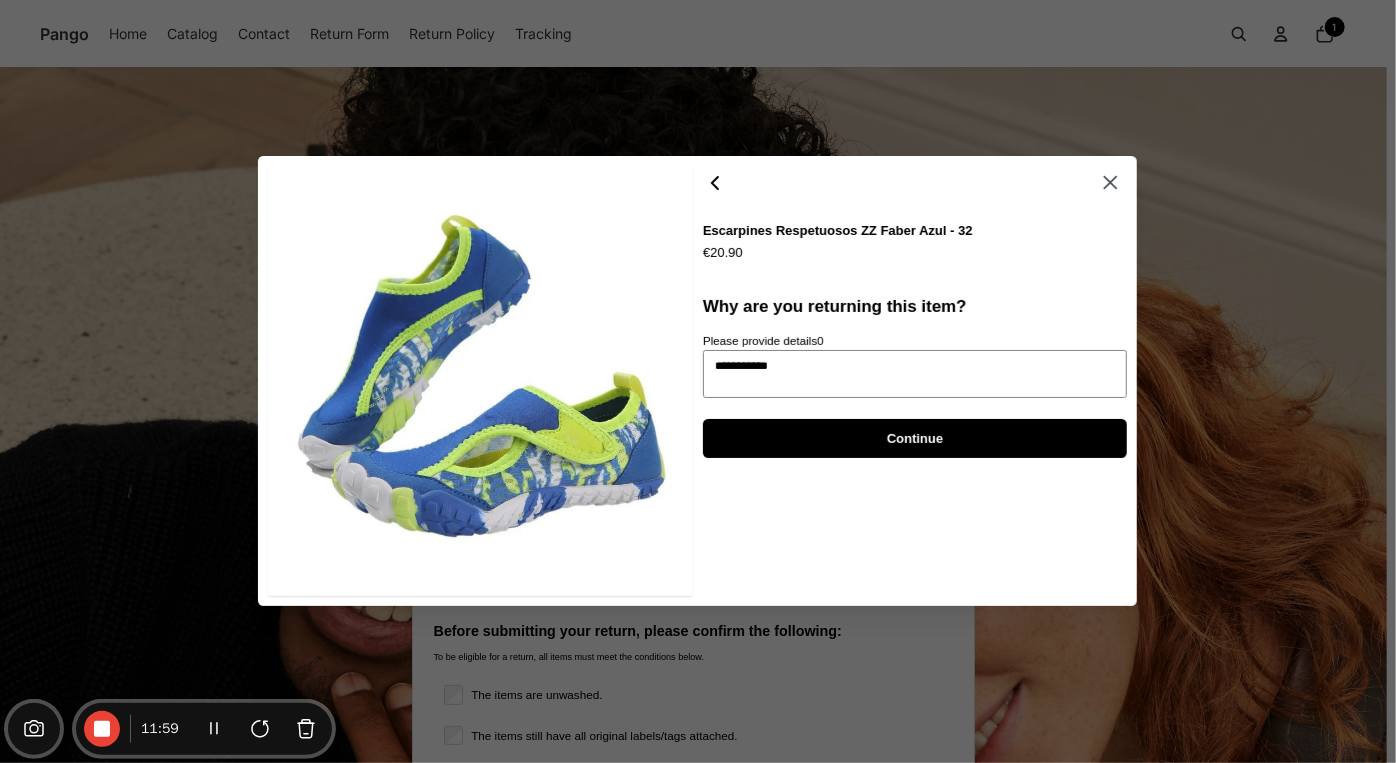 type on "*" 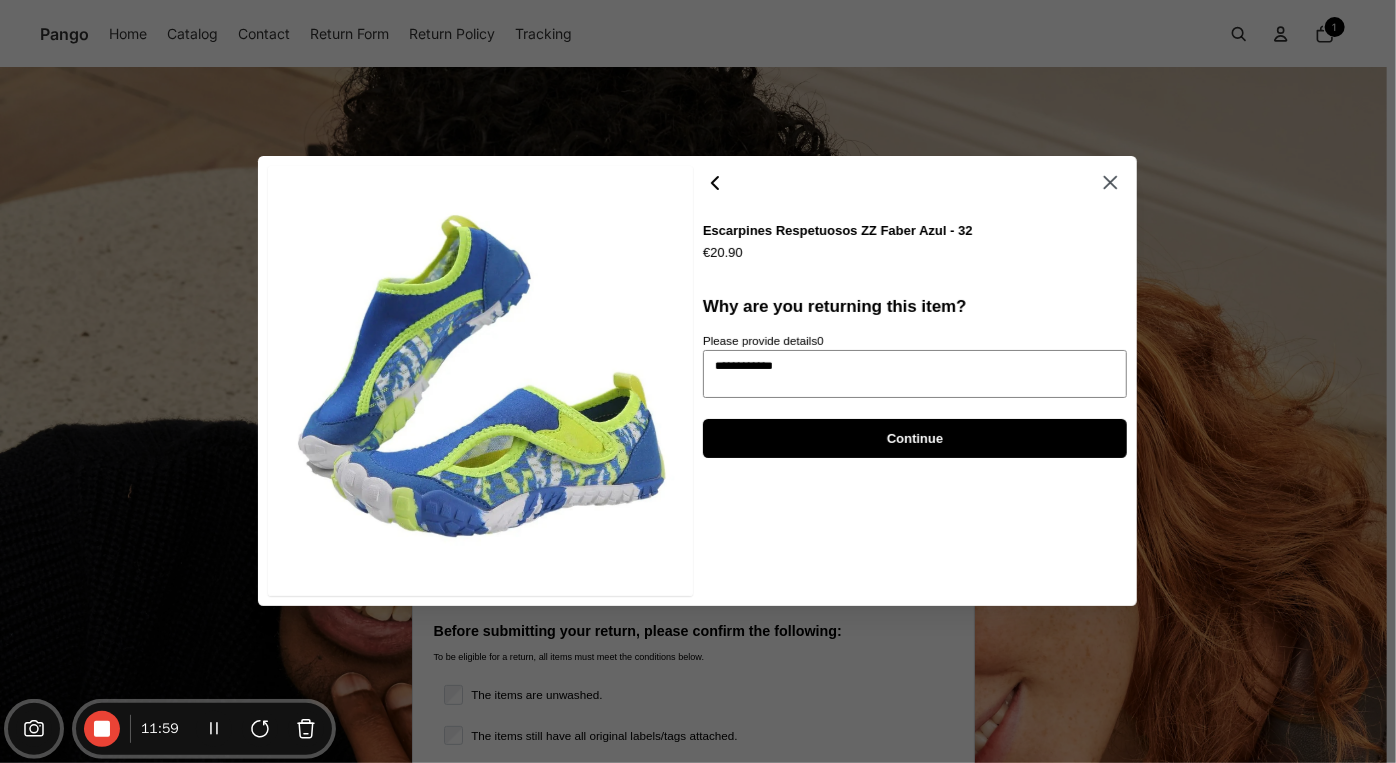 type on "*" 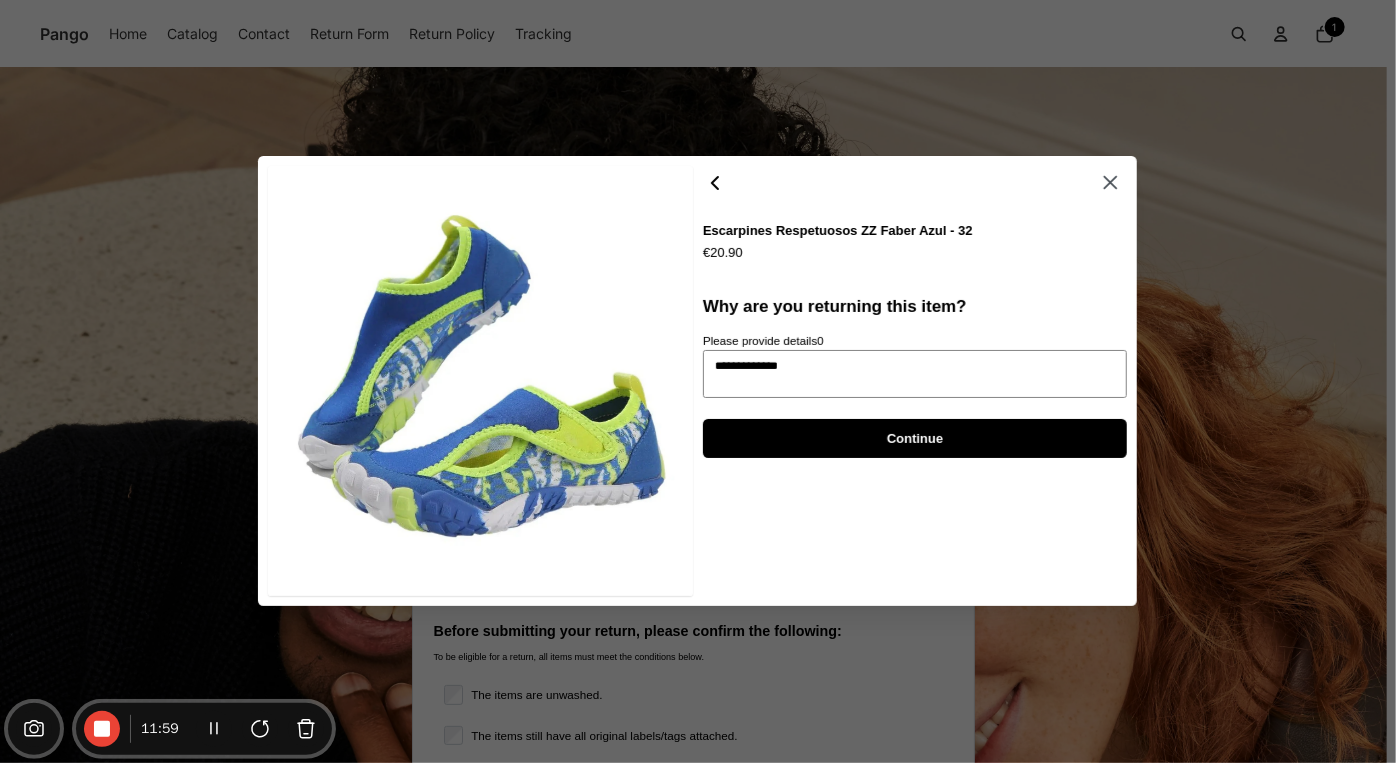 type on "**********" 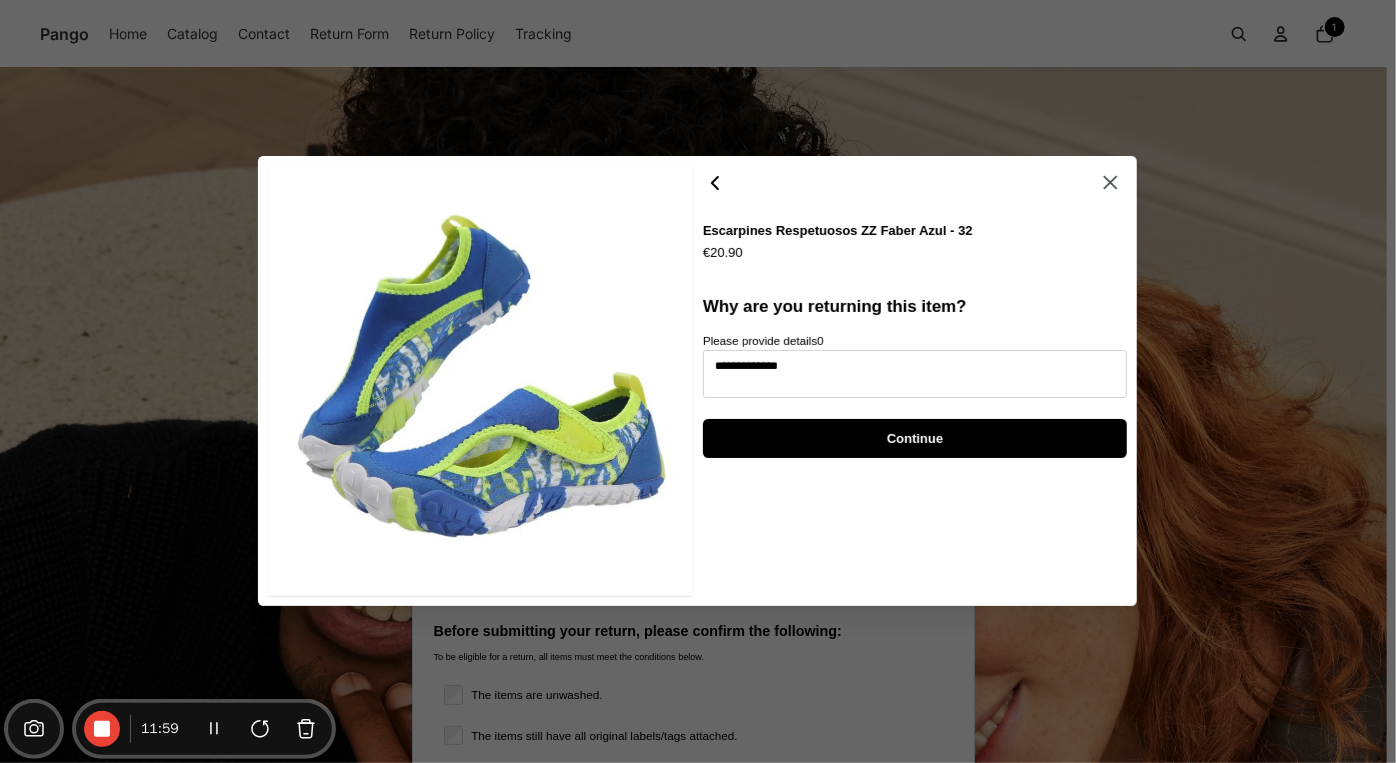 click on "Continue" at bounding box center (915, 438) 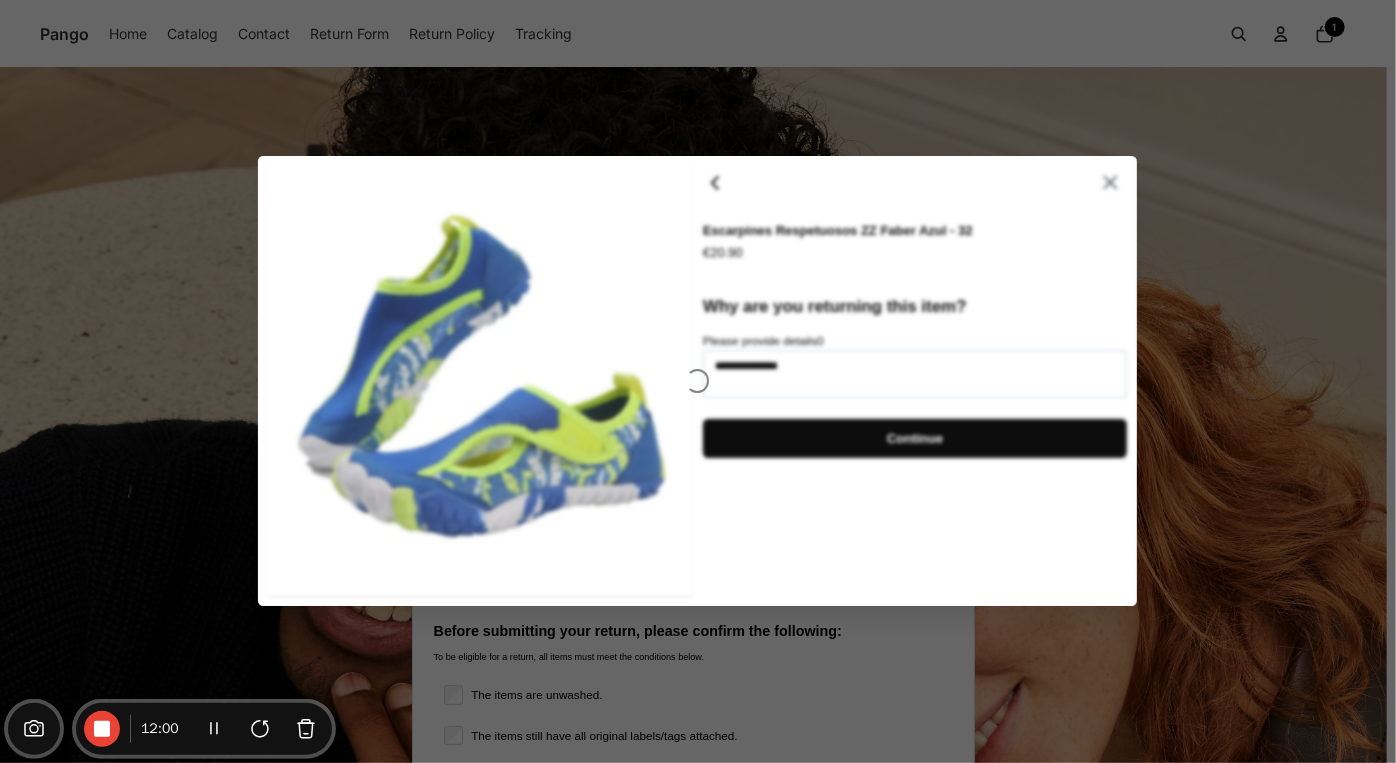type on "*" 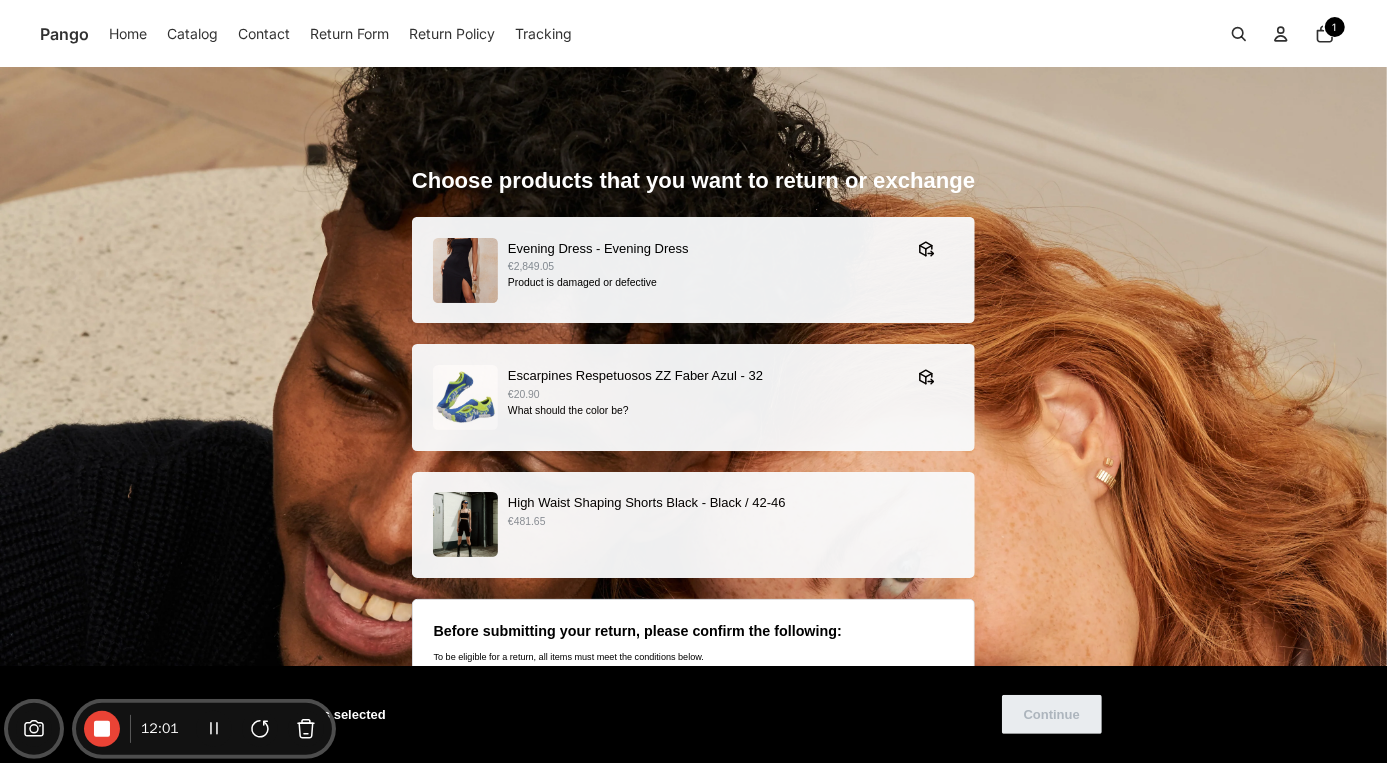 click on "High Waist Shaping Shorts Black - Black / 42-46 €481.65" at bounding box center [694, 524] 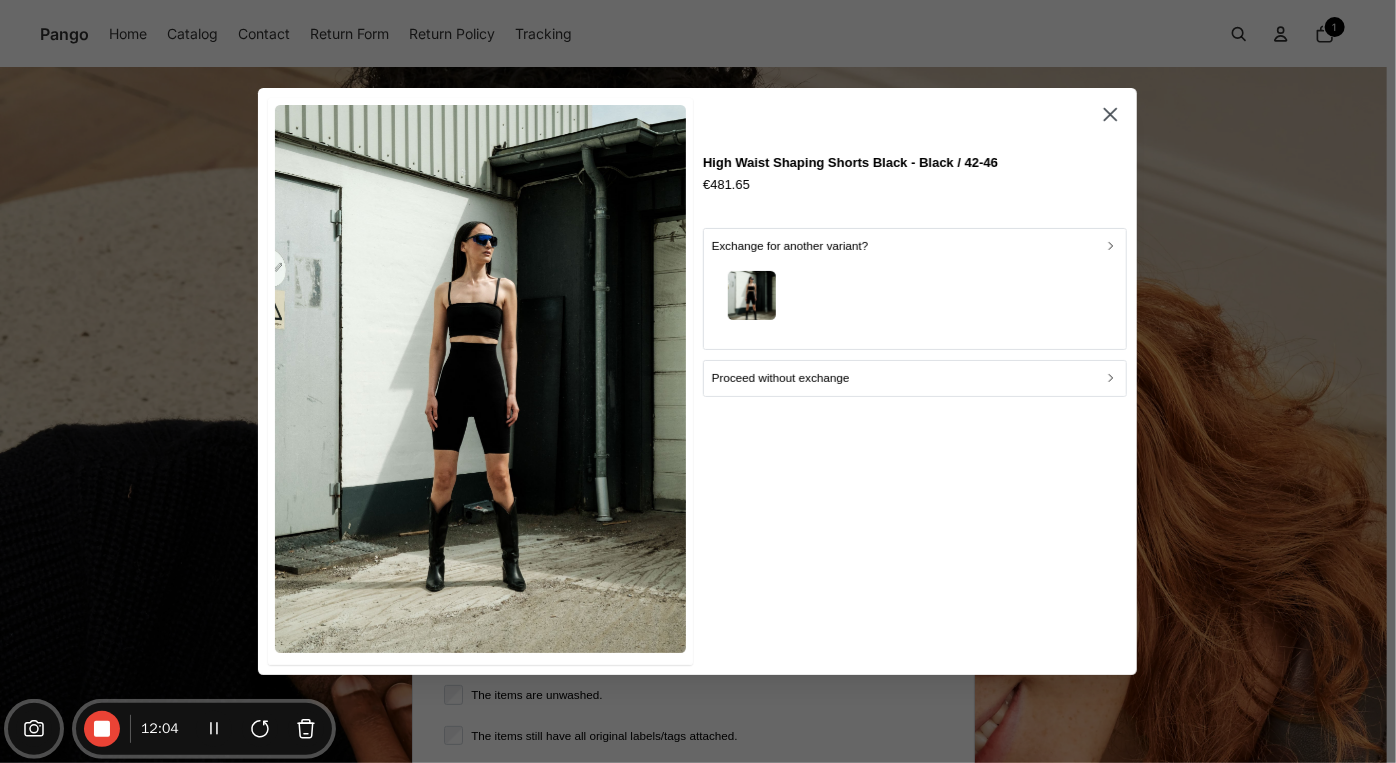 click at bounding box center (915, 298) 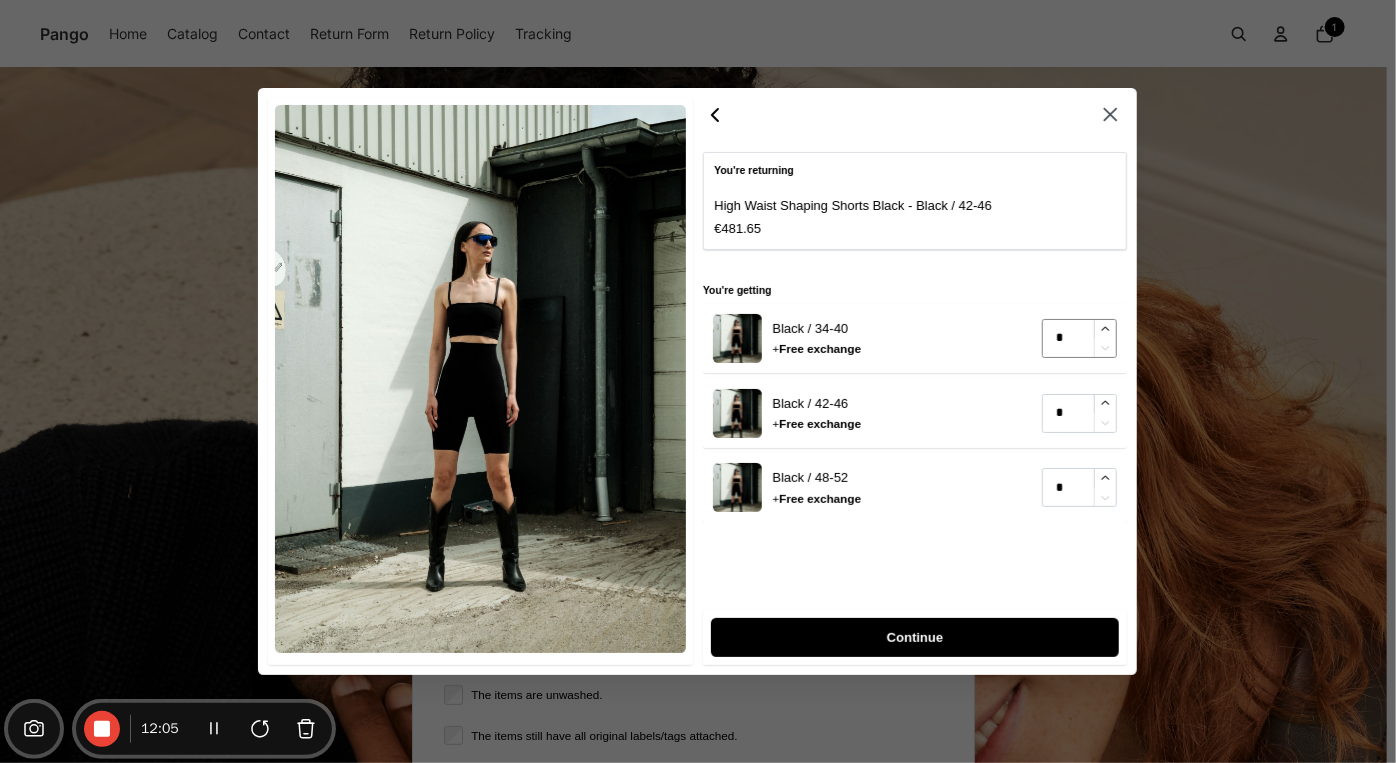 type on "*" 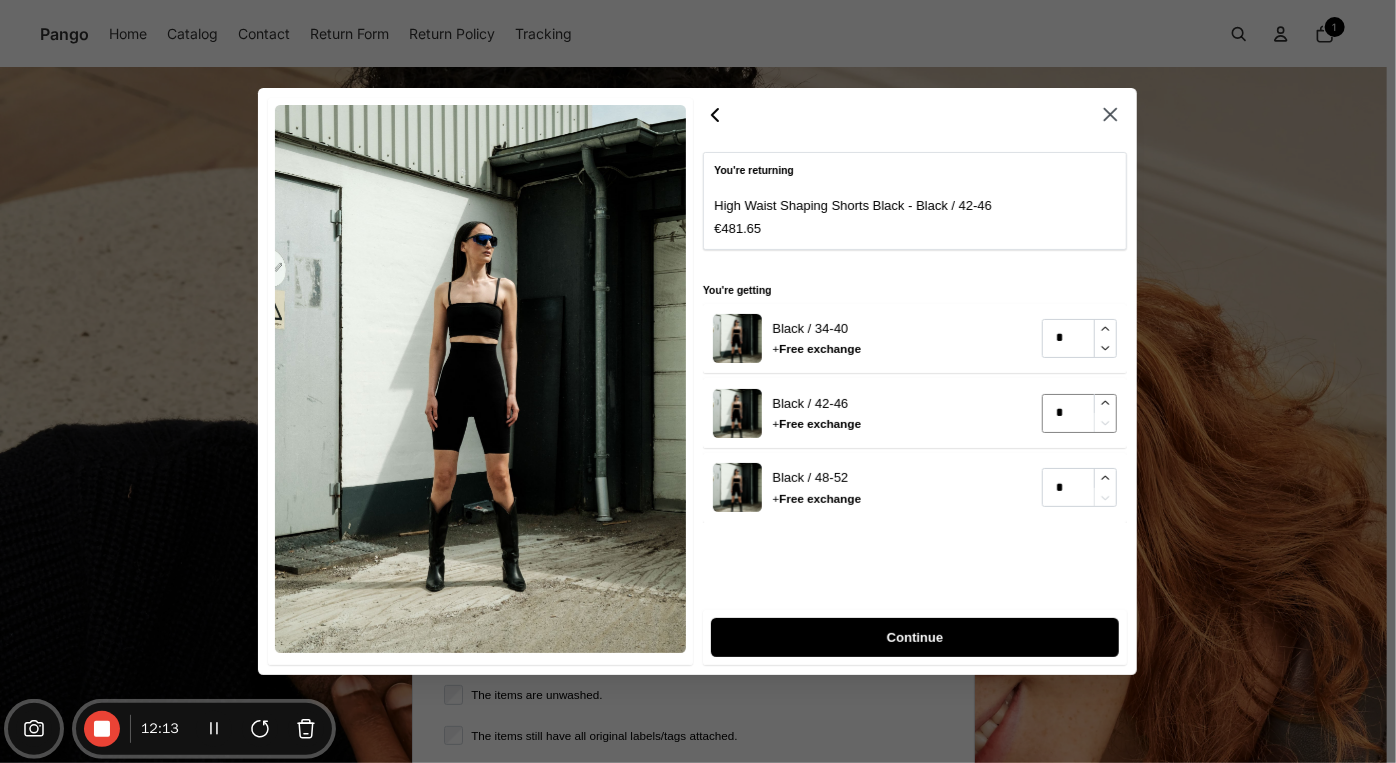 click 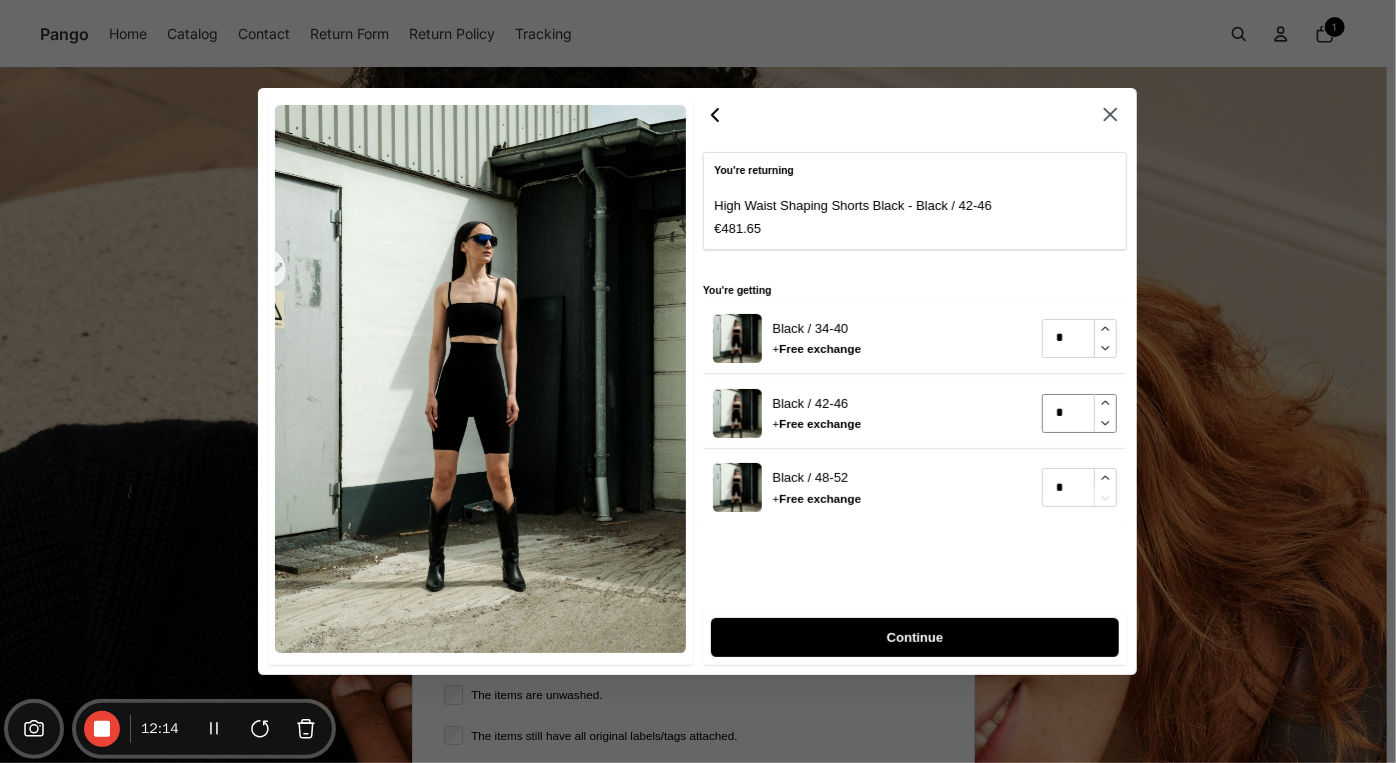 type on "*" 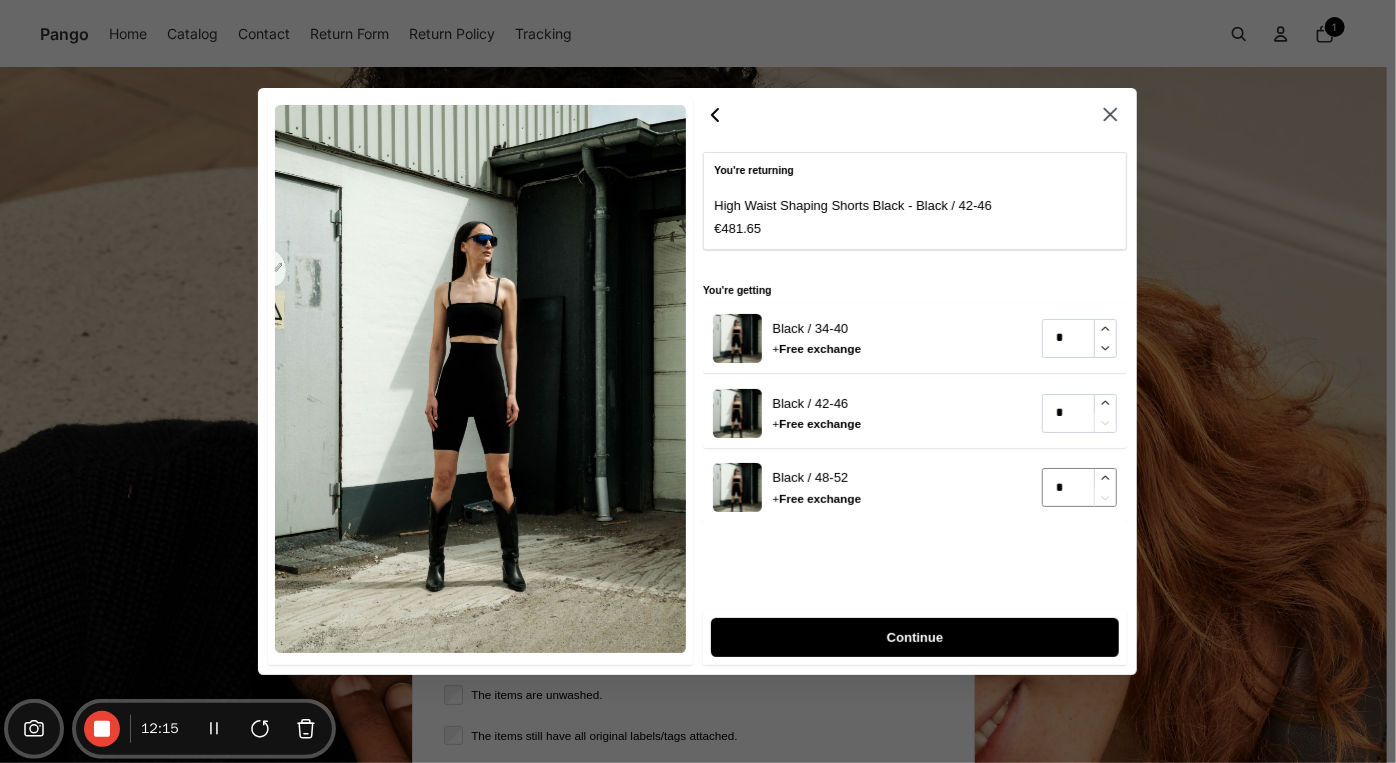 type on "*" 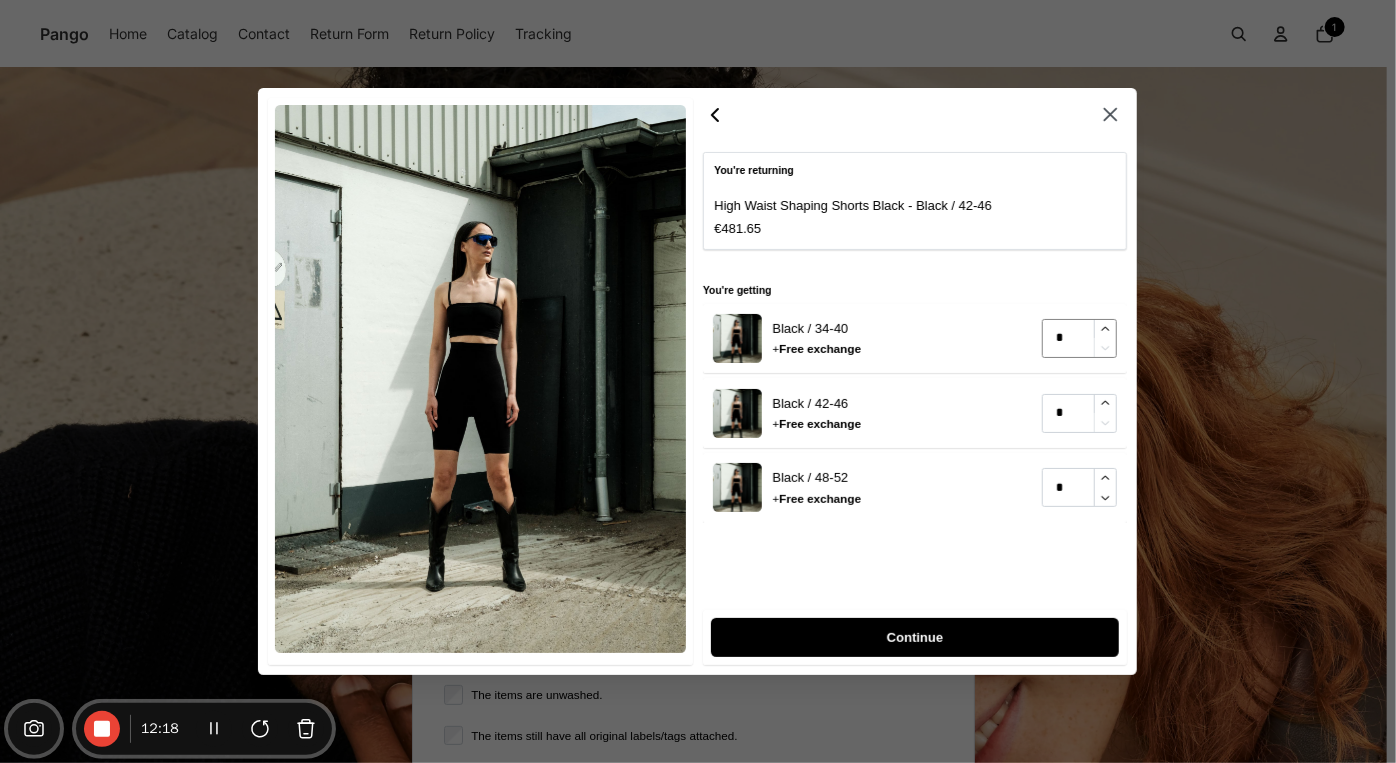 type on "*" 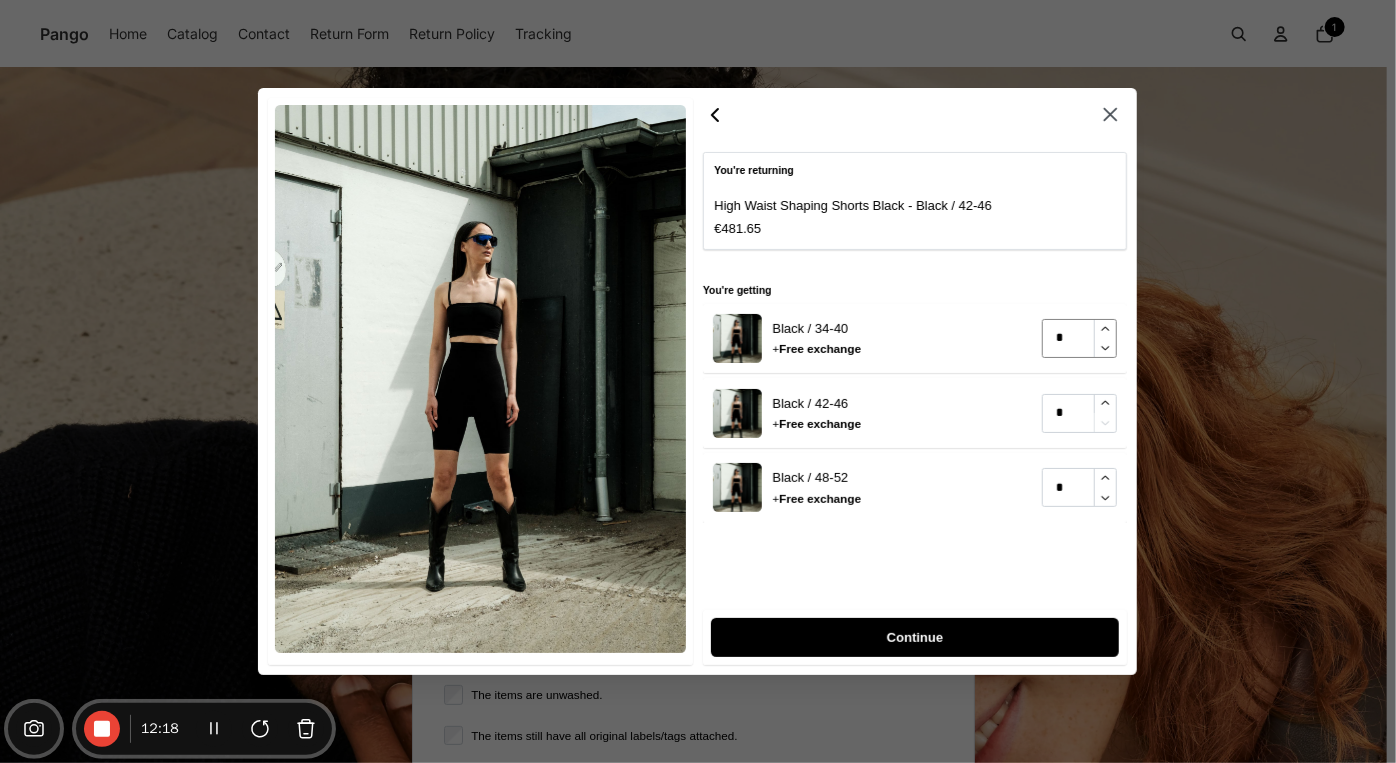 click 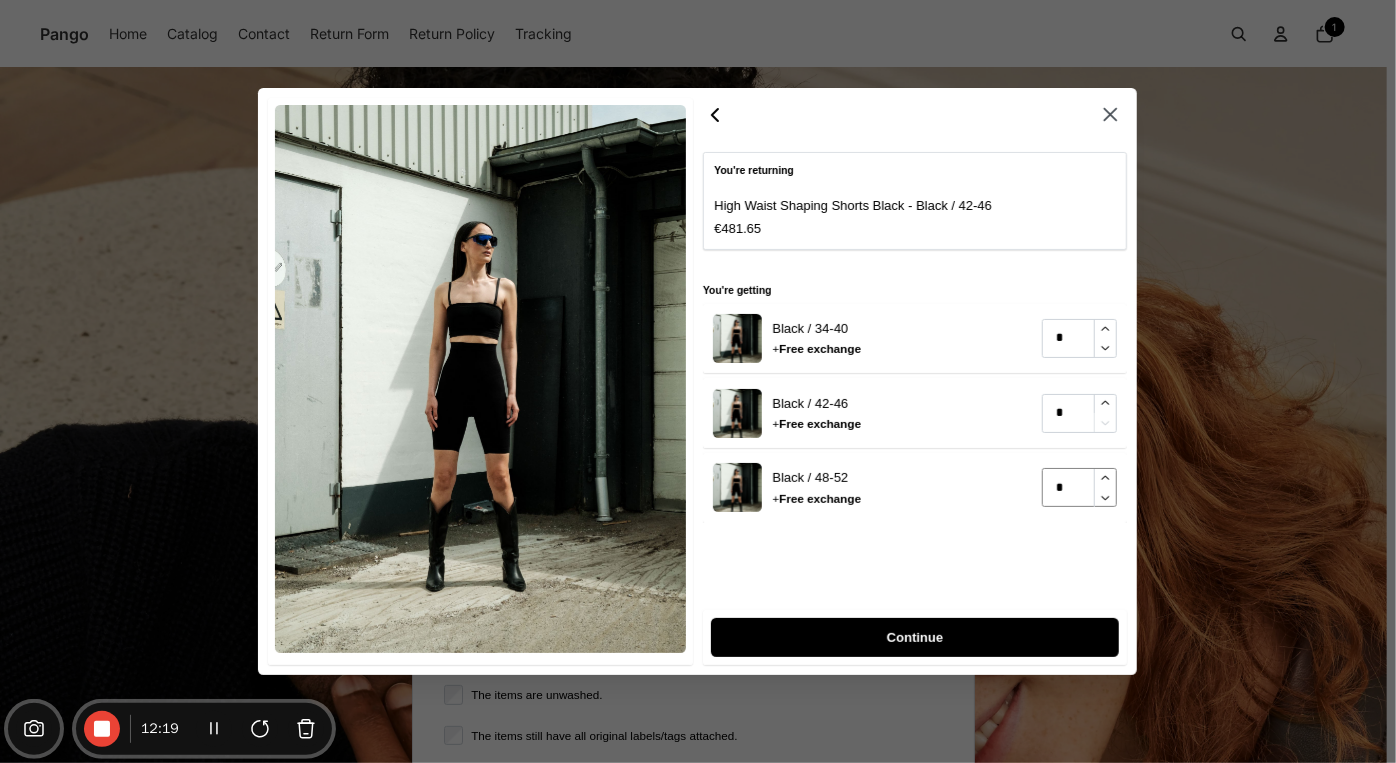 type on "*" 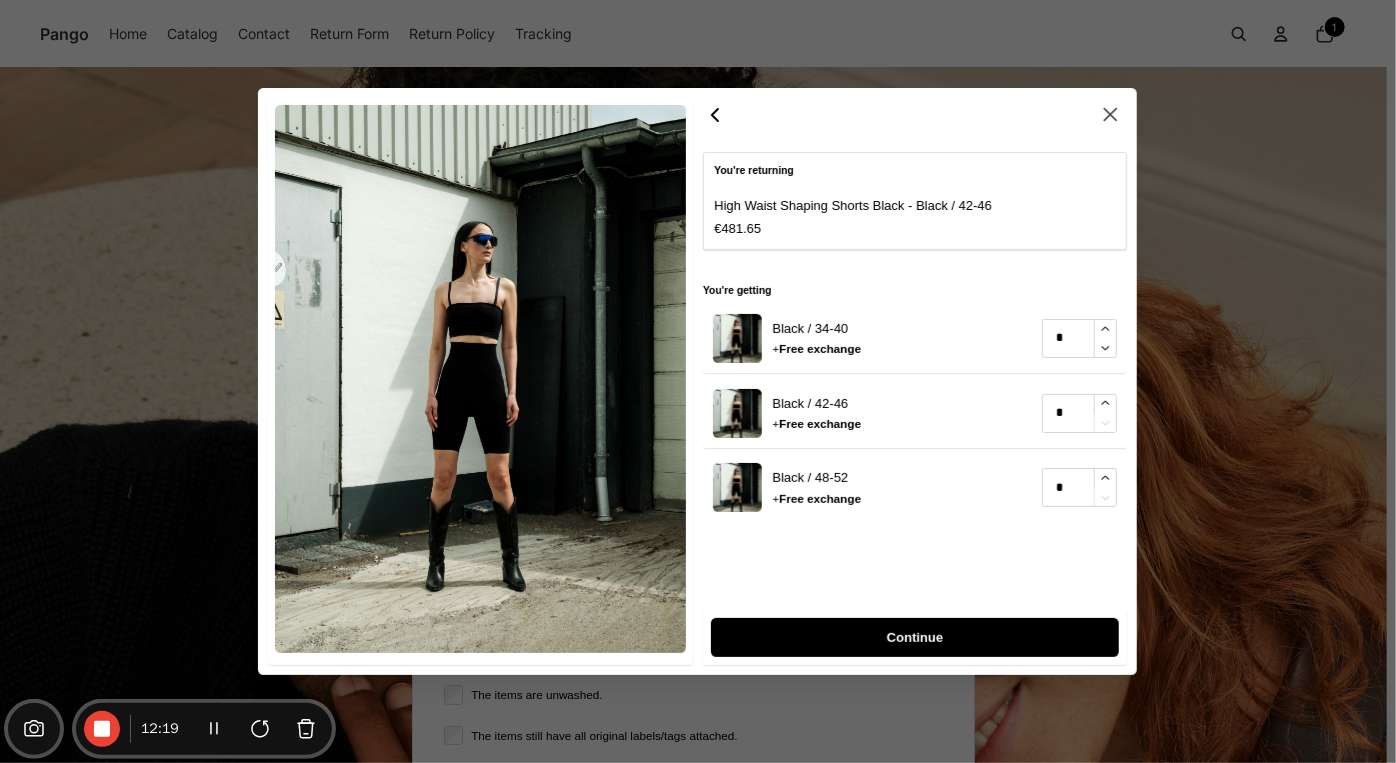click on "Continue" at bounding box center (915, 637) 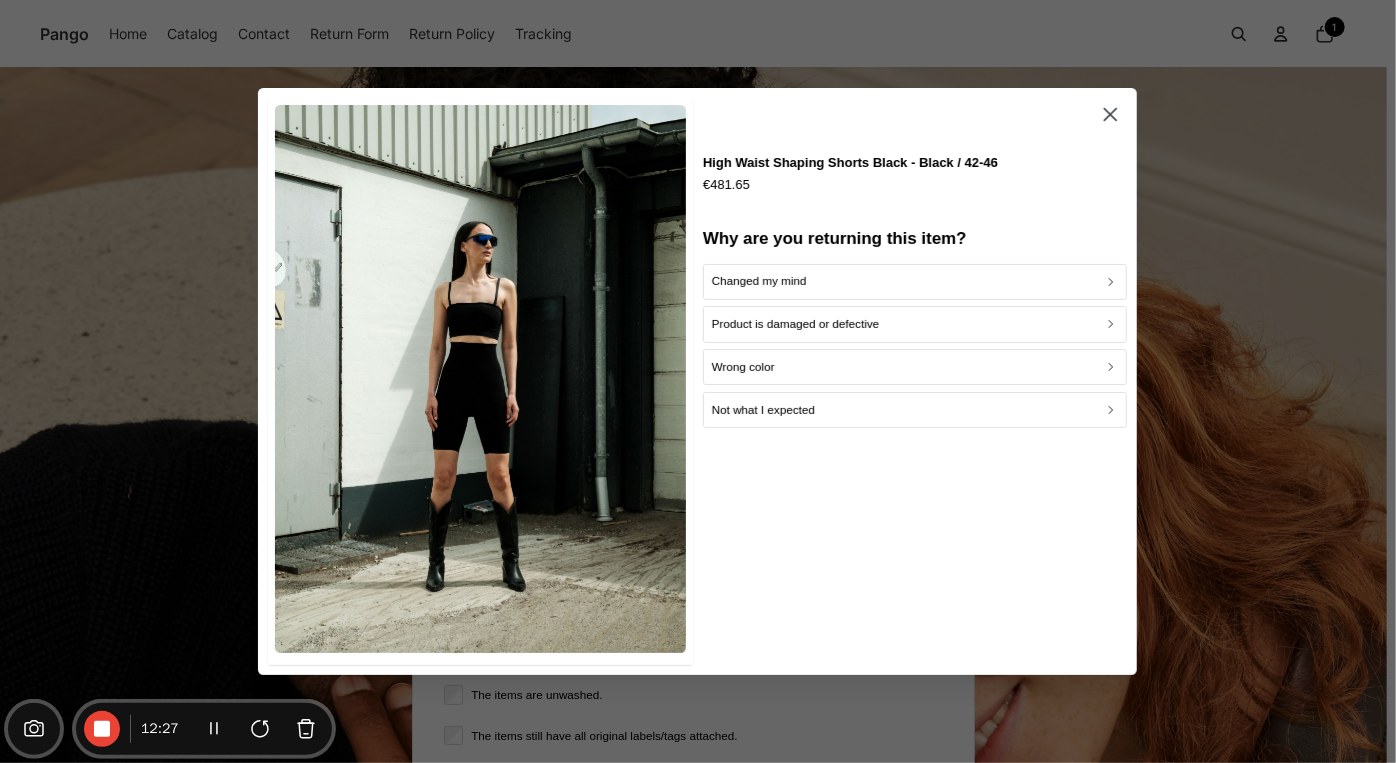 click on "Not what I expected" at bounding box center (915, 410) 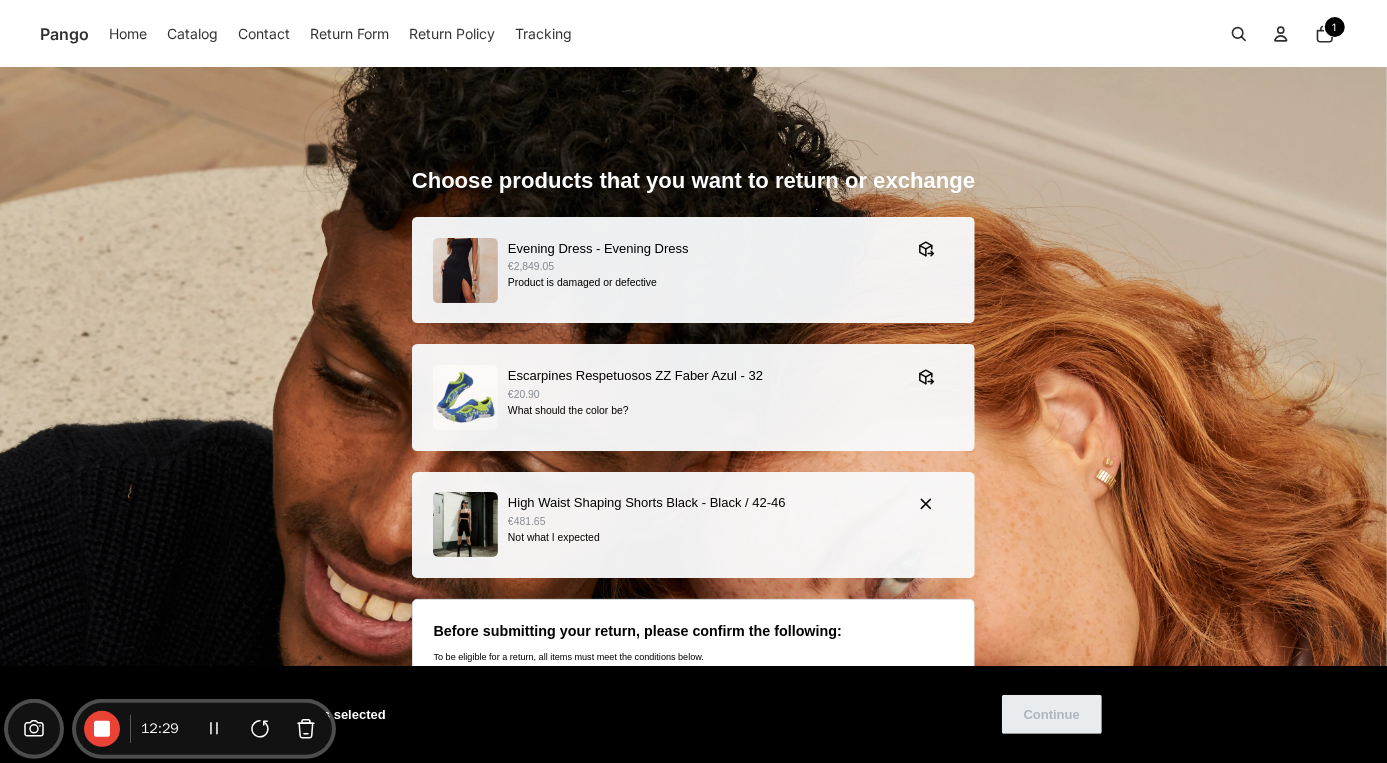 scroll, scrollTop: 83, scrollLeft: 0, axis: vertical 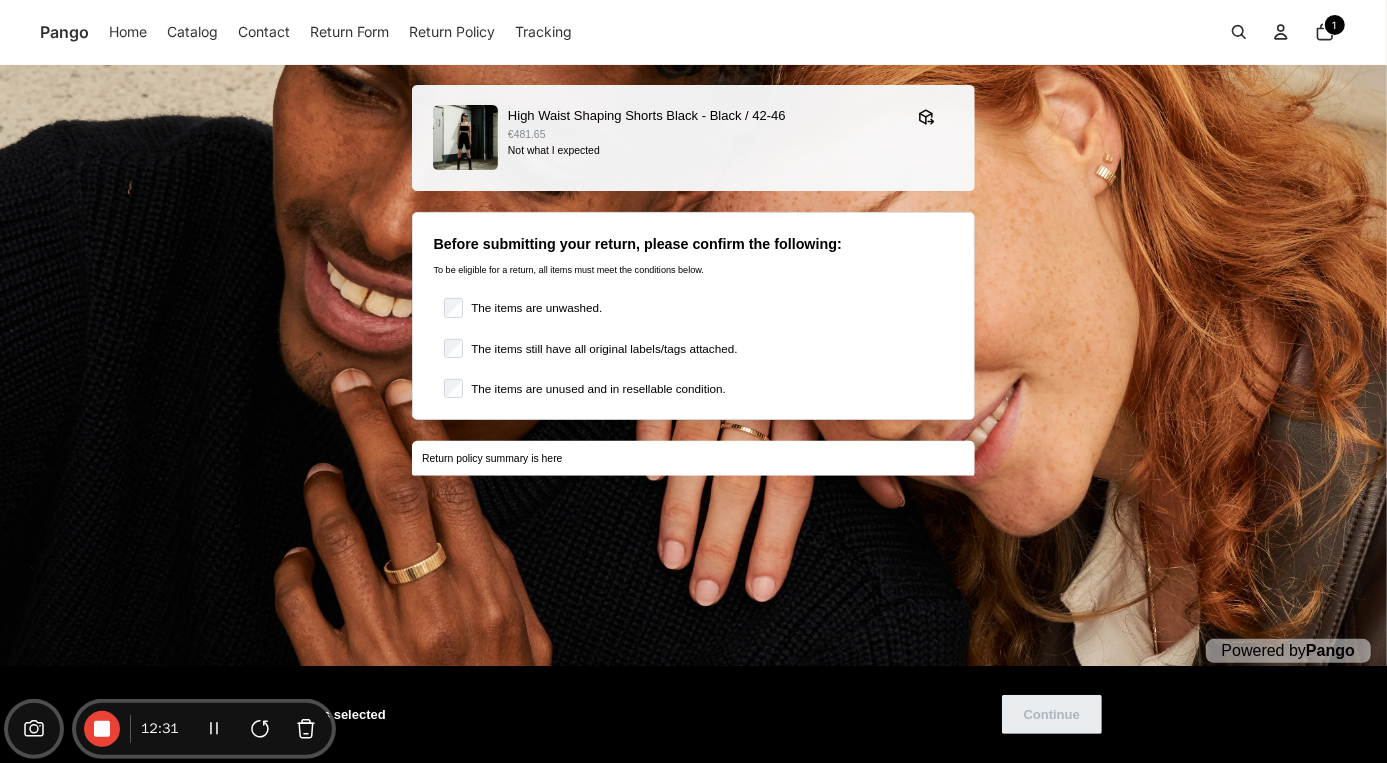click on "Before submitting your return, please confirm the following: To be eligible for a return, all items must meet the conditions below. The items are unwashed. The items still have all original labels/tags attached. The items are unused and in resellable condition." at bounding box center [693, 316] 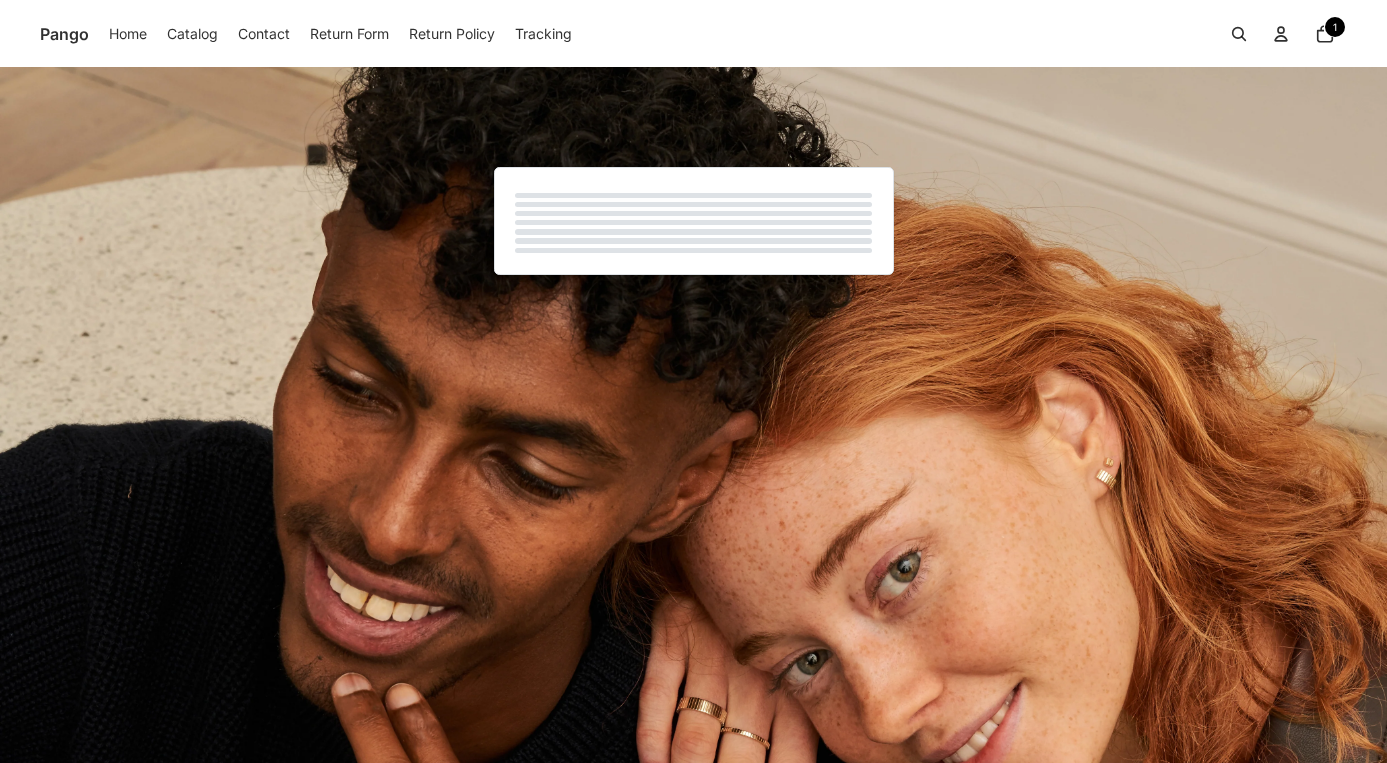 scroll, scrollTop: 0, scrollLeft: 0, axis: both 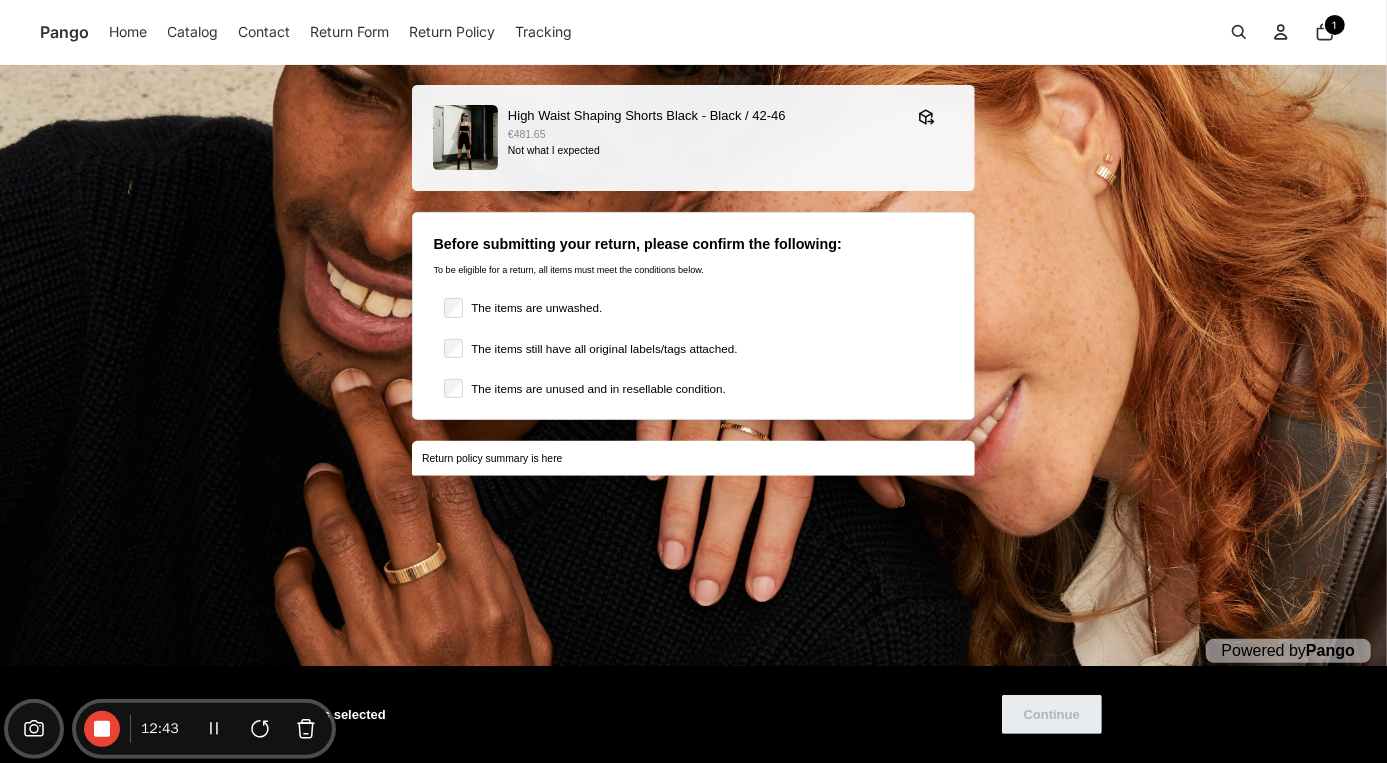 click on "The items still have all original labels/tags attached." at bounding box center [600, 349] 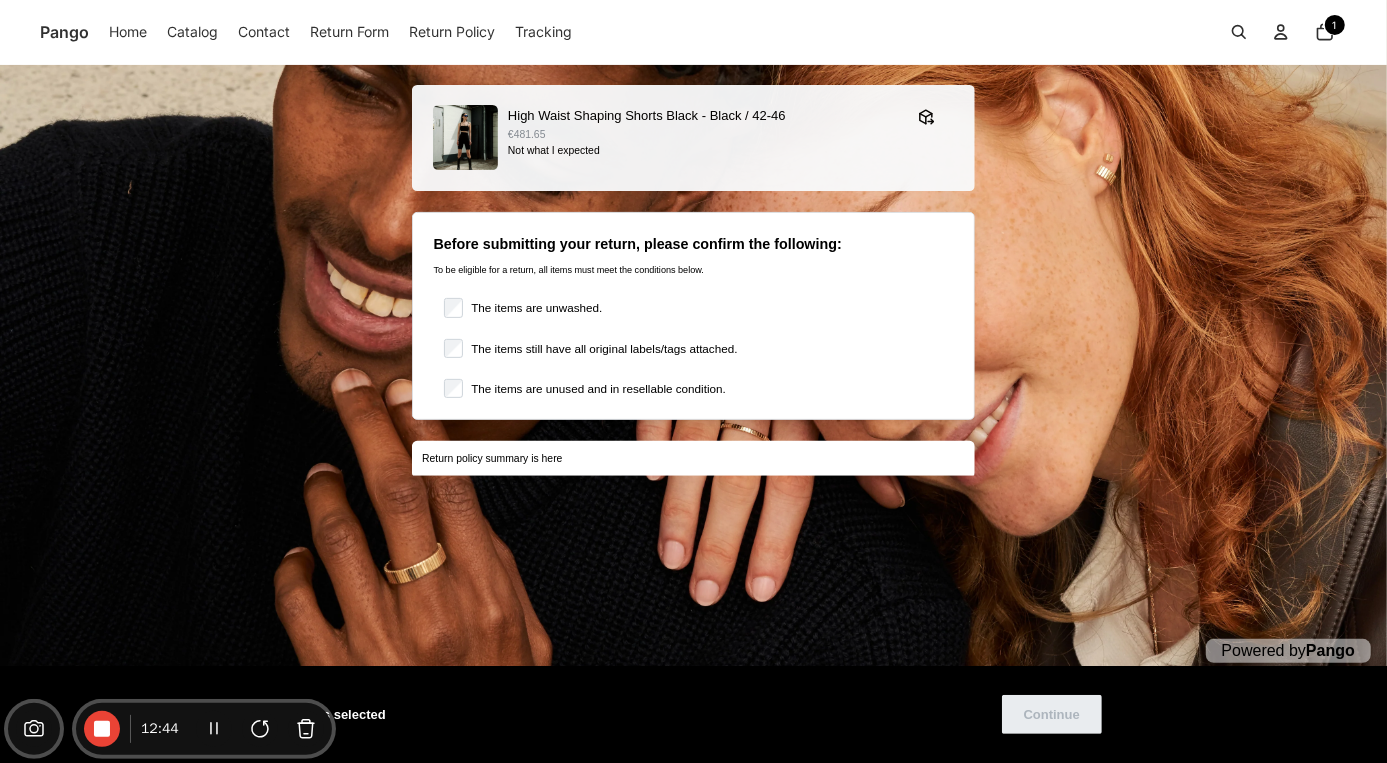 click on "Before submitting your return, please confirm the following: To be eligible for a return, all items must meet the conditions below. The items are unwashed. The items still have all original labels/tags attached. The items are unused and in resellable condition." at bounding box center (693, 316) 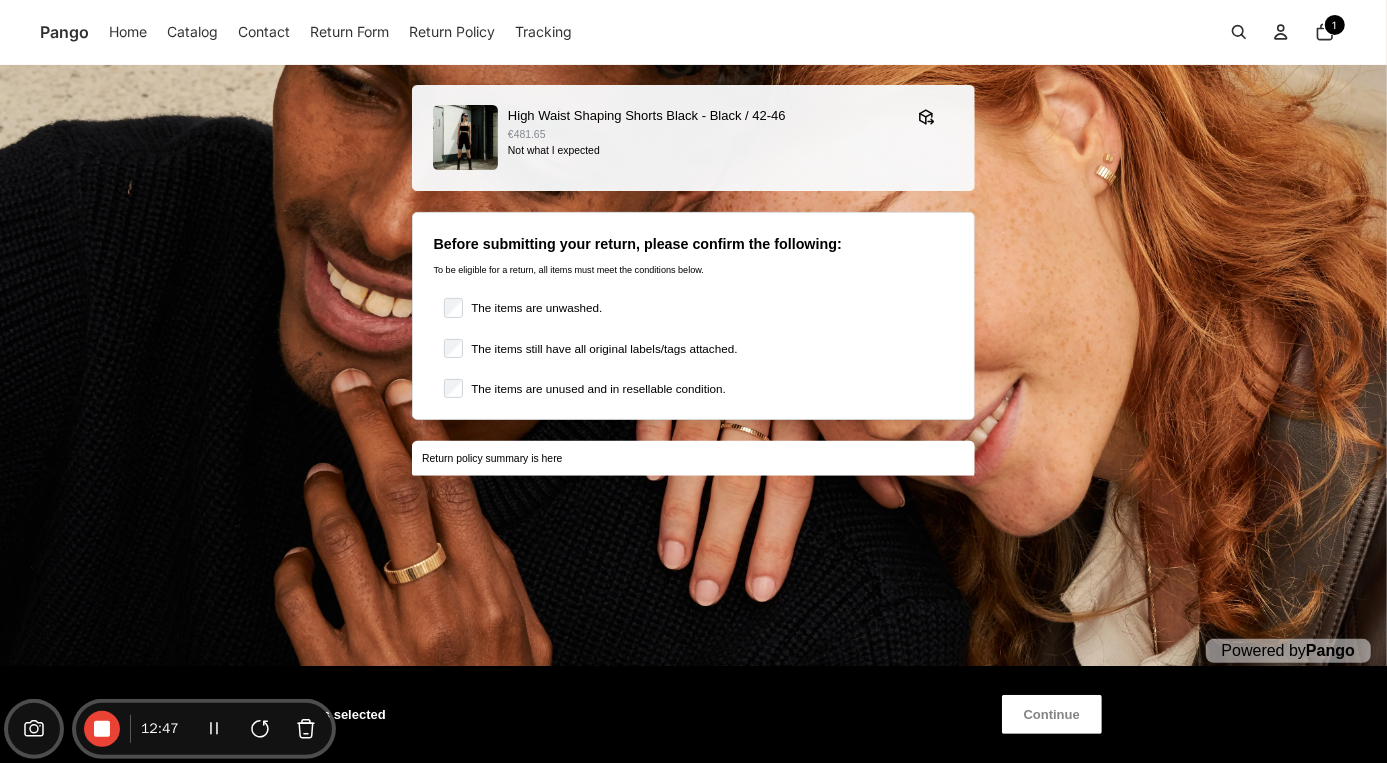 click on "Continue" at bounding box center (1052, 714) 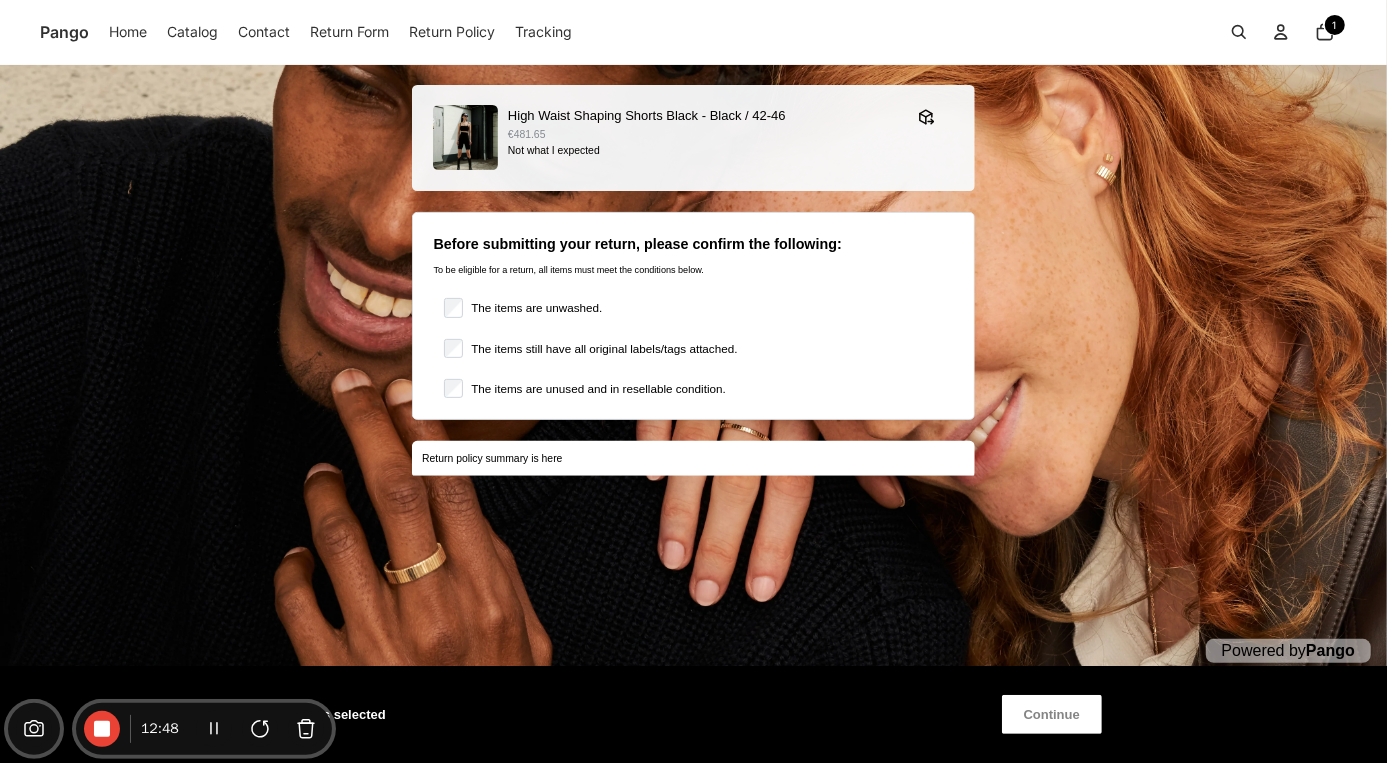 scroll, scrollTop: 0, scrollLeft: 0, axis: both 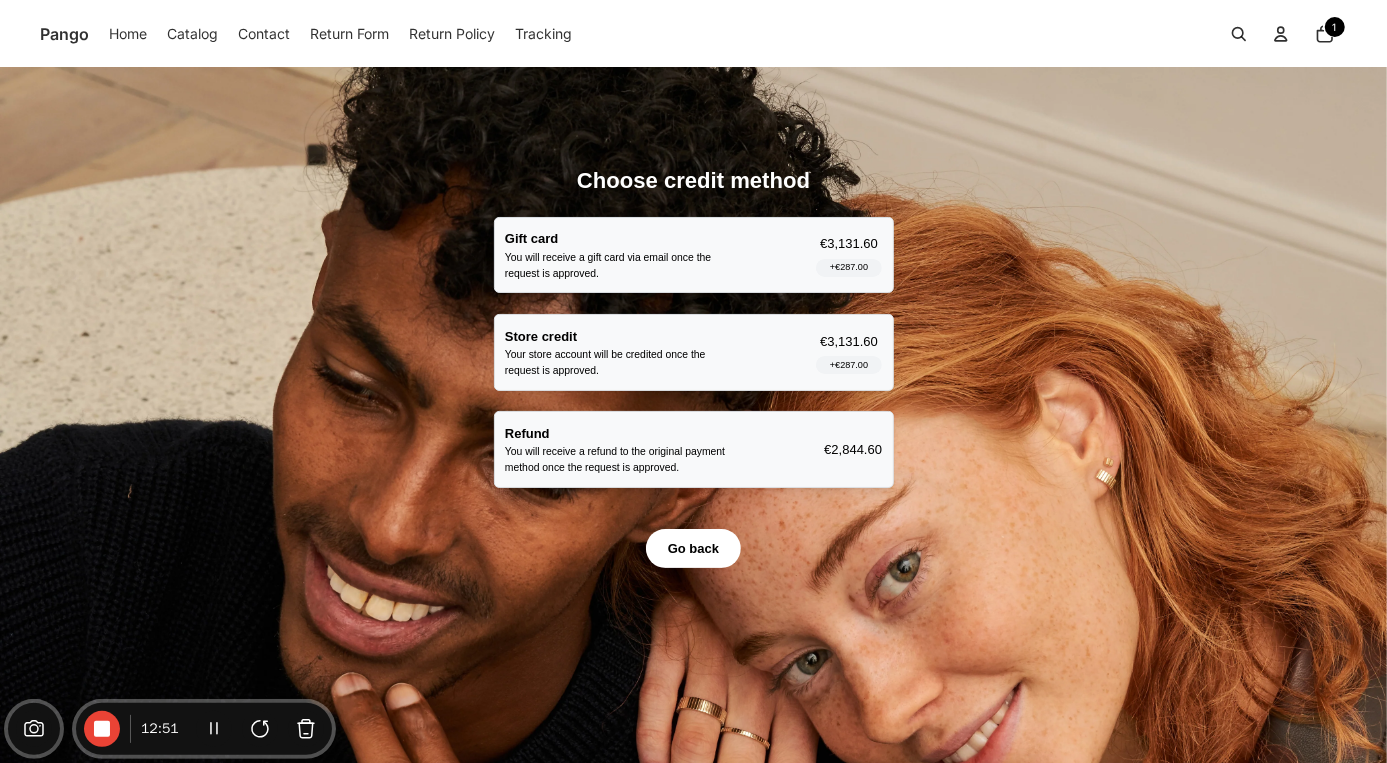 click on "Refund" at bounding box center [623, 433] 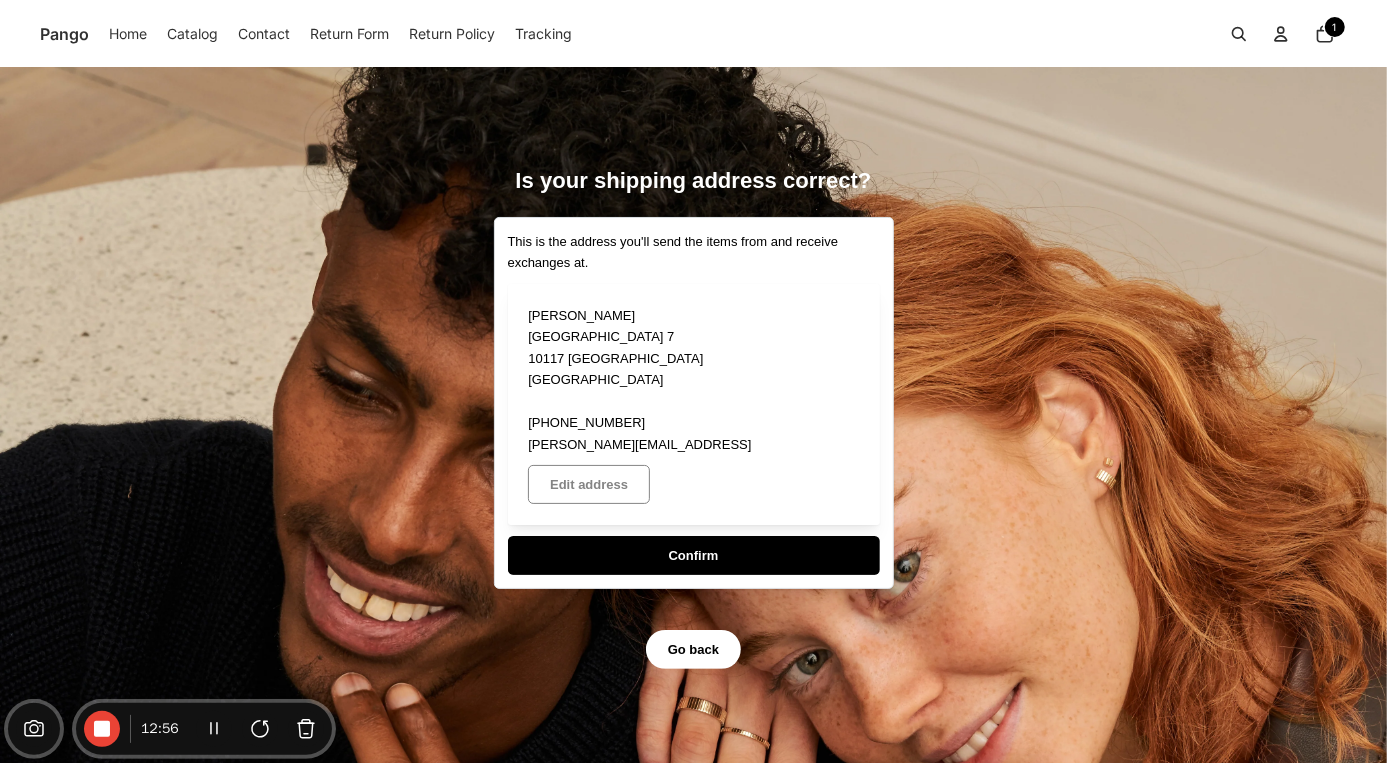 click on "Confirm" at bounding box center (694, 555) 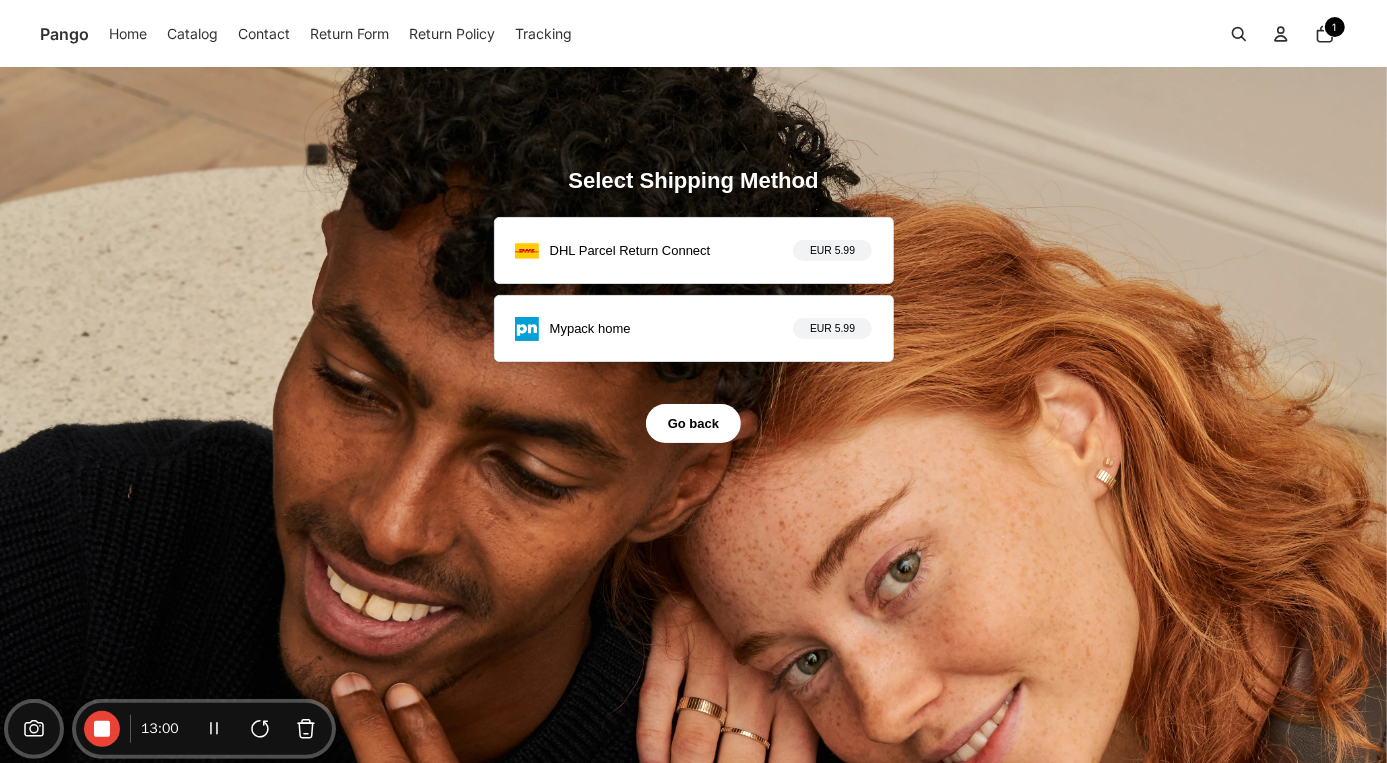 click on "DHL Parcel Return Connect" at bounding box center [630, 250] 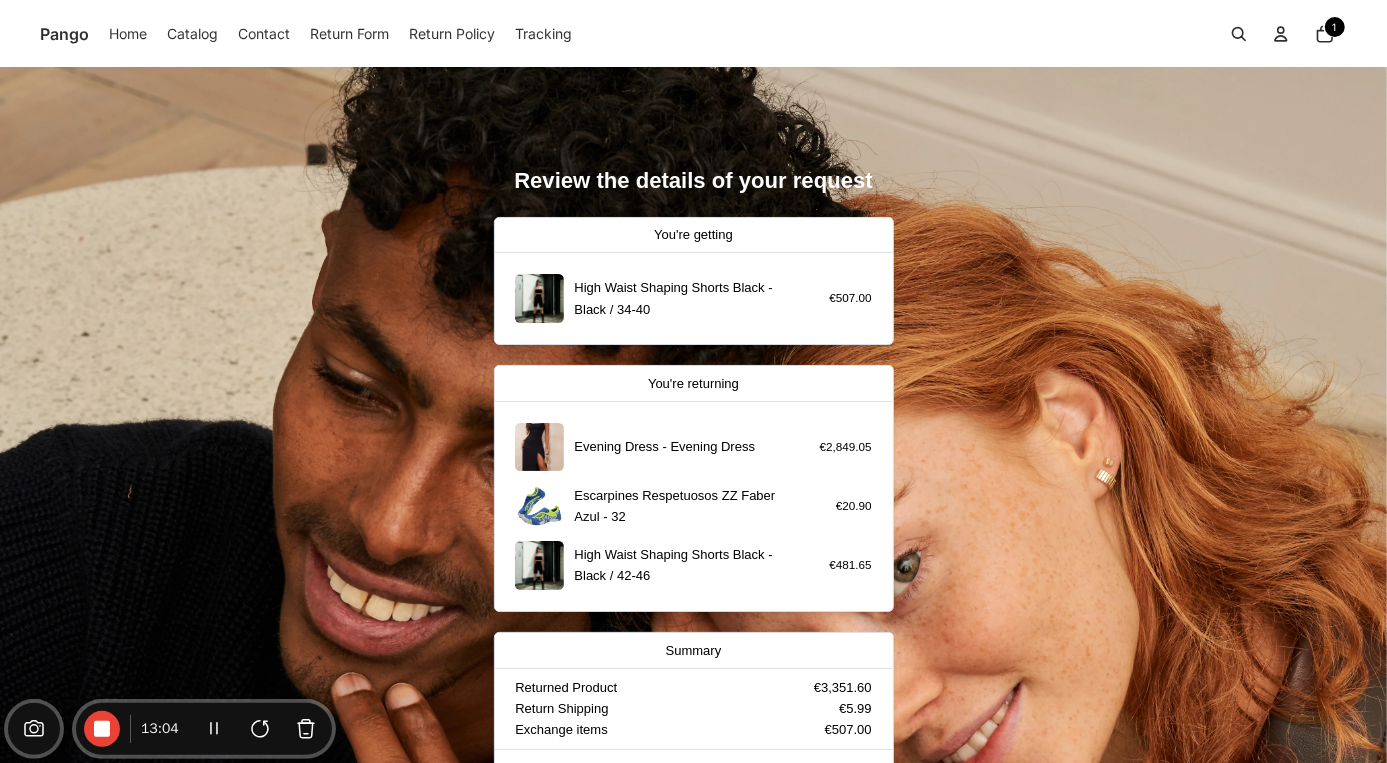 scroll, scrollTop: 304, scrollLeft: 0, axis: vertical 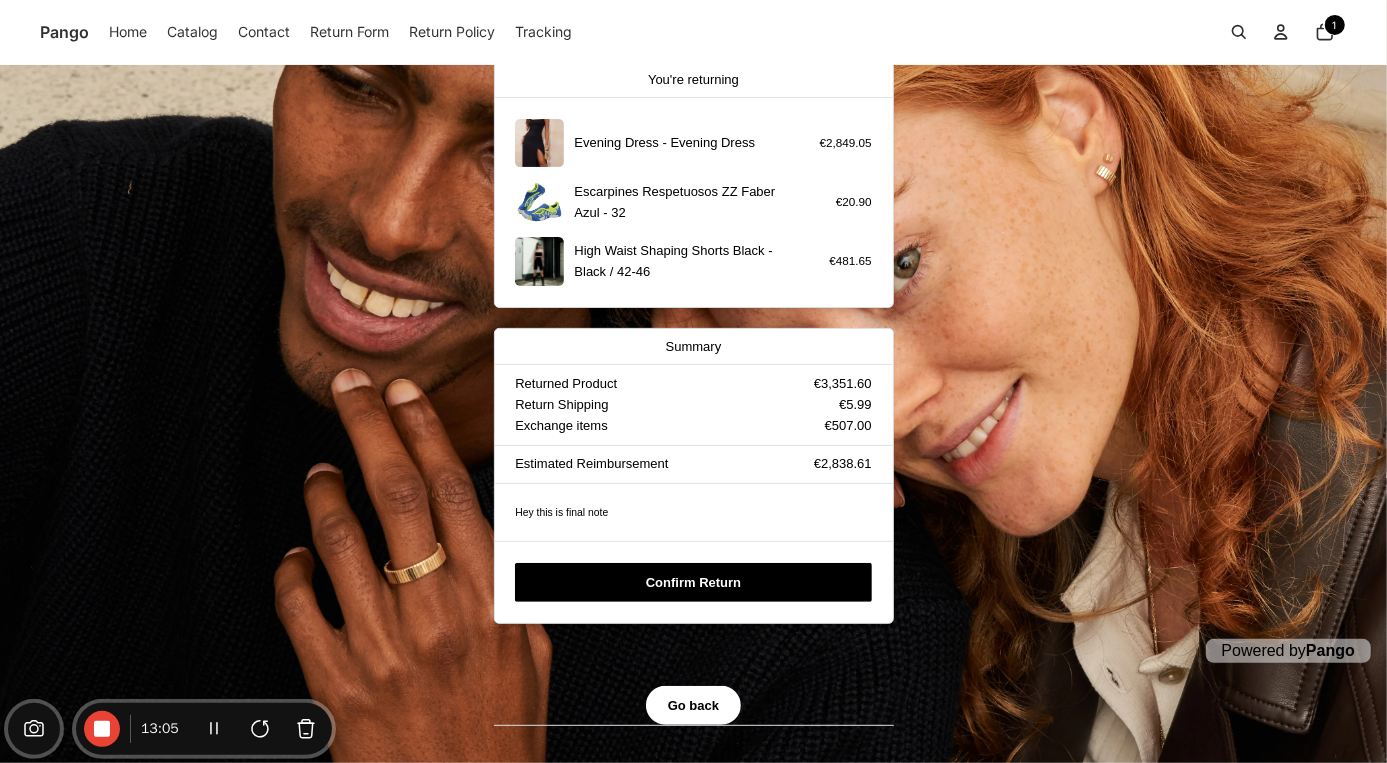 click on "Confirm Return" at bounding box center [693, 582] 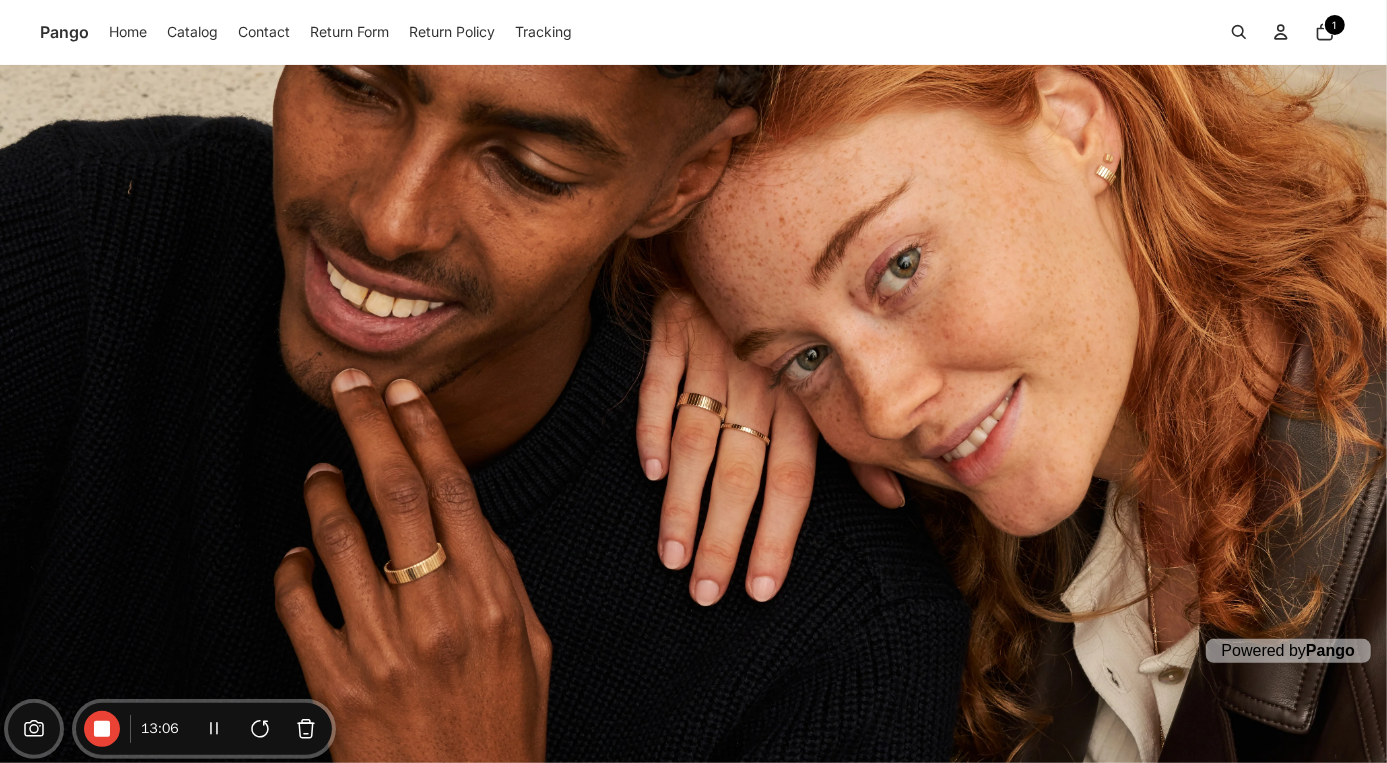 scroll, scrollTop: 0, scrollLeft: 0, axis: both 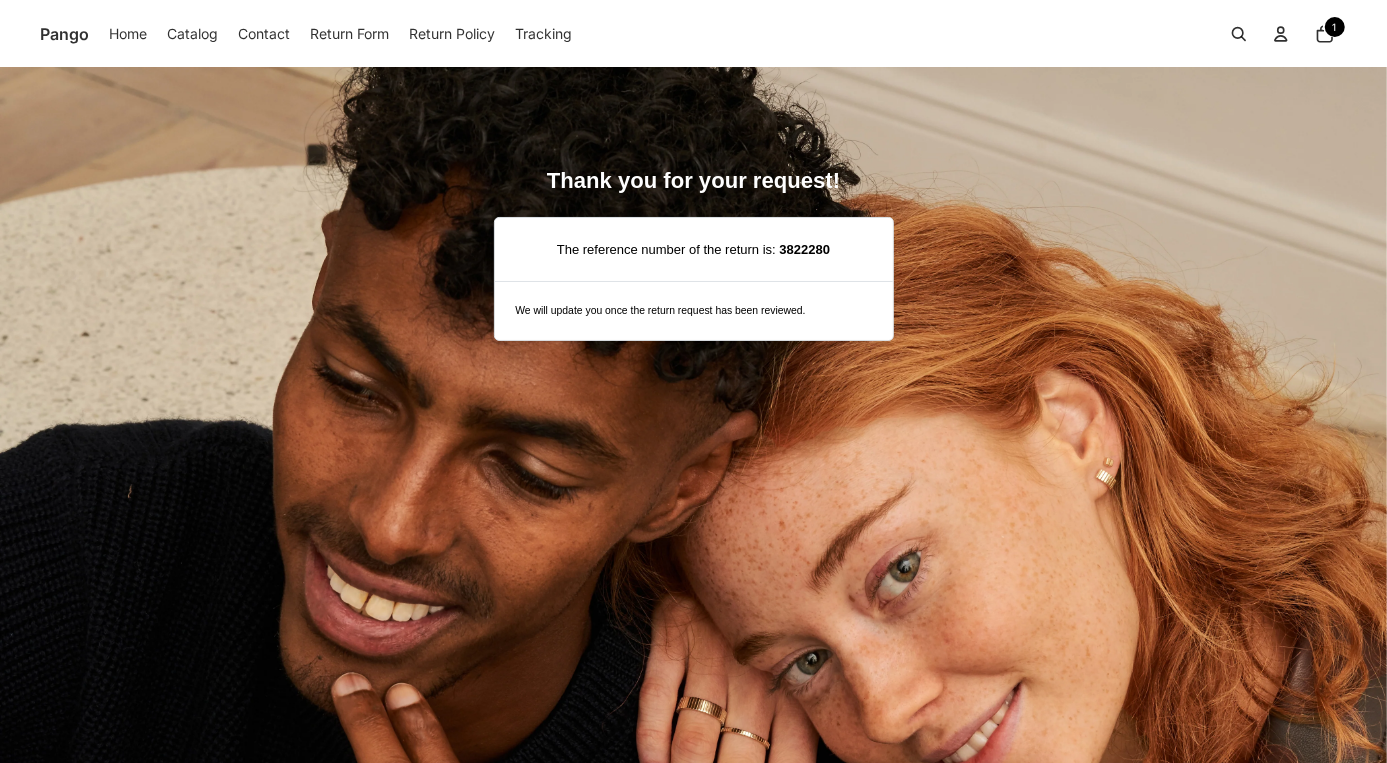 click on "Return Form" 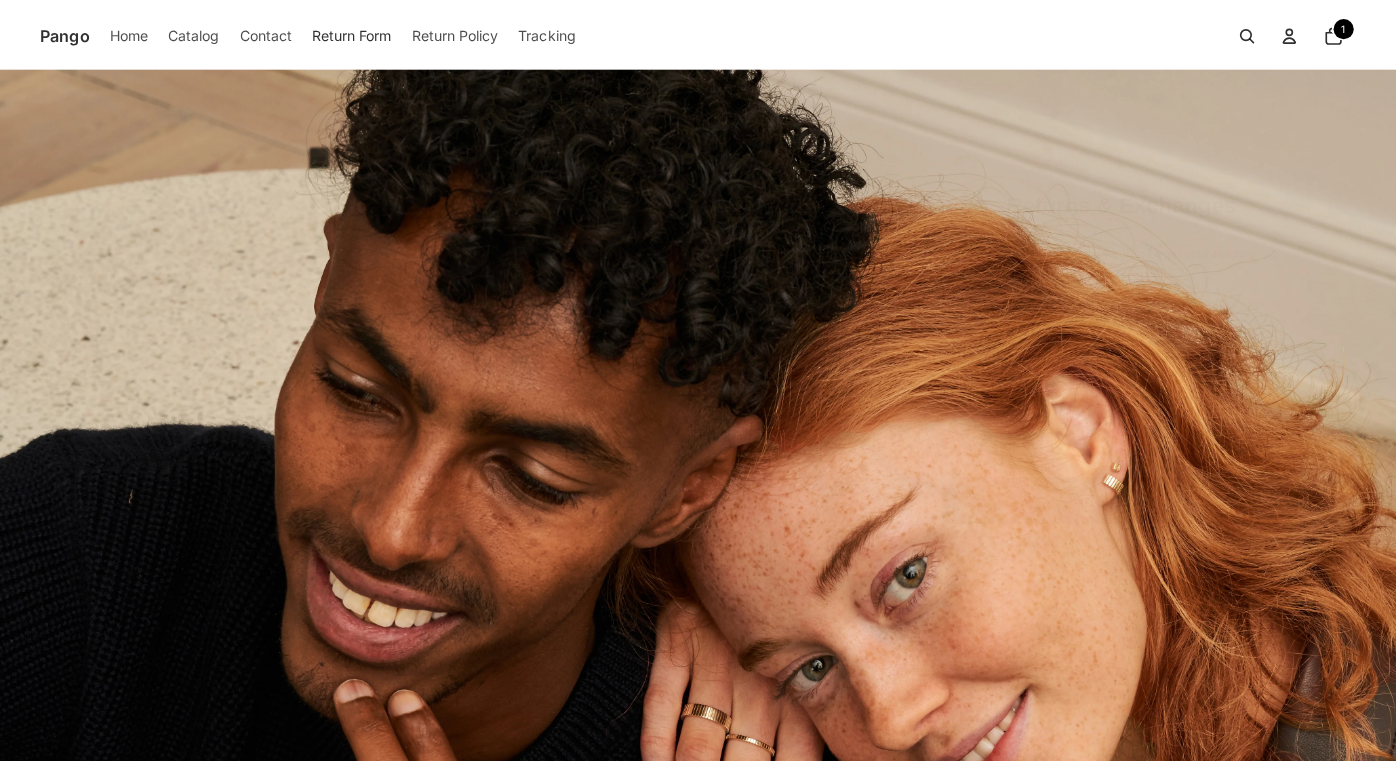 scroll, scrollTop: 0, scrollLeft: 0, axis: both 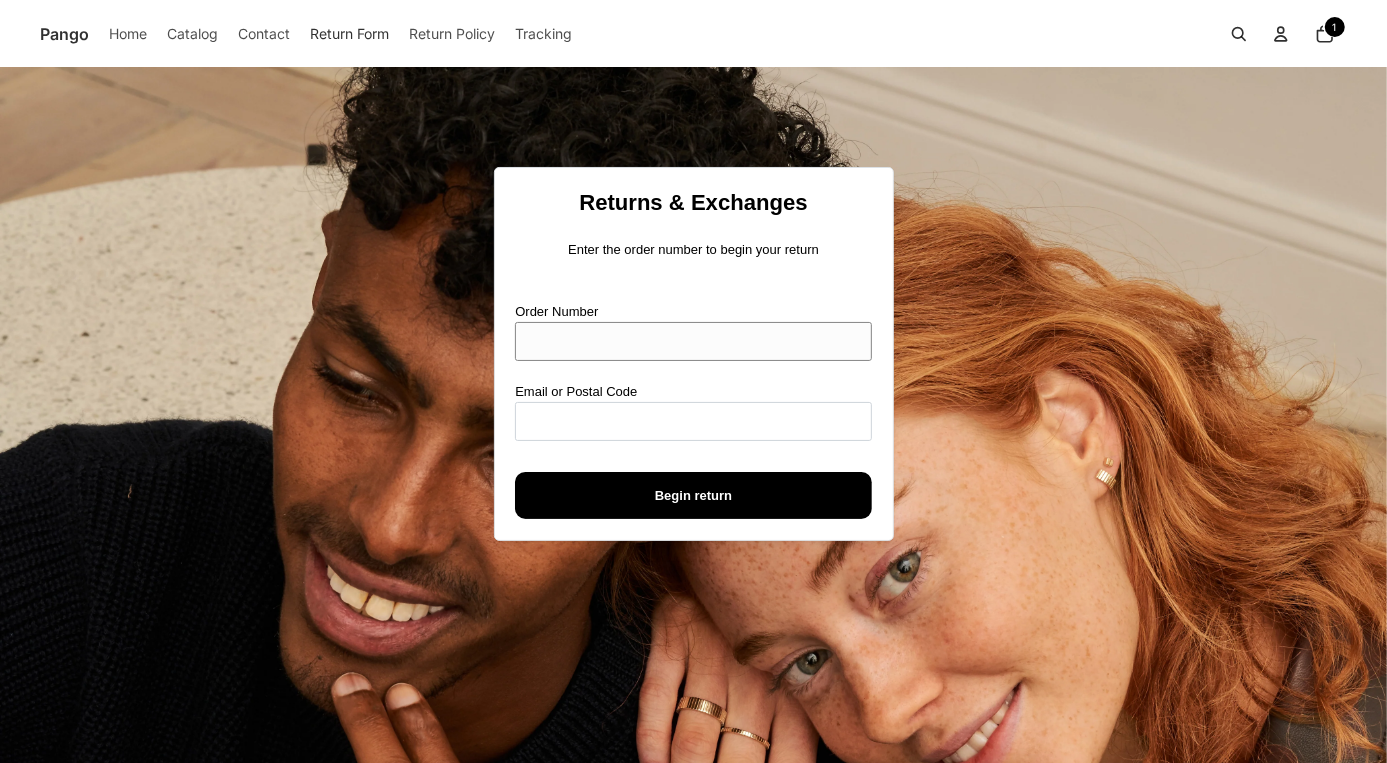 click on "Order Number" at bounding box center (693, 341) 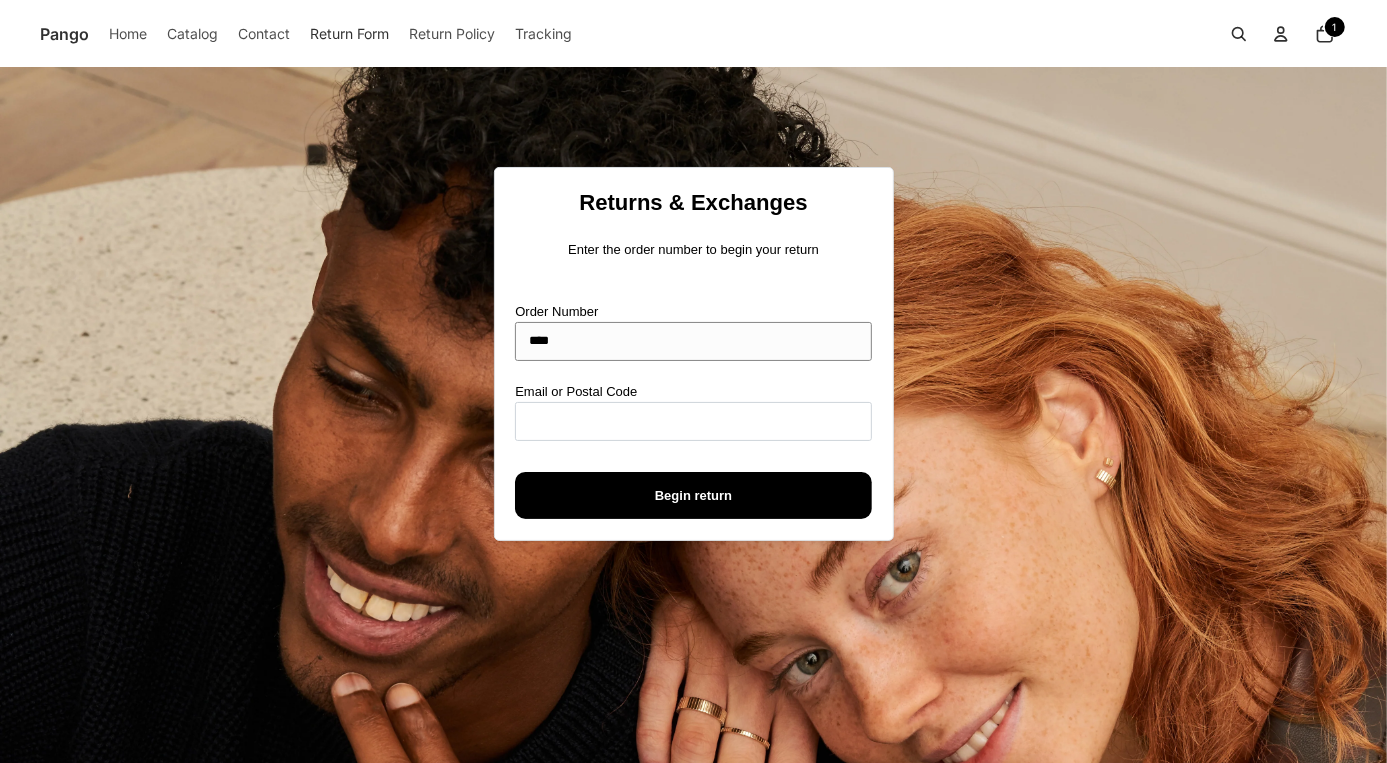 type on "****" 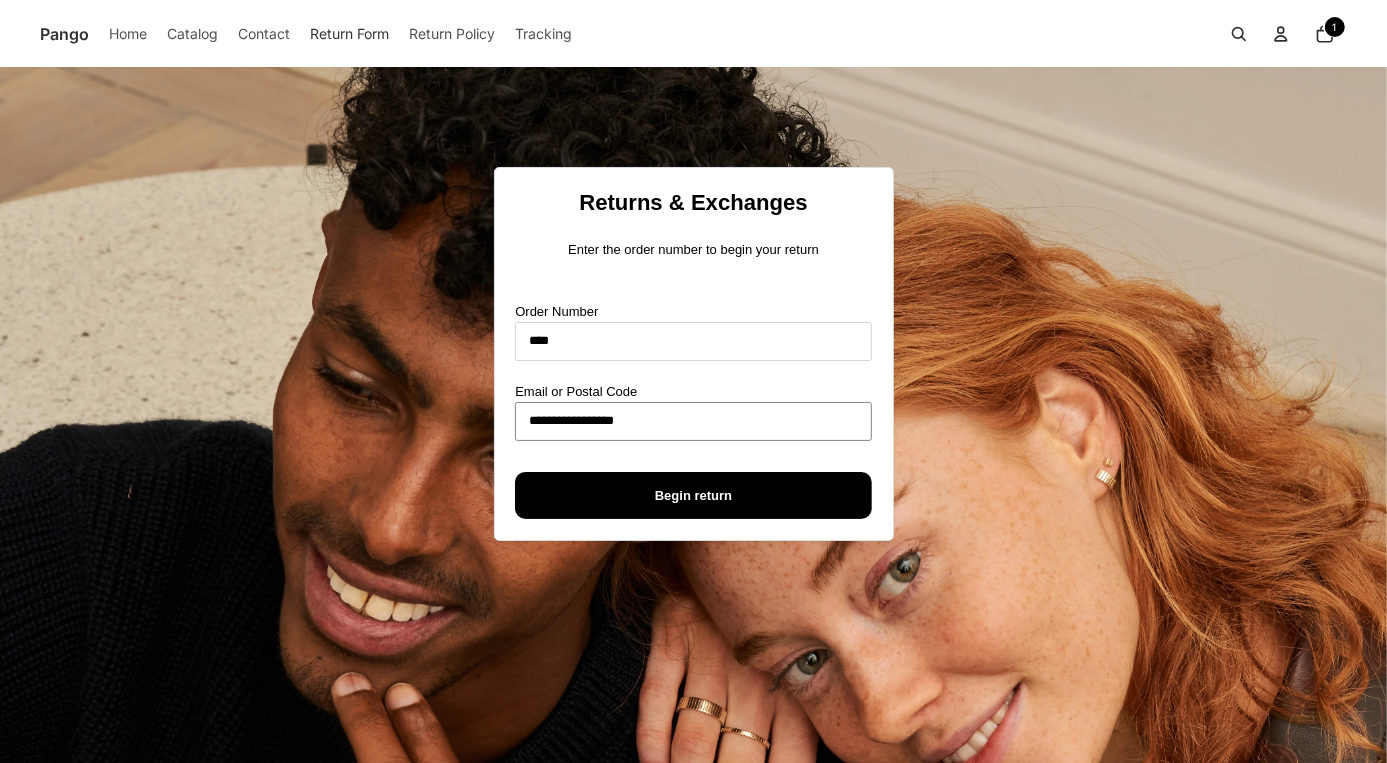 type on "**********" 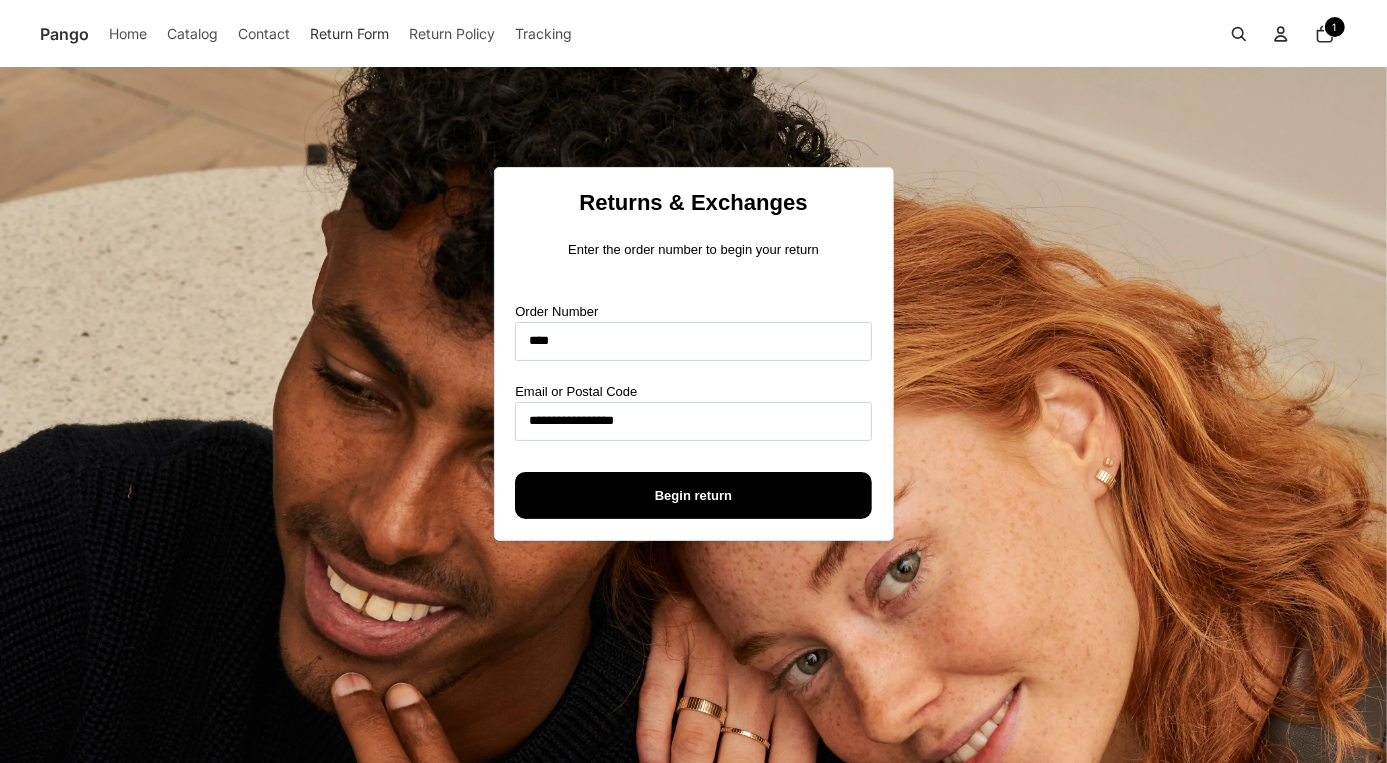 click on "Begin return" at bounding box center (693, 495) 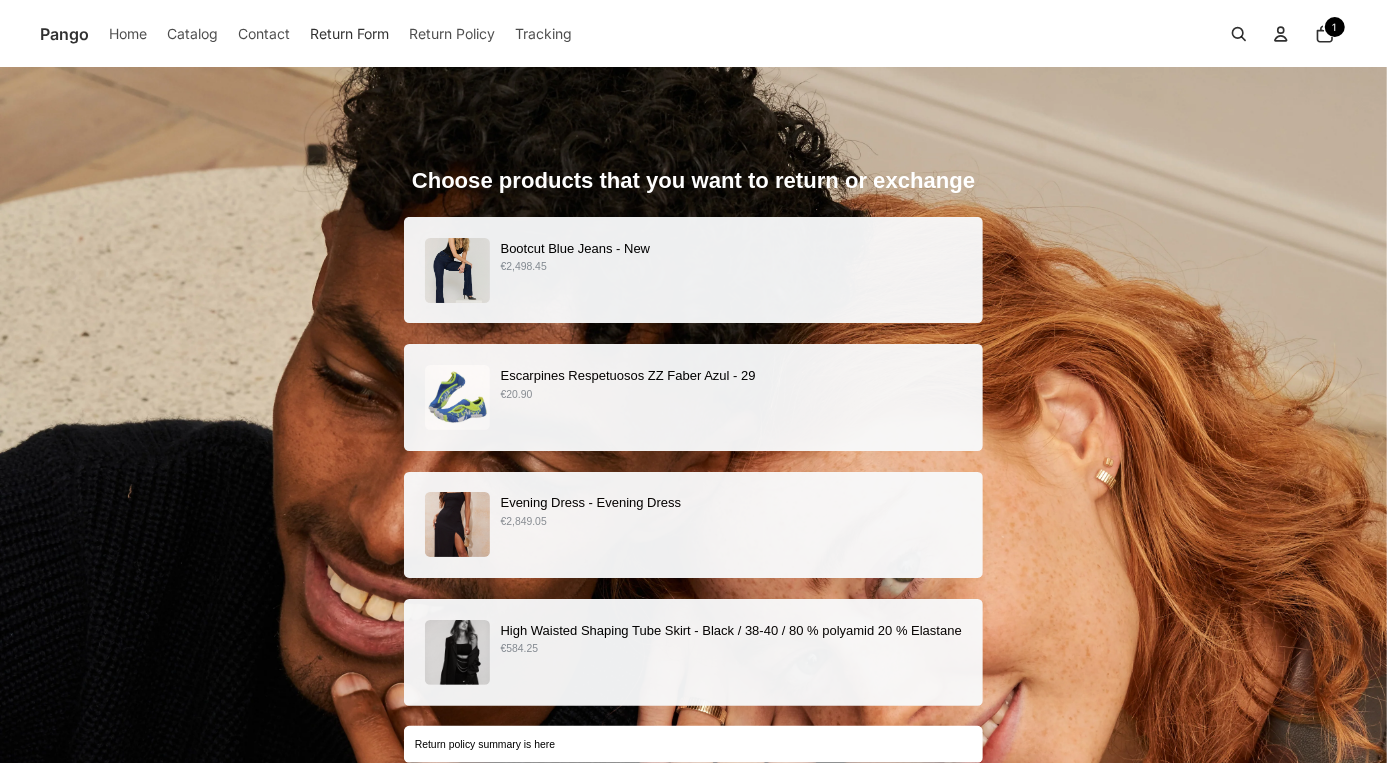 click on "Bootcut Blue Jeans - New" at bounding box center [731, 248] 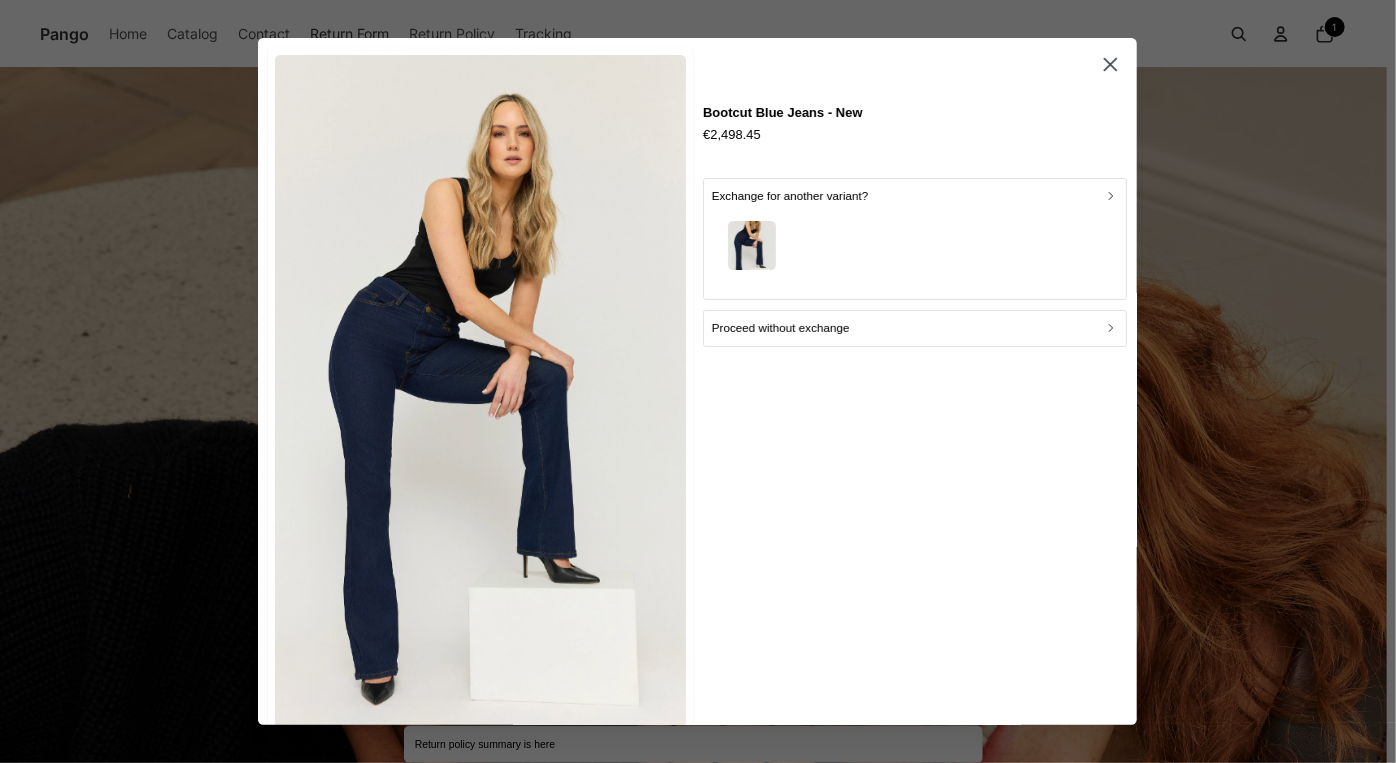 click at bounding box center [915, 248] 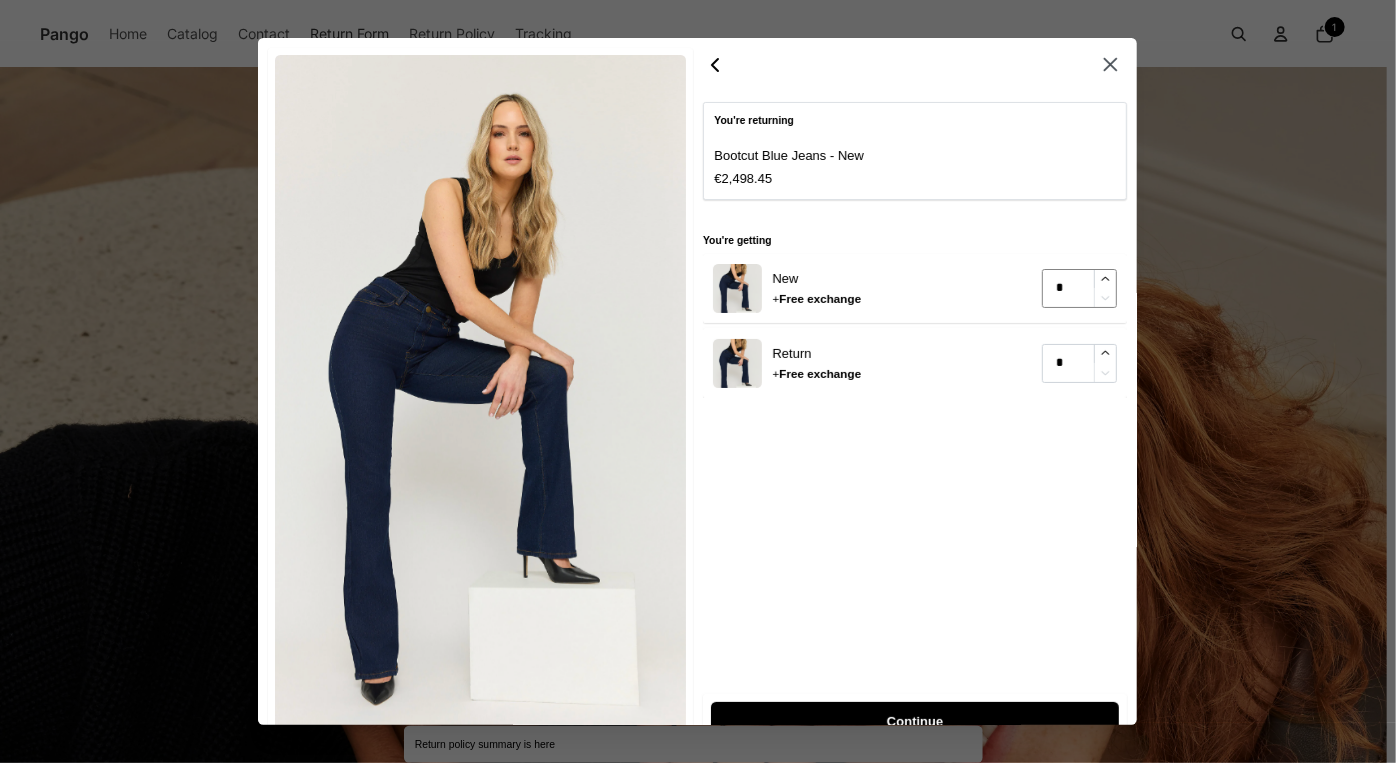 type on "*" 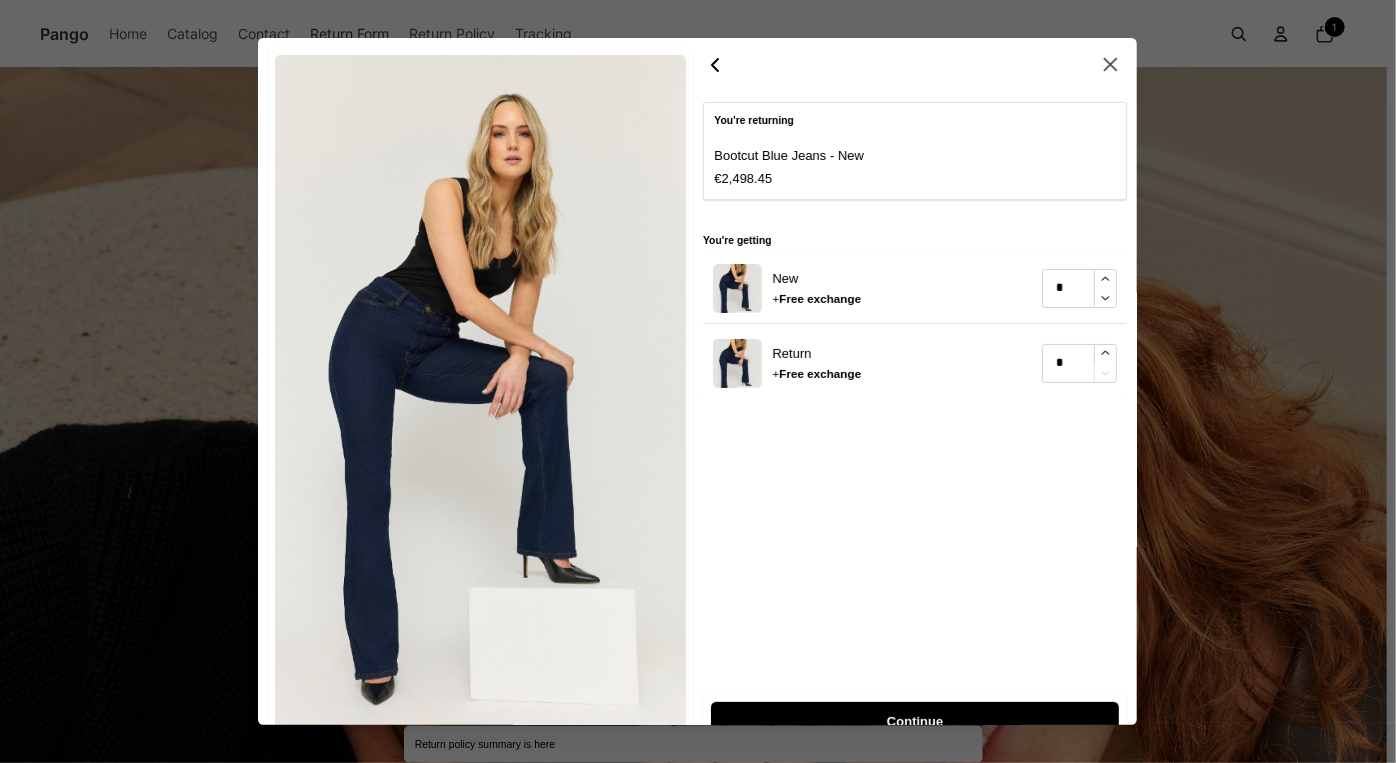 click on "Continue" at bounding box center [915, 721] 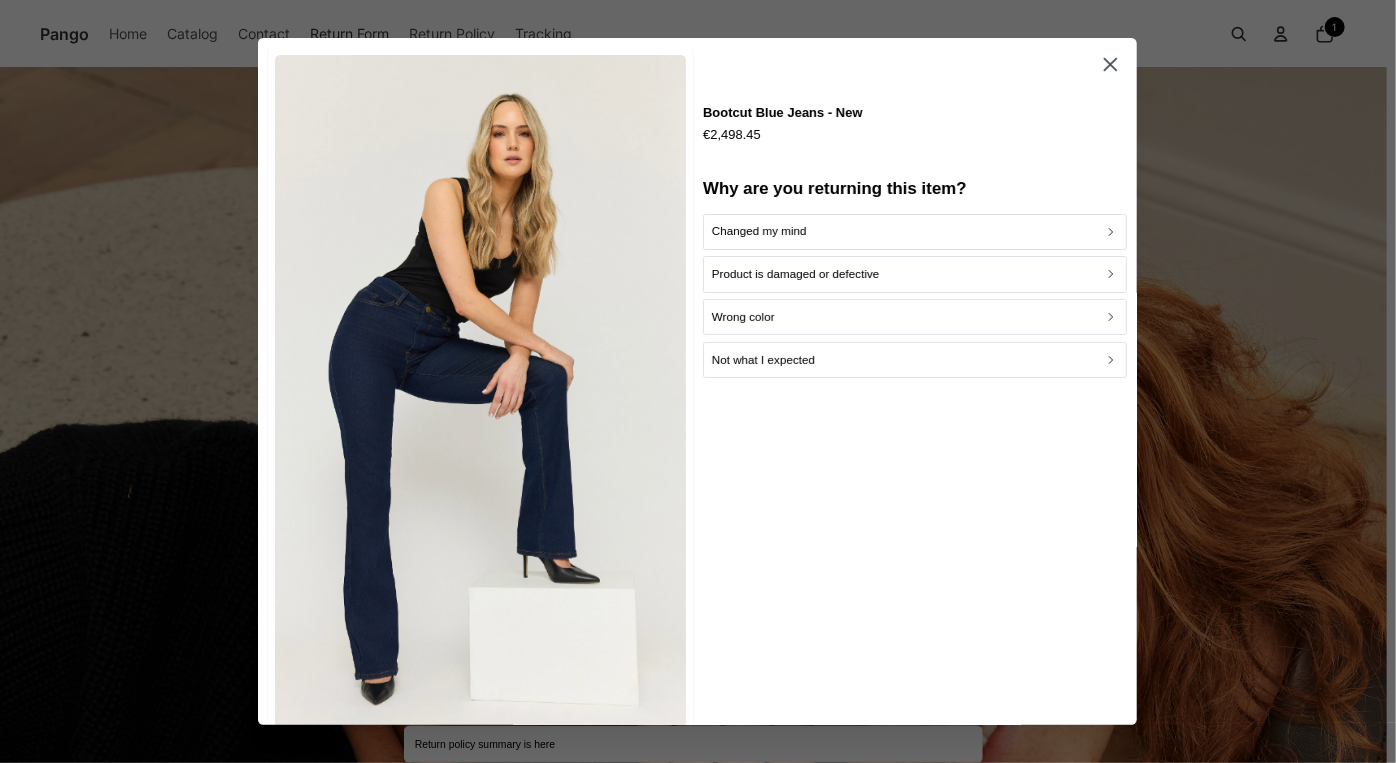 click on "Product is damaged or defective" at bounding box center (915, 274) 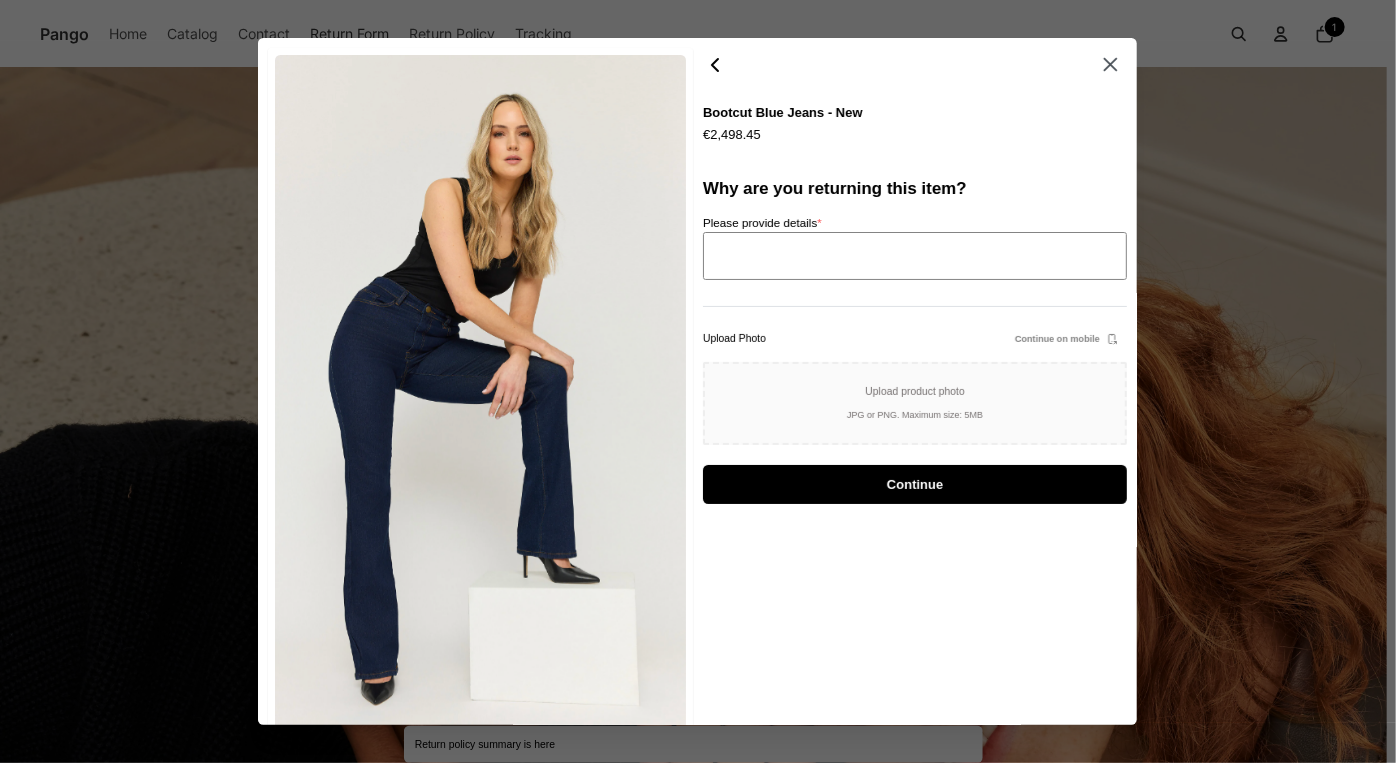 click on "Please provide details  *" at bounding box center (915, 256) 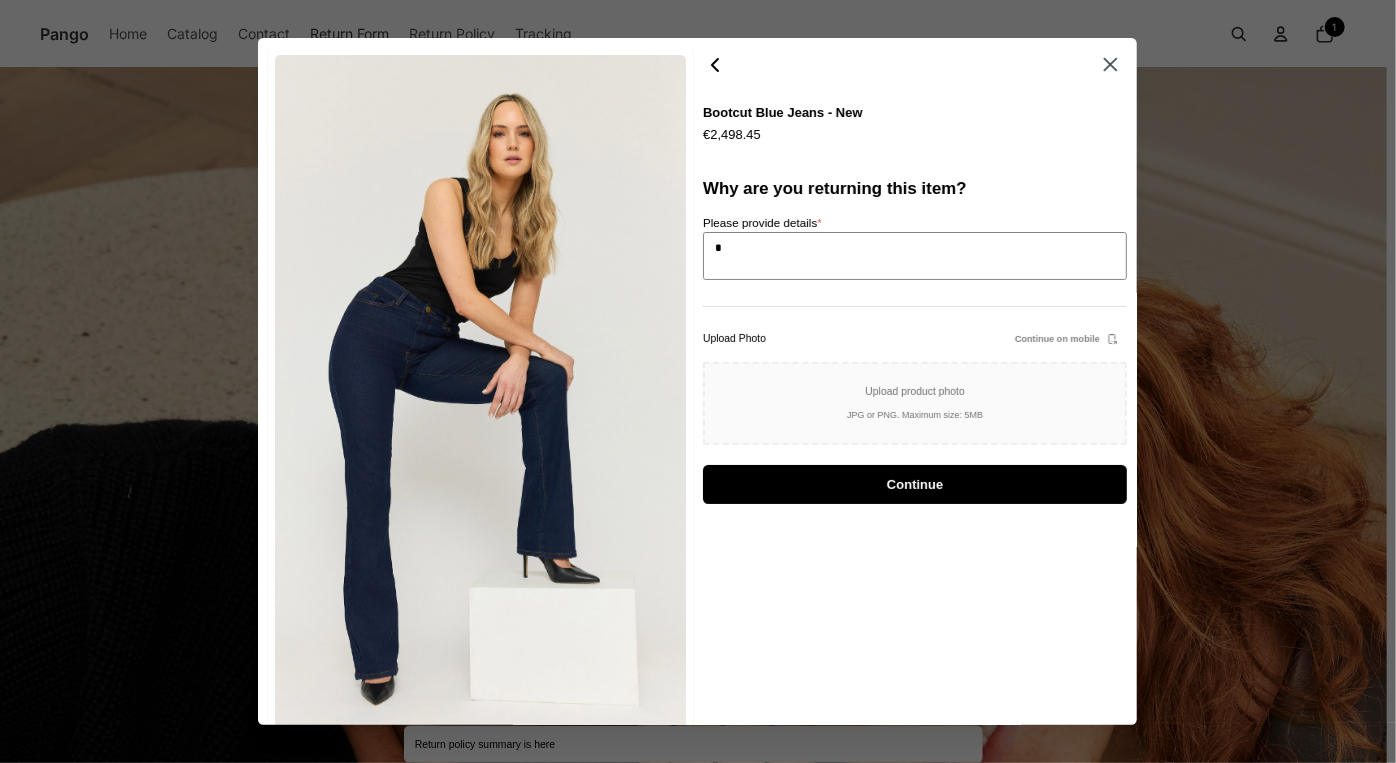 type on "*" 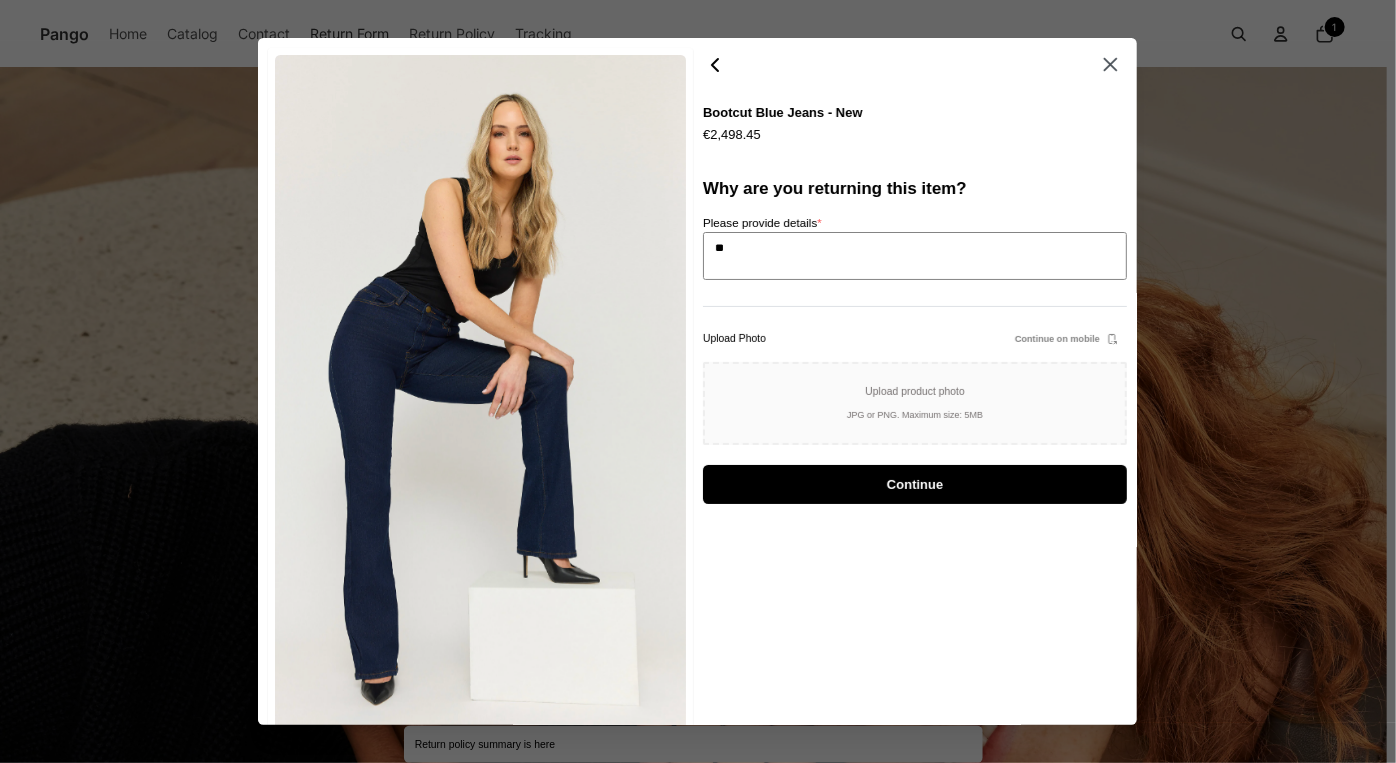 type on "*" 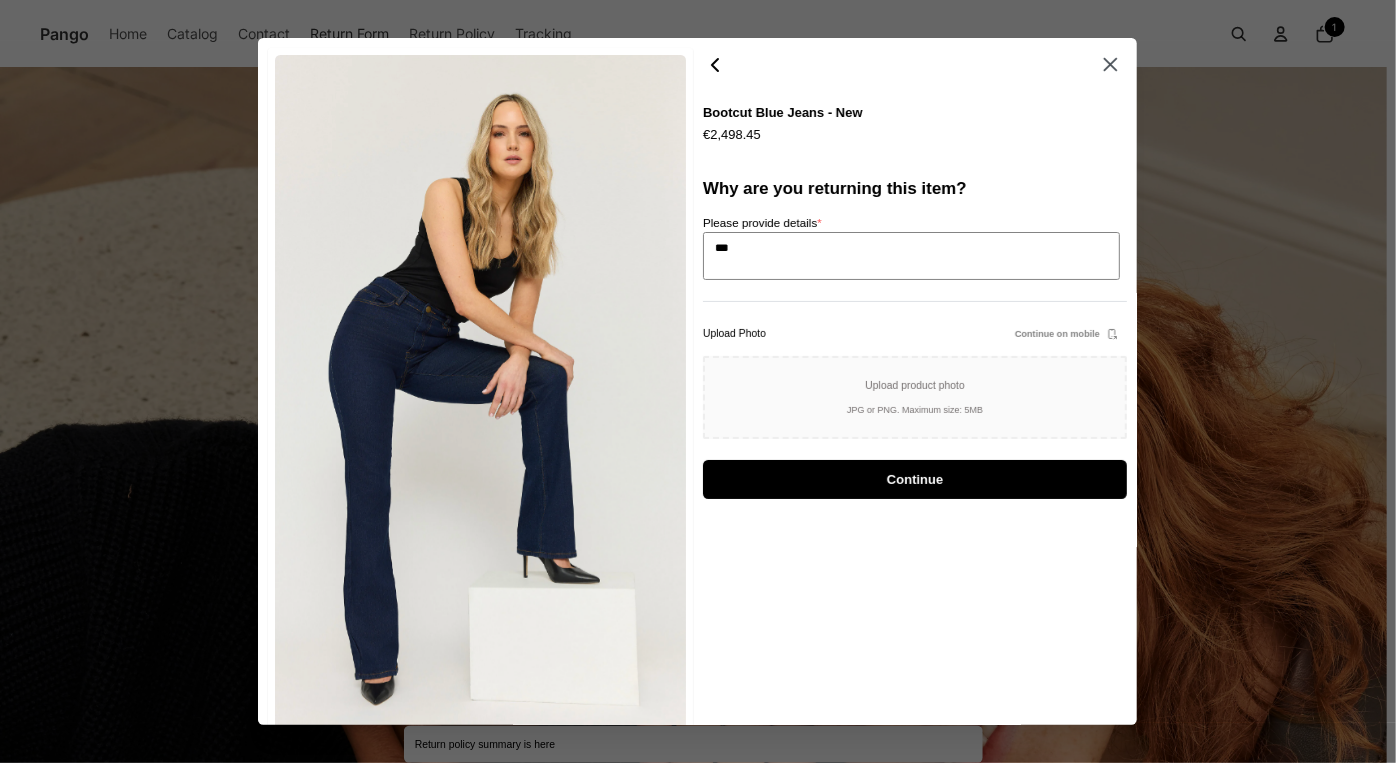 type on "*" 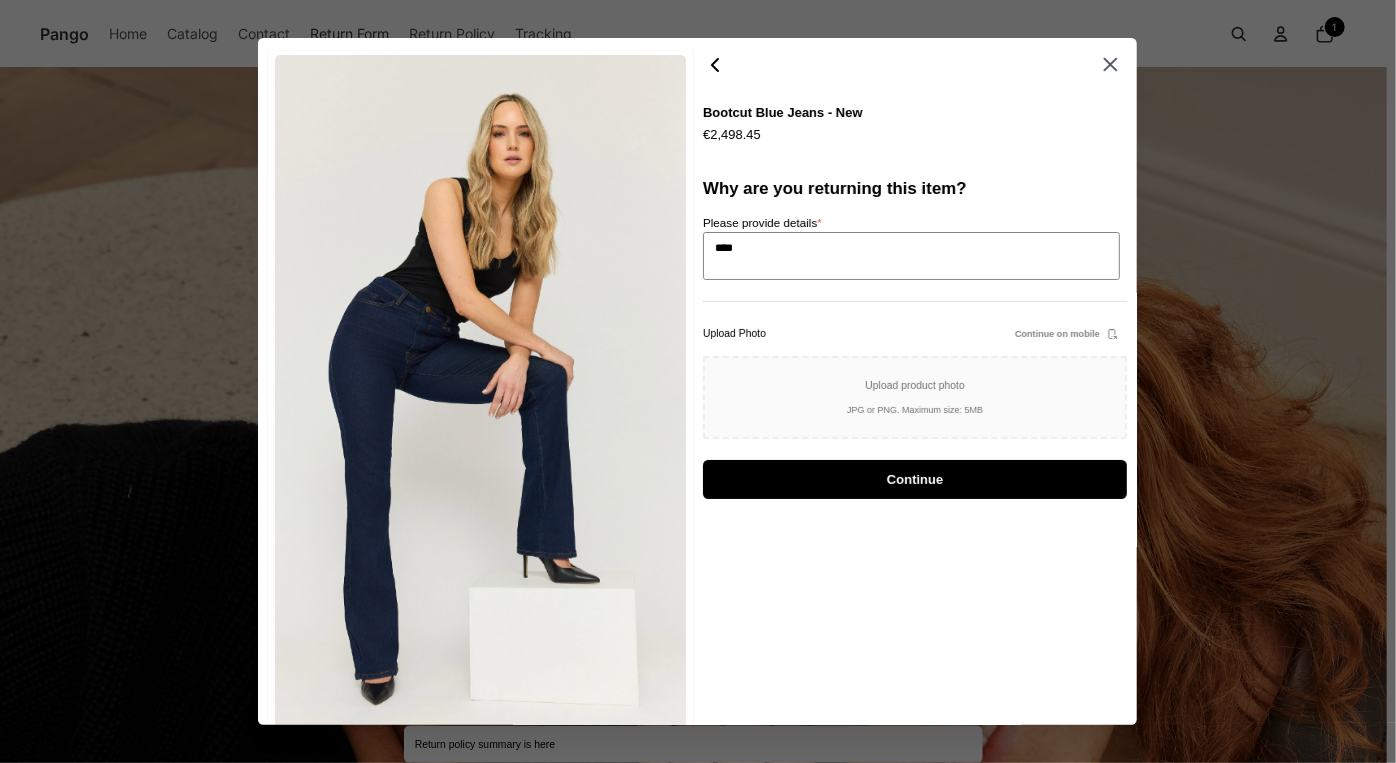 type on "*" 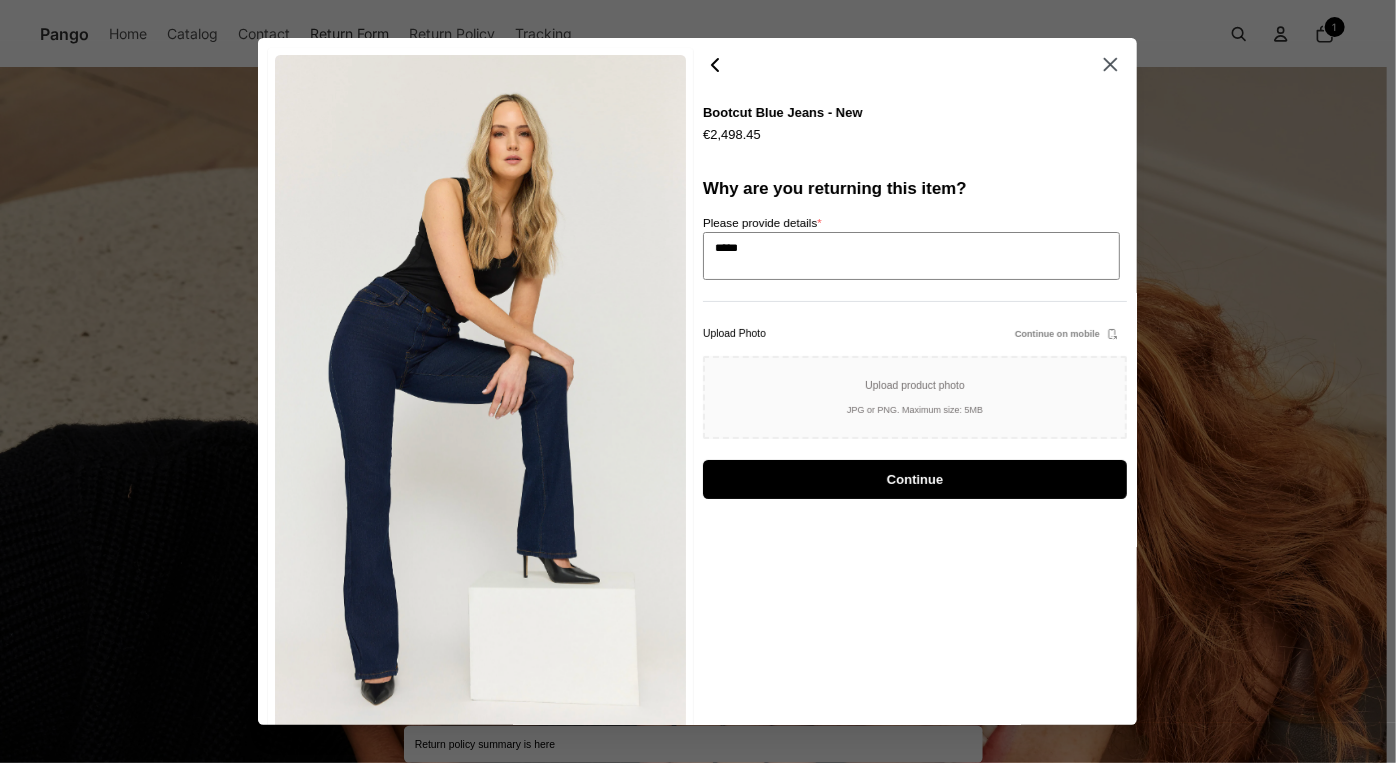 type on "*" 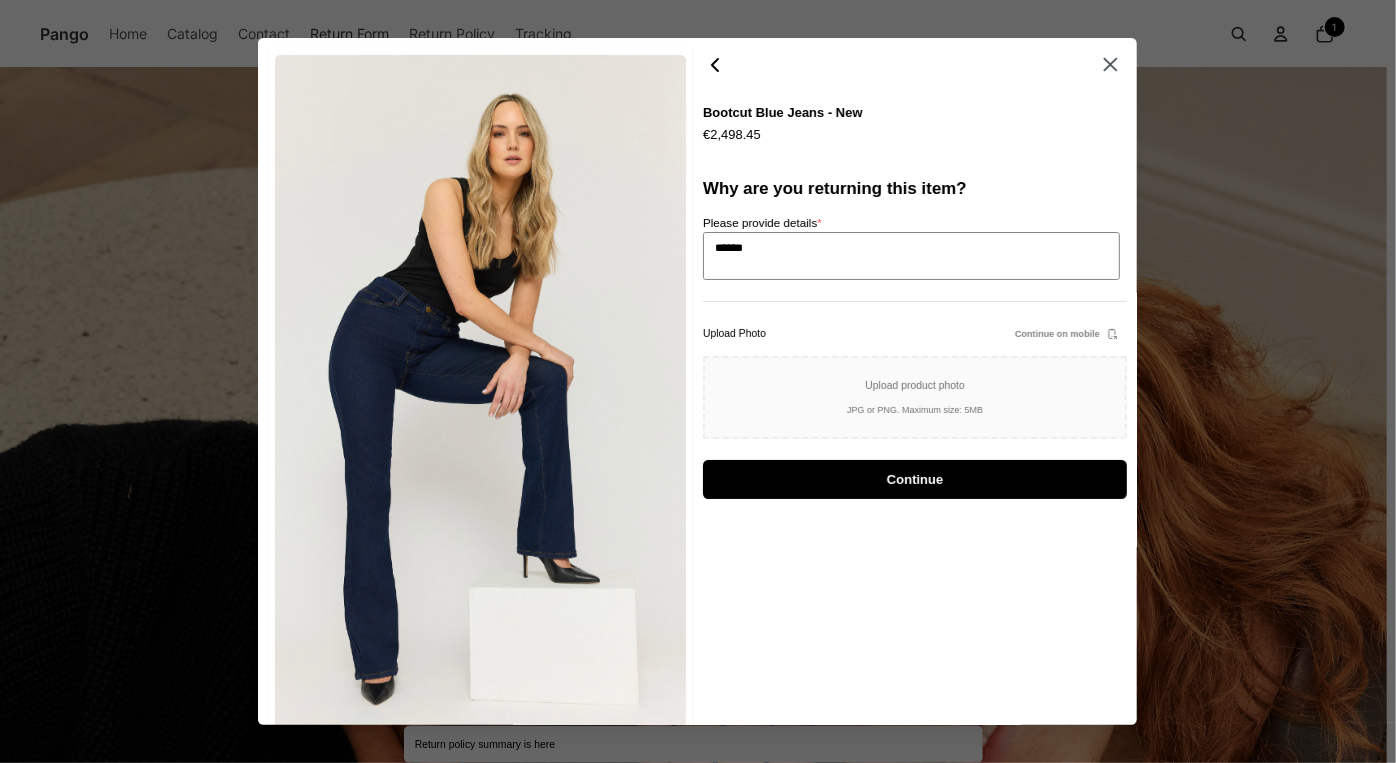 type on "*" 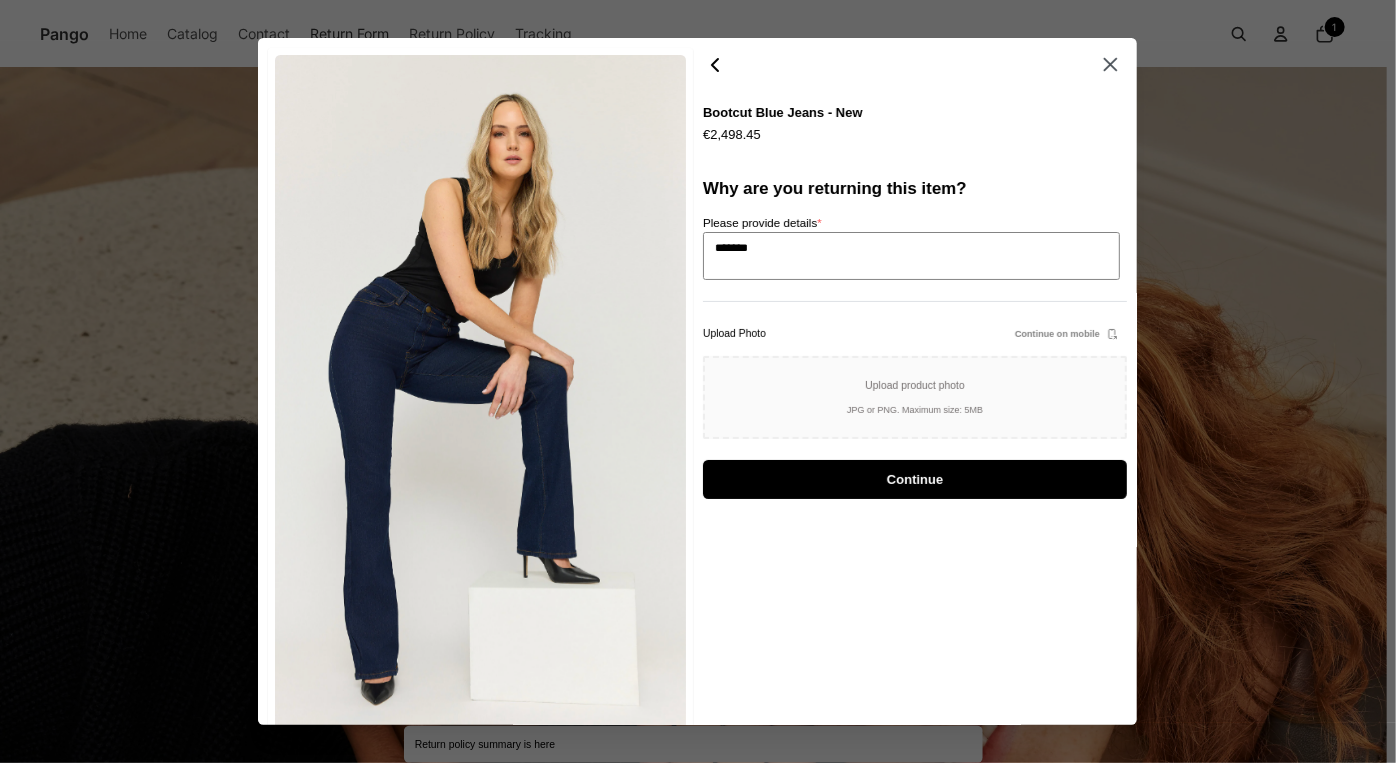 type on "*" 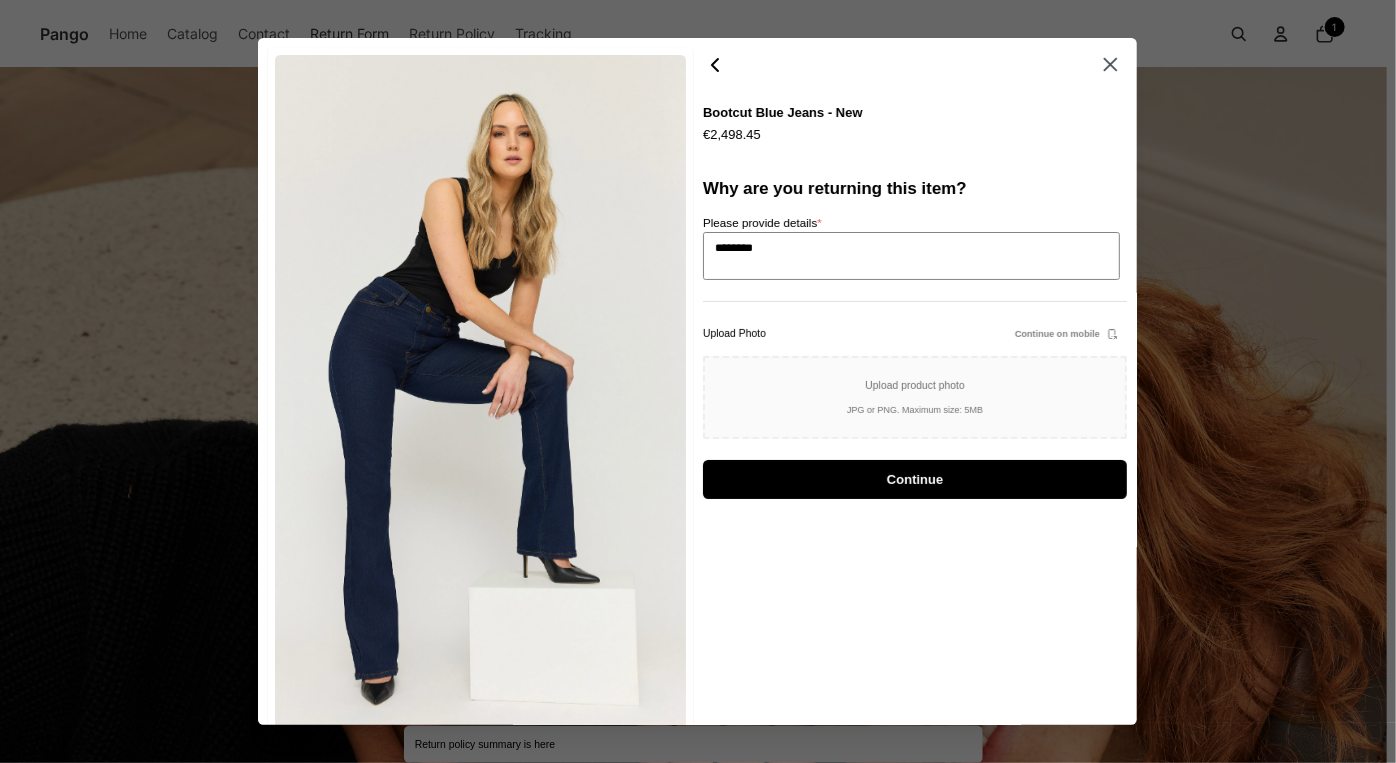 type on "*" 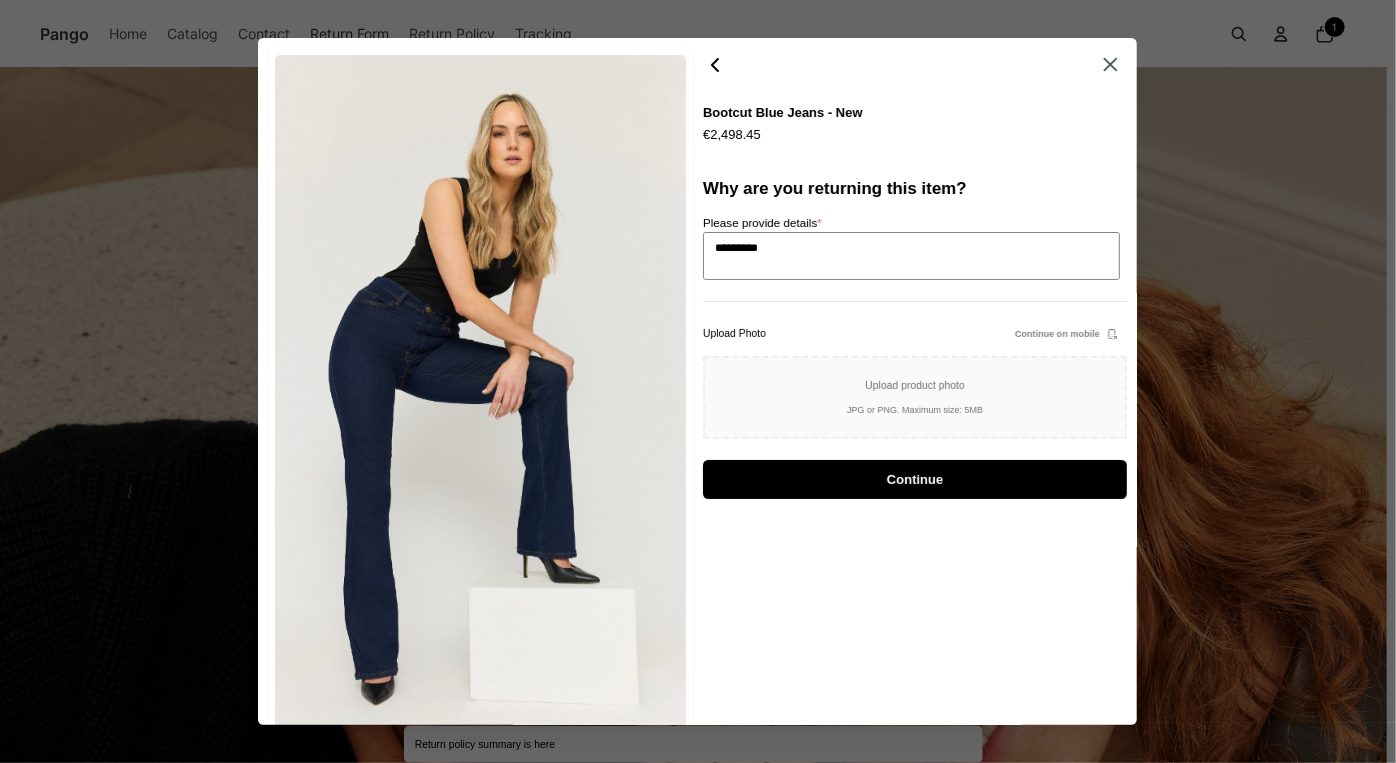 type on "*" 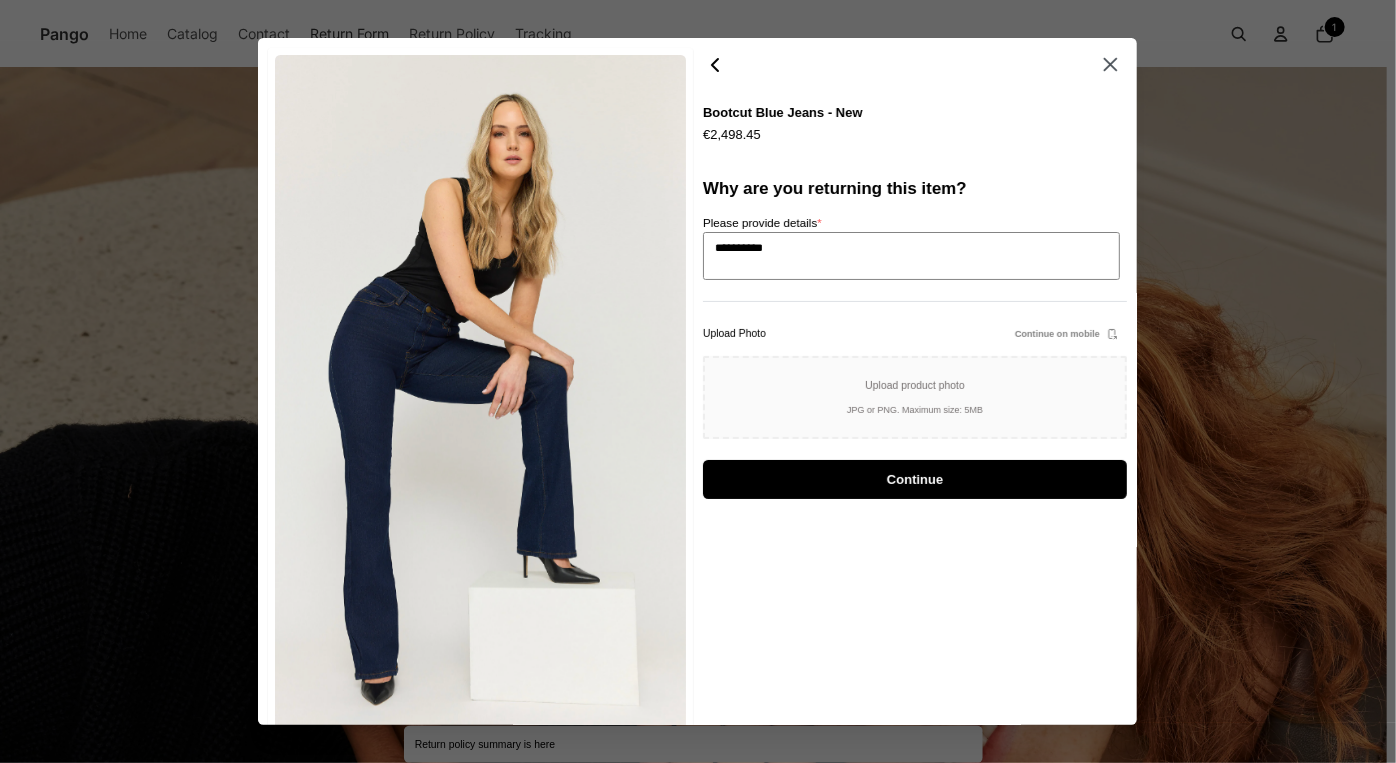 type on "*" 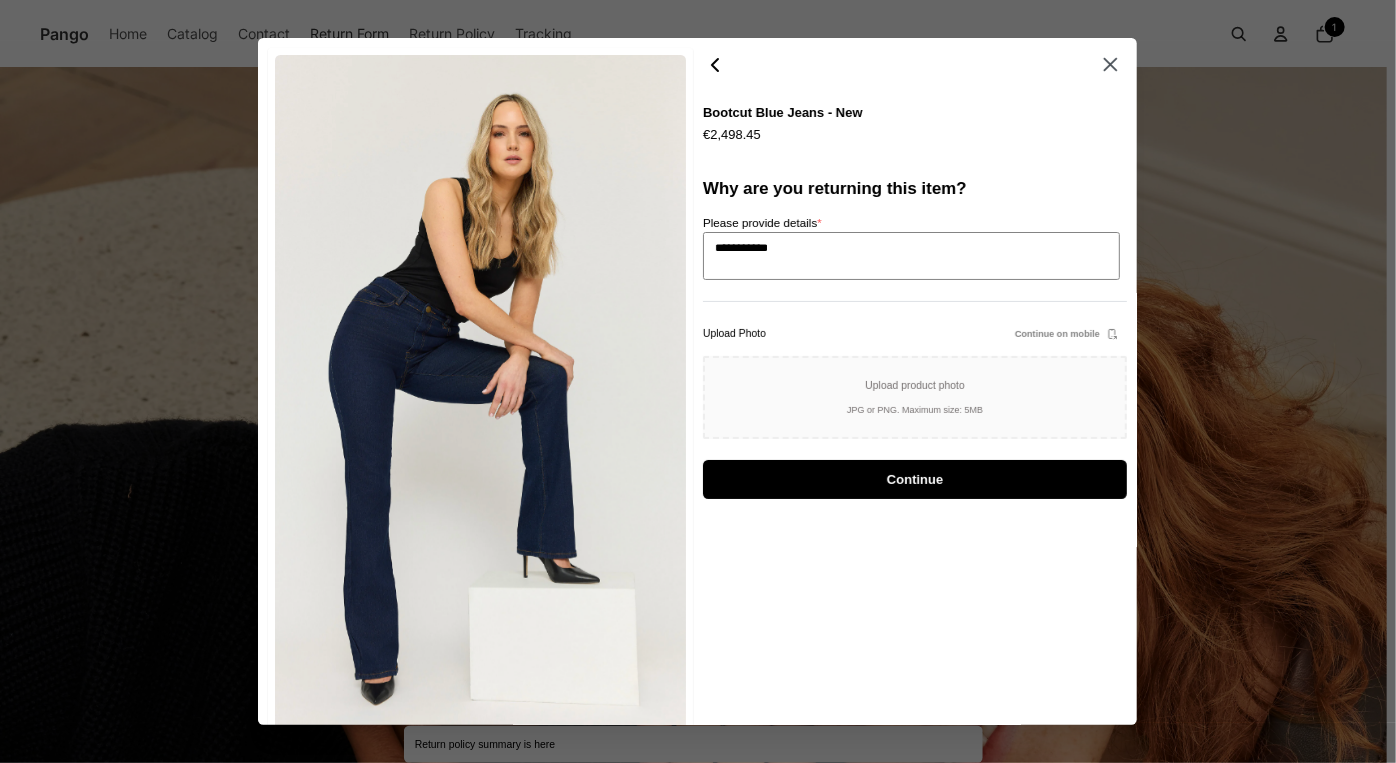 type on "*" 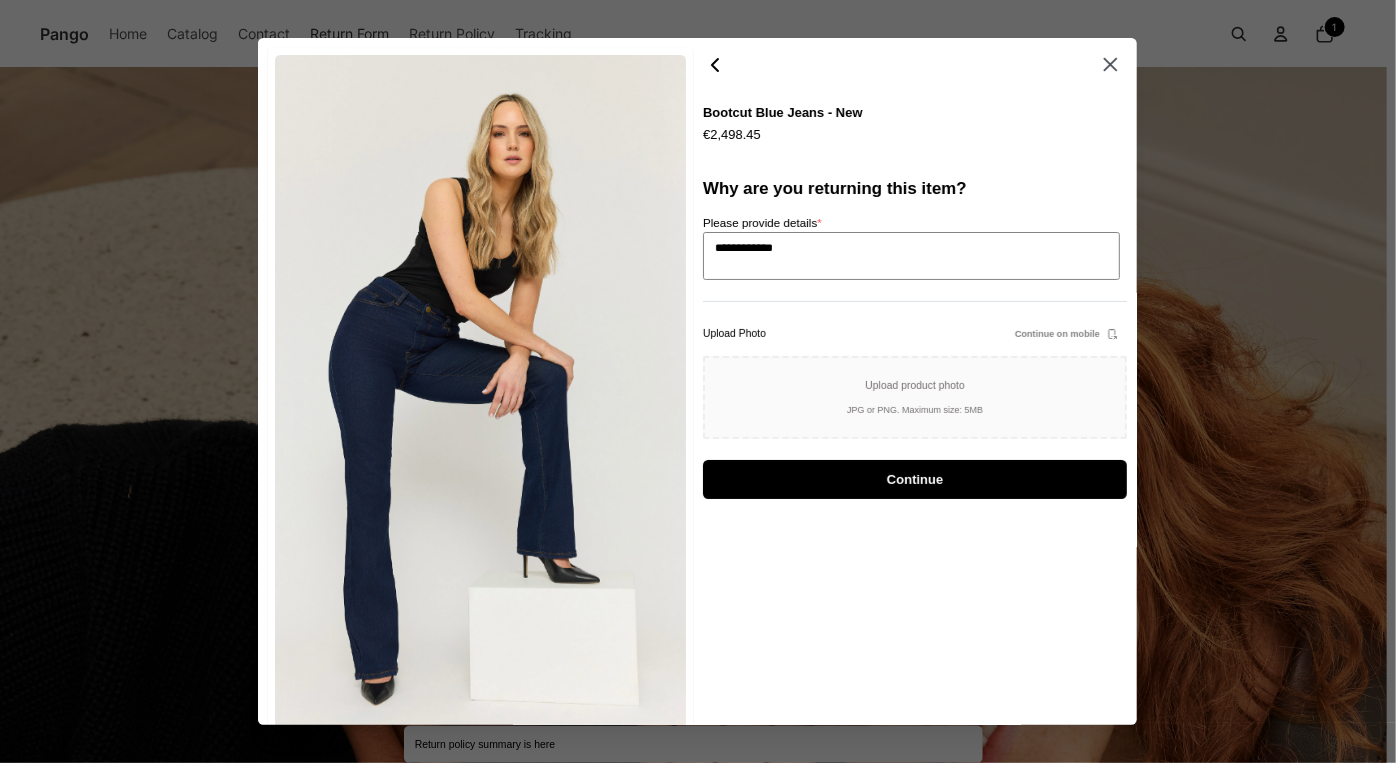 type on "**********" 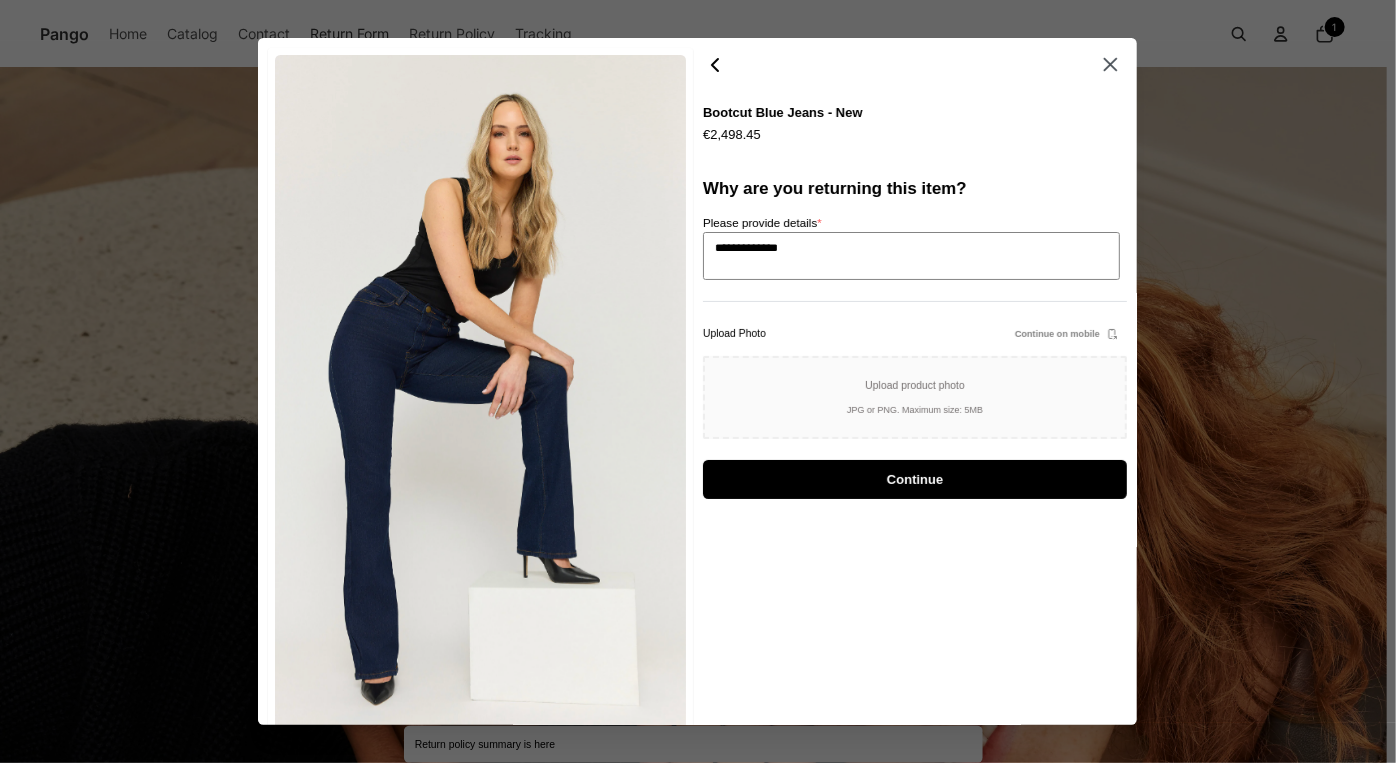 type on "*" 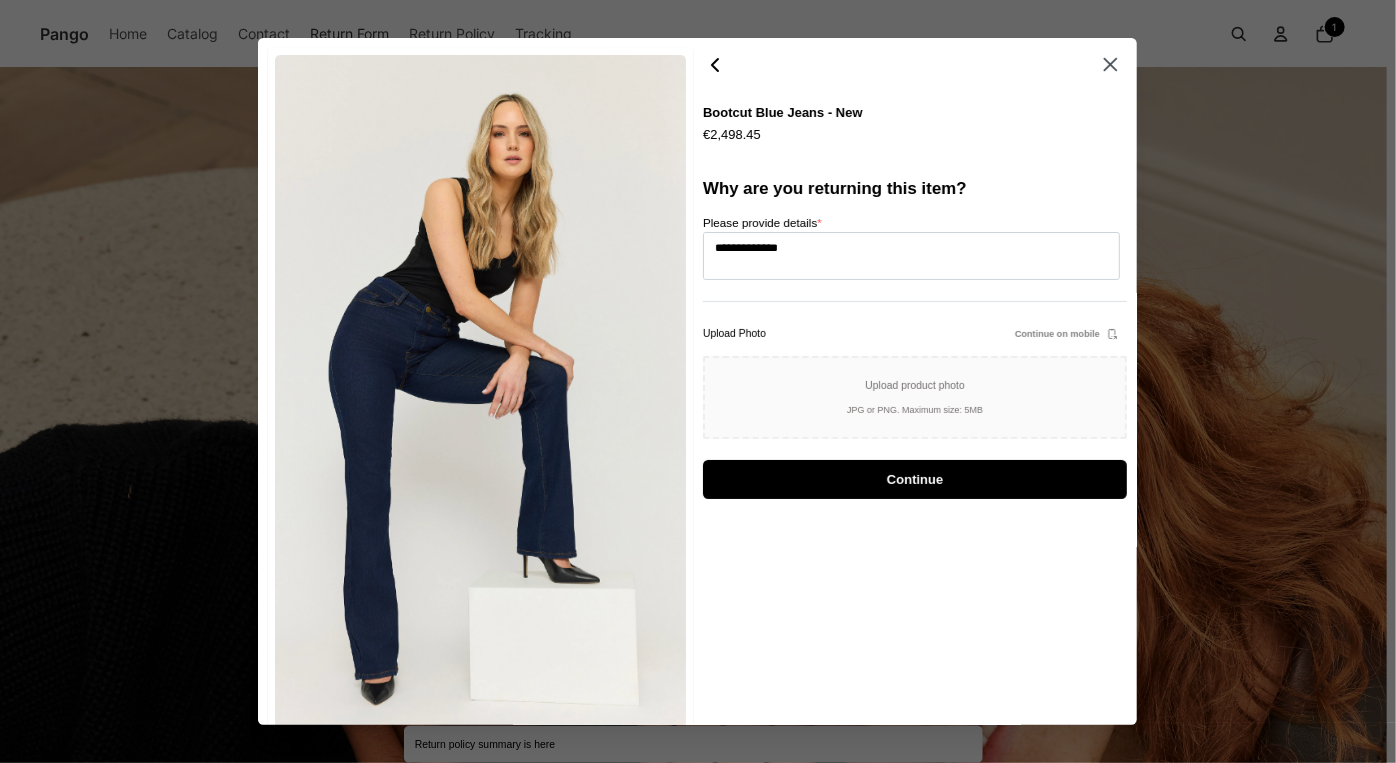 click on "Upload product photo JPG or PNG. Maximum size: 5MB" at bounding box center (915, 398) 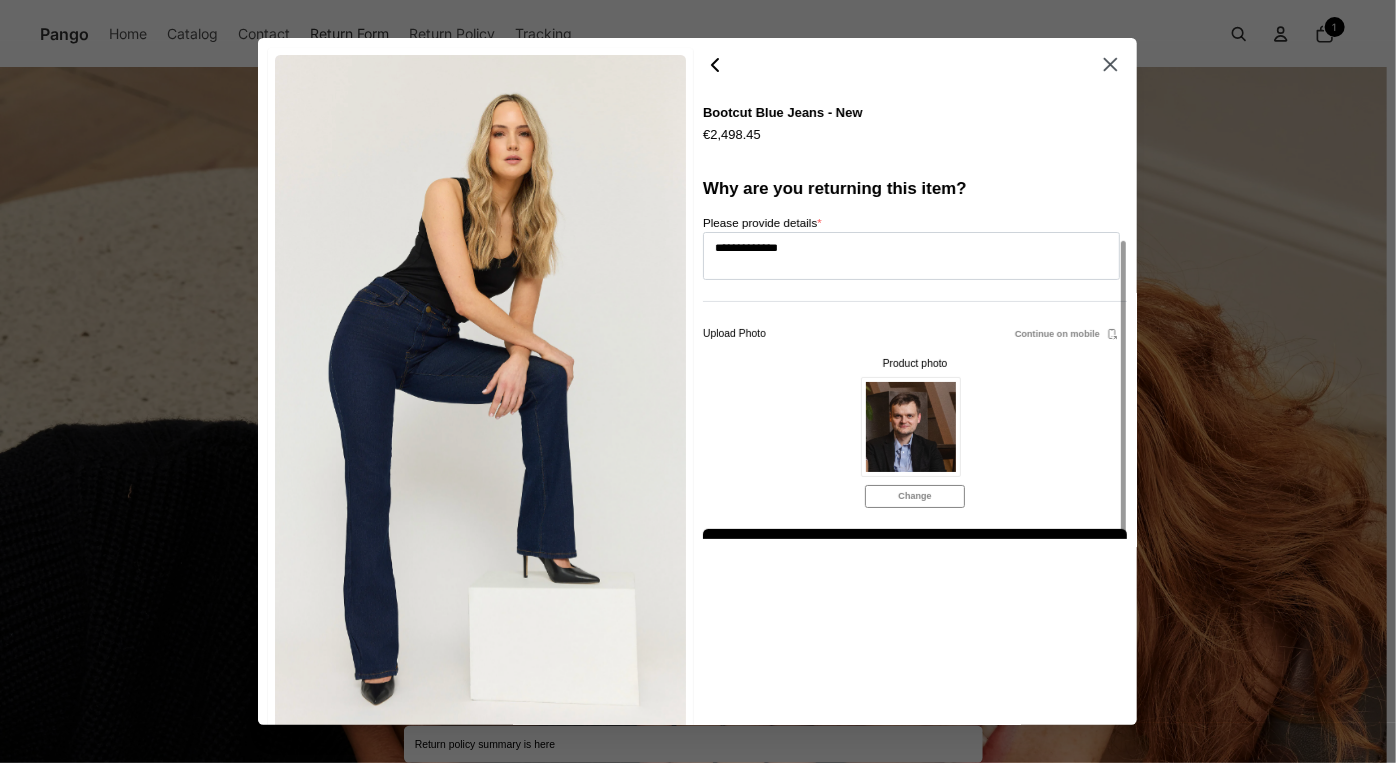 scroll, scrollTop: 28, scrollLeft: 0, axis: vertical 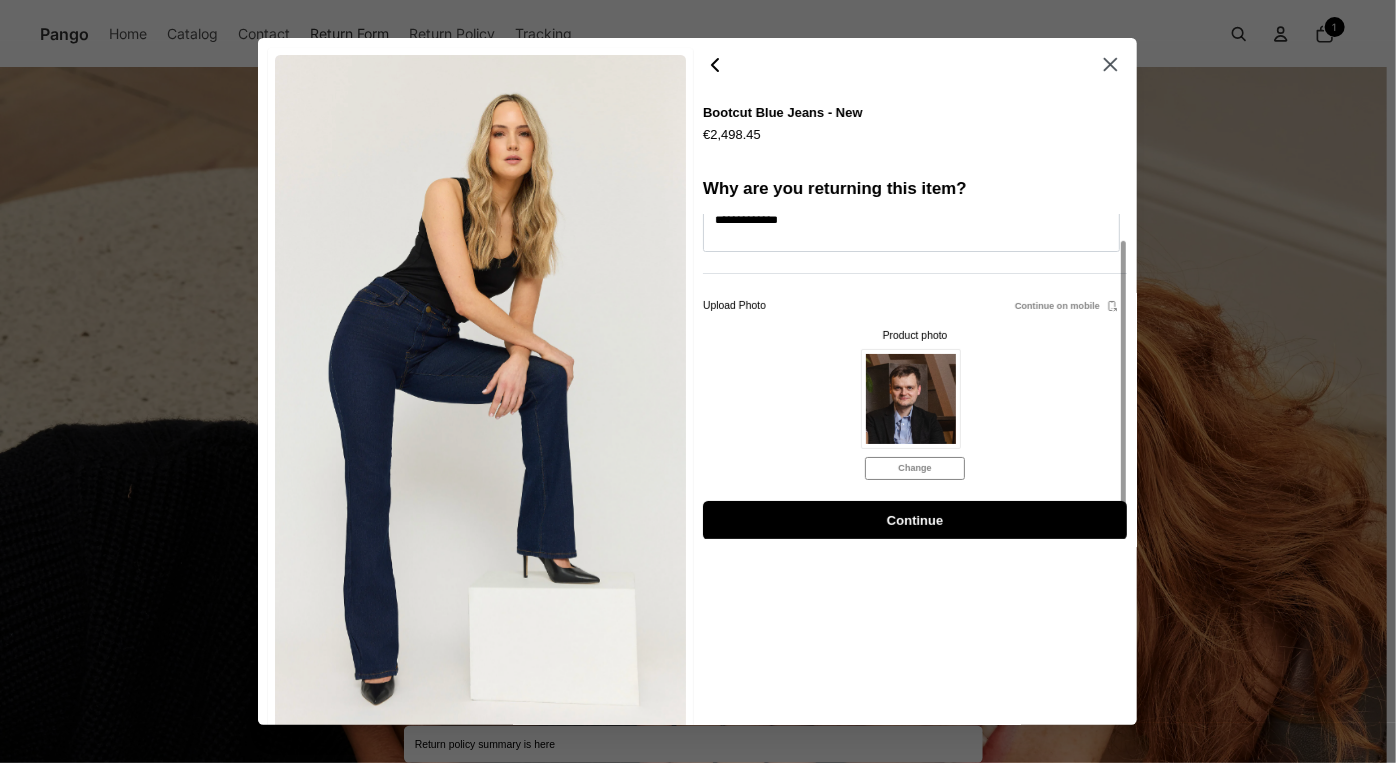 click on "Change" at bounding box center (915, 468) 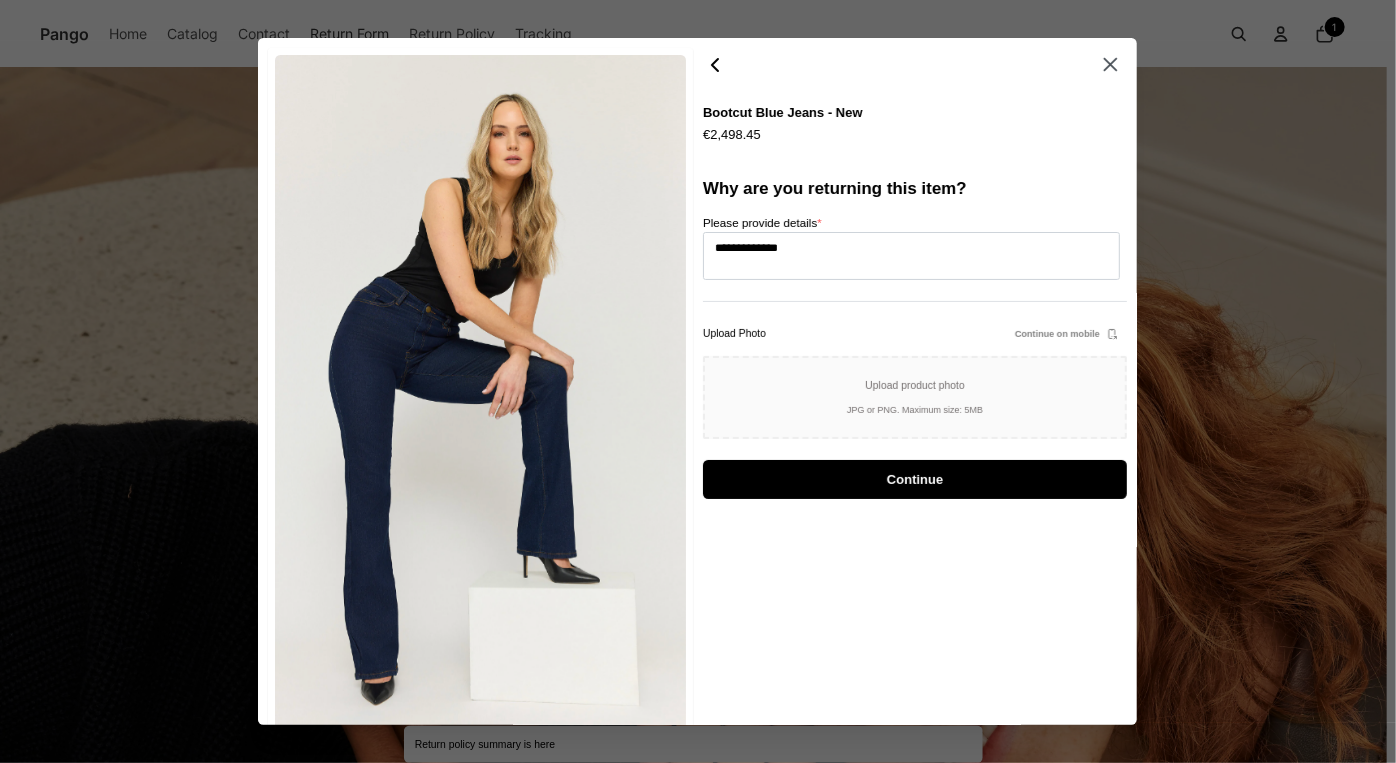 scroll, scrollTop: 0, scrollLeft: 0, axis: both 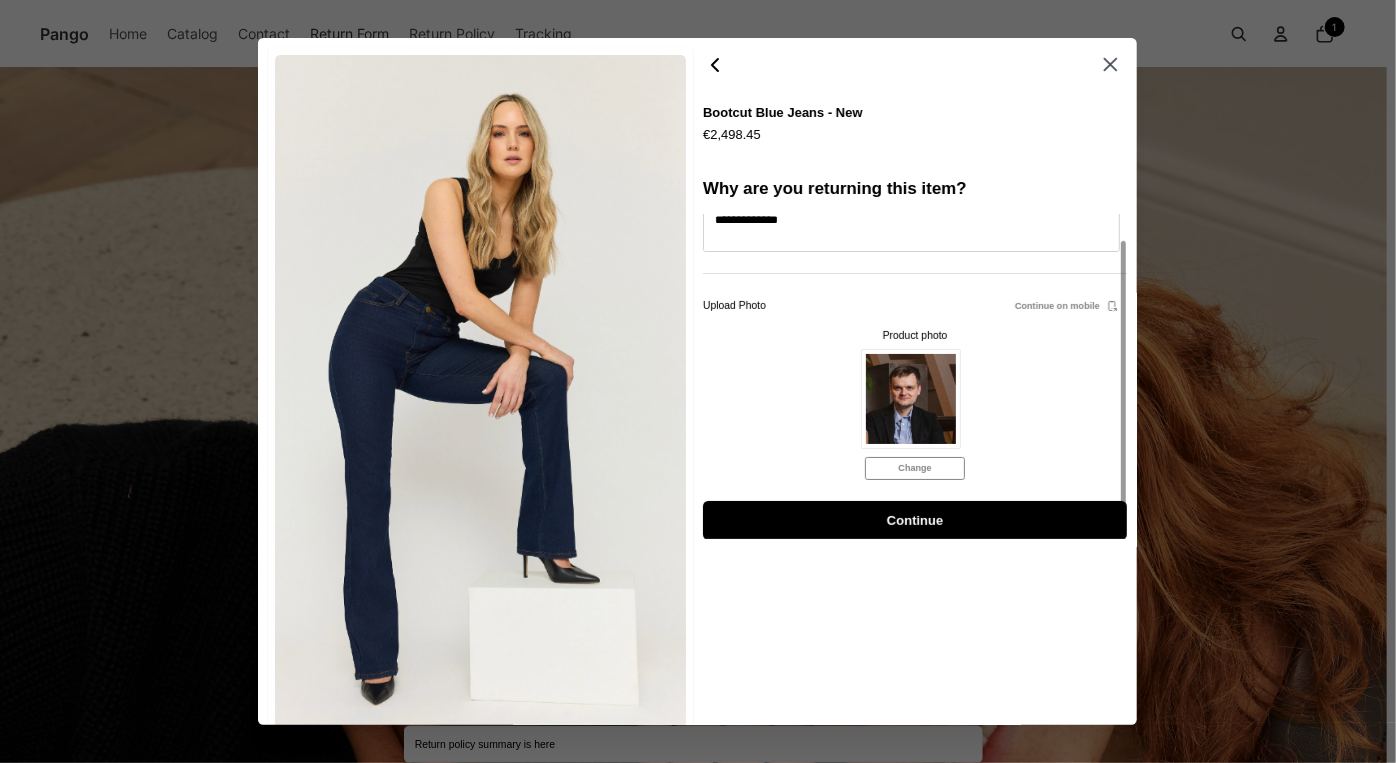 click on "Continue" at bounding box center [915, 520] 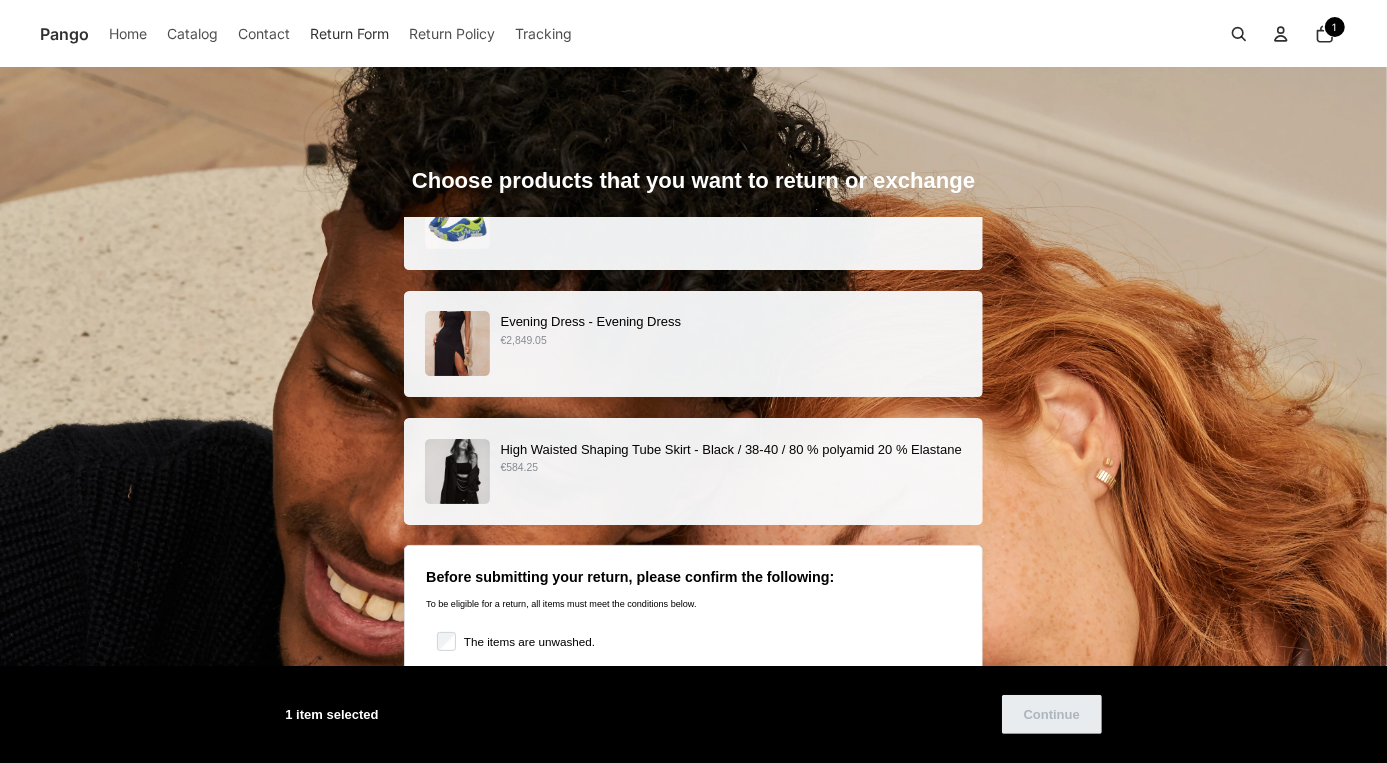 scroll, scrollTop: 90, scrollLeft: 0, axis: vertical 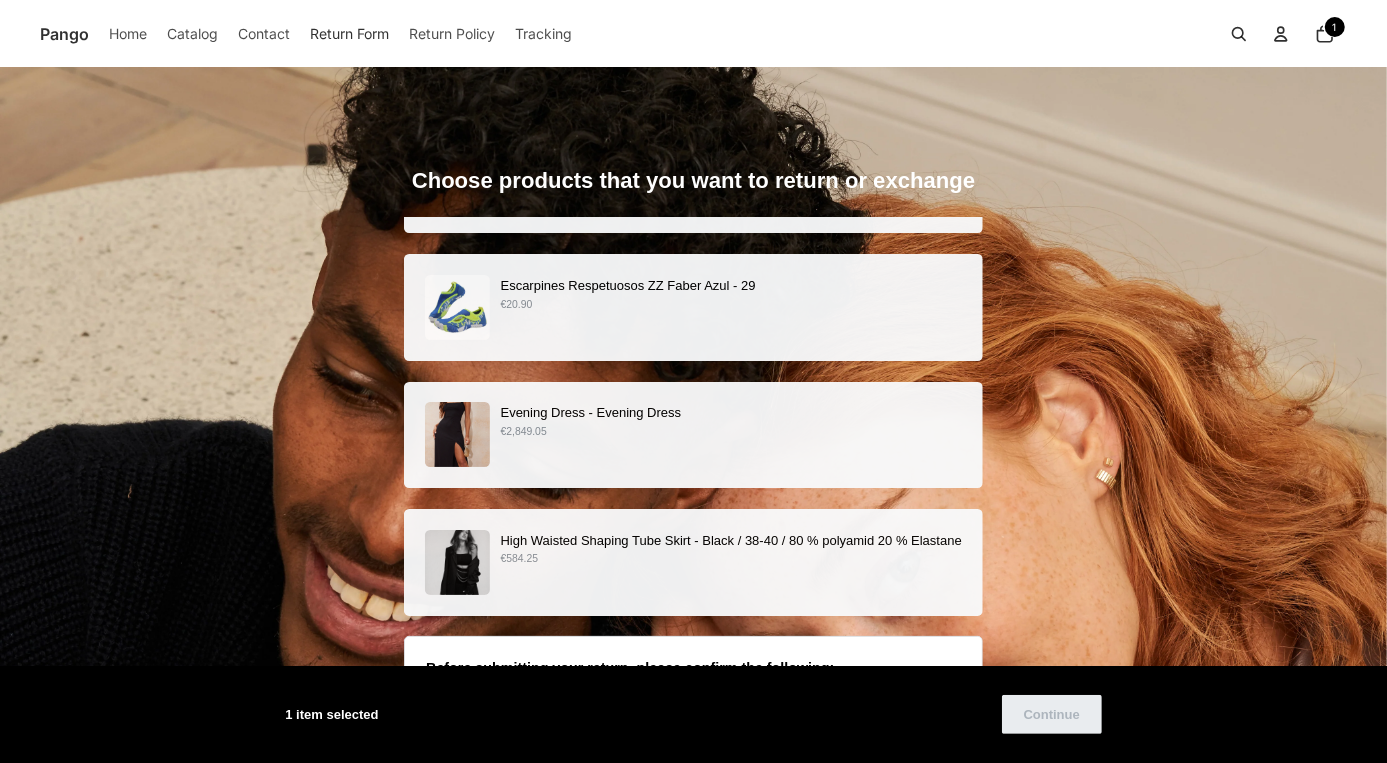 click on "Escarpines Respetuosos ZZ Faber Azul - 29 €20.90" at bounding box center (693, 307) 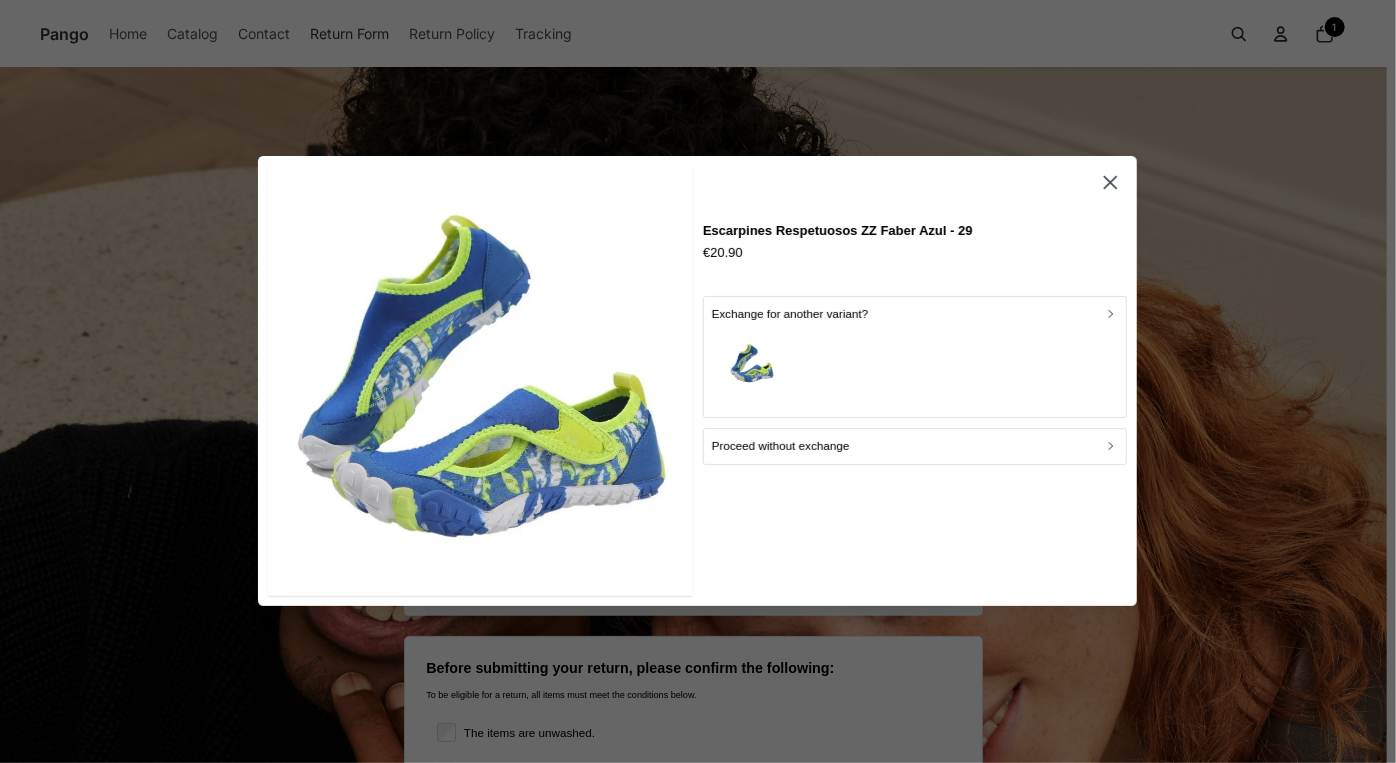 click on "Proceed without exchange" at bounding box center (781, 447) 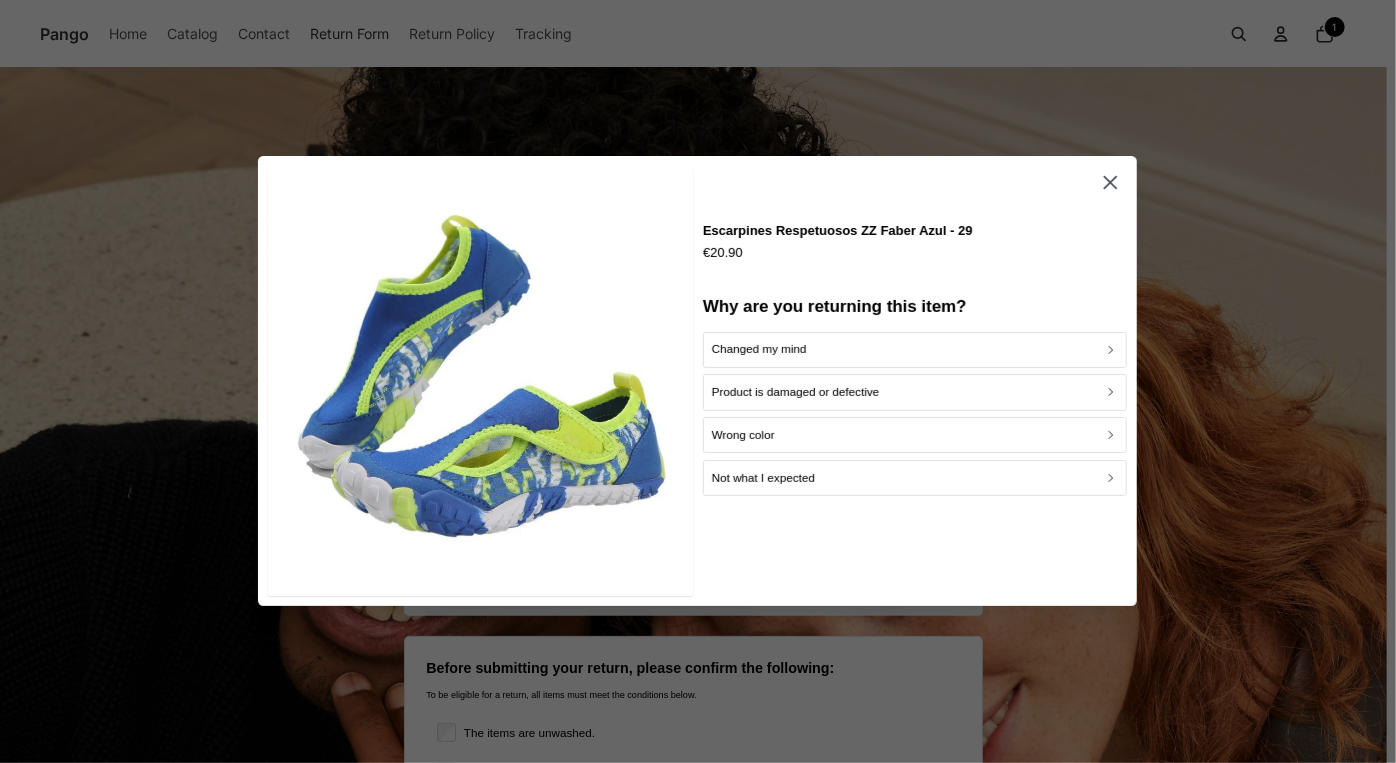 click on "Wrong color" at bounding box center (915, 435) 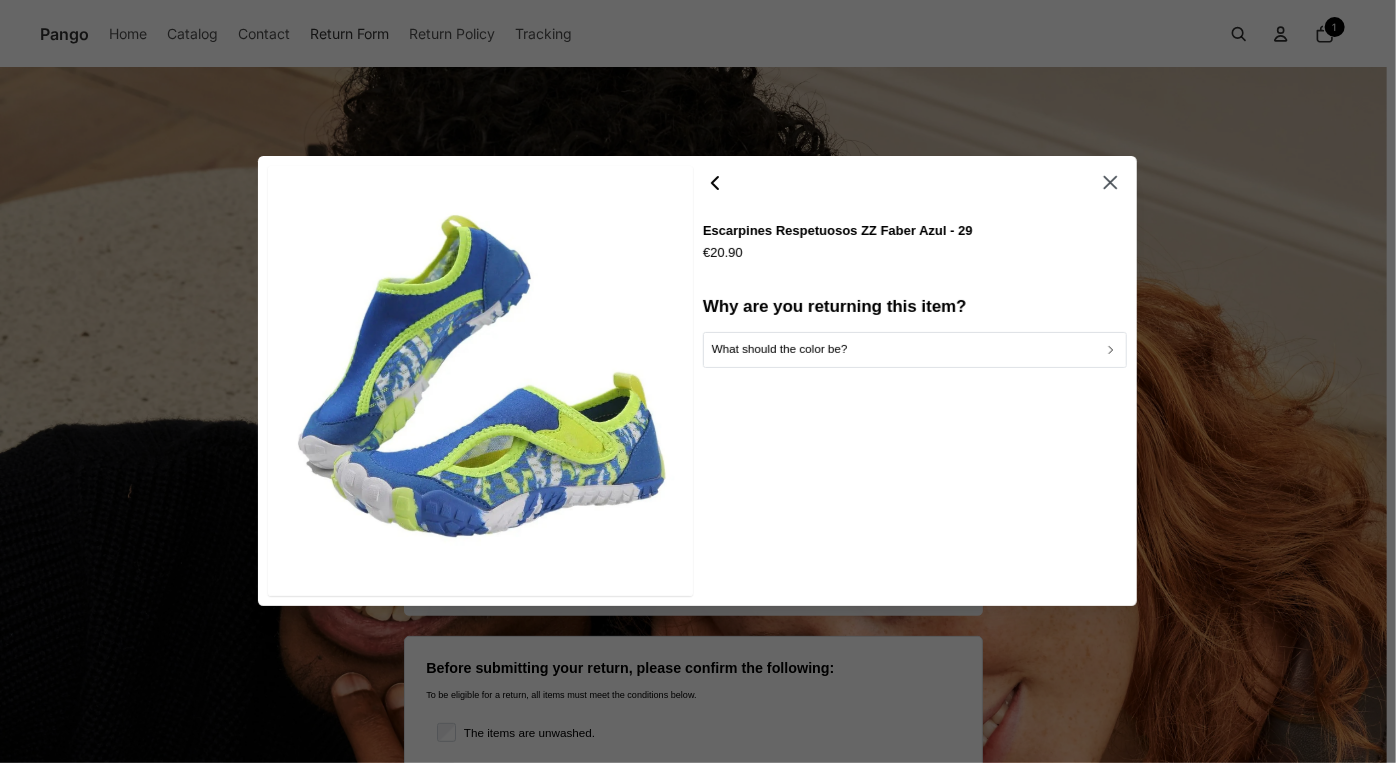 click on "What should the color be?" at bounding box center [780, 350] 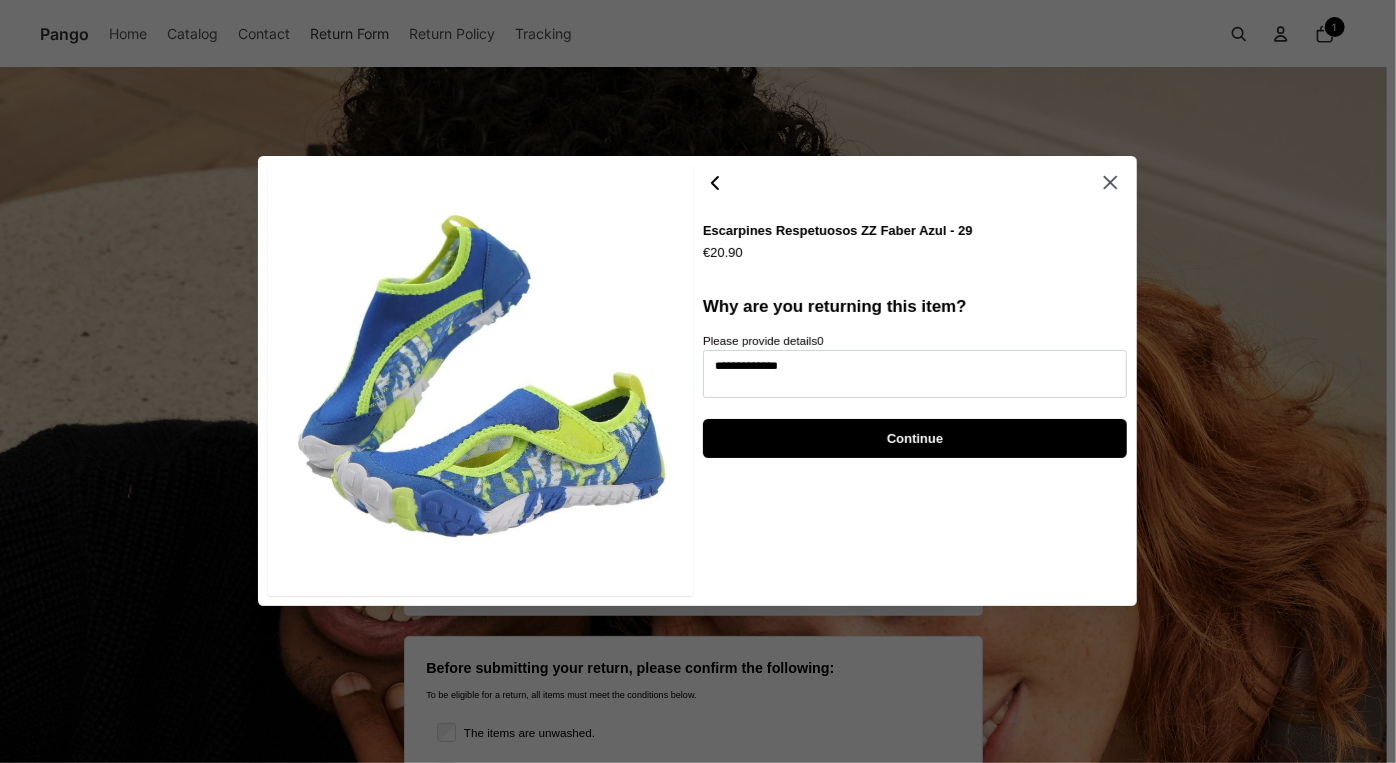 click on "Continue" at bounding box center (915, 438) 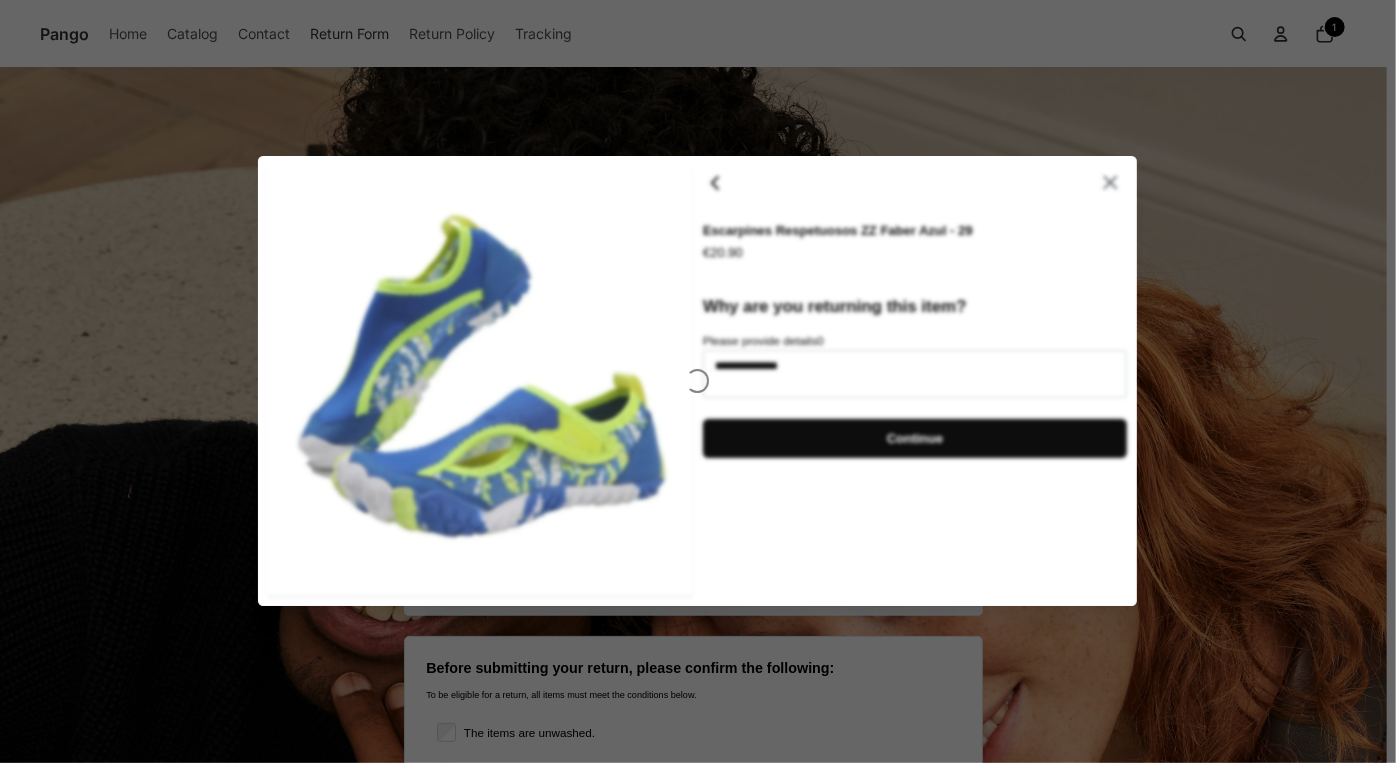 type on "*" 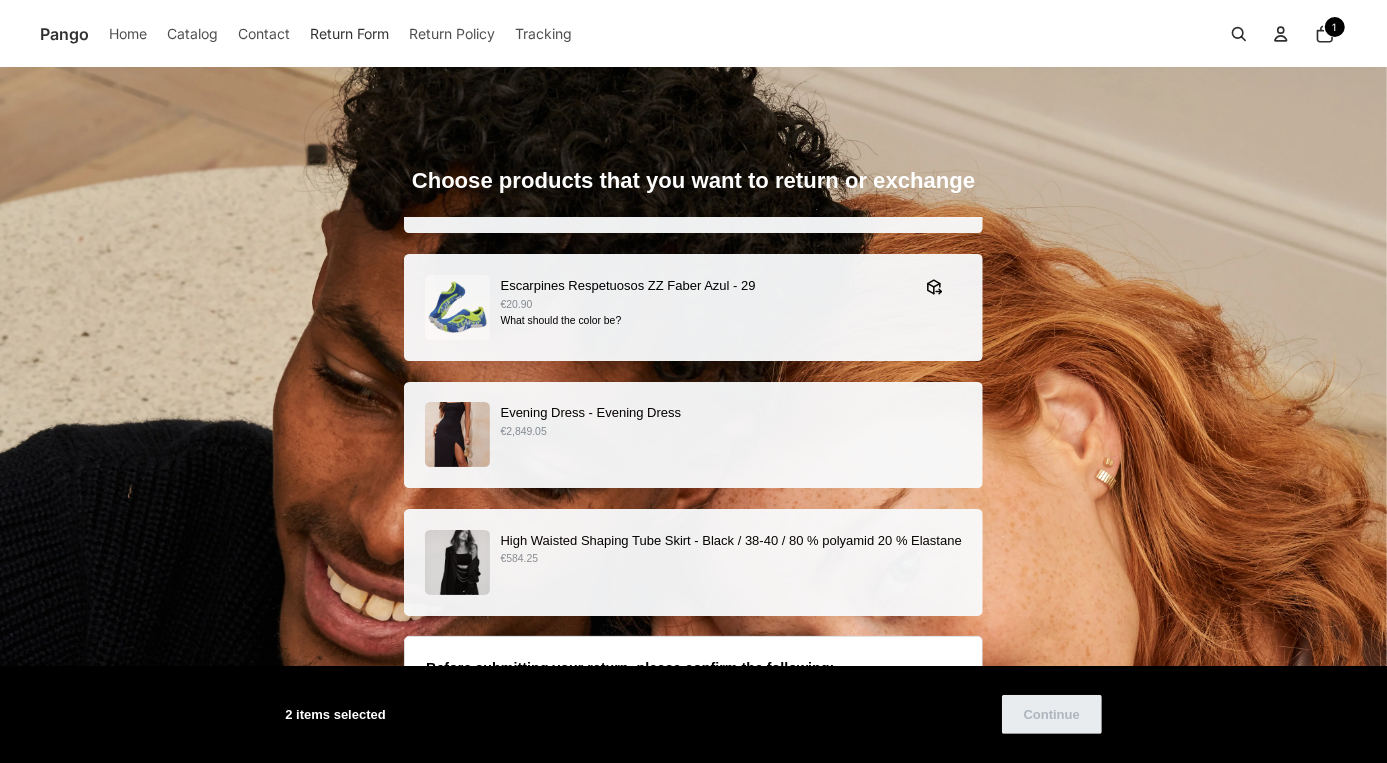 scroll, scrollTop: 210, scrollLeft: 0, axis: vertical 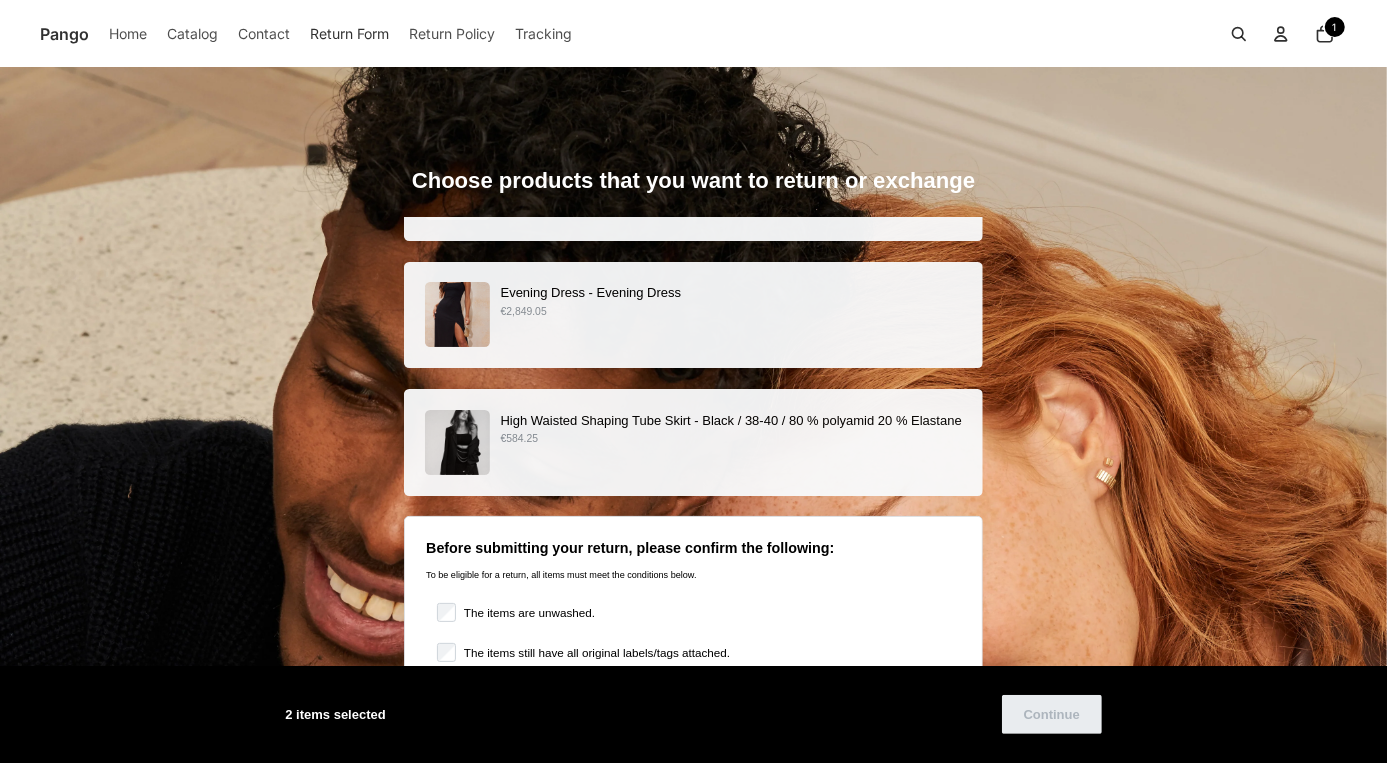 click on "Evening Dress - Evening Dress €2,849.05" at bounding box center [693, 314] 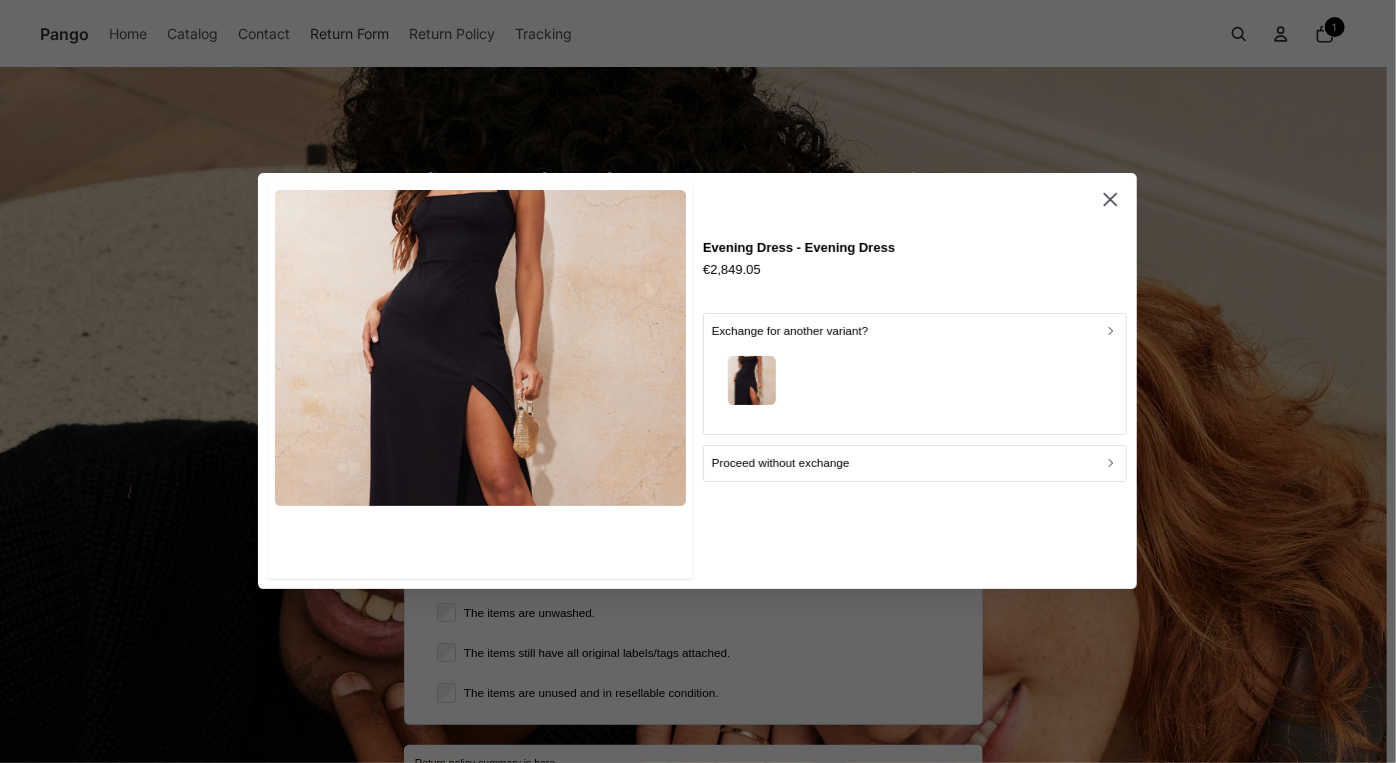 click at bounding box center [915, 383] 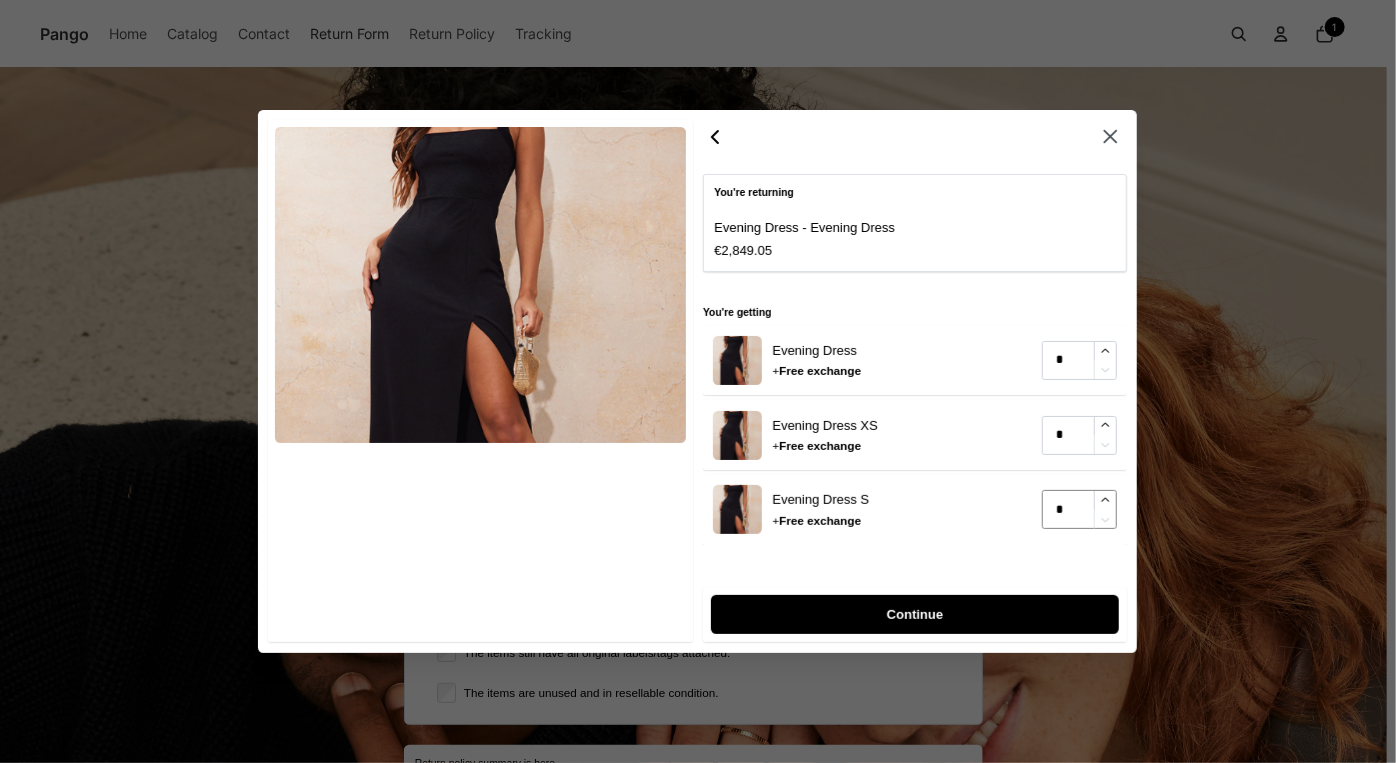 type on "*" 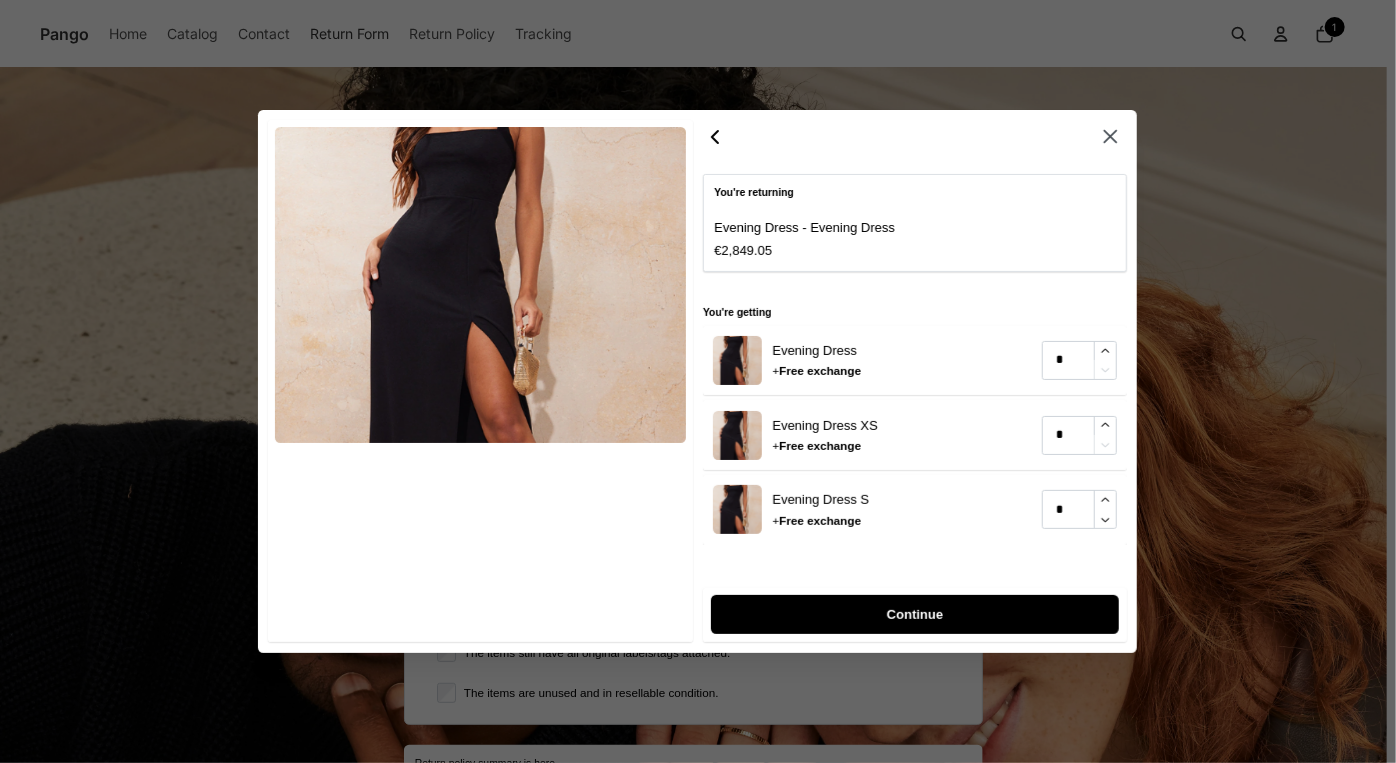 click on "Continue" at bounding box center [915, 615] 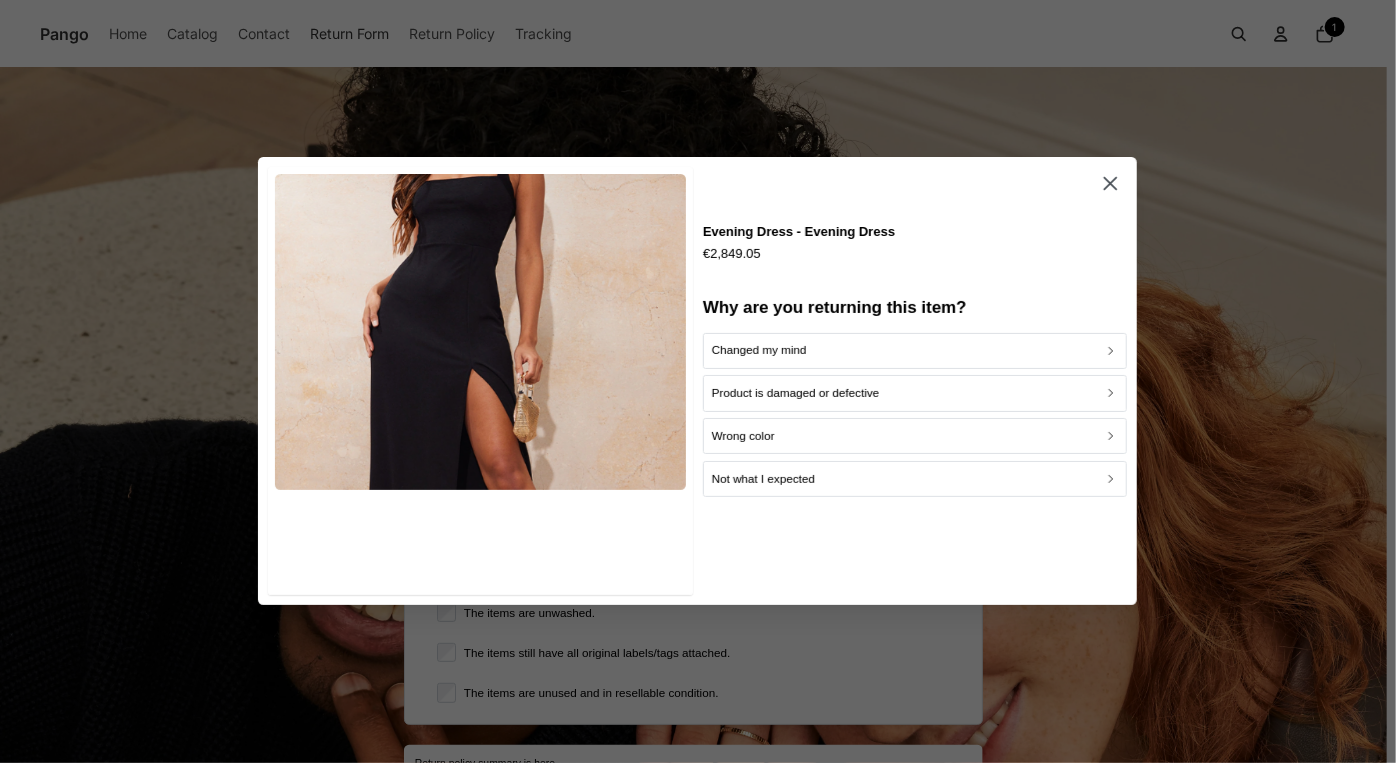 click on "Product is damaged or defective" at bounding box center [915, 394] 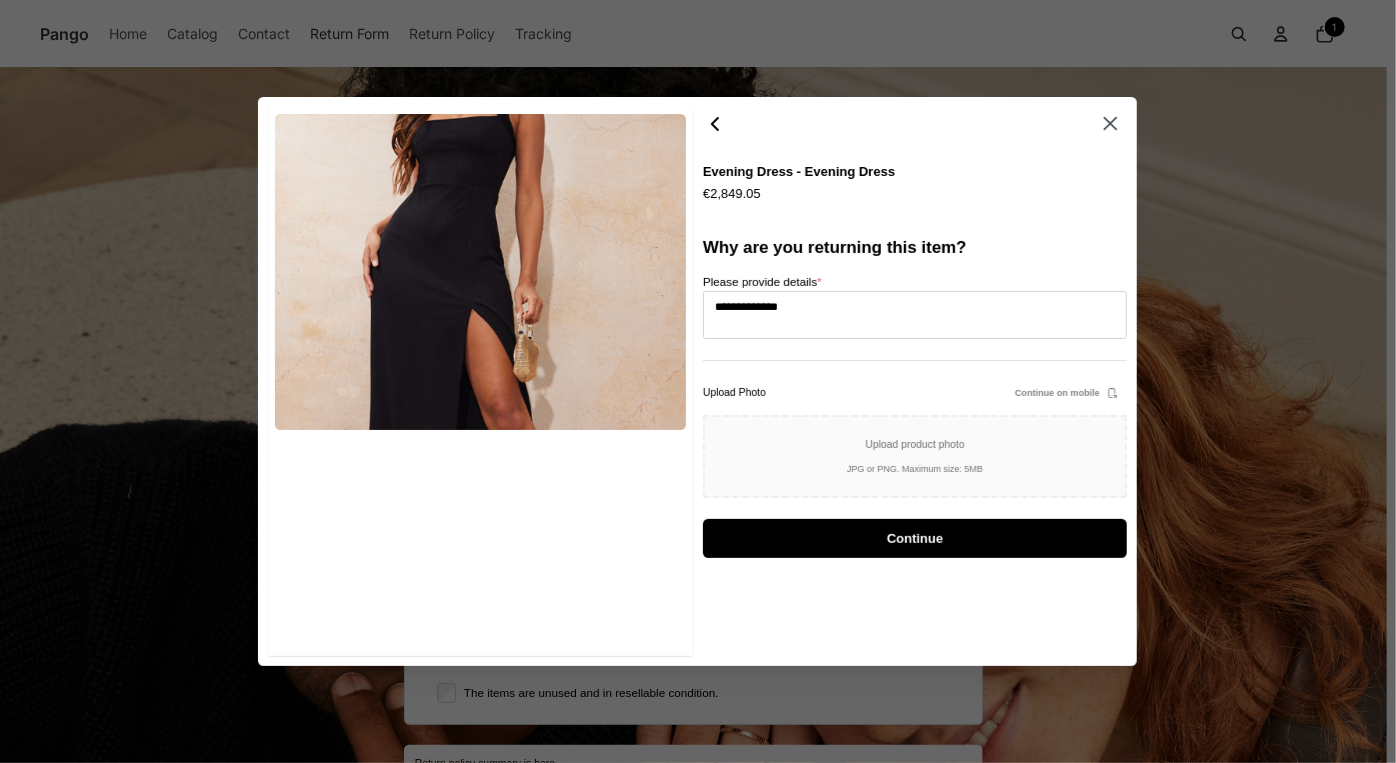 click 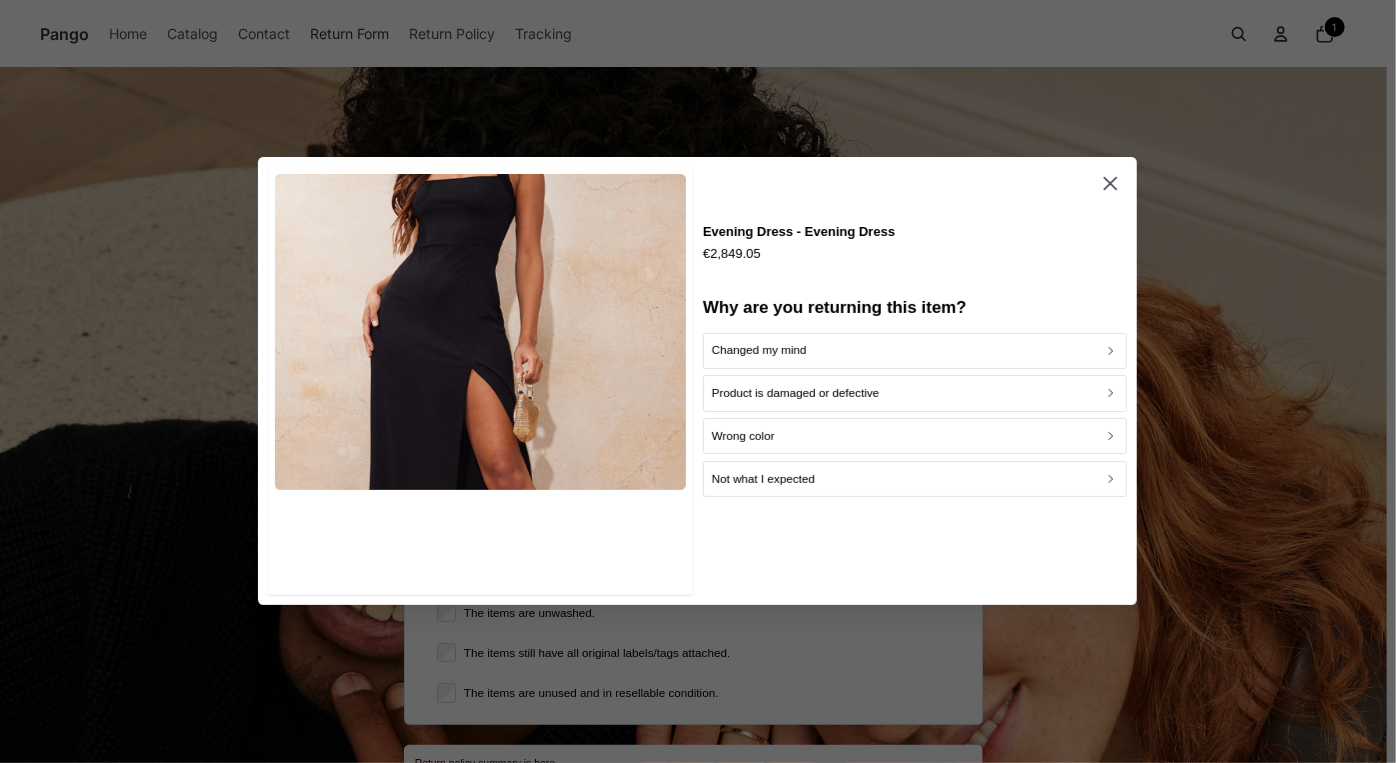 click on "Product is damaged or defective" at bounding box center (796, 394) 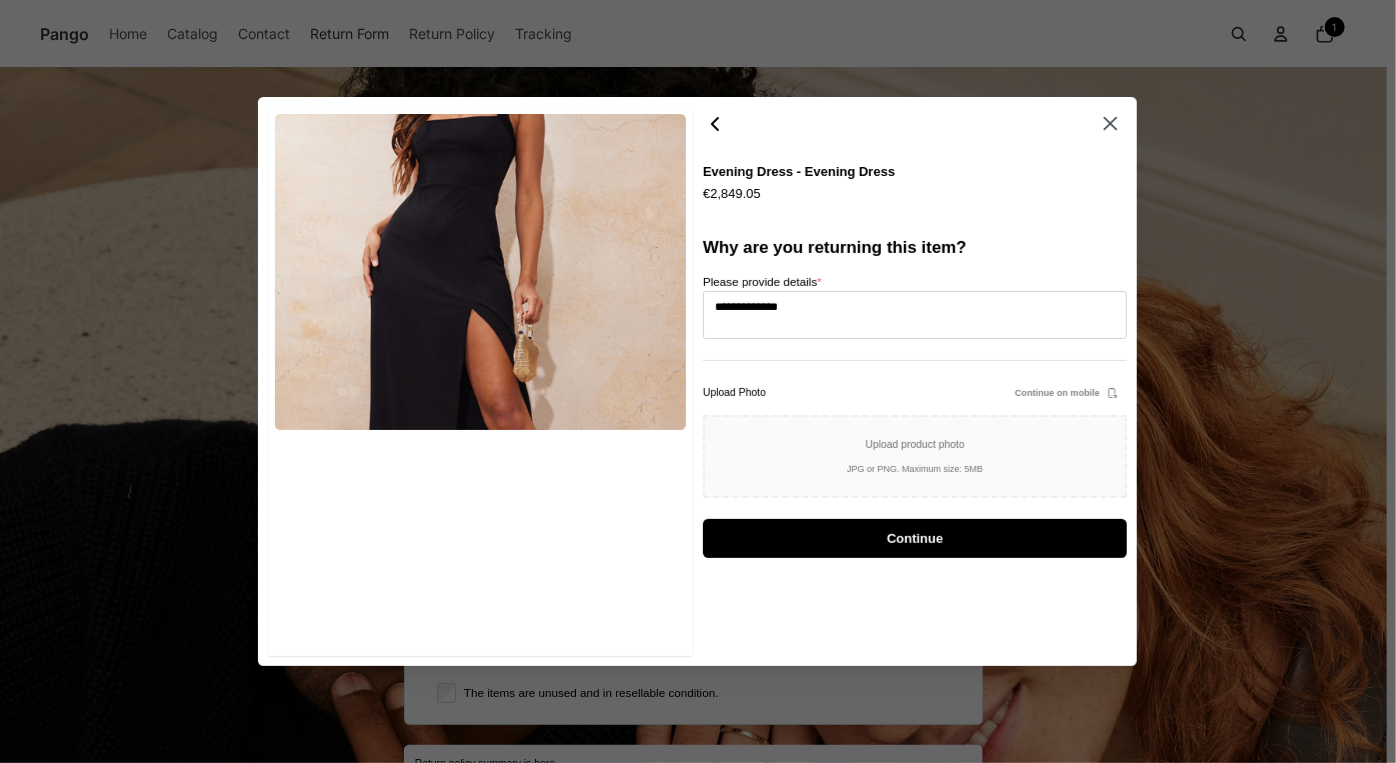 click on "**********" at bounding box center [915, 381] 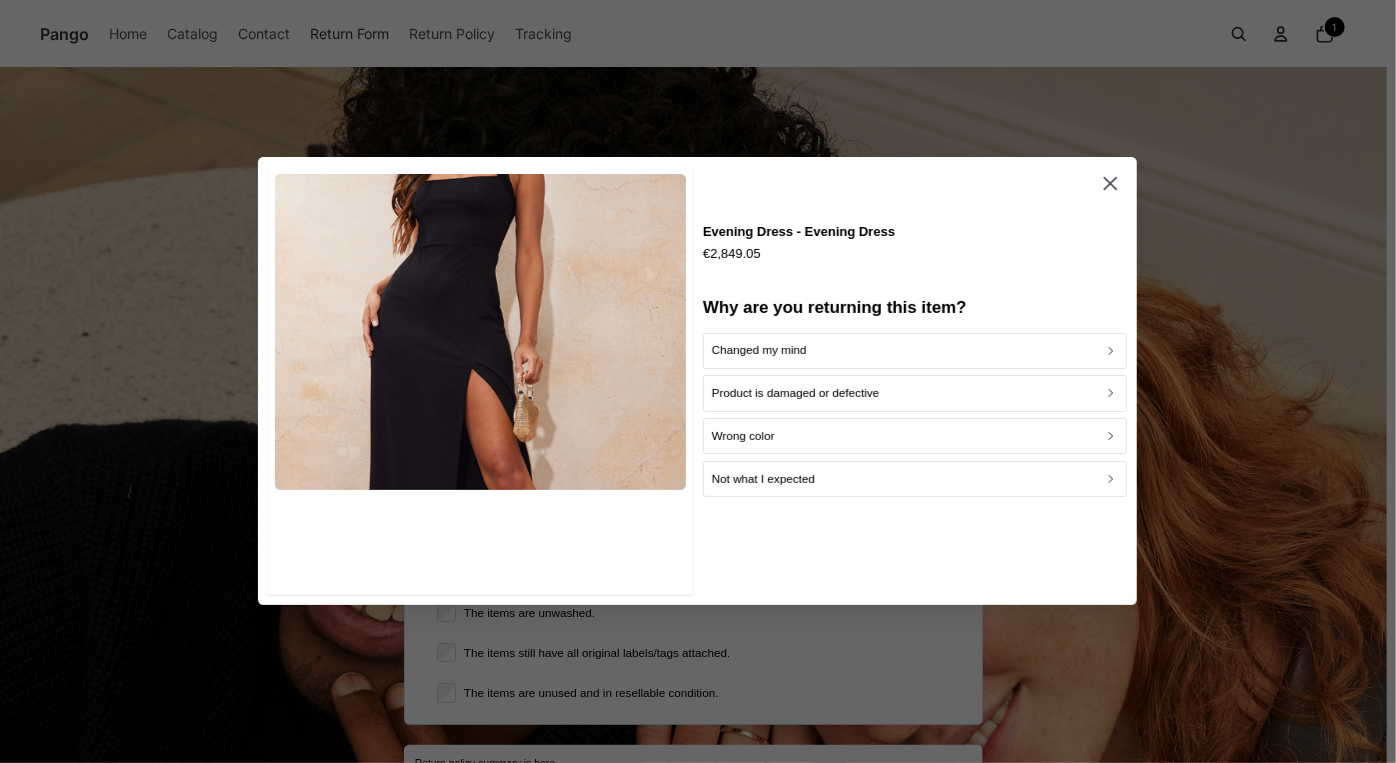 click on "Changed my mind" at bounding box center (759, 351) 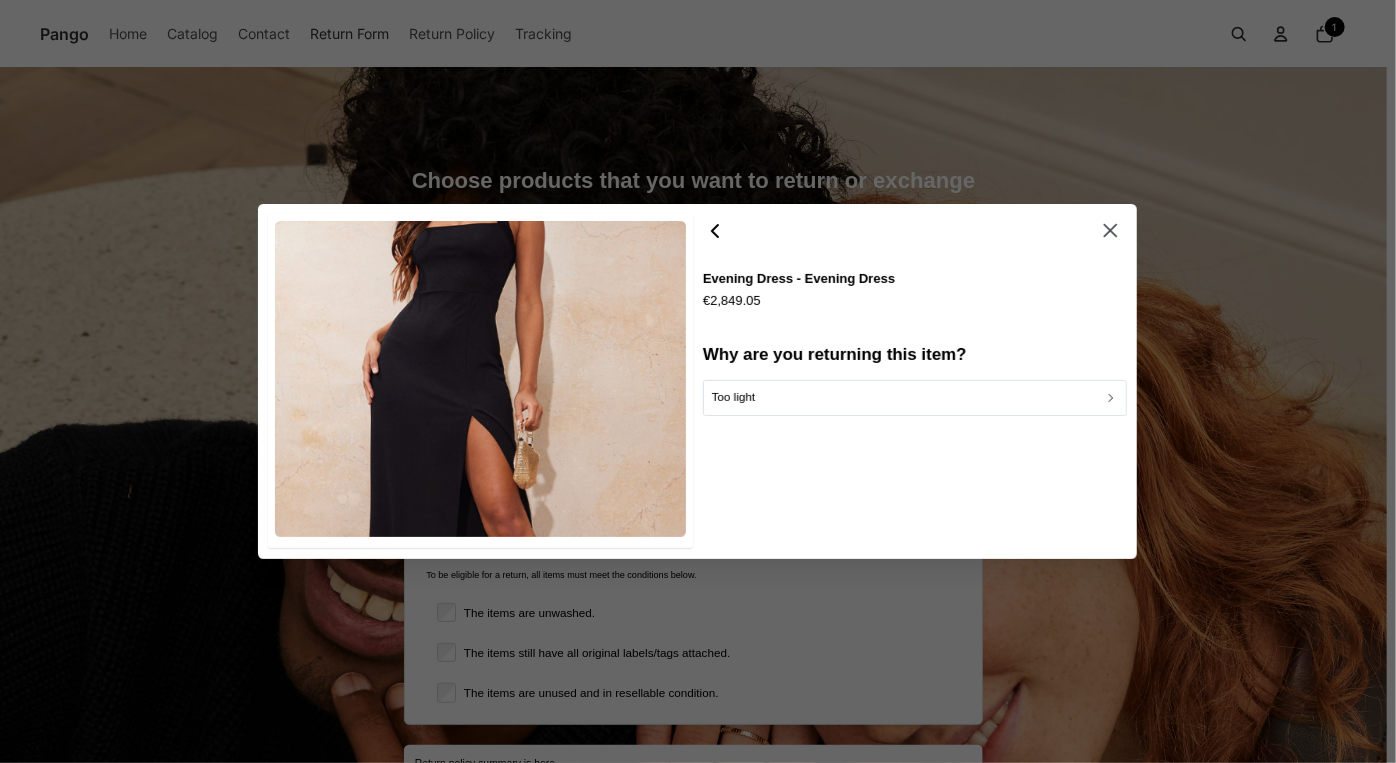 click on "Too light" at bounding box center [915, 397] 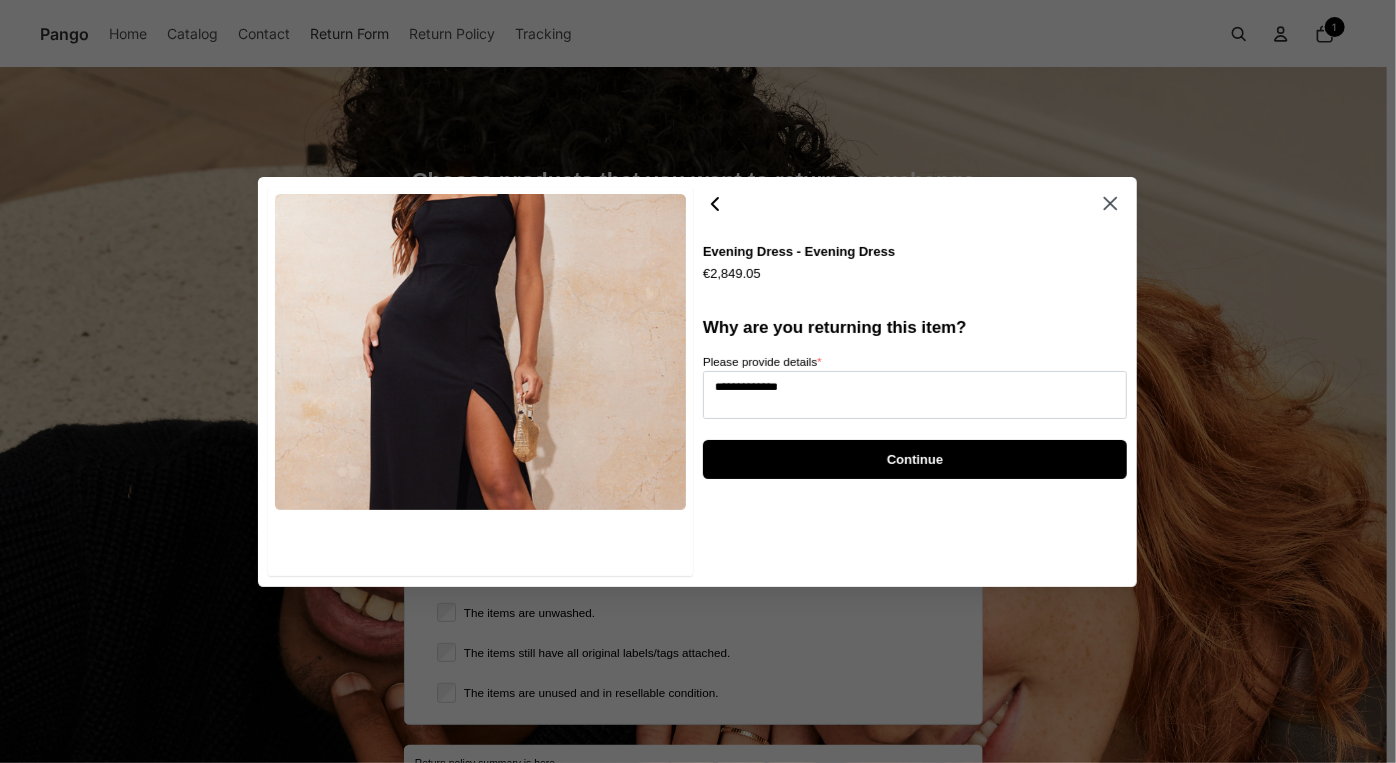 click on "Continue" at bounding box center (915, 458) 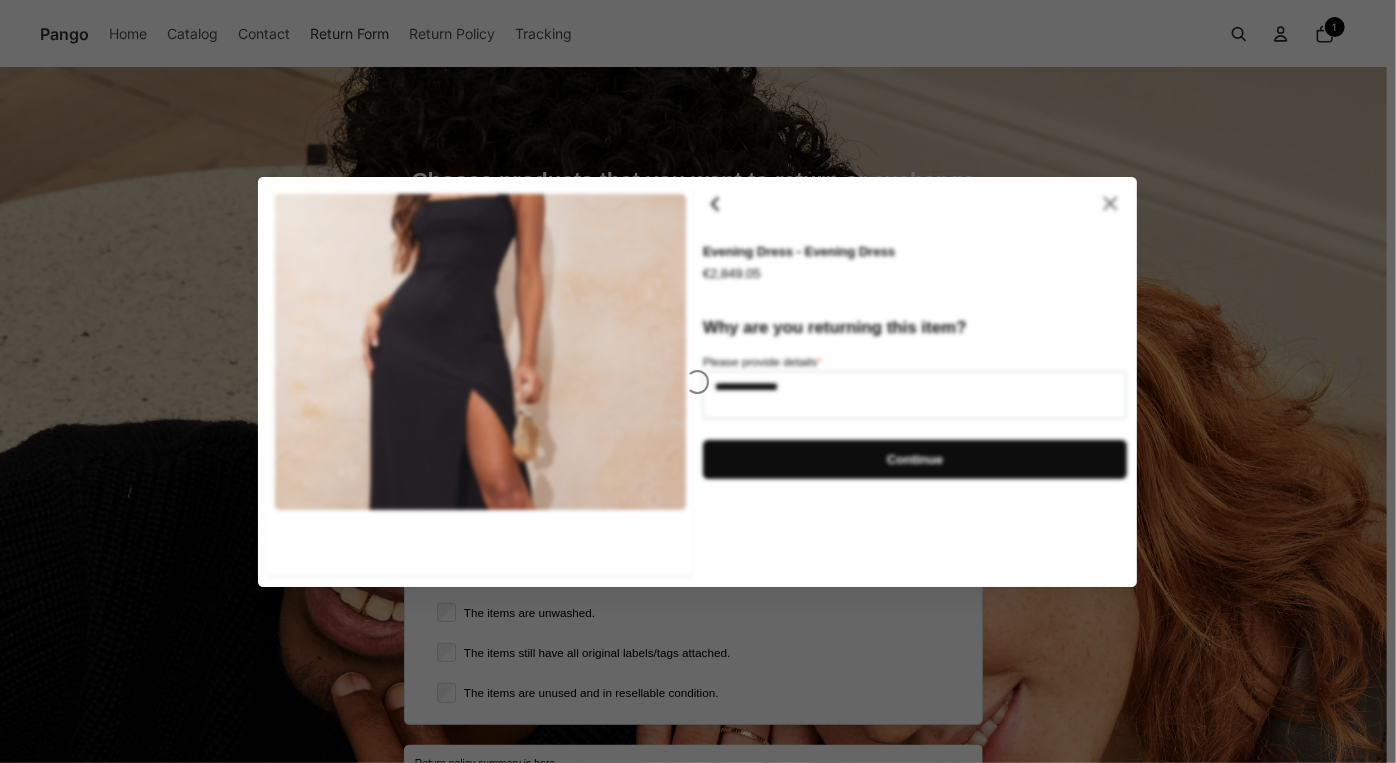 type on "*" 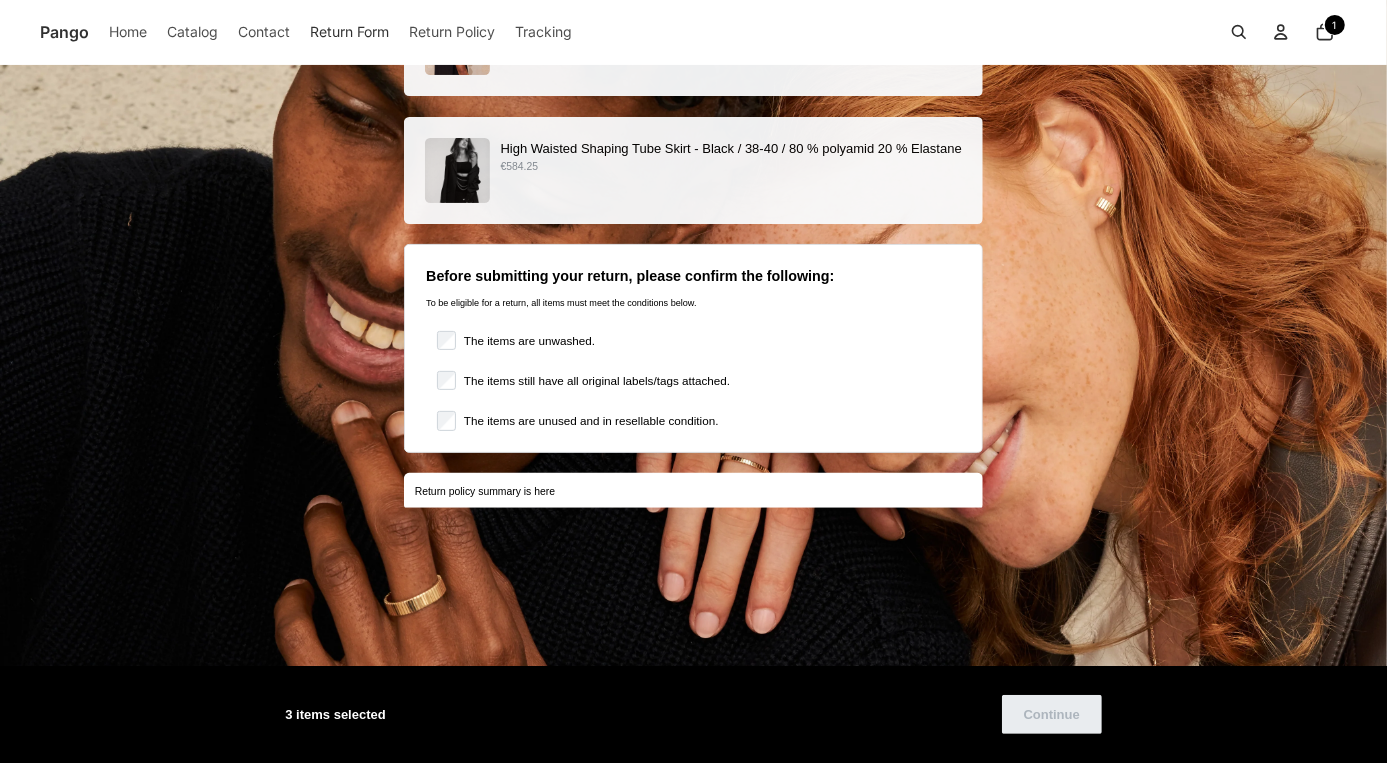 scroll, scrollTop: 304, scrollLeft: 0, axis: vertical 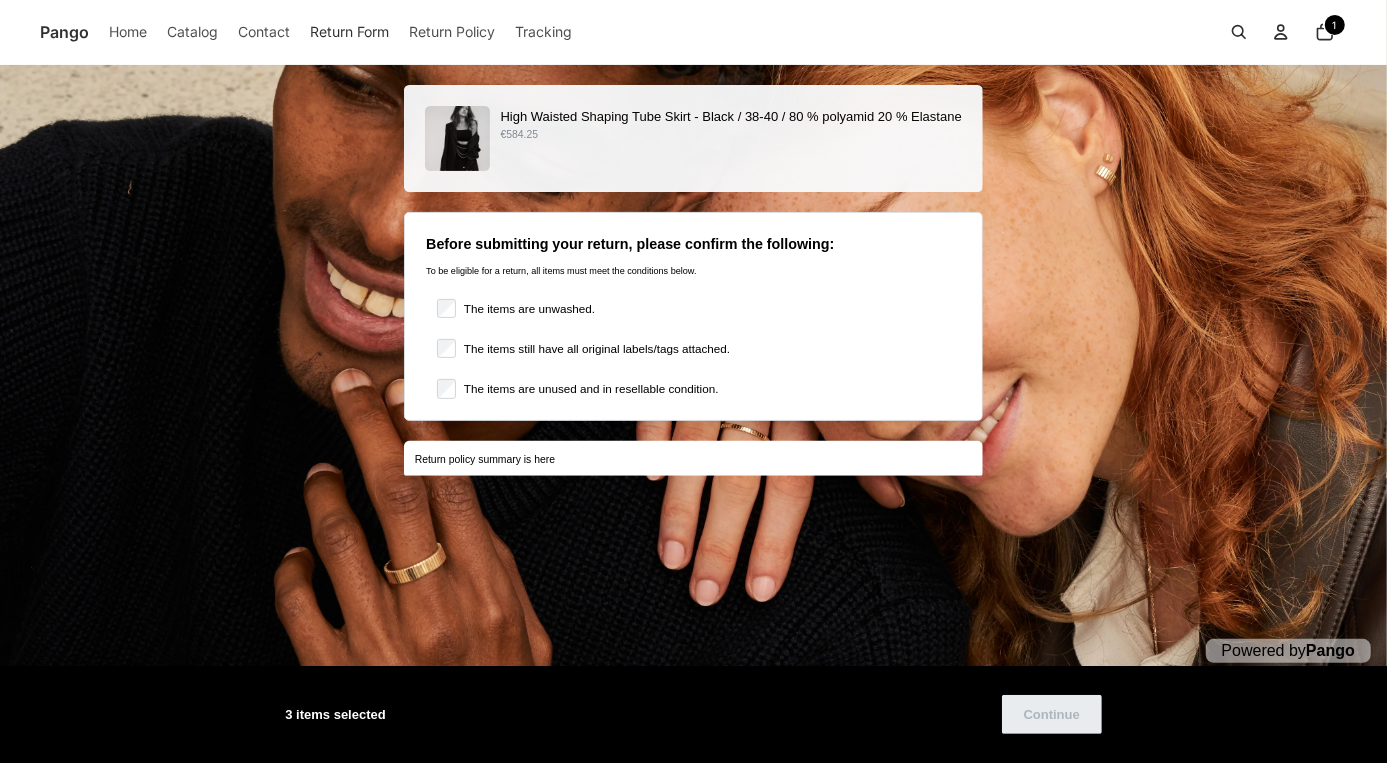 click on "The items are unused and in resellable condition." at bounding box center (587, 389) 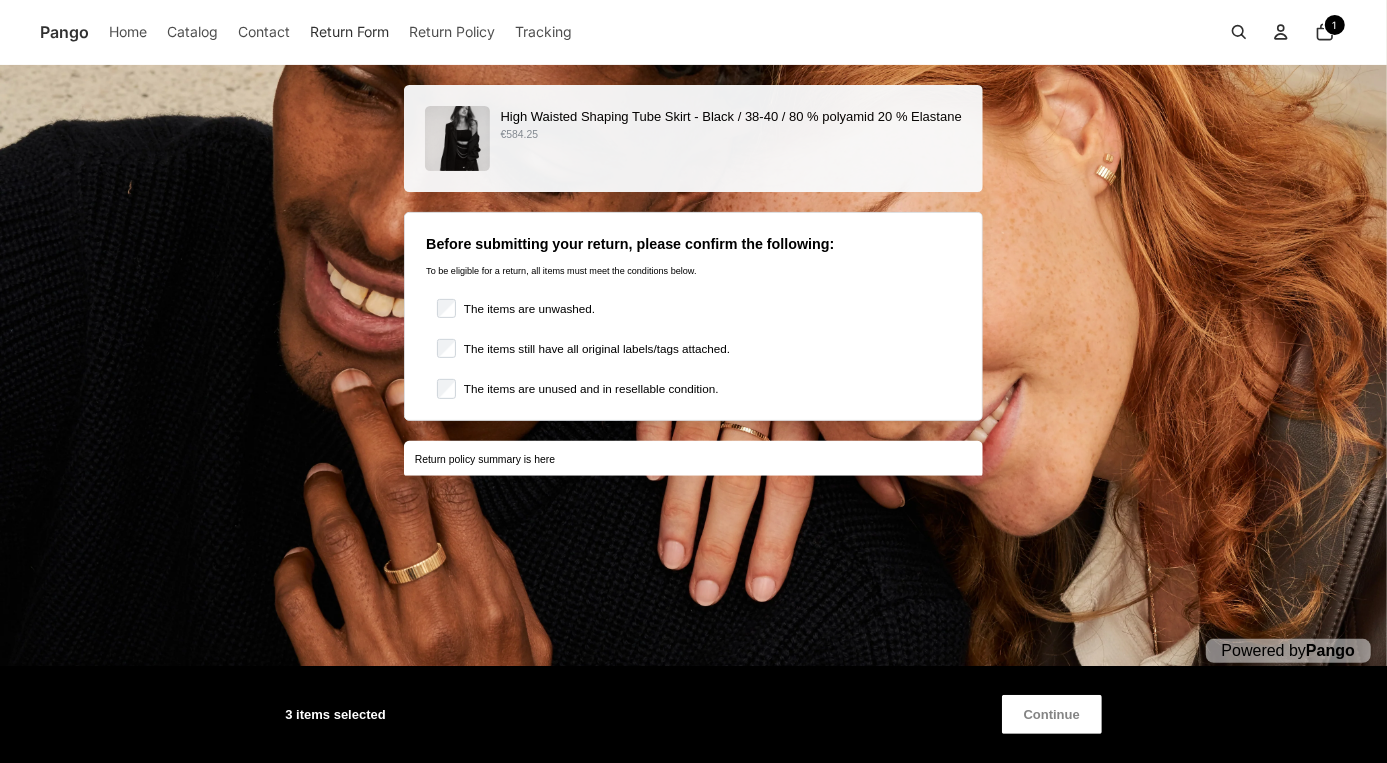 click on "Continue" at bounding box center (1052, 714) 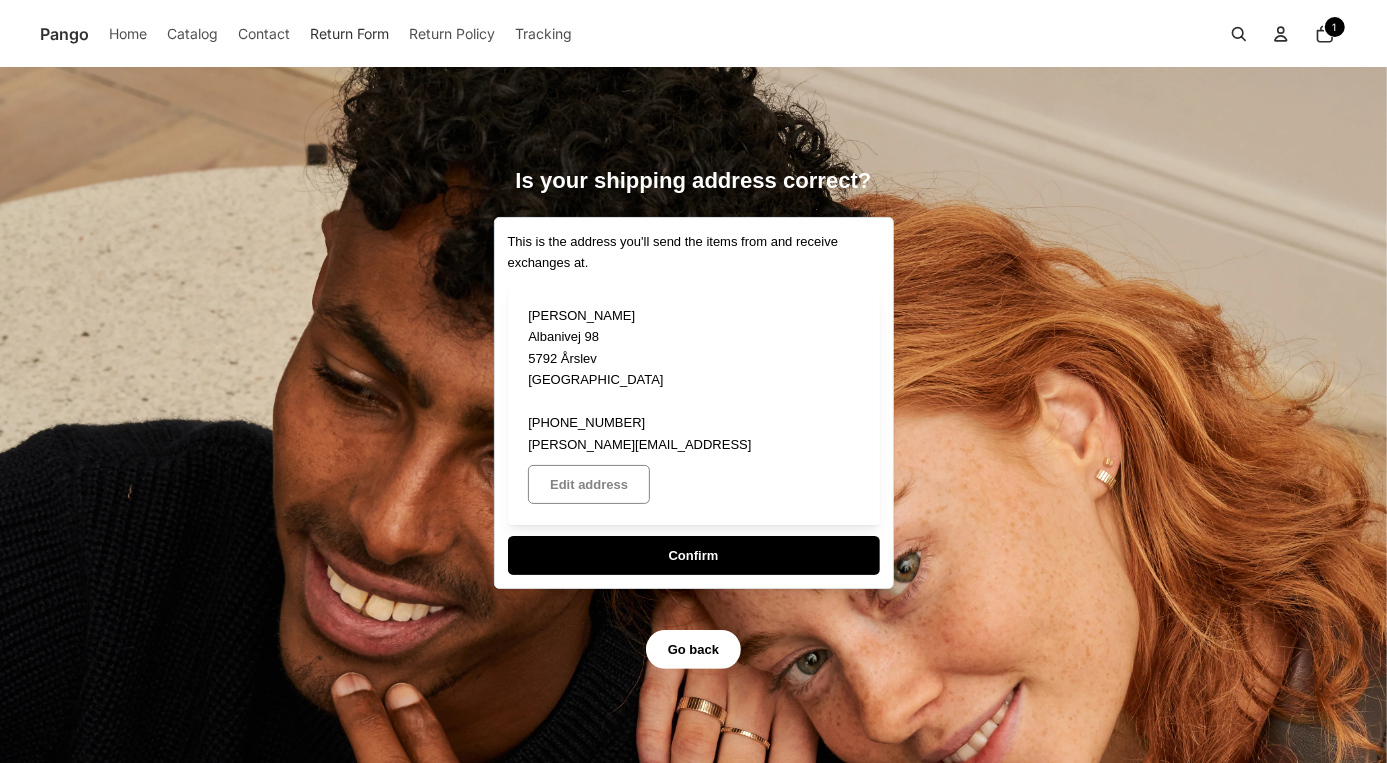 click on "Confirm" at bounding box center [694, 555] 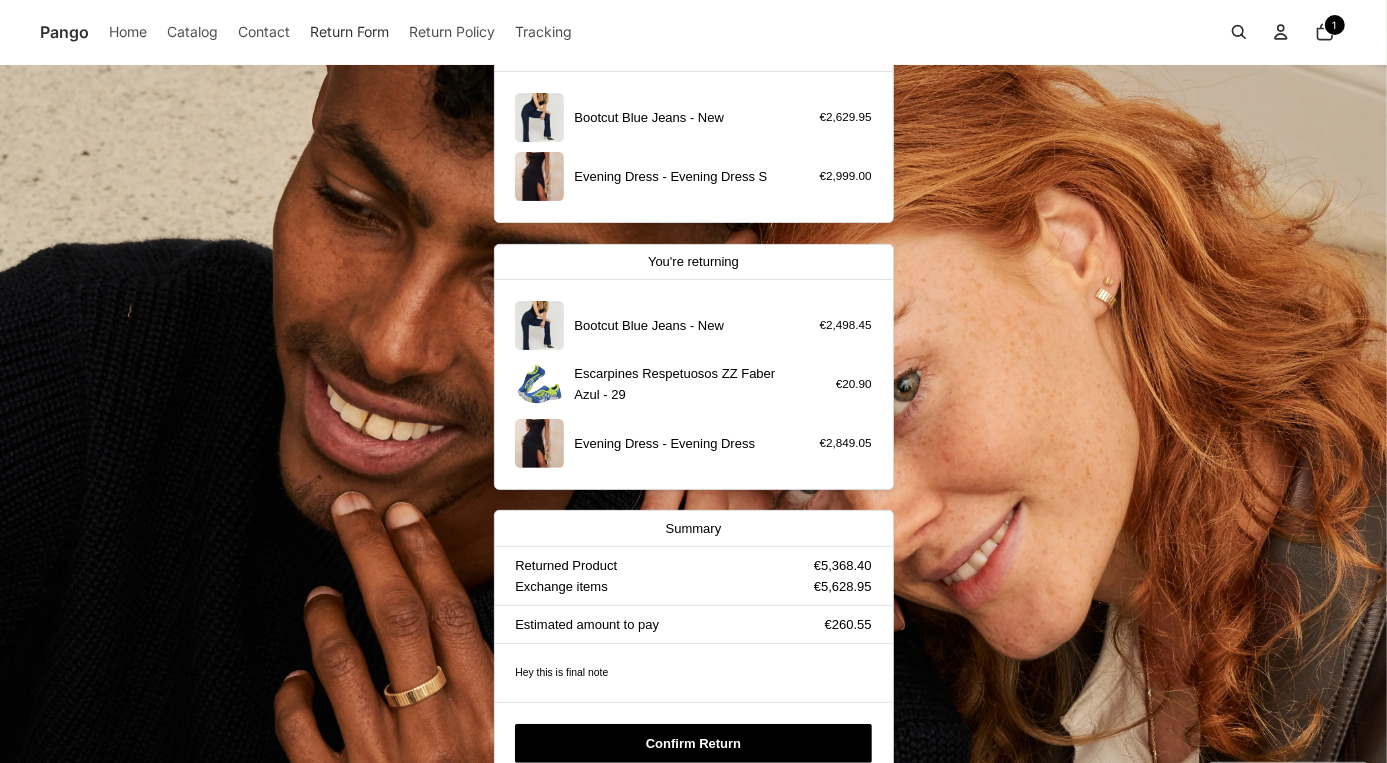 scroll, scrollTop: 0, scrollLeft: 0, axis: both 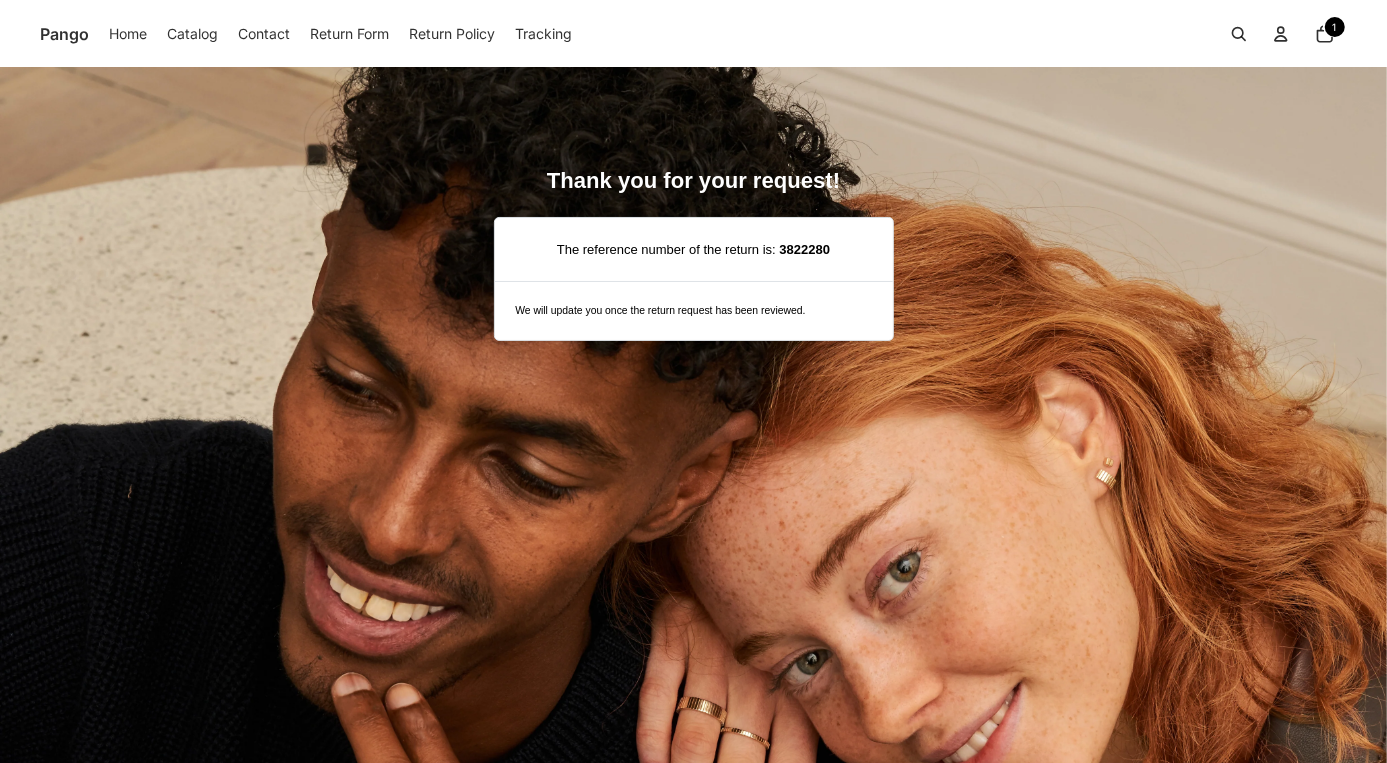 click on "Return Form" 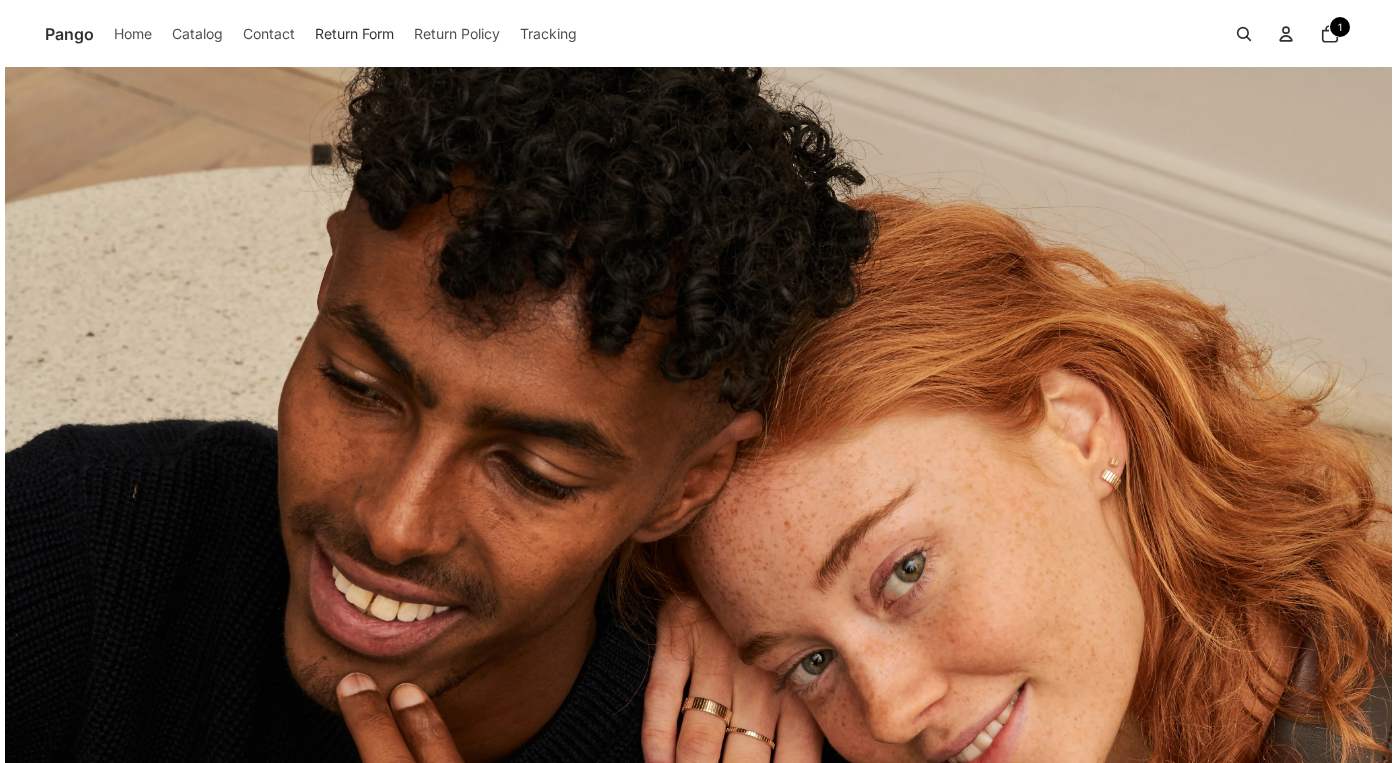 scroll, scrollTop: 0, scrollLeft: 0, axis: both 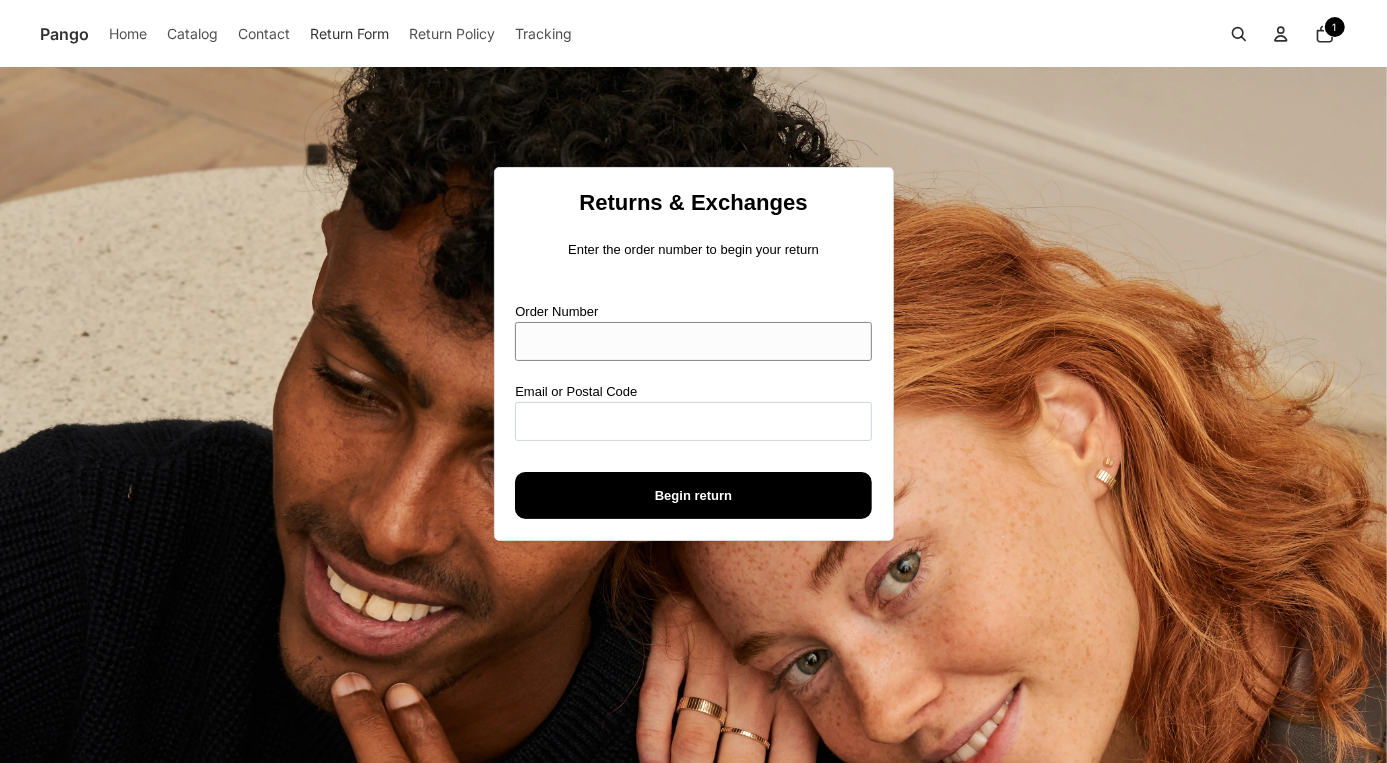 click on "Order Number" at bounding box center [693, 341] 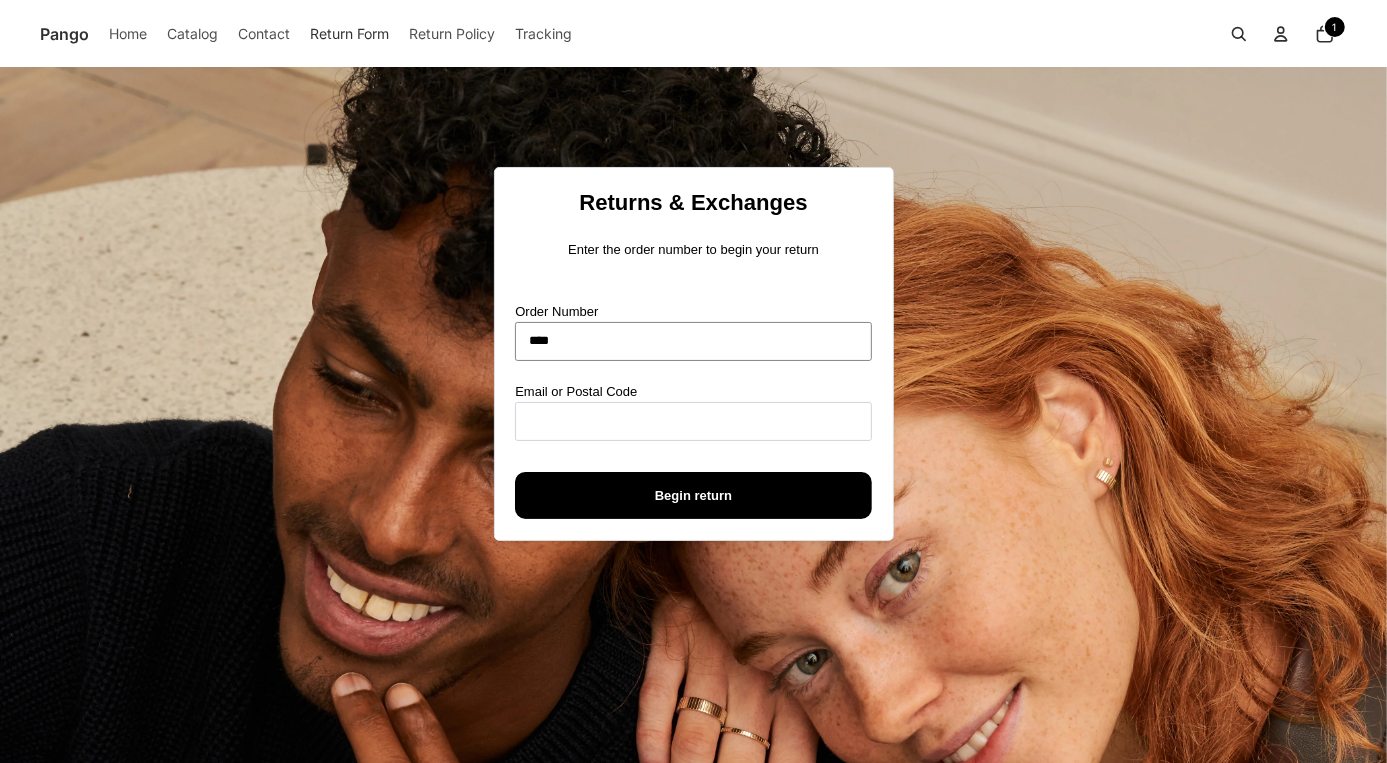 type on "****" 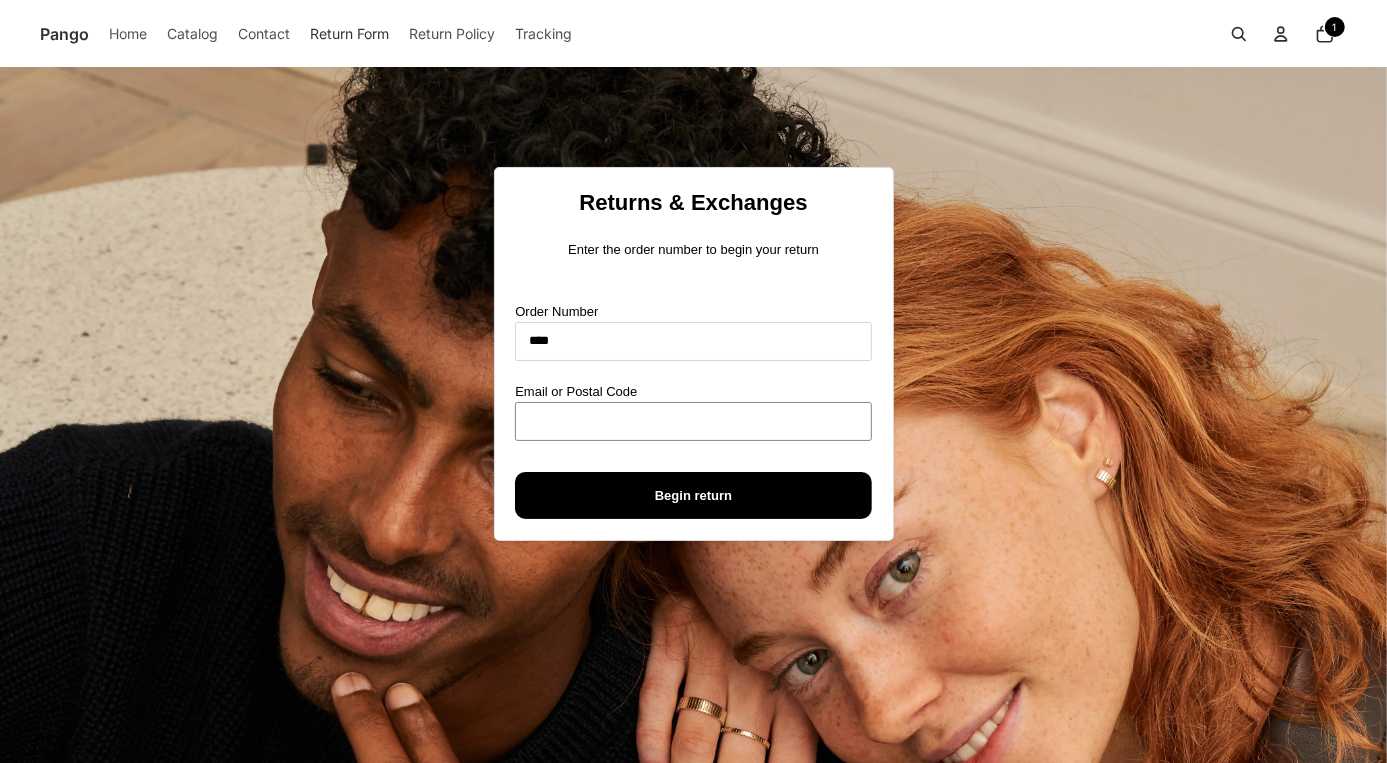 paste on "**********" 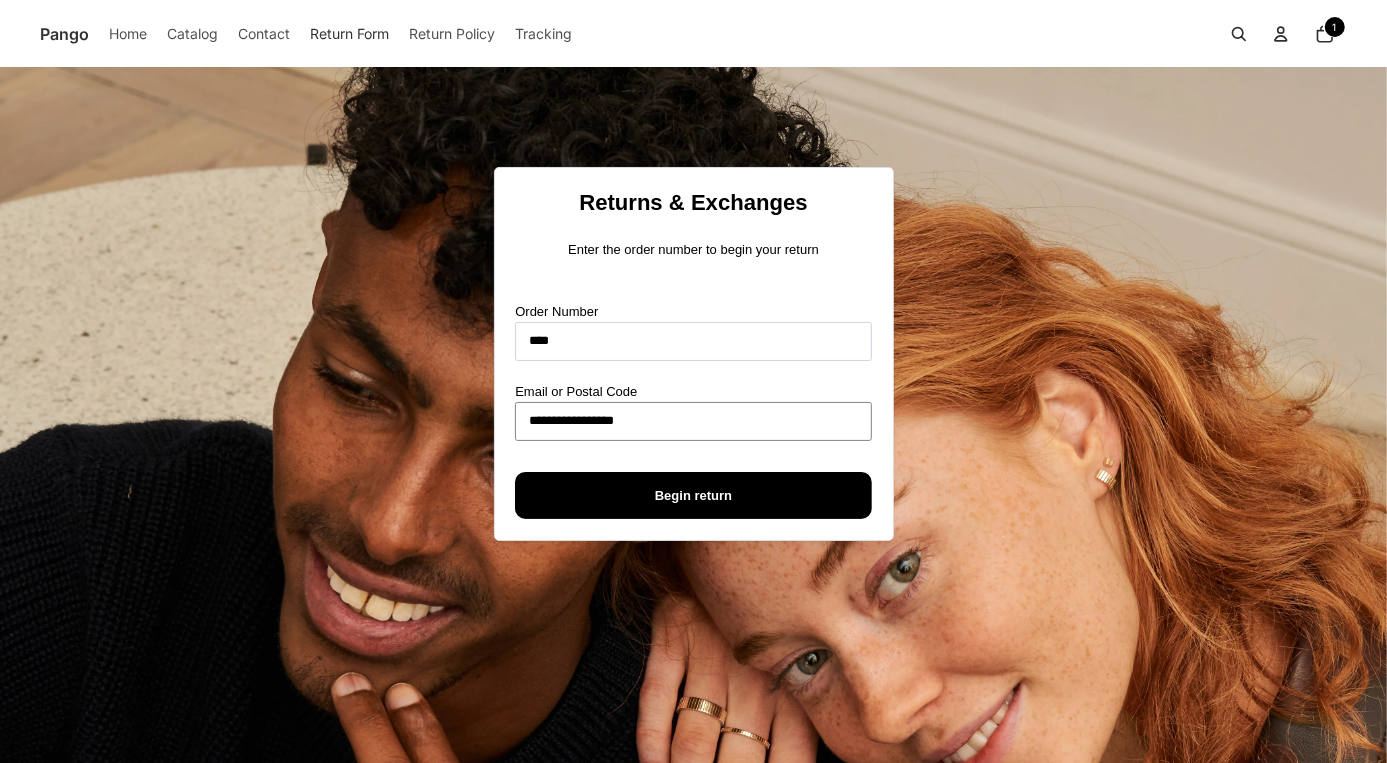 type on "**********" 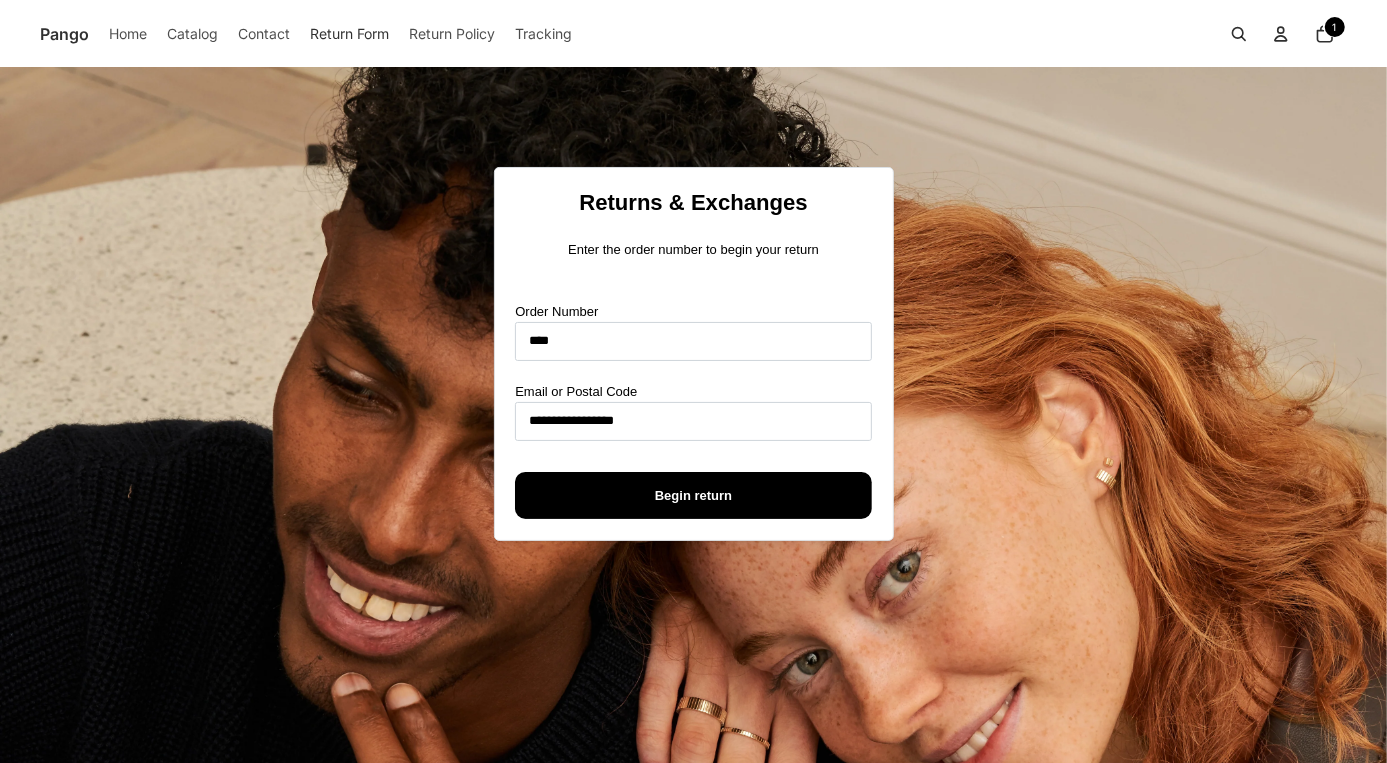 click on "Begin return" at bounding box center (693, 495) 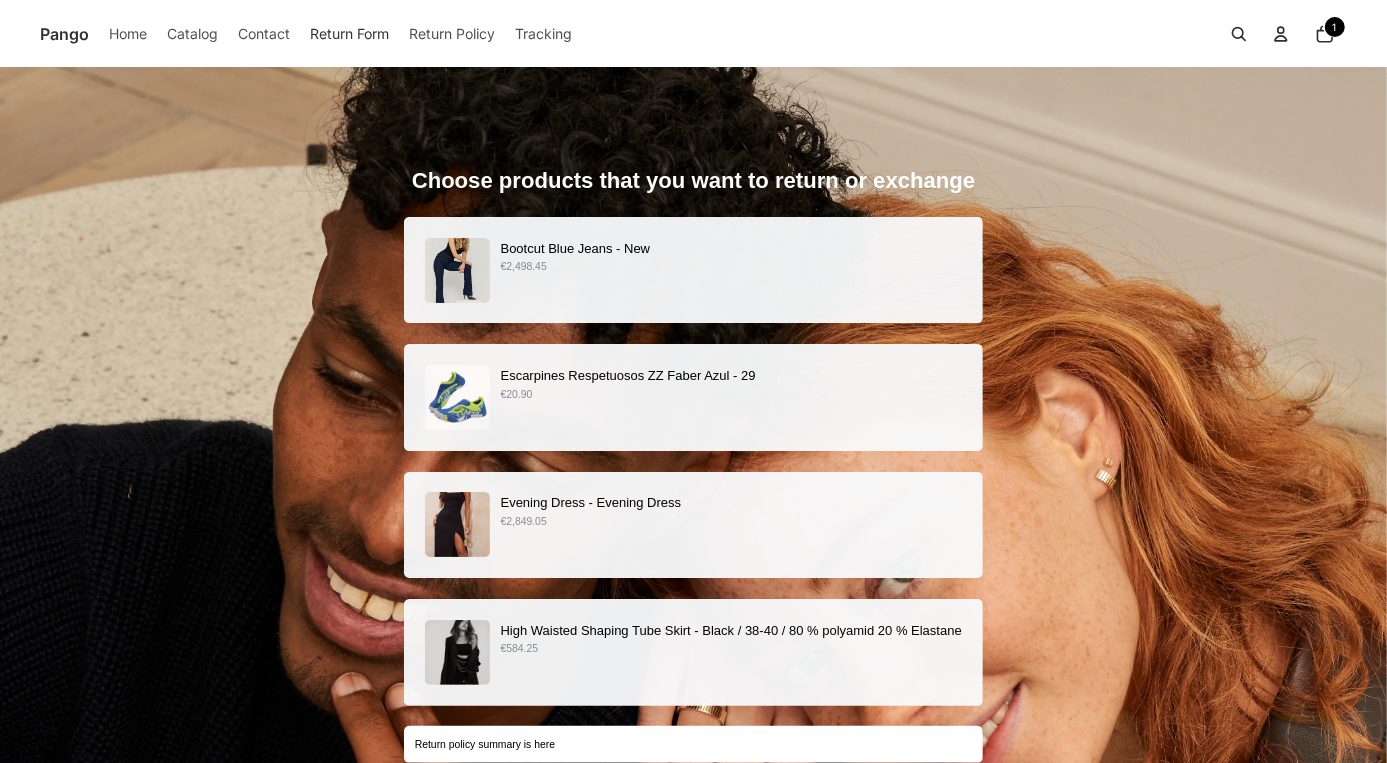 click on "Bootcut Blue Jeans - New €2,498.45" at bounding box center [693, 270] 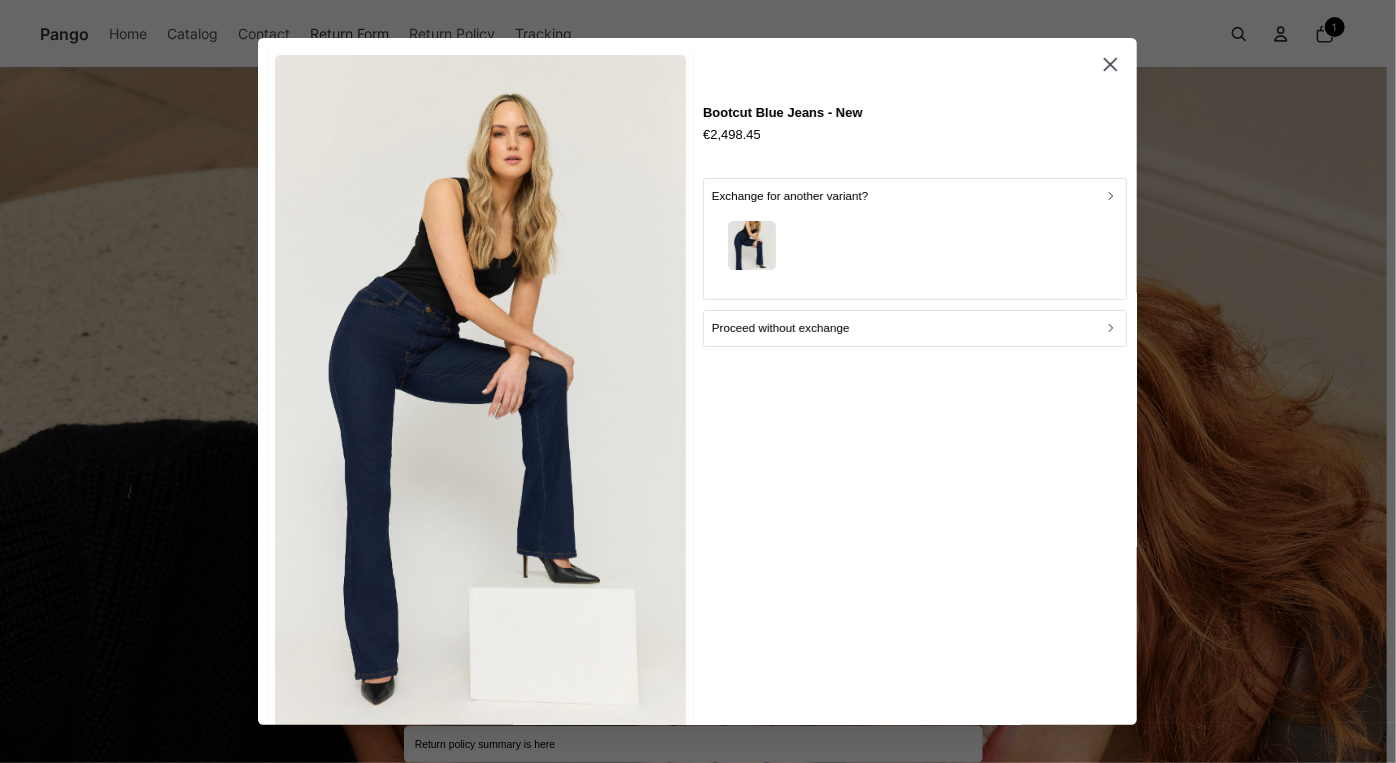 click on "Exchange for another variant?" at bounding box center (915, 239) 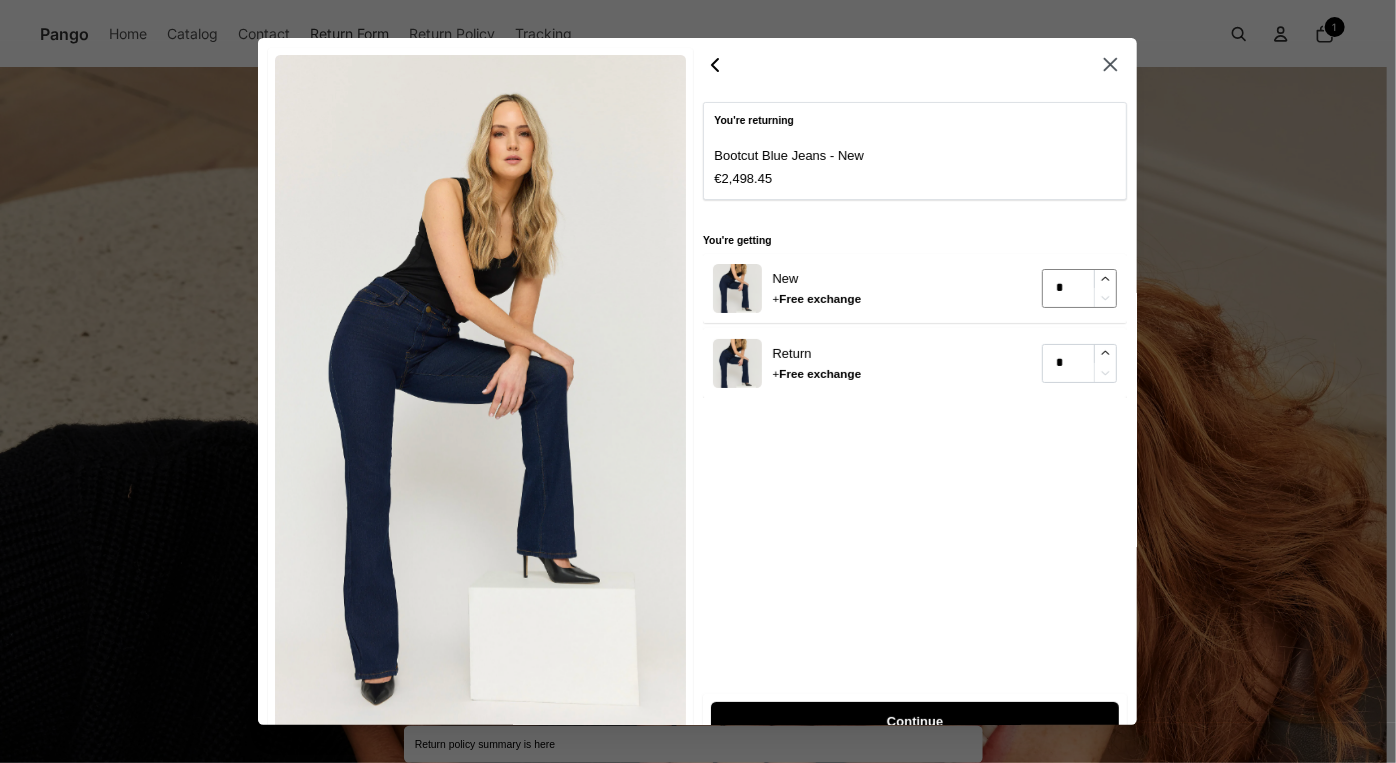 type on "*" 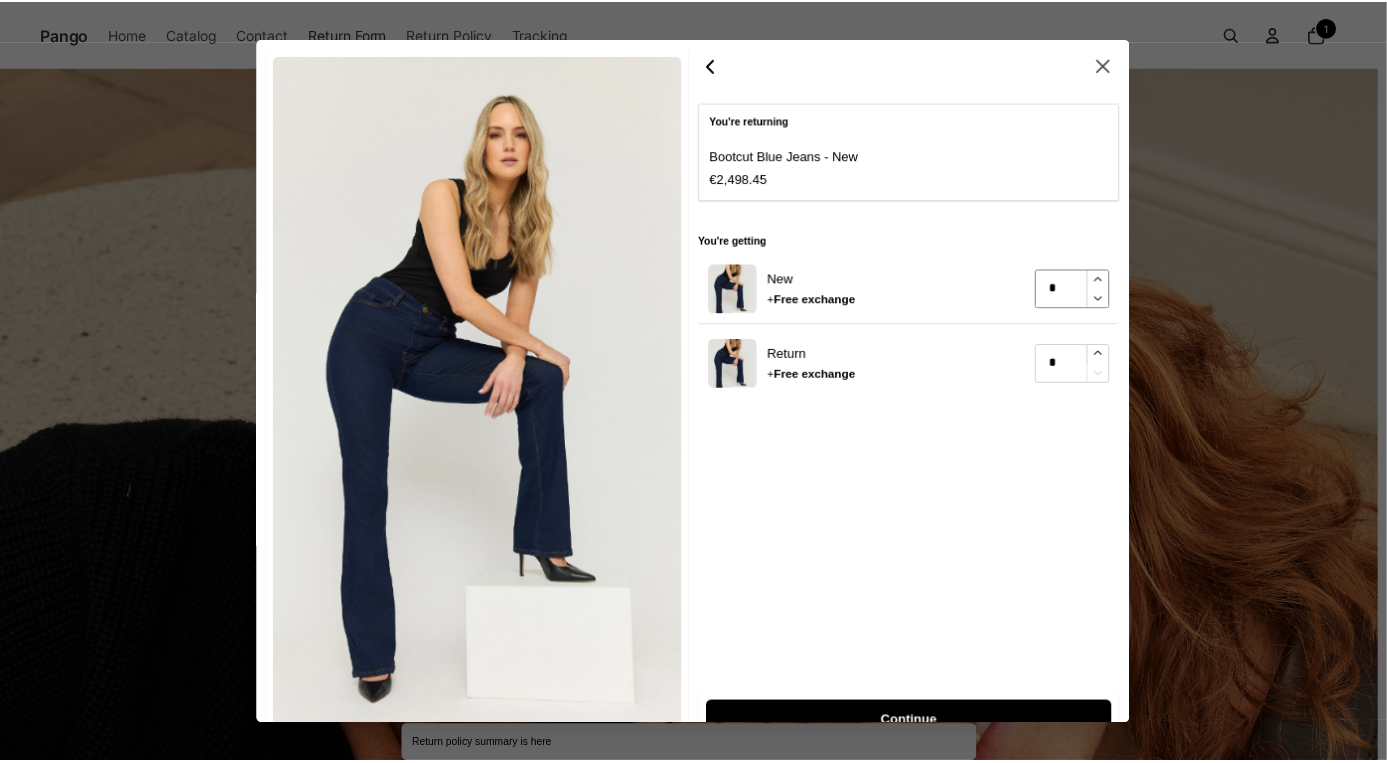 scroll, scrollTop: 22, scrollLeft: 0, axis: vertical 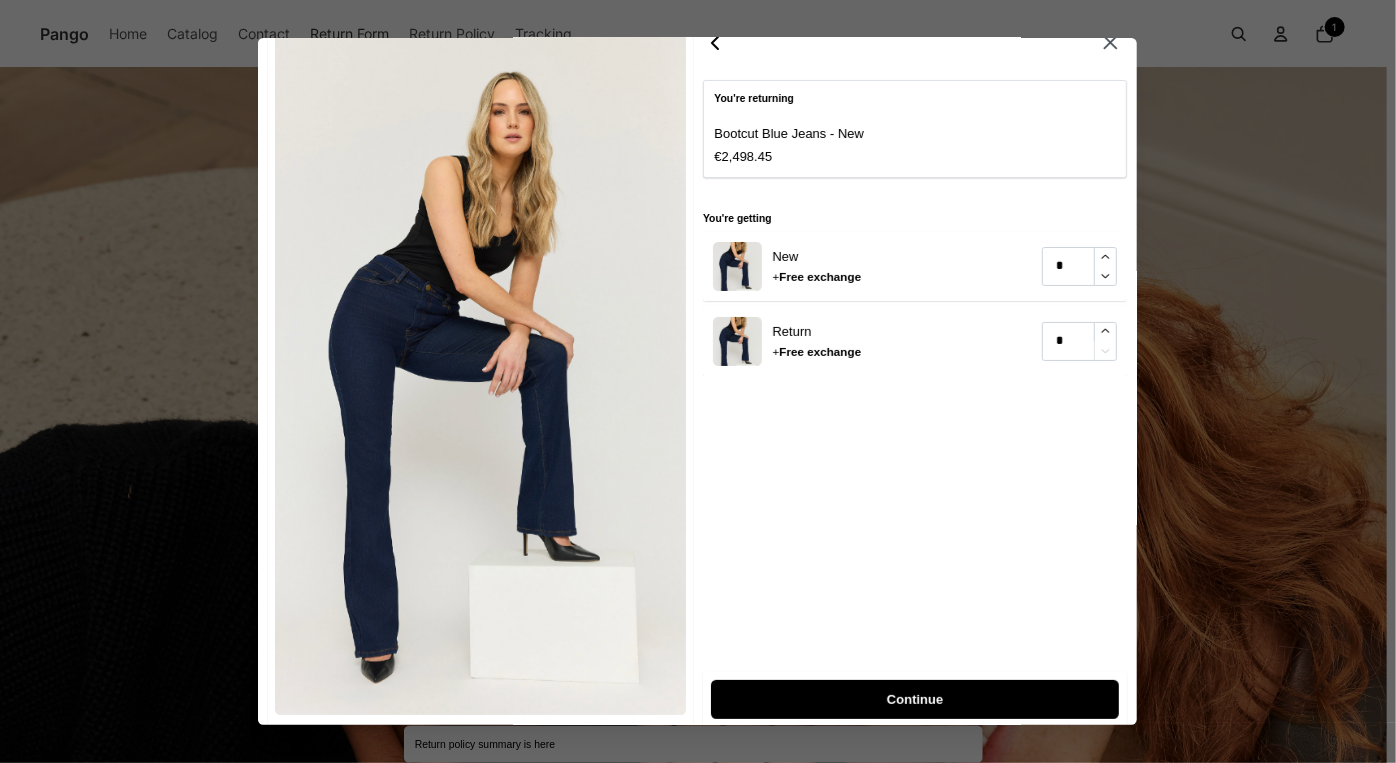 click on "Continue" at bounding box center [915, 699] 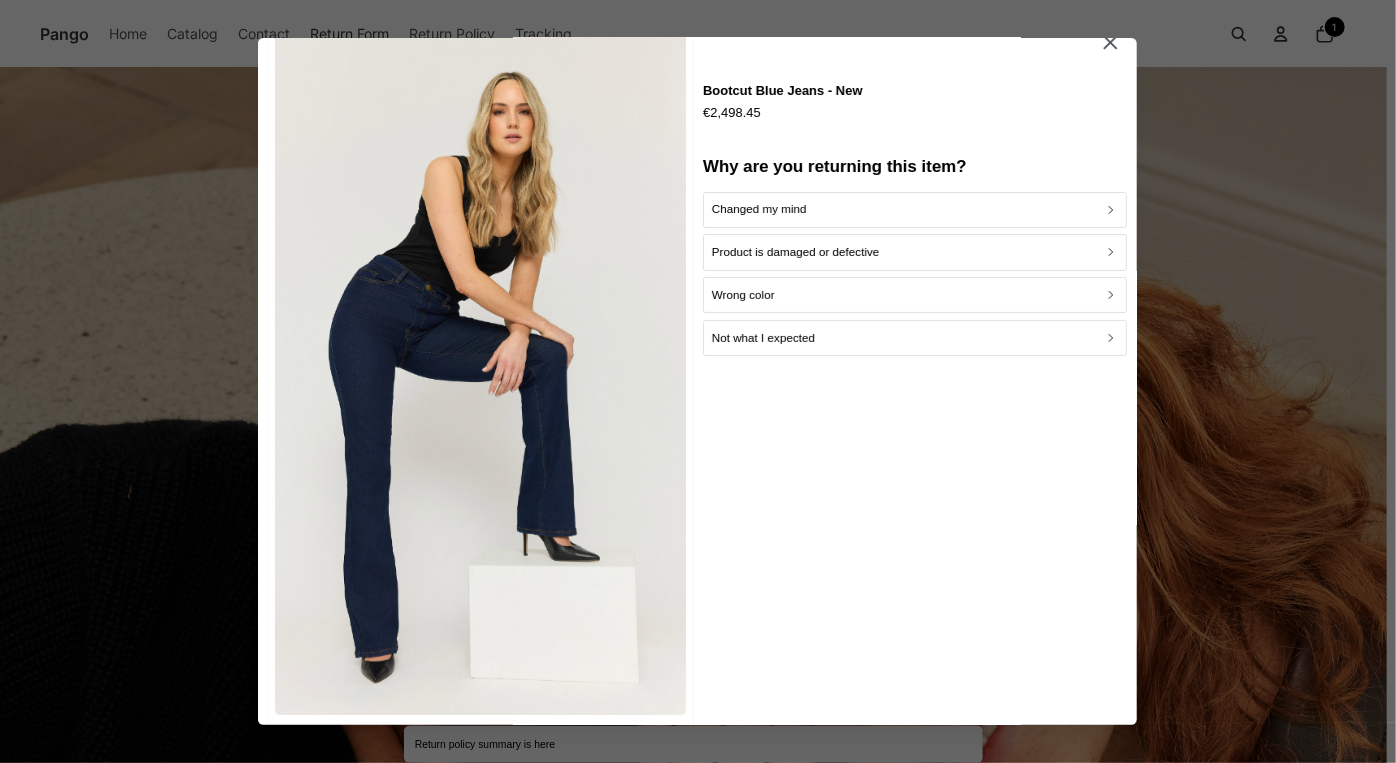 click on "Wrong color" at bounding box center (915, 295) 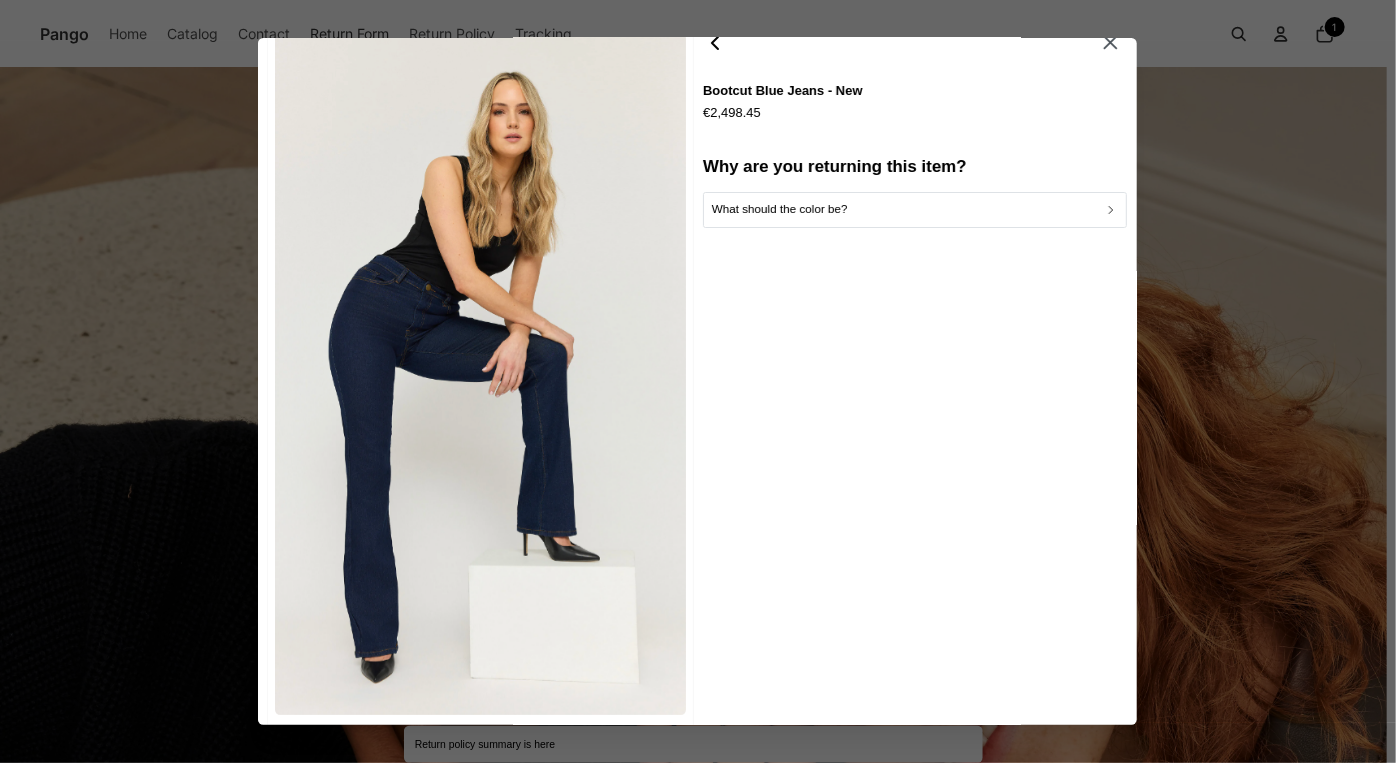 click on "Bootcut Blue Jeans - New €2,498.45 Why are you returning this item? What should the color be?" at bounding box center [915, 377] 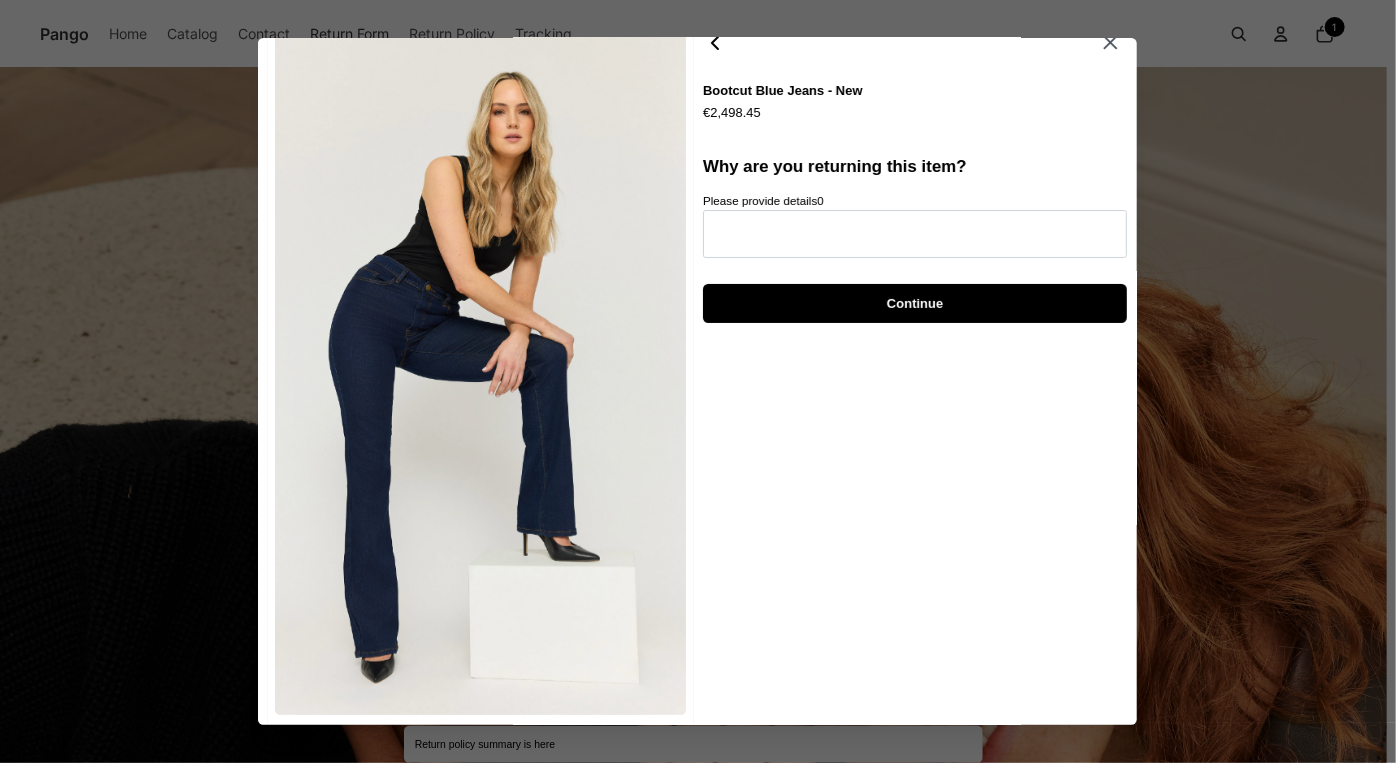 click on "Please provide details 0 Continue" at bounding box center [915, 257] 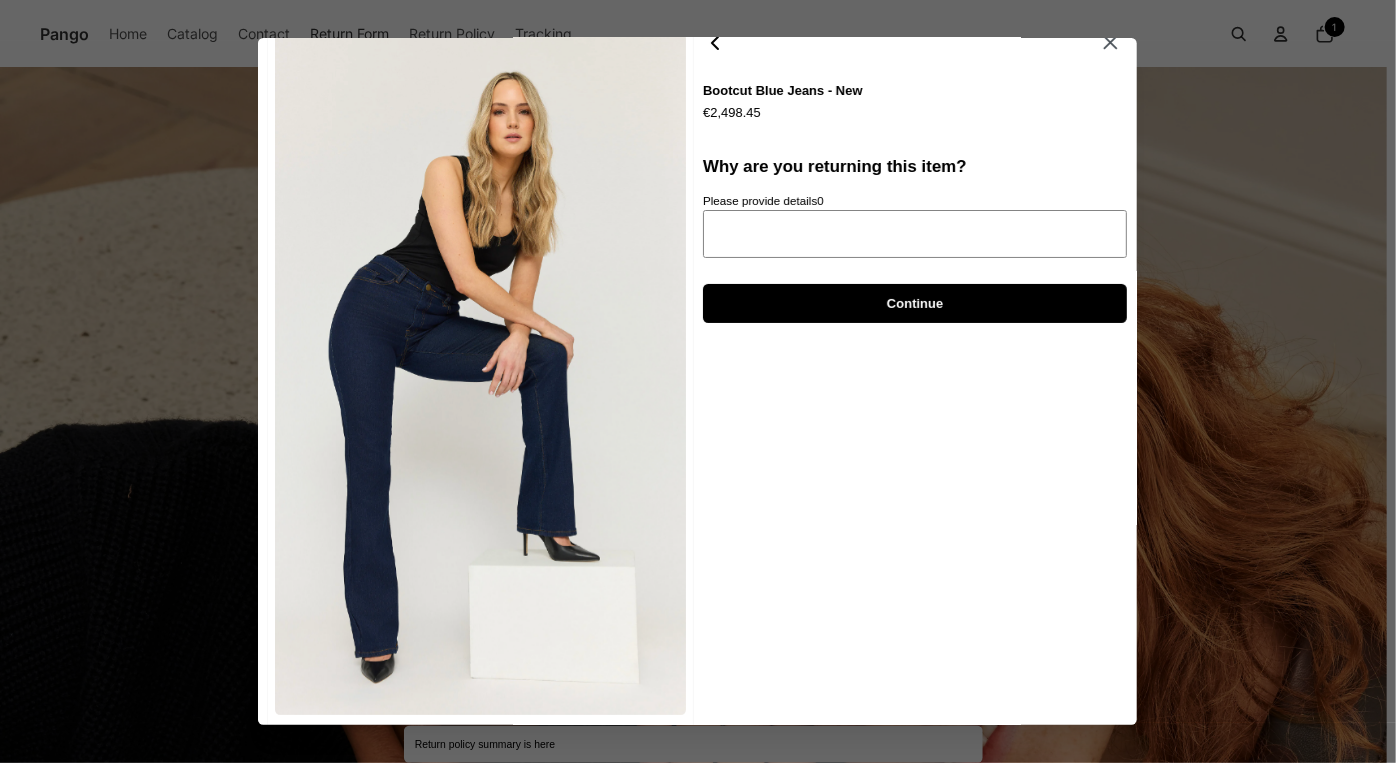 click on "Please provide details 0" at bounding box center (915, 234) 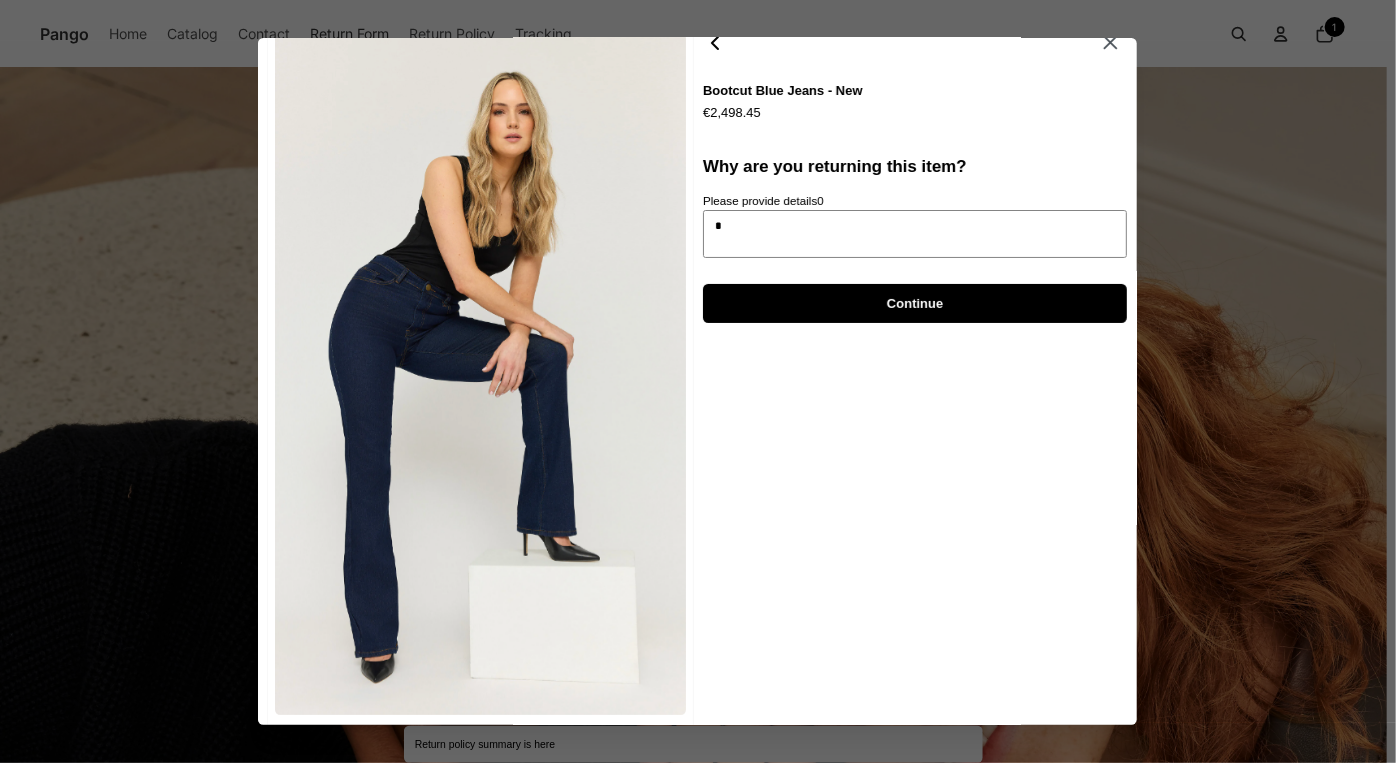 type on "**" 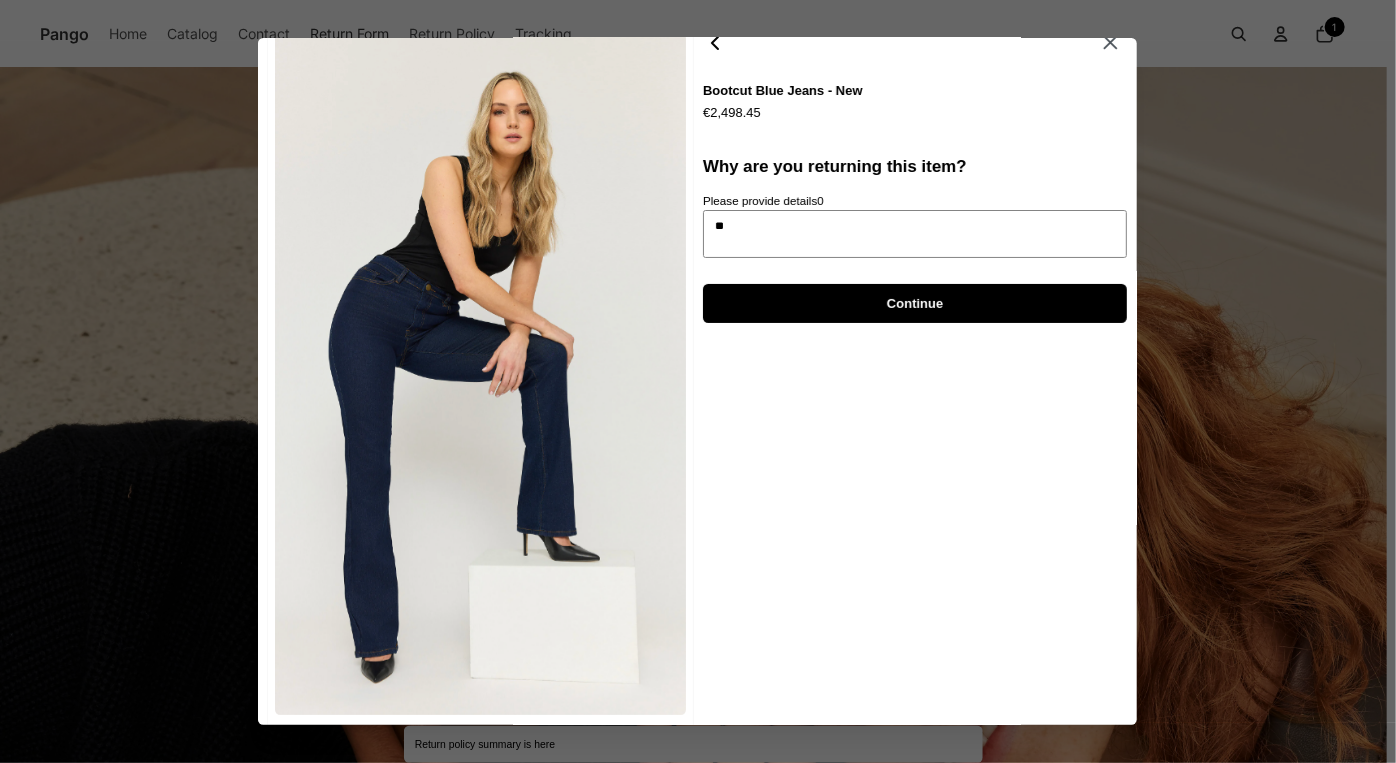 type on "*" 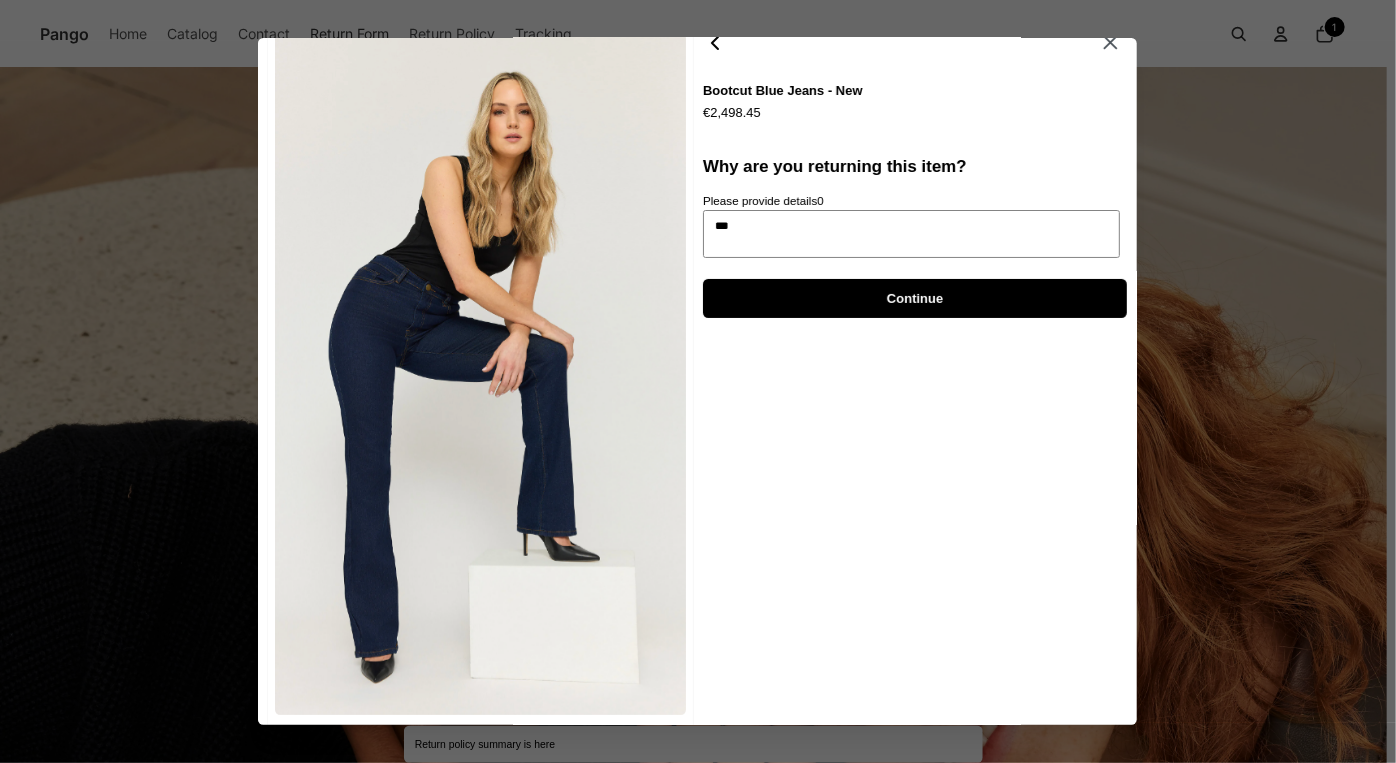 type on "***" 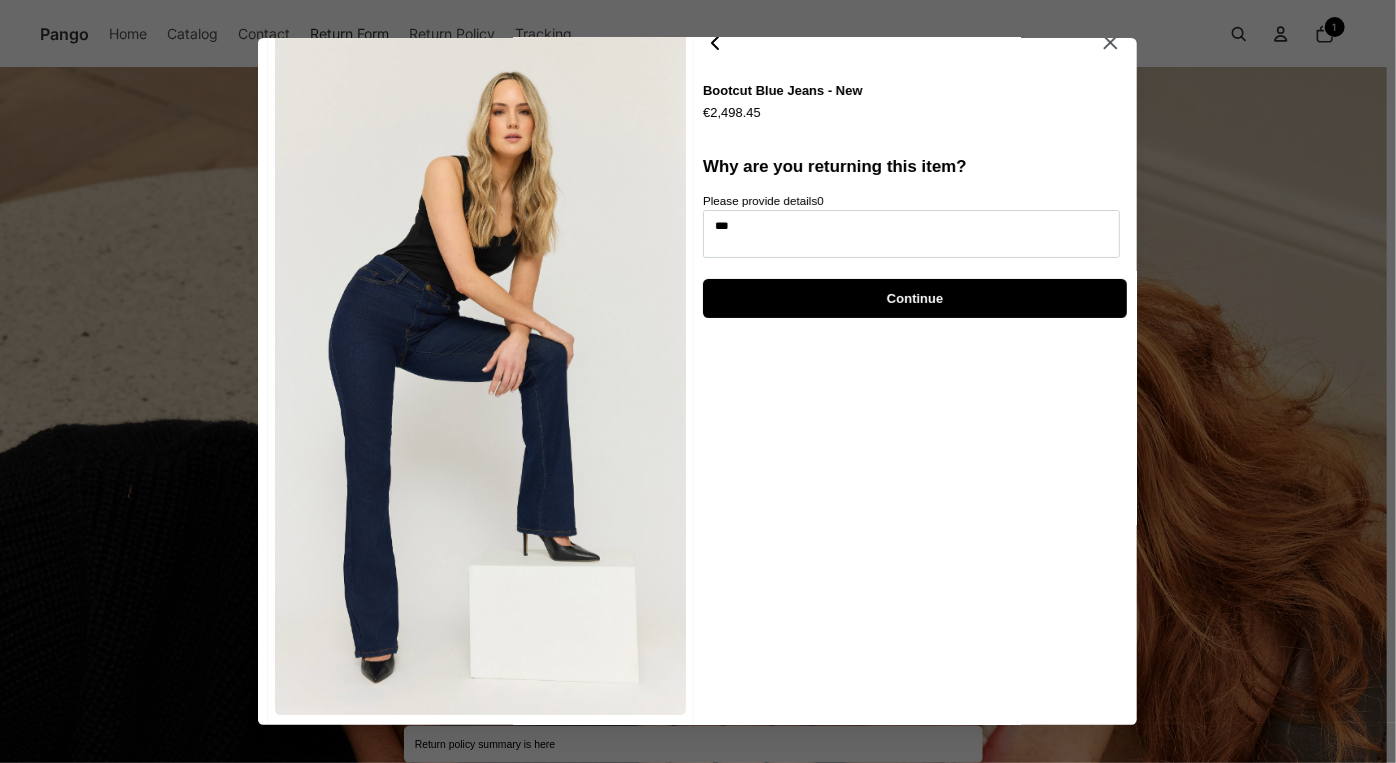 click on "Please provide details 0 *** Continue" at bounding box center (915, 255) 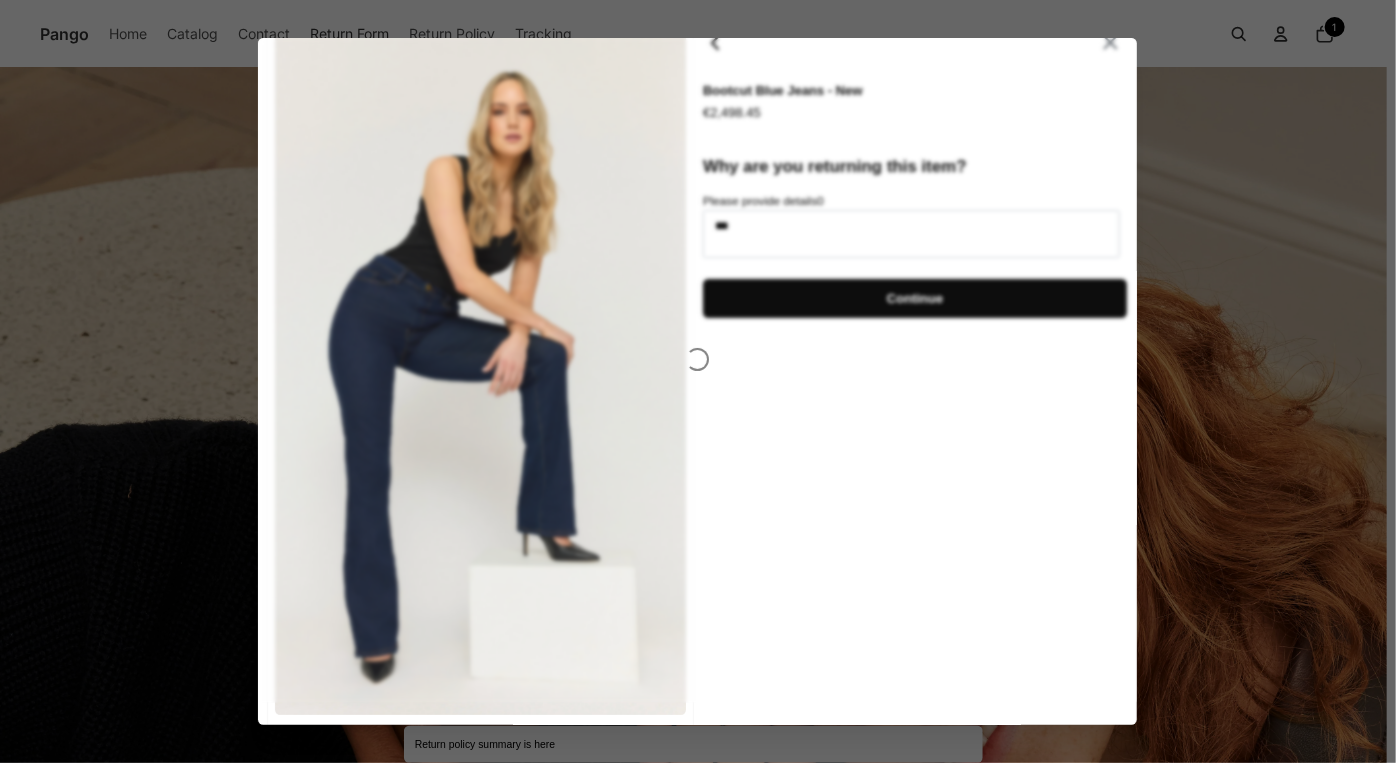 type on "*" 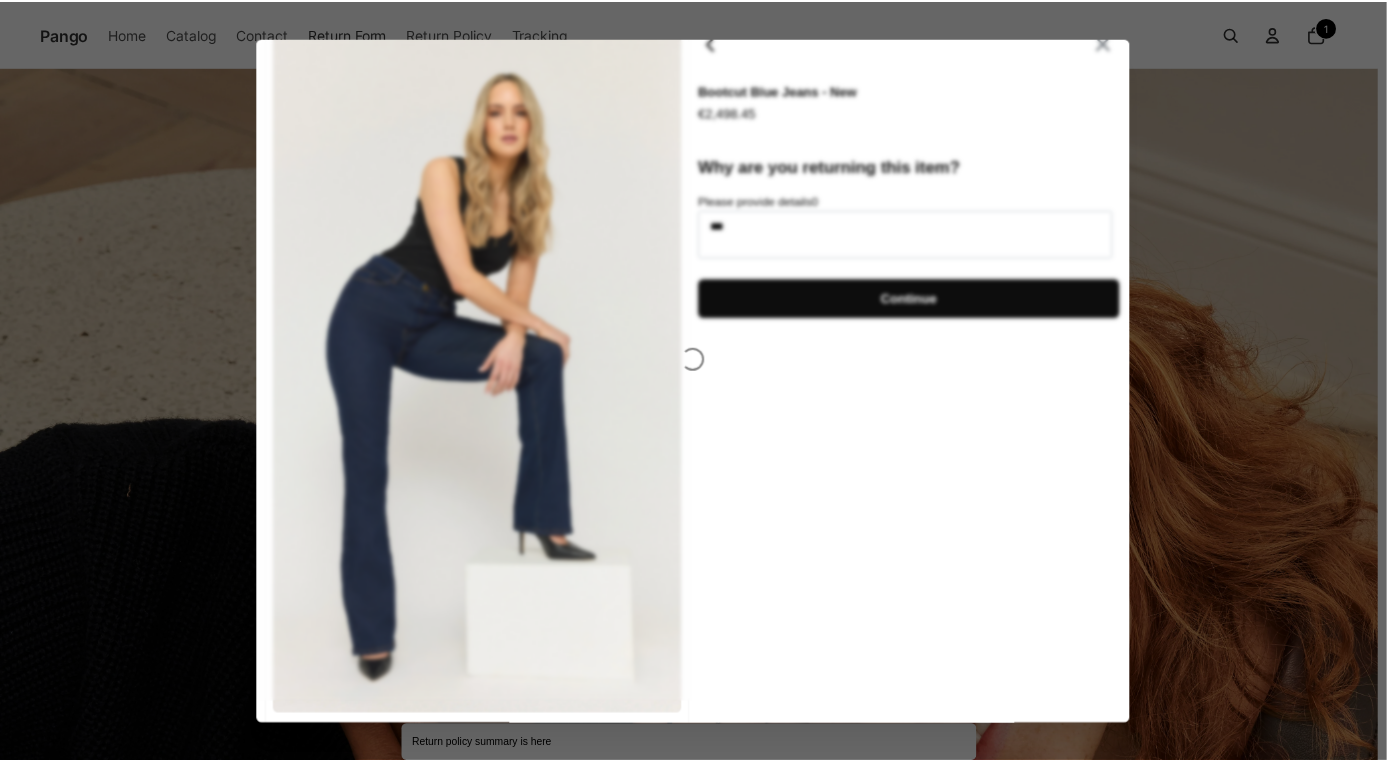 scroll, scrollTop: 0, scrollLeft: 0, axis: both 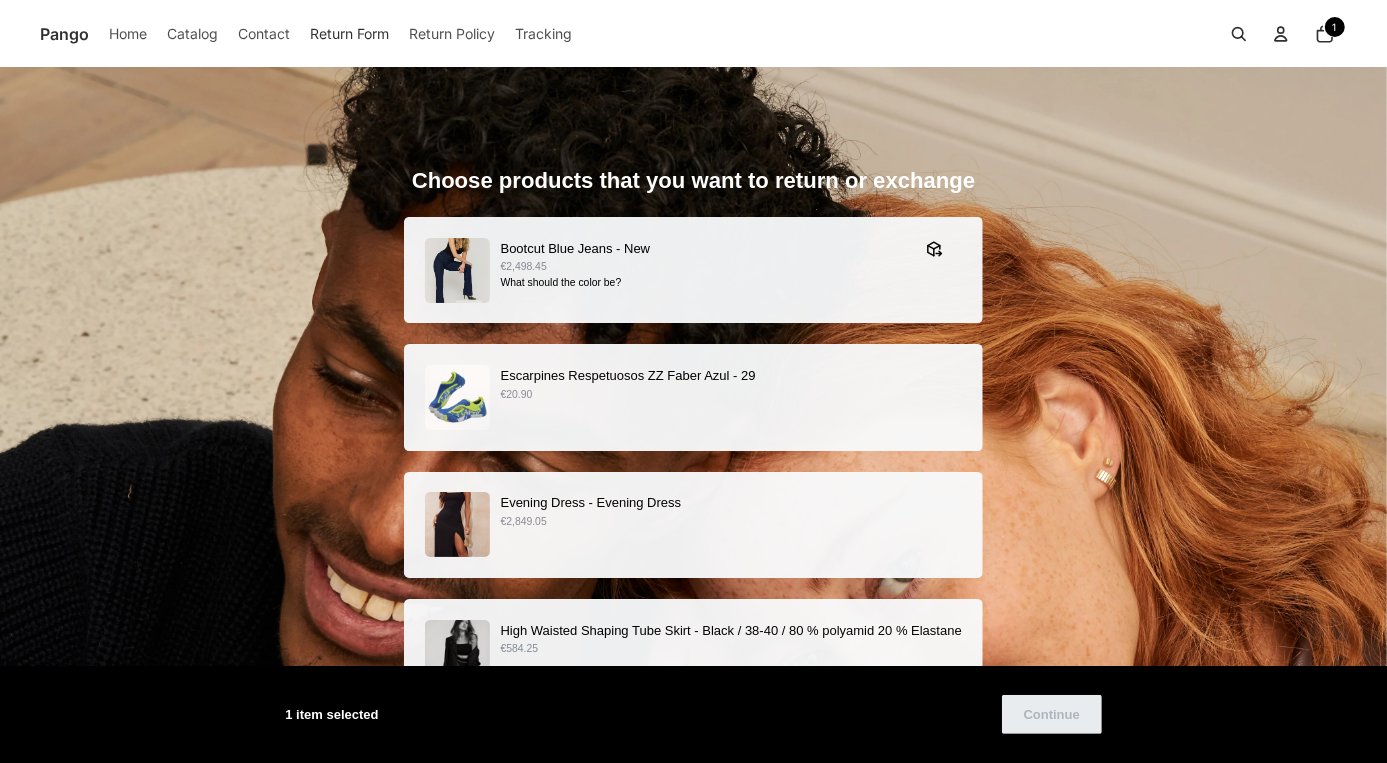click on "Escarpines Respetuosos ZZ Faber Azul - 29 €20.90" at bounding box center (693, 397) 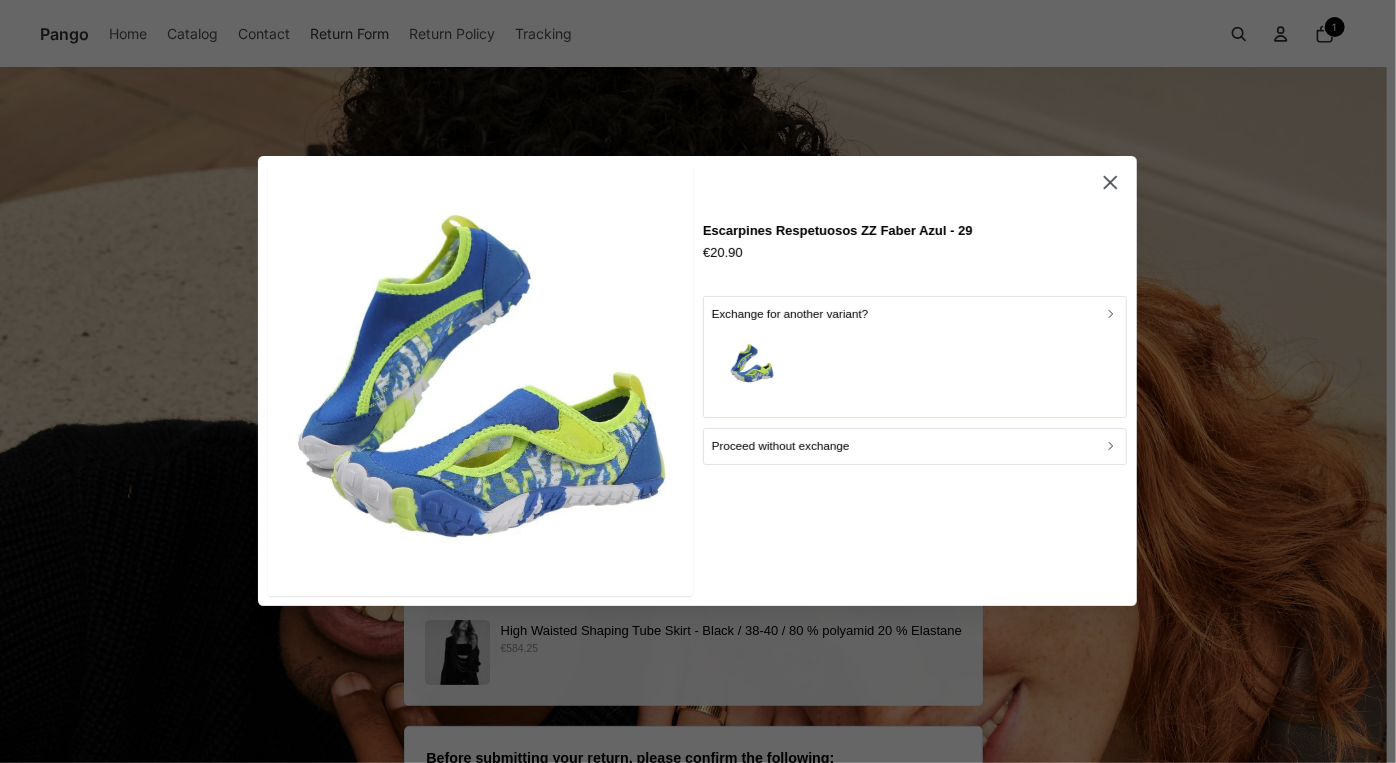 click at bounding box center (915, 367) 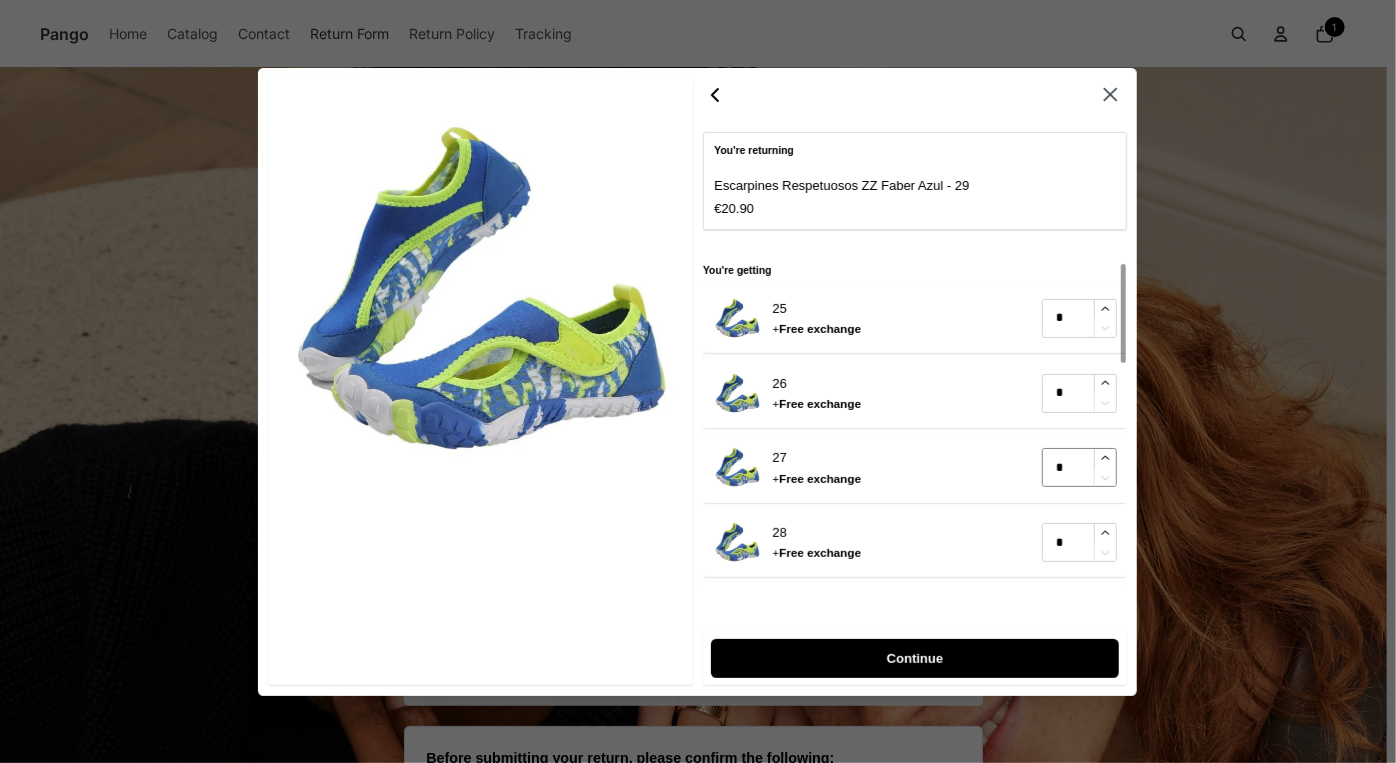 type on "*" 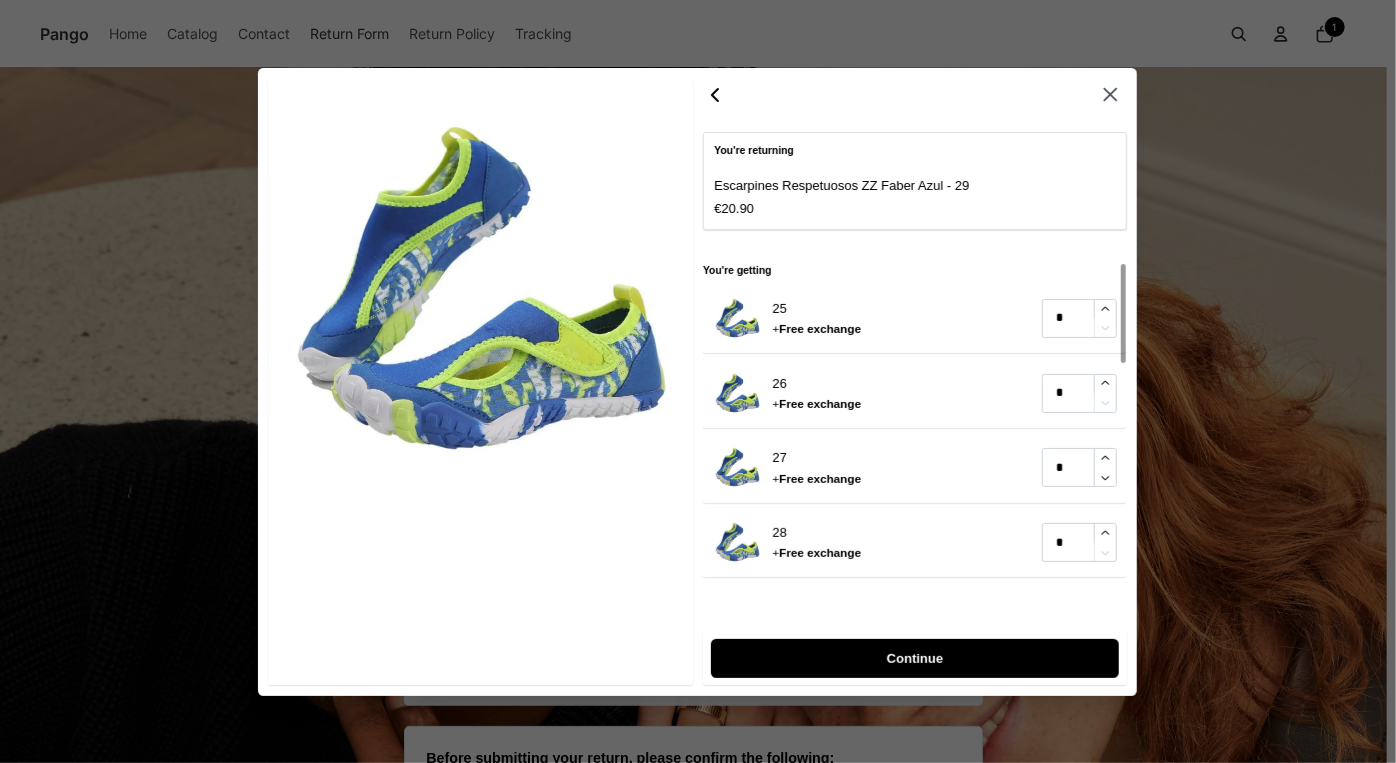 click on "Continue" at bounding box center (915, 657) 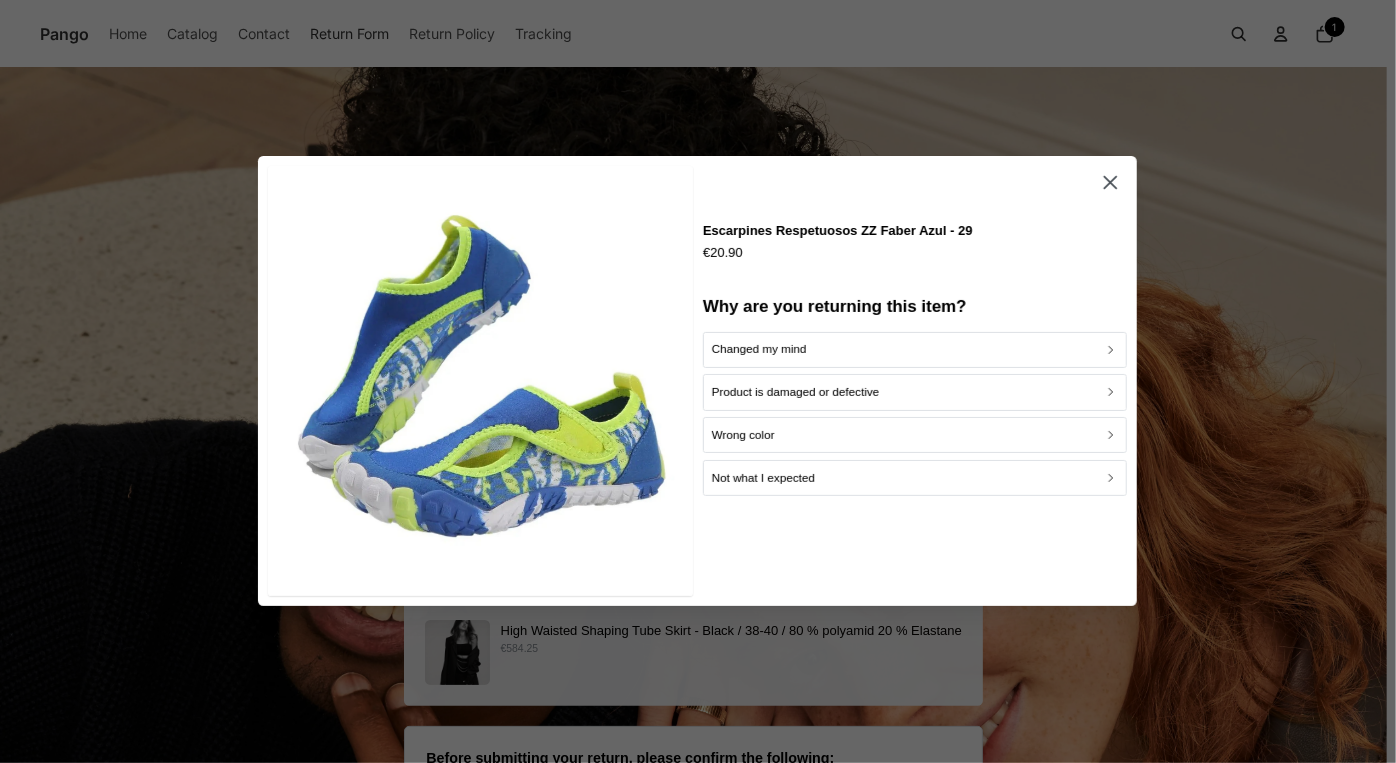 click on "Wrong color" at bounding box center [915, 435] 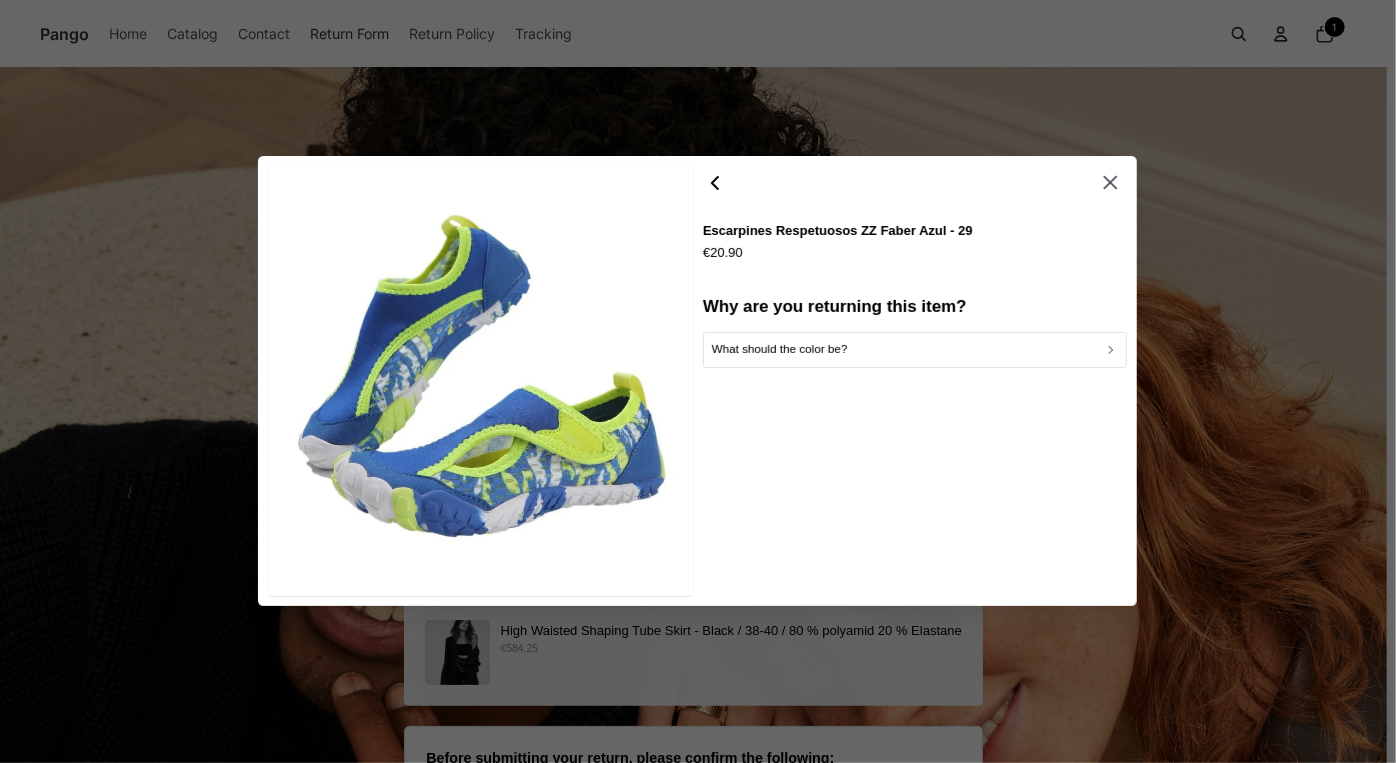 click on "What should the color be?" at bounding box center (915, 350) 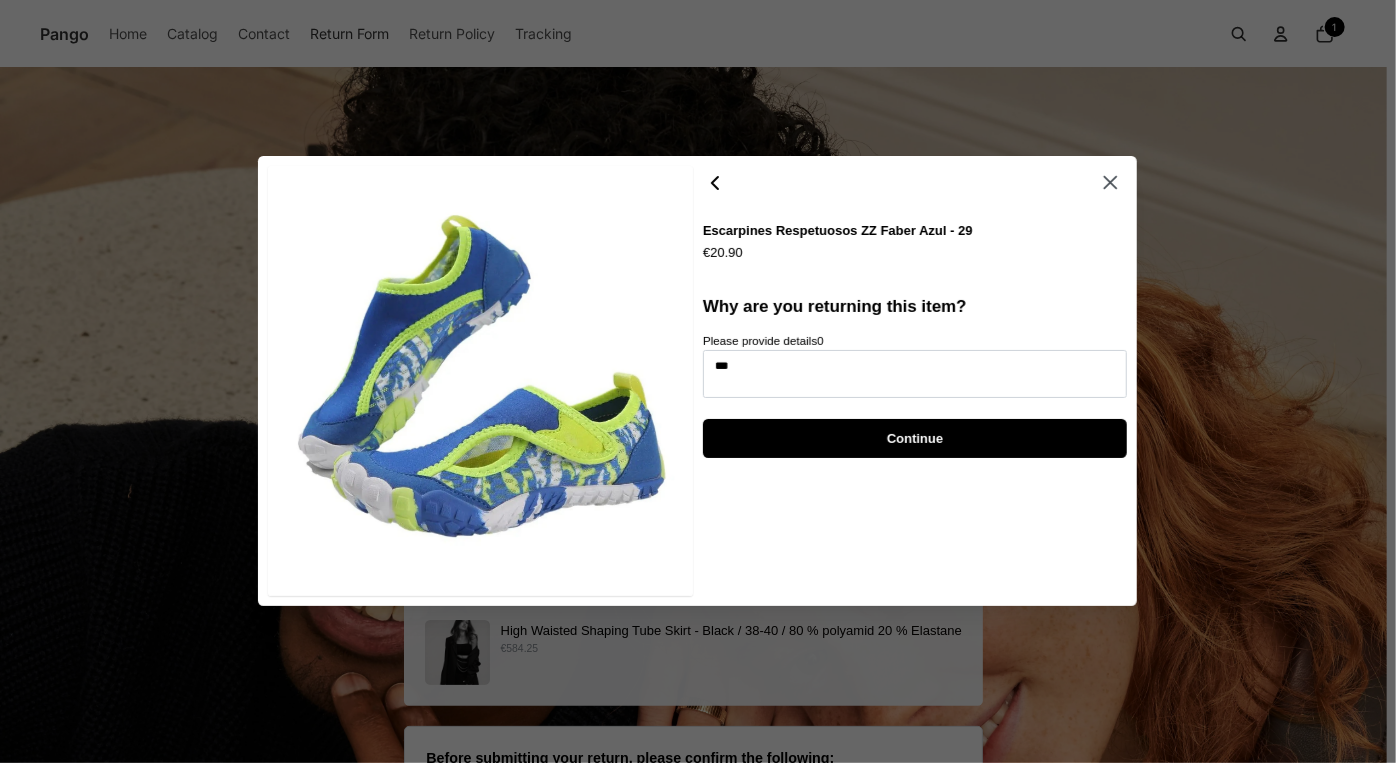 click on "Continue" at bounding box center (915, 438) 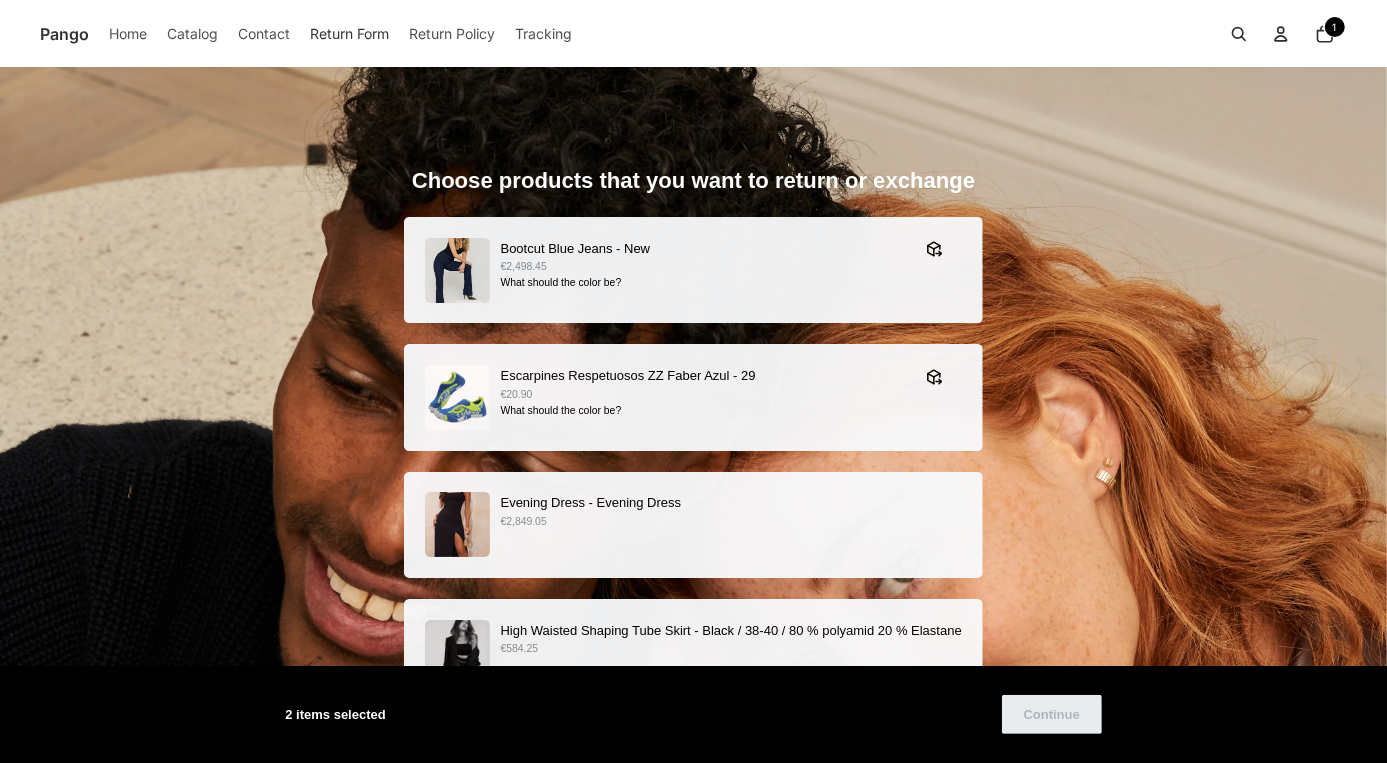 scroll, scrollTop: 210, scrollLeft: 0, axis: vertical 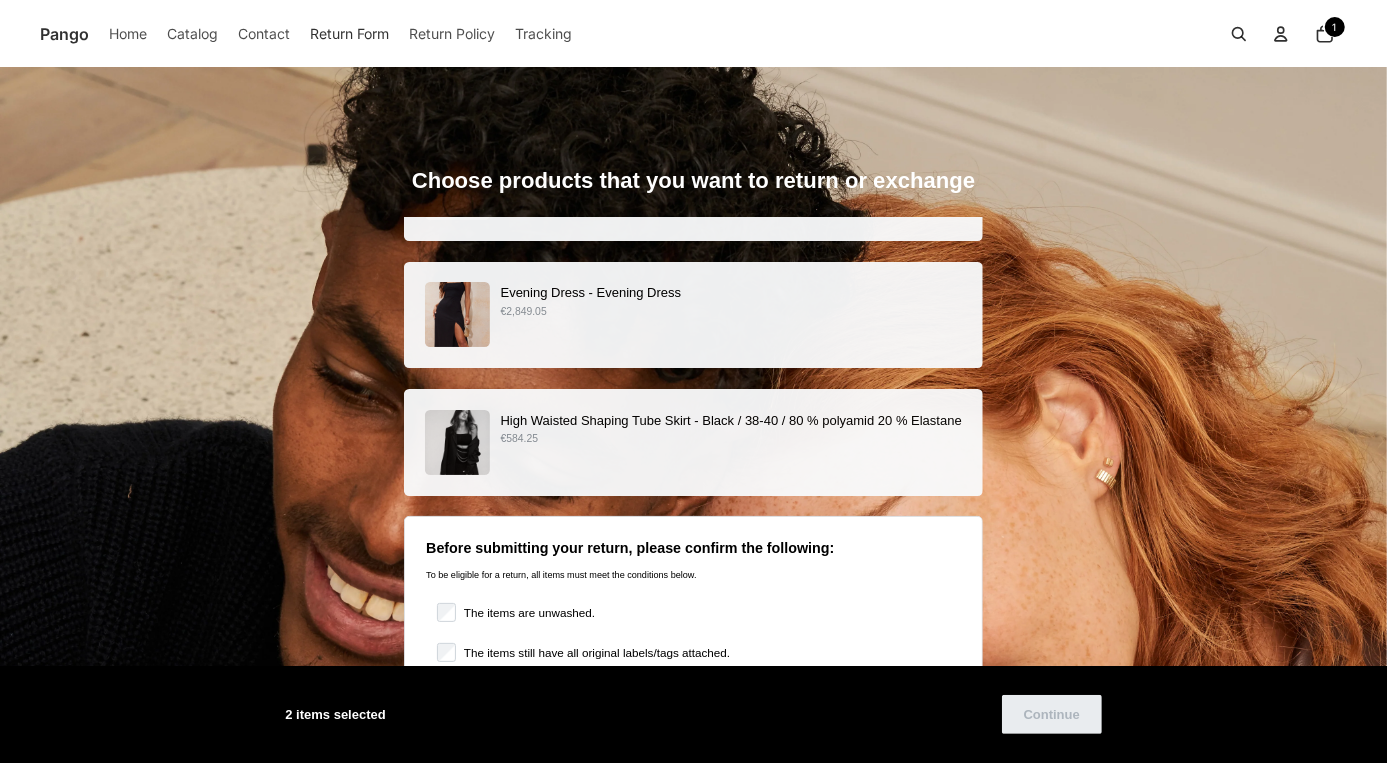 click on "Evening Dress - Evening Dress €2,849.05" at bounding box center [693, 314] 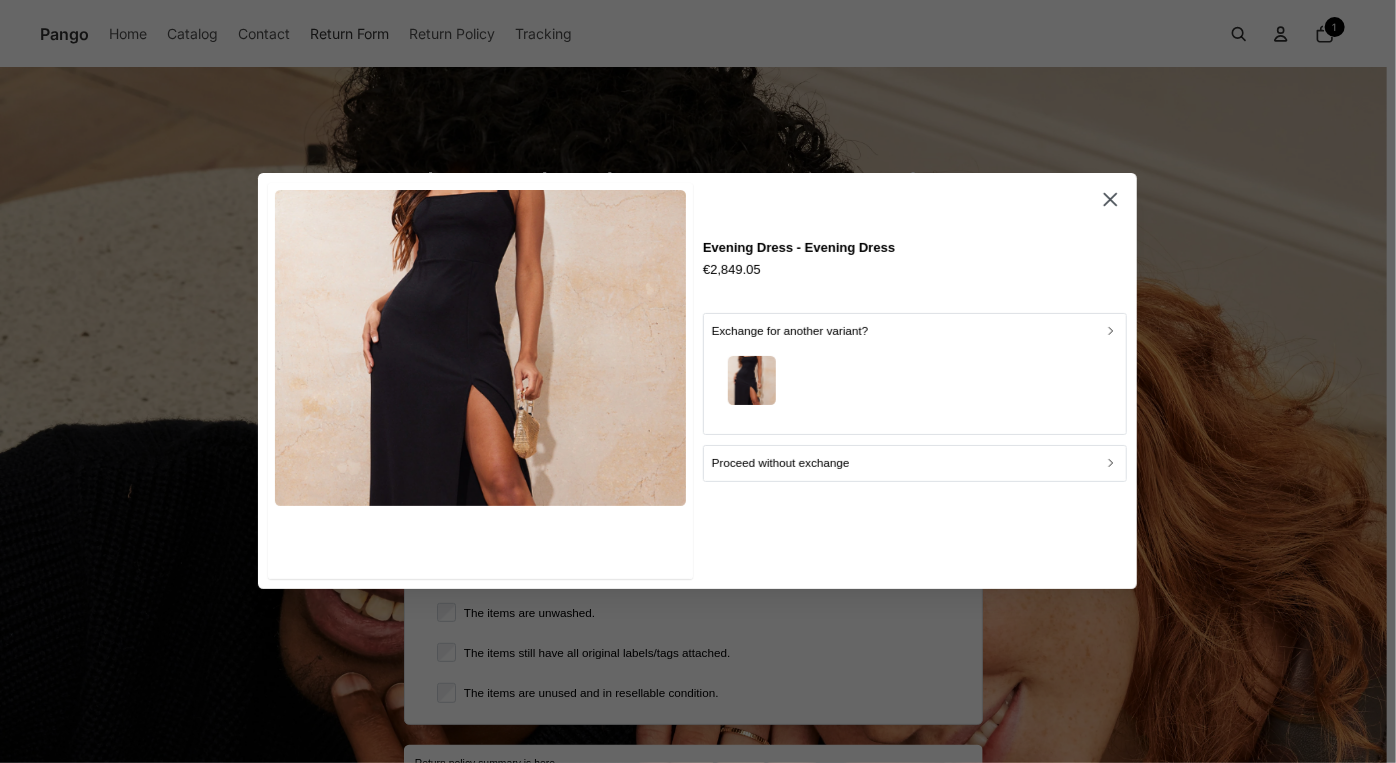 click at bounding box center (915, 383) 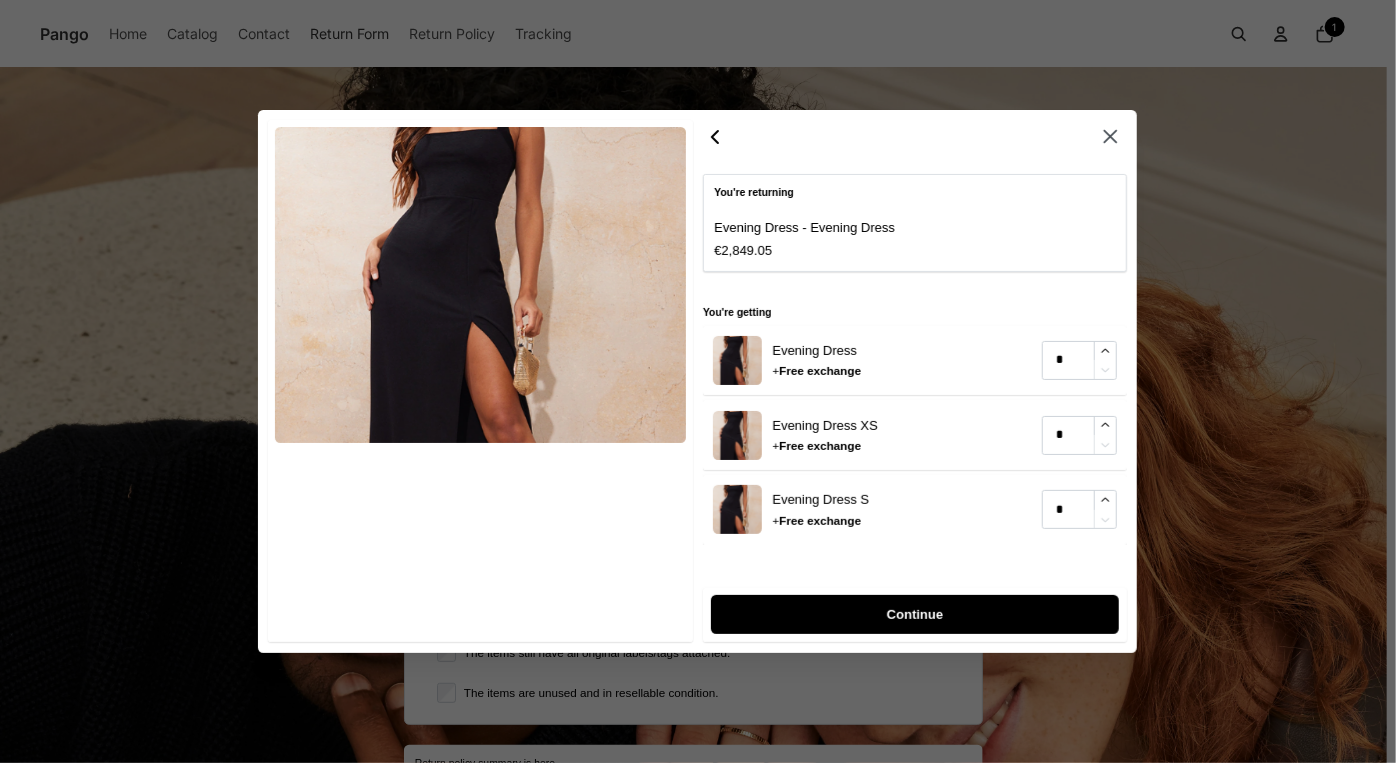 drag, startPoint x: 702, startPoint y: 126, endPoint x: 714, endPoint y: 131, distance: 13 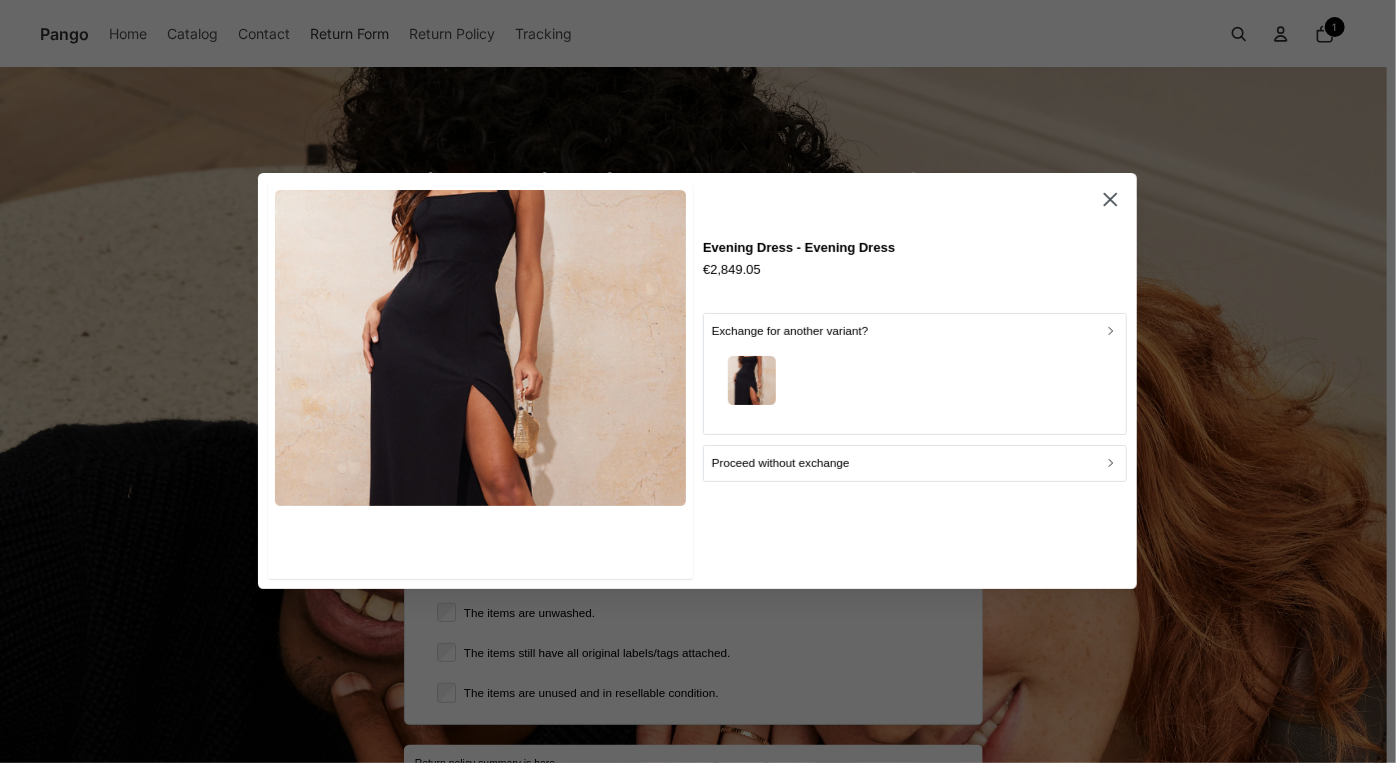 click on "Exchange for another variant? Proceed without exchange" at bounding box center (915, 397) 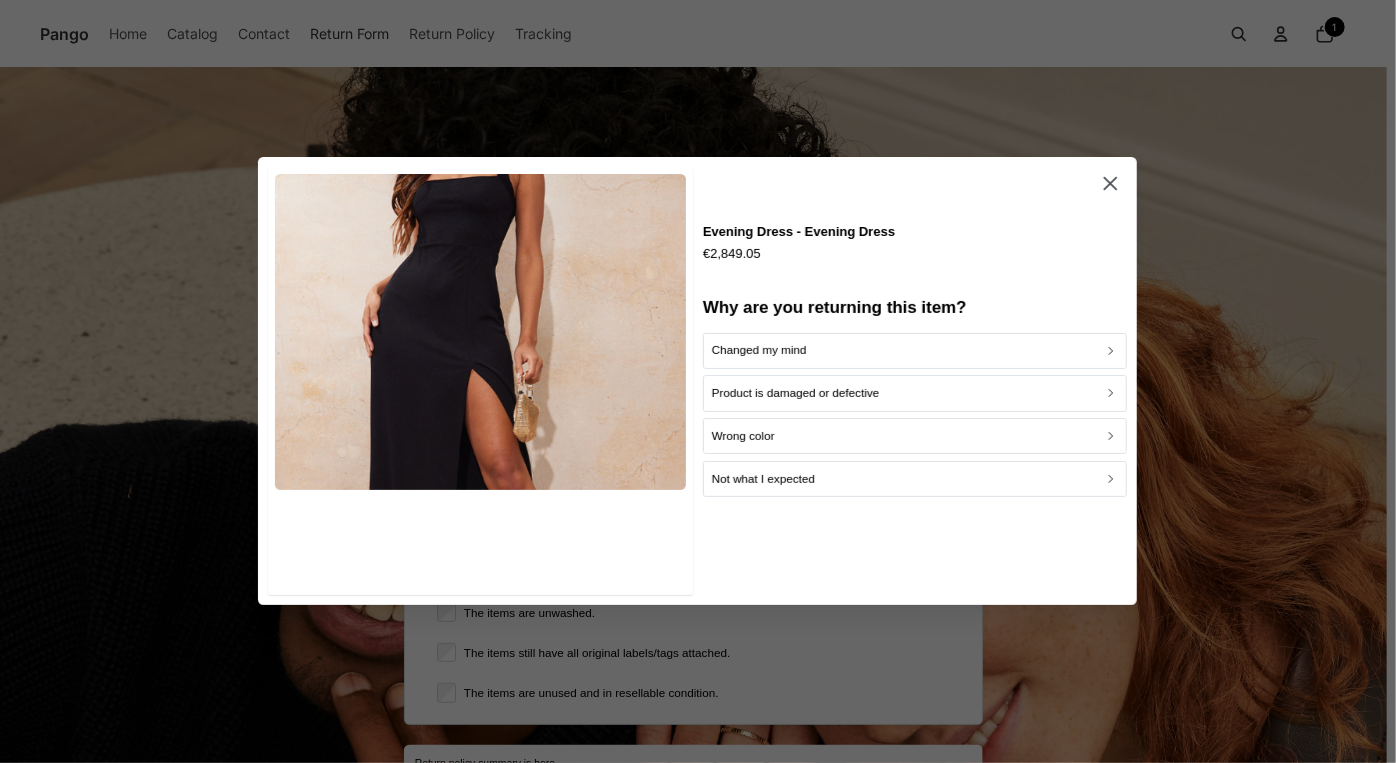 click on "Changed my mind" at bounding box center (759, 351) 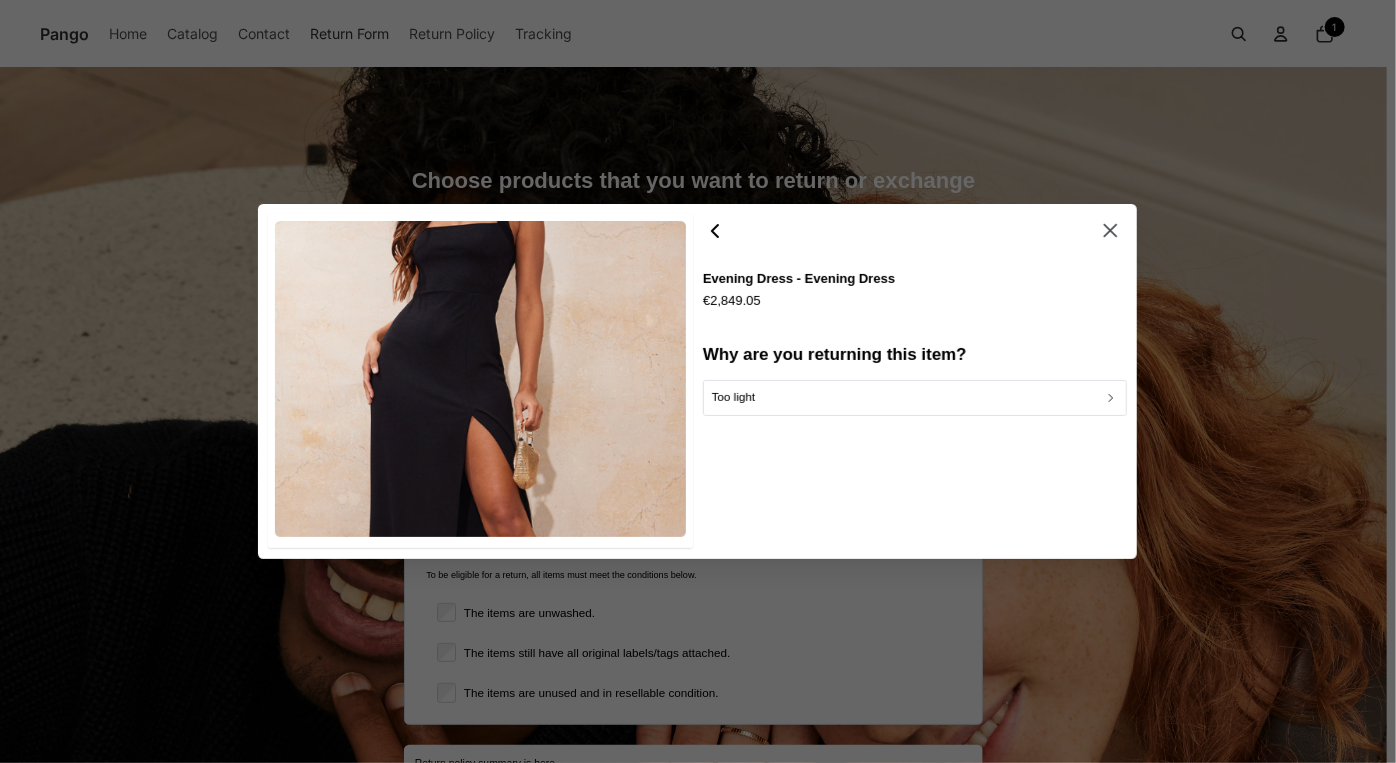 click on "Too light" at bounding box center (915, 397) 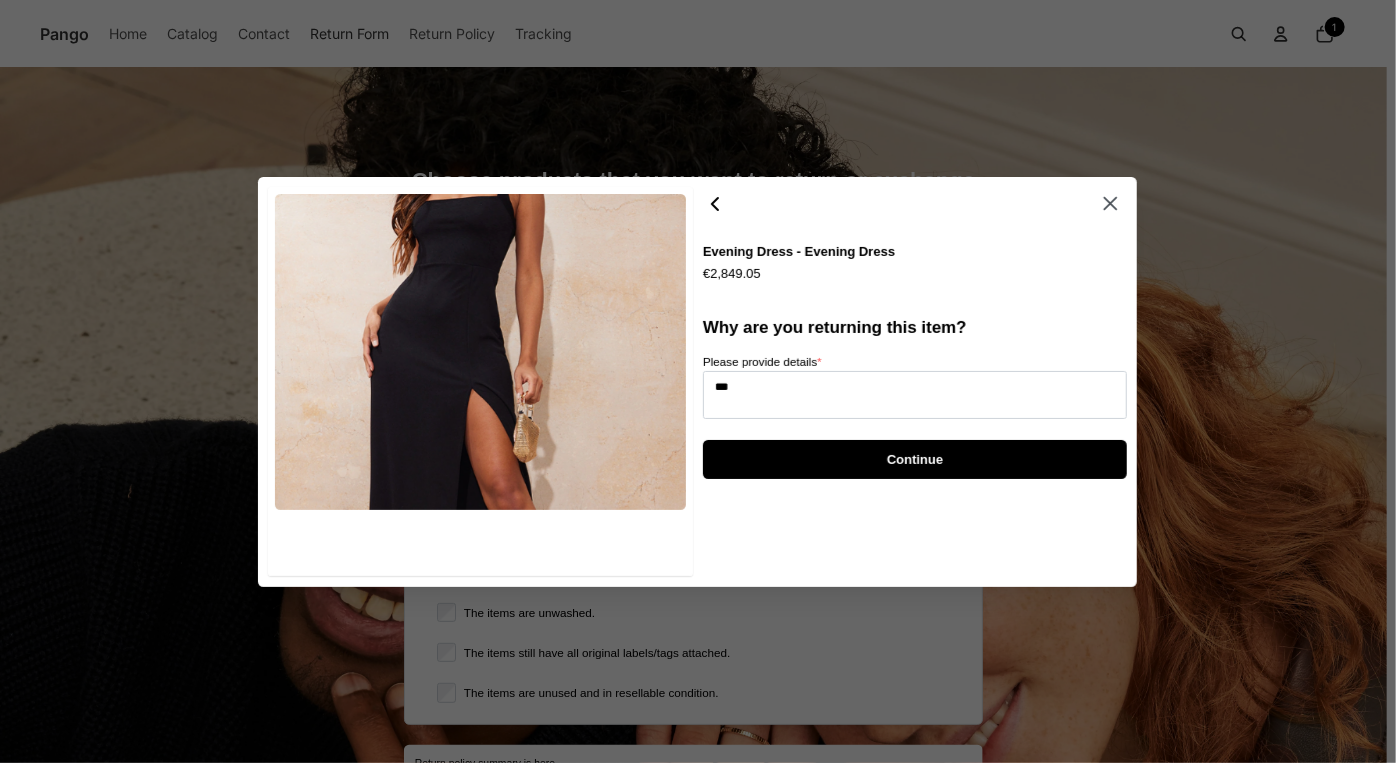click on "Continue" at bounding box center (915, 458) 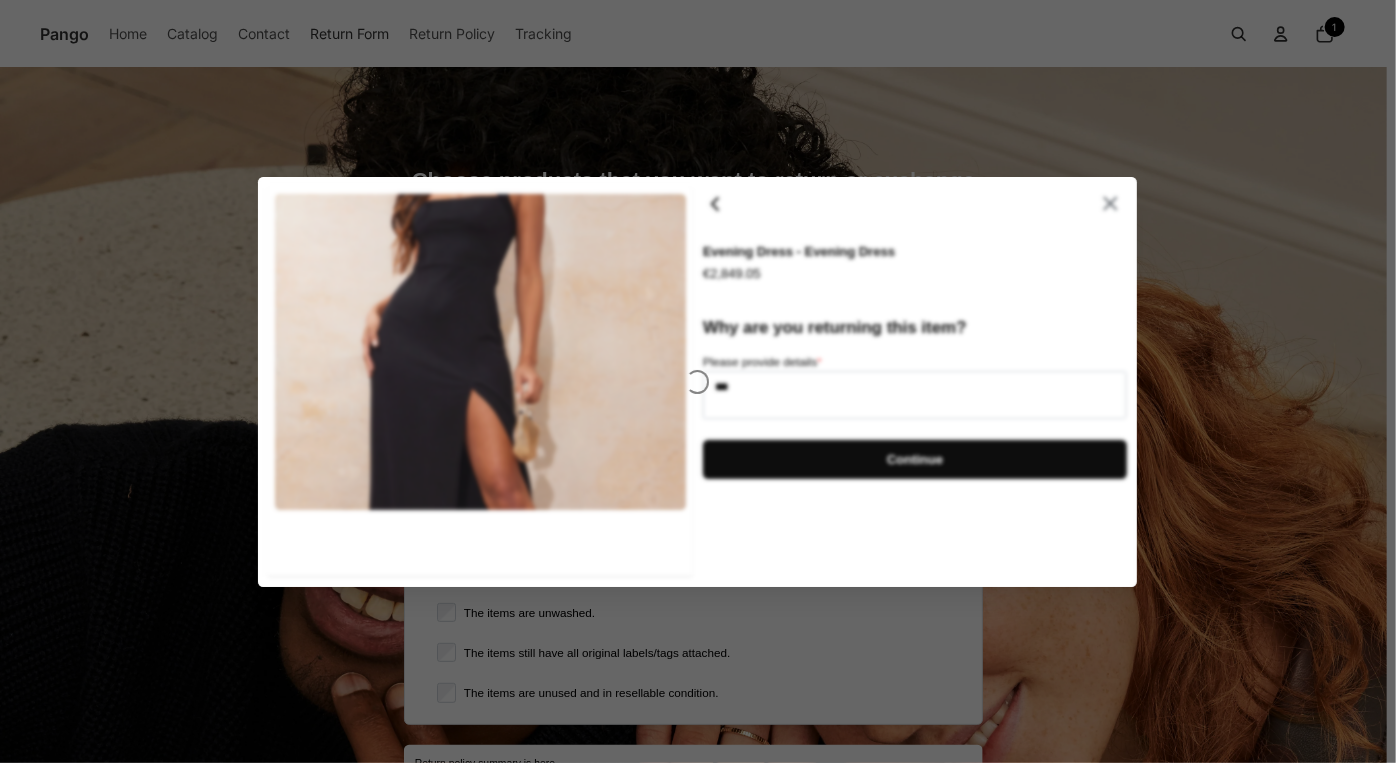 type on "*" 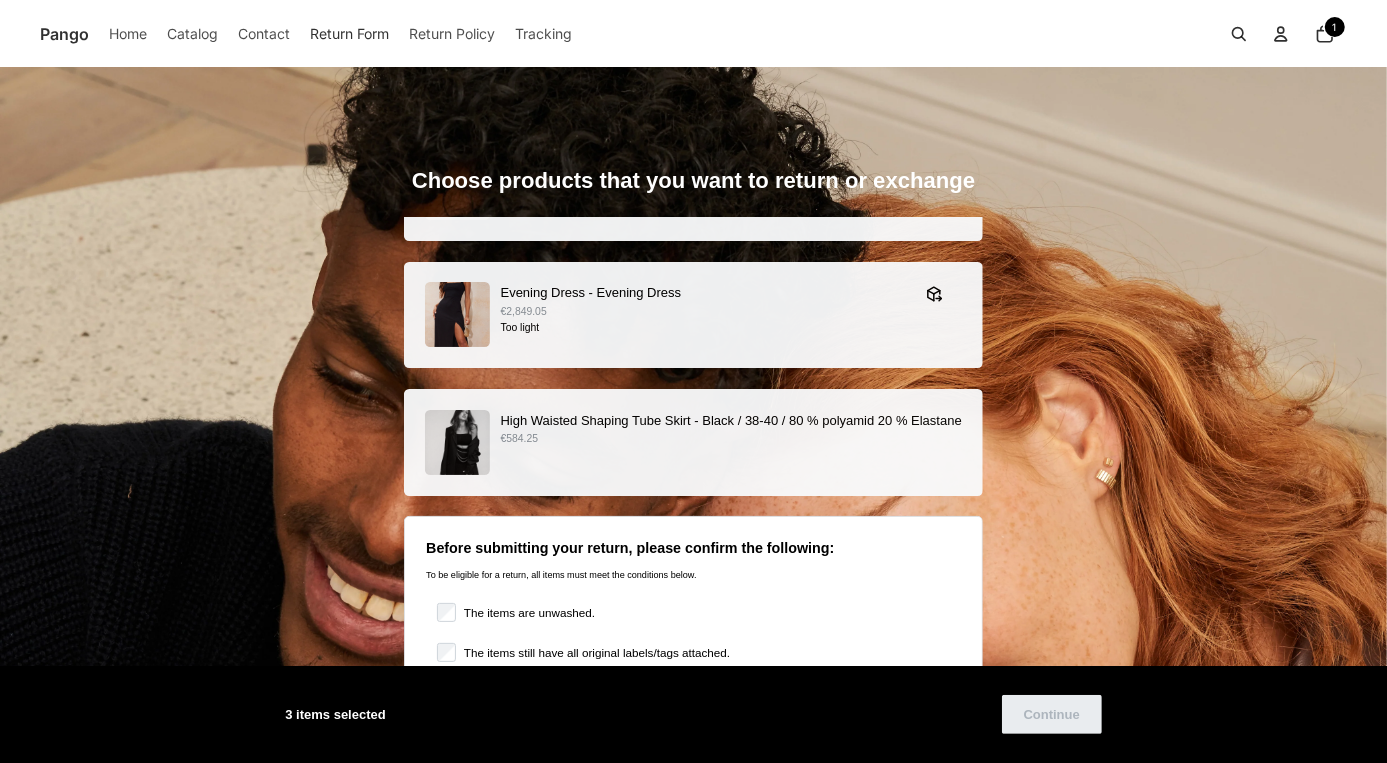 scroll, scrollTop: 304, scrollLeft: 0, axis: vertical 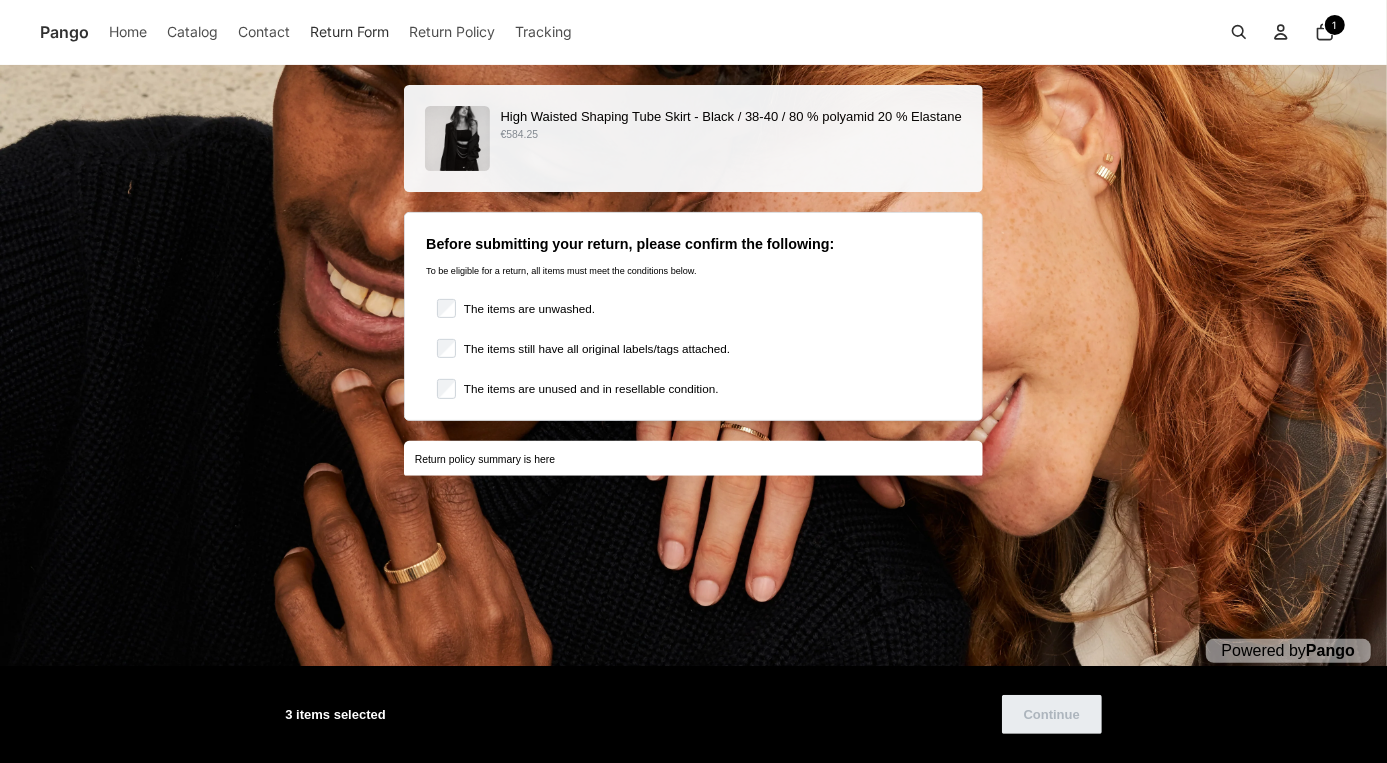 click on "Before submitting your return, please confirm the following: To be eligible for a return, all items must meet the conditions below. The items are unwashed. The items still have all original labels/tags attached. The items are unused and in resellable condition." at bounding box center [693, 316] 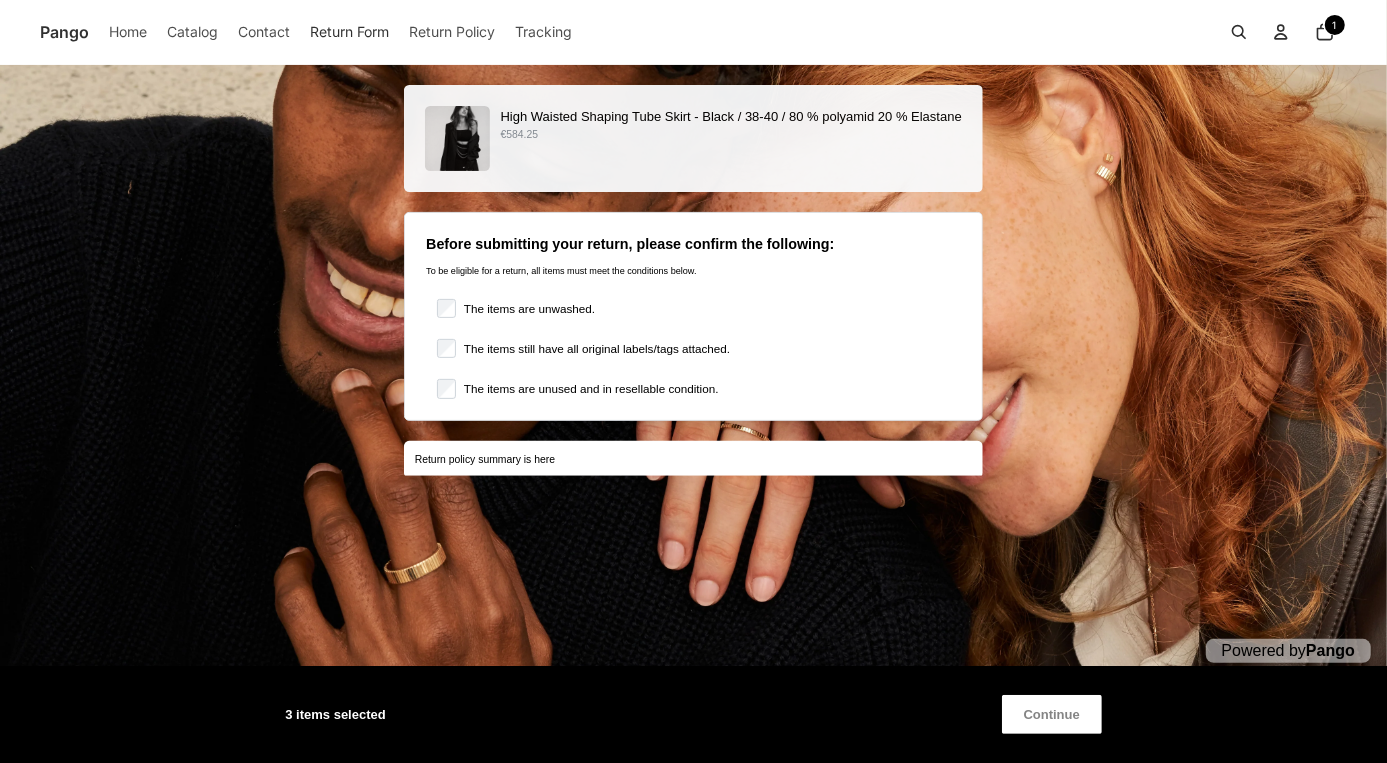 scroll, scrollTop: 213, scrollLeft: 0, axis: vertical 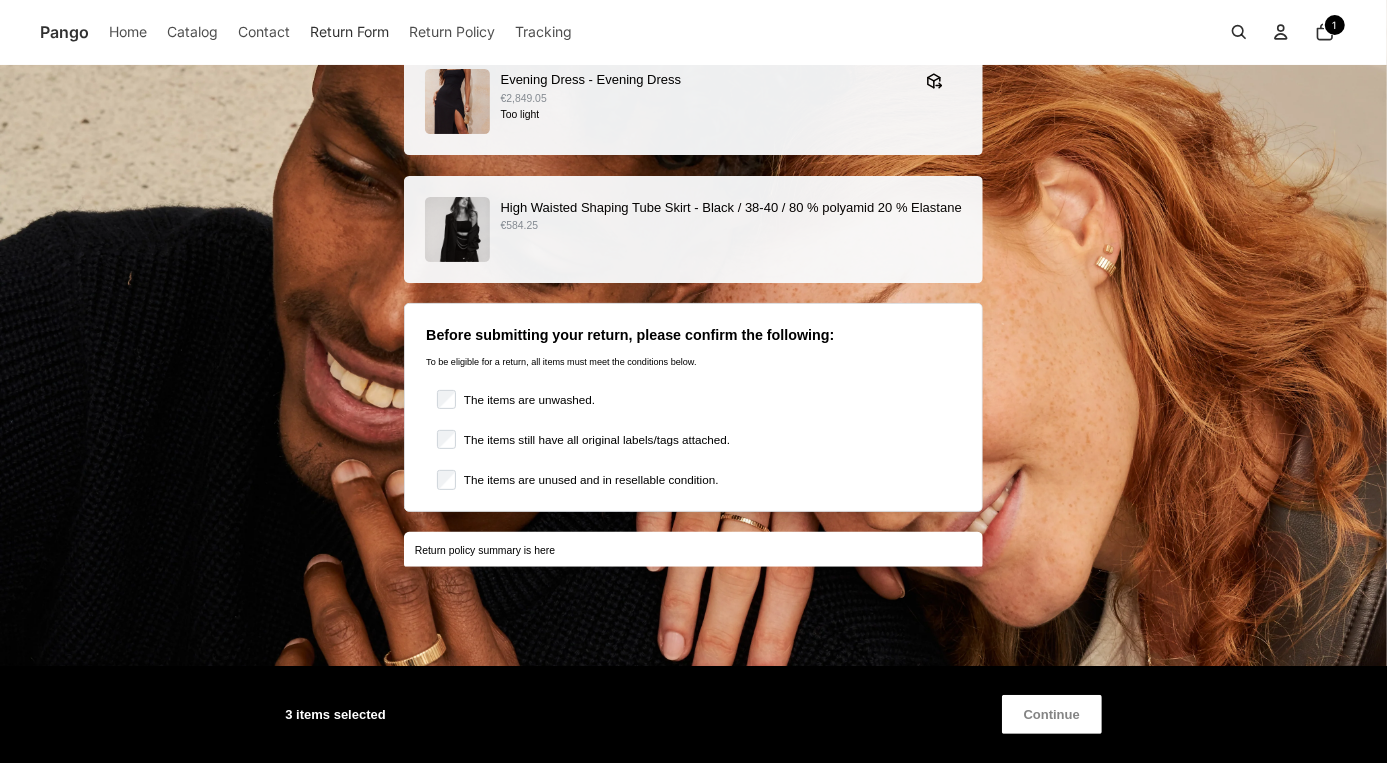 click on "Continue" at bounding box center [1052, 714] 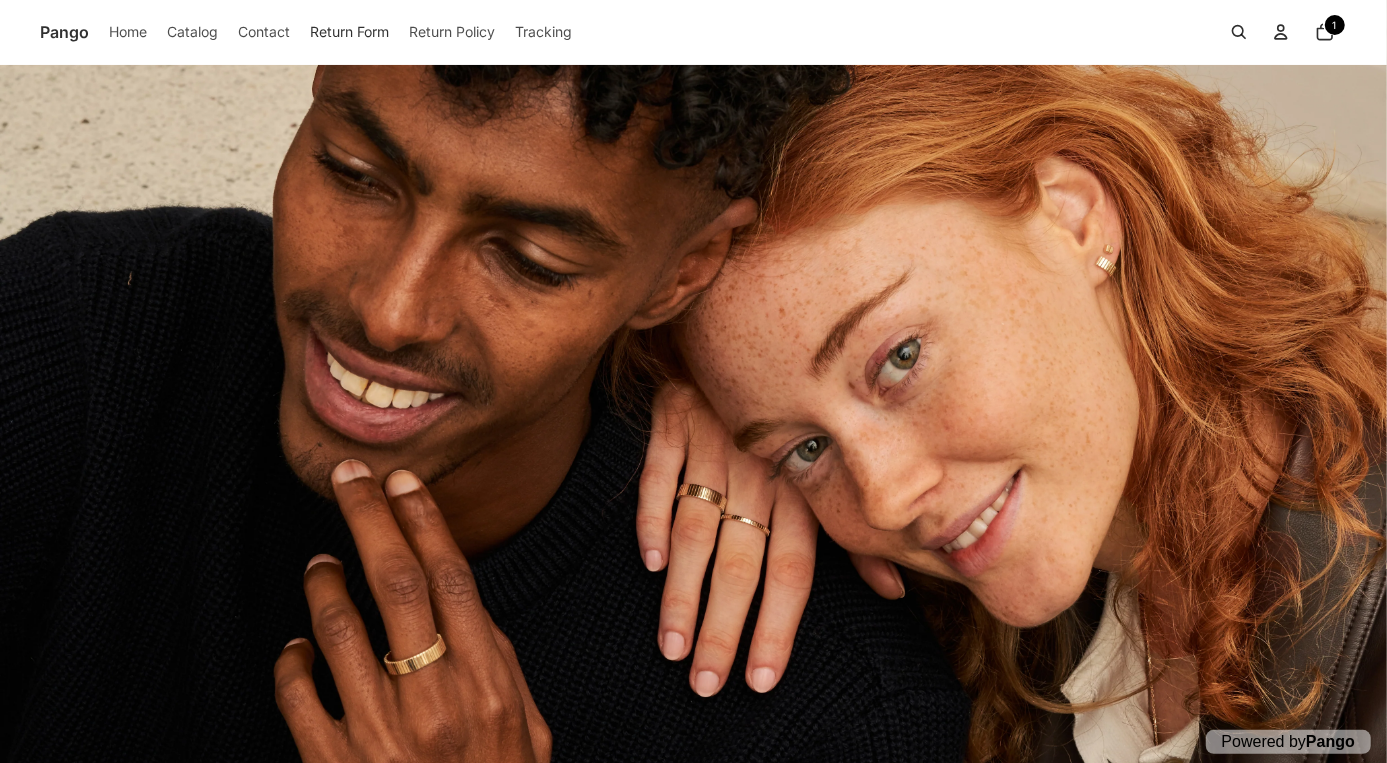 scroll, scrollTop: 0, scrollLeft: 0, axis: both 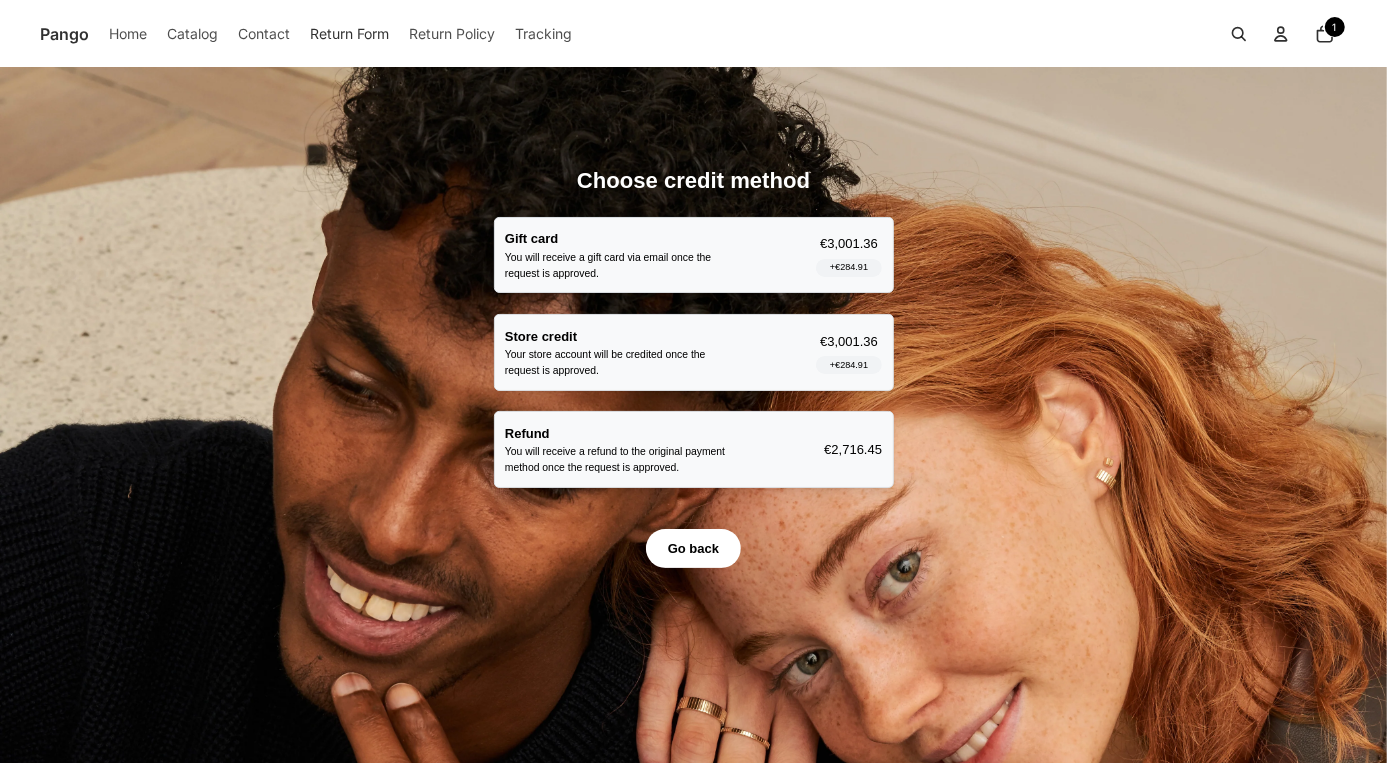 click on "You will receive a refund to the original payment method once the request is approved." at bounding box center [623, 460] 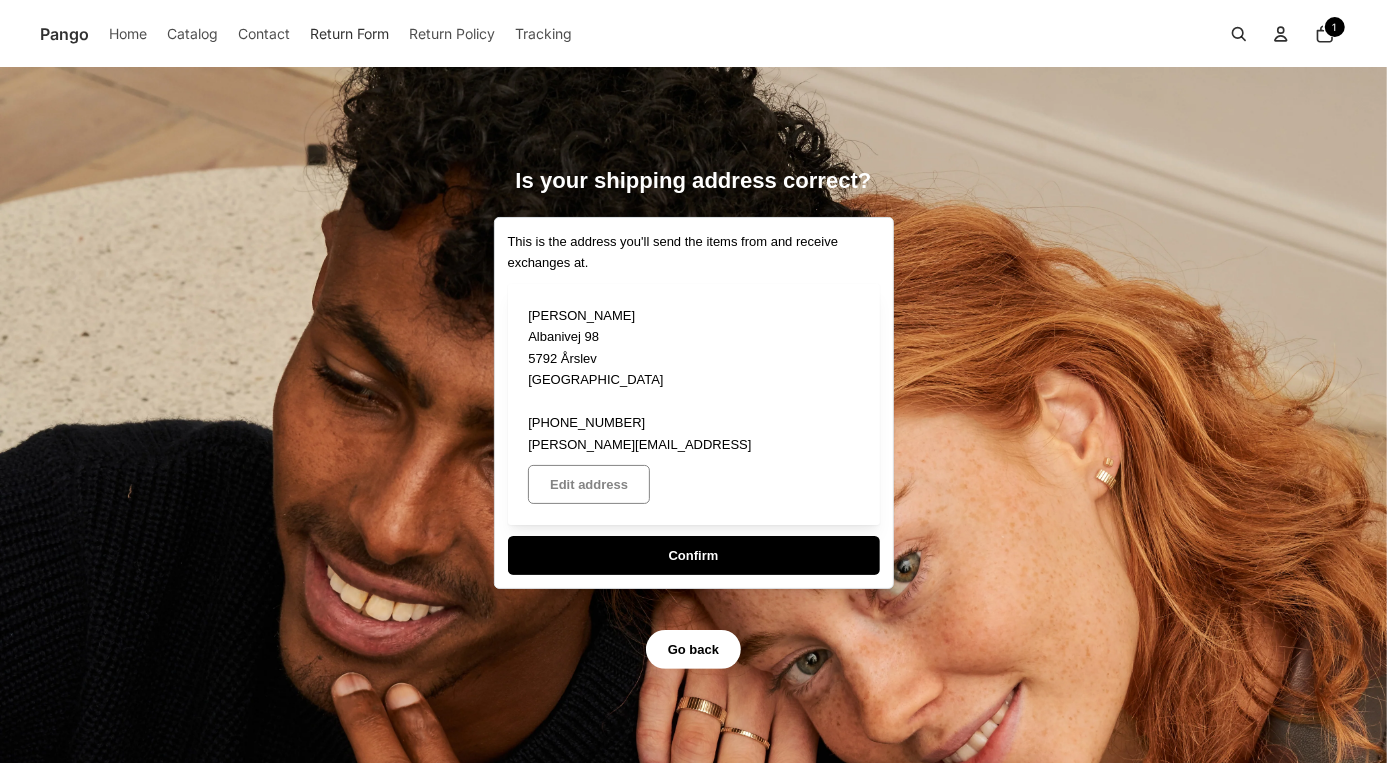 click on "Confirm" at bounding box center [694, 555] 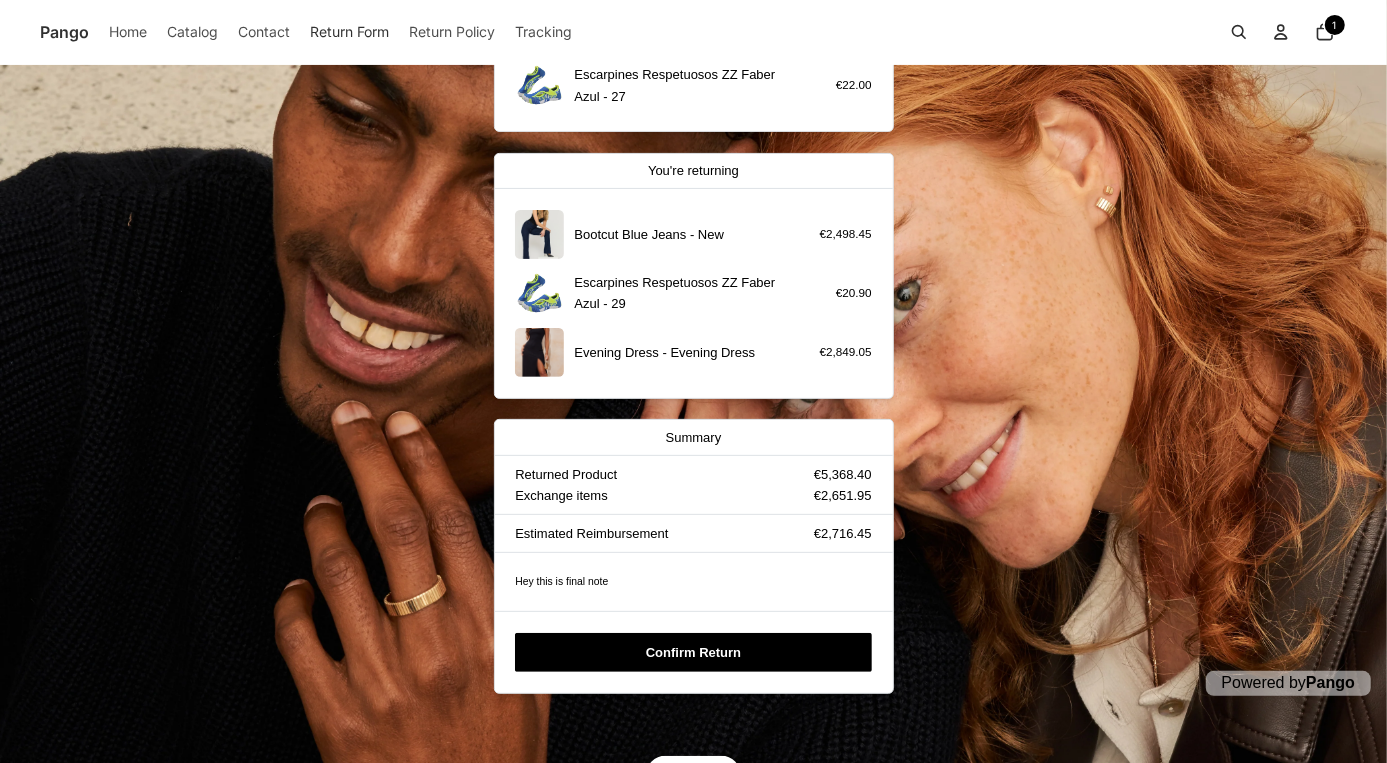 scroll, scrollTop: 90, scrollLeft: 0, axis: vertical 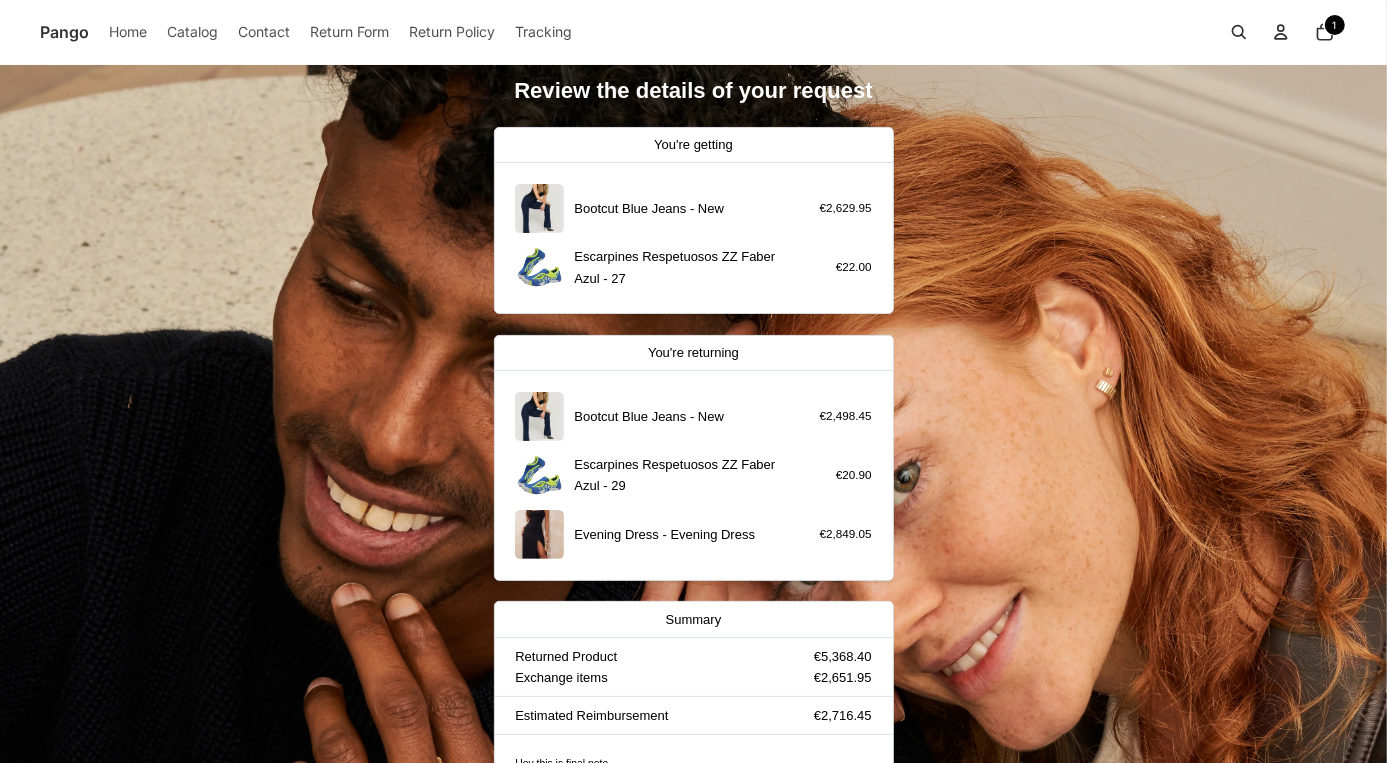 drag, startPoint x: 339, startPoint y: 36, endPoint x: 348, endPoint y: 44, distance: 12.0415945 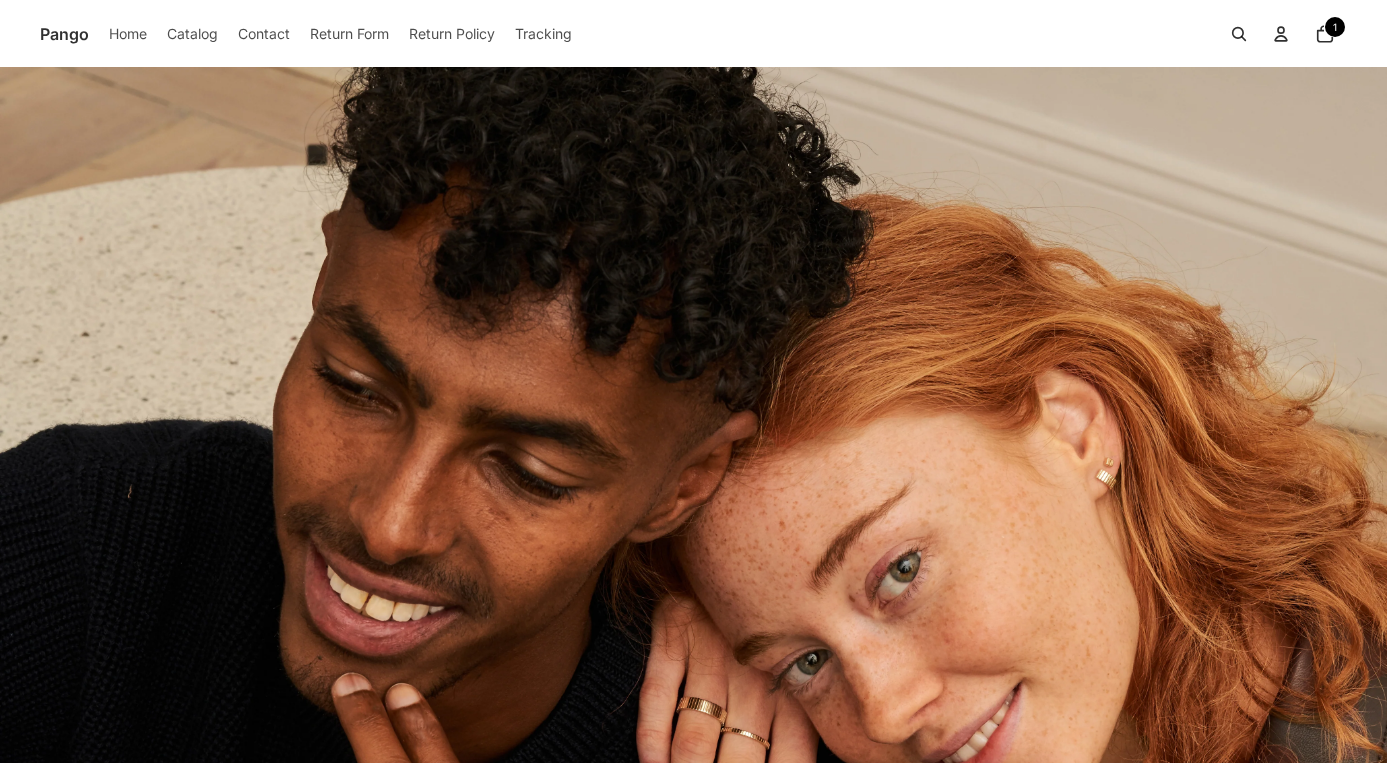 scroll, scrollTop: 0, scrollLeft: 0, axis: both 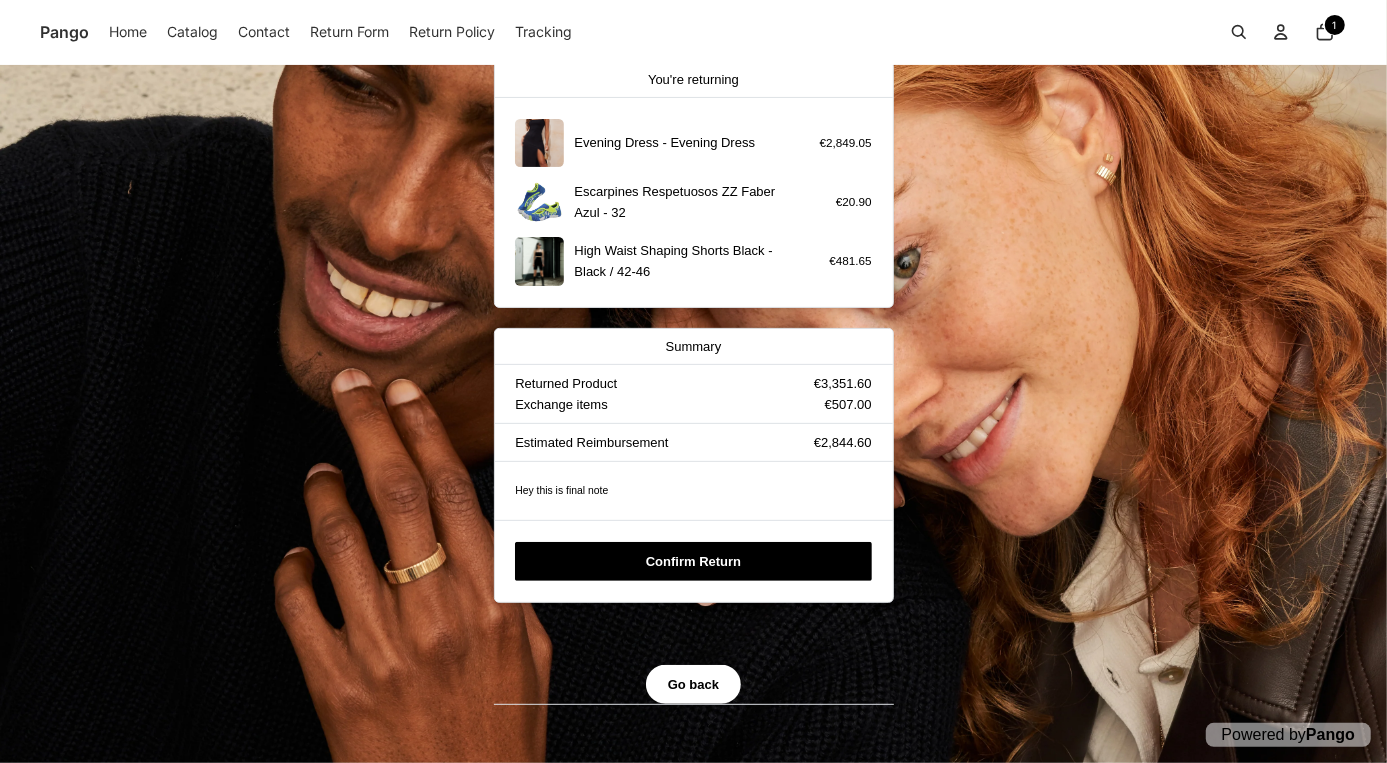 click on "Review the details of your request You're getting High Waist Shaping Shorts Black - Black / 34-40 €507.00 You're returning Evening Dress - Evening Dress €2,849.05 Escarpines Respetuosos ZZ Faber Azul - 32 €20.90 High Waist Shaping Shorts Black - Black / 42-46 €481.65 Summary Returned Product €3,351.60 Exchange items €507.00 Estimated Reimbursement €2,844.60 Hey this is final note Confirm Return Go back
Powered by  Pango" at bounding box center [693, 263] 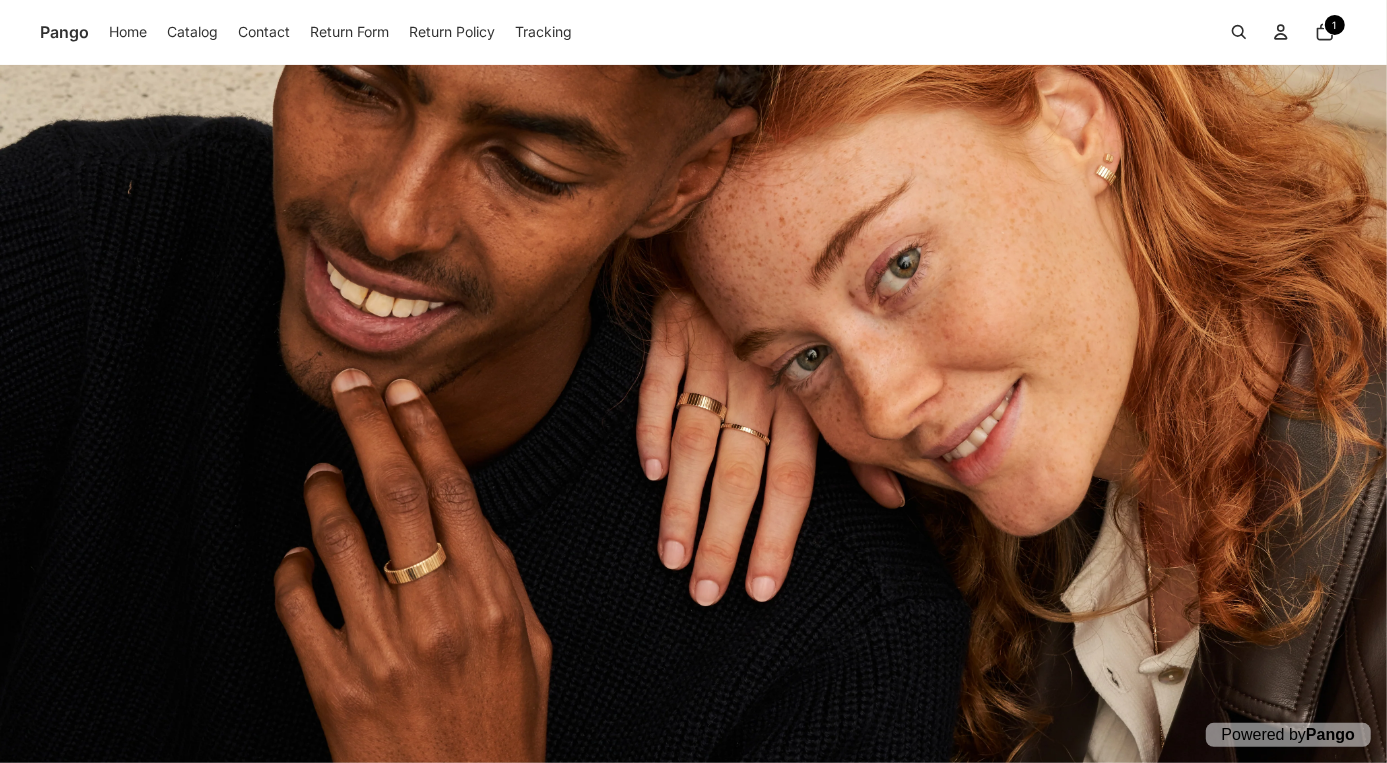 scroll, scrollTop: 0, scrollLeft: 0, axis: both 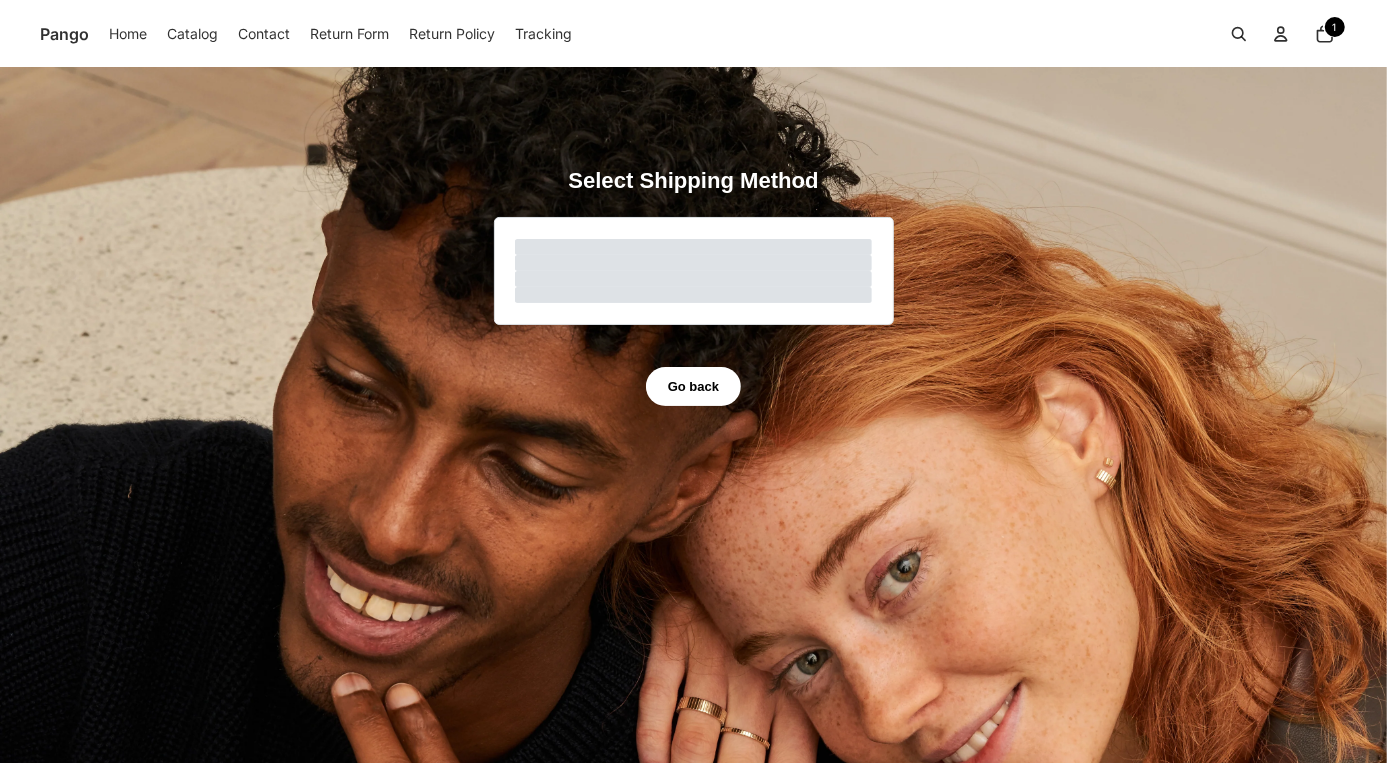 click on "Go back" at bounding box center [693, 386] 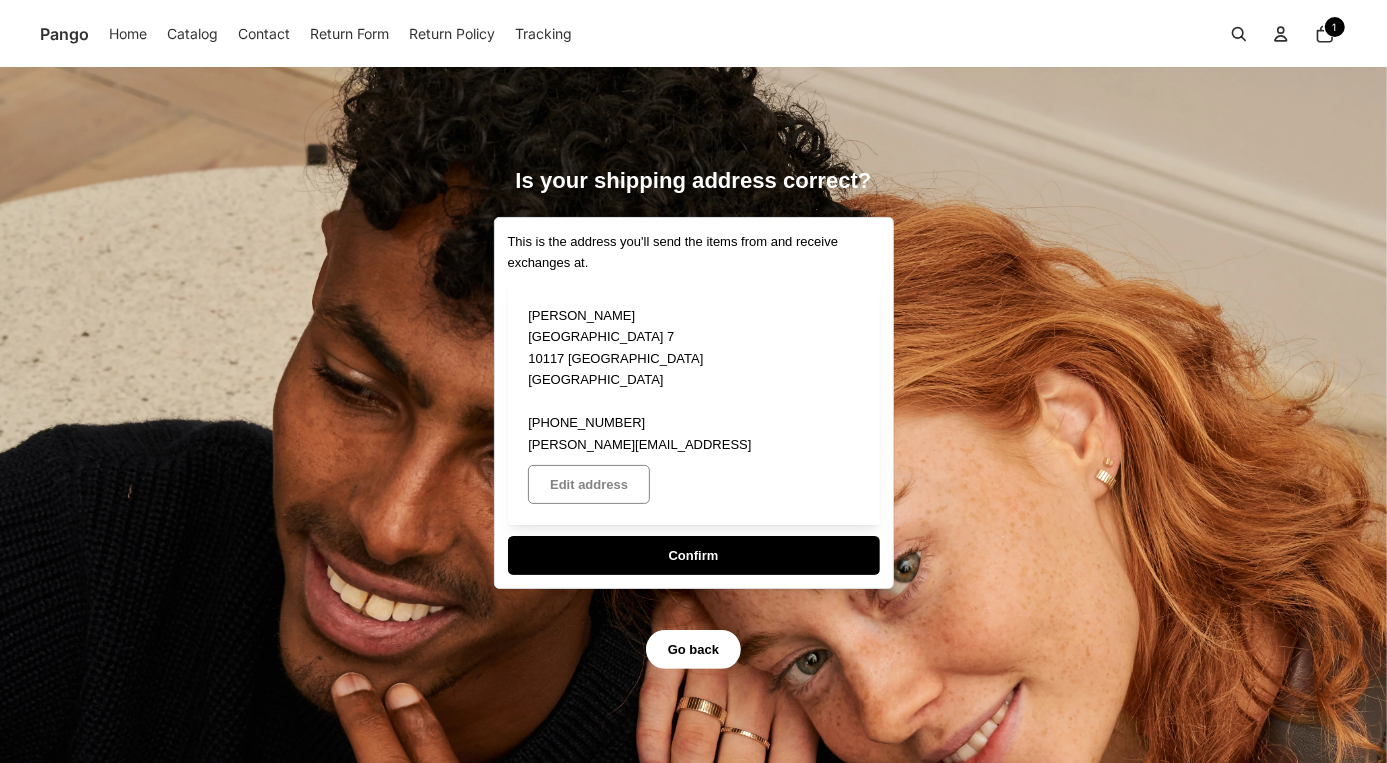 click on "Edit address" at bounding box center [589, 484] 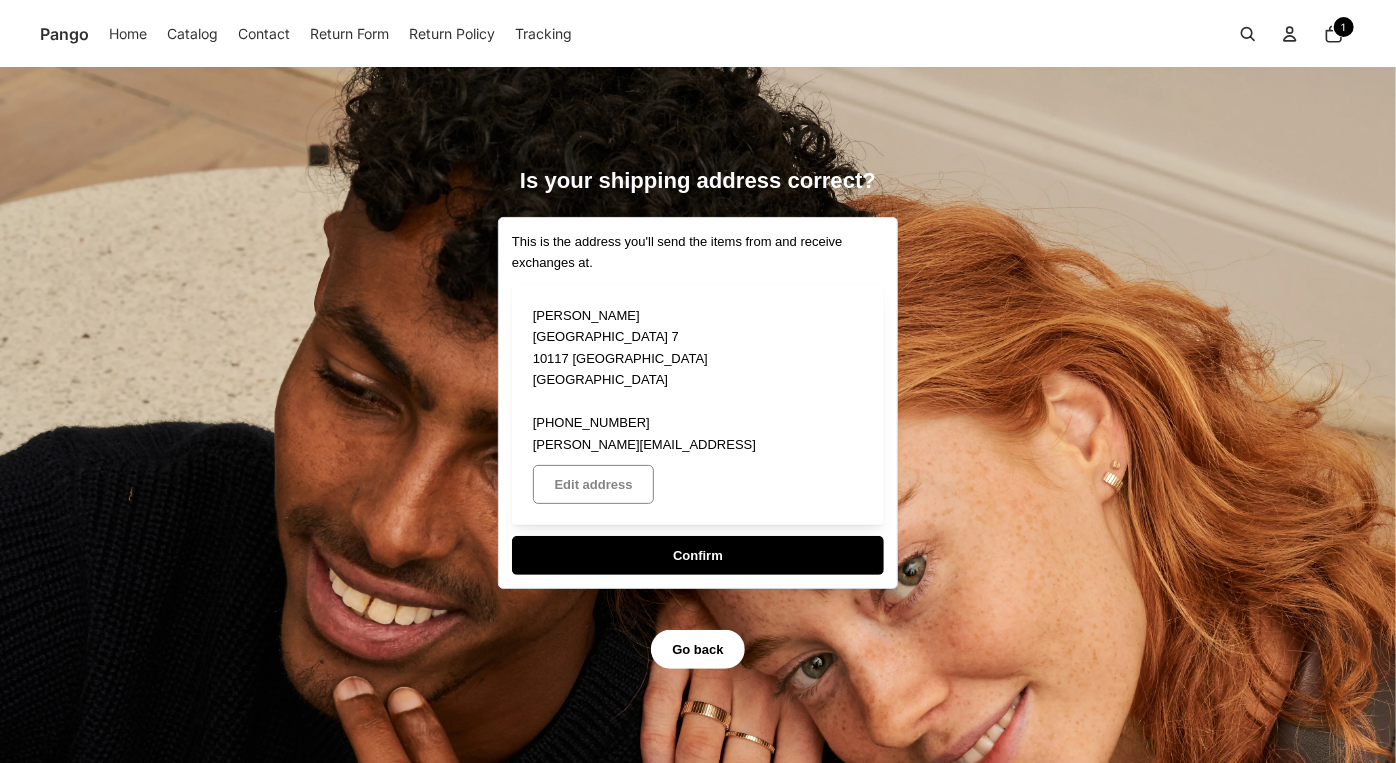 select on "**" 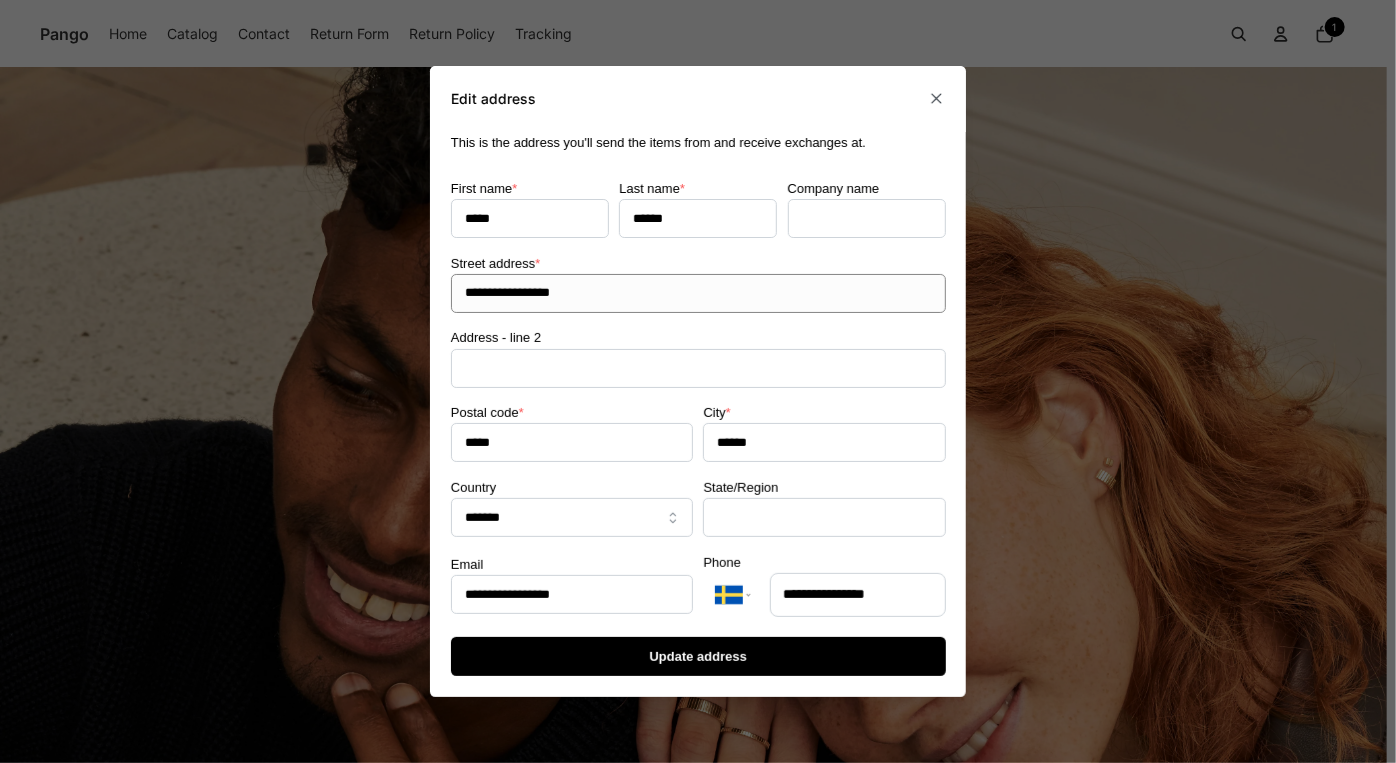 click on "**********" at bounding box center (698, 293) 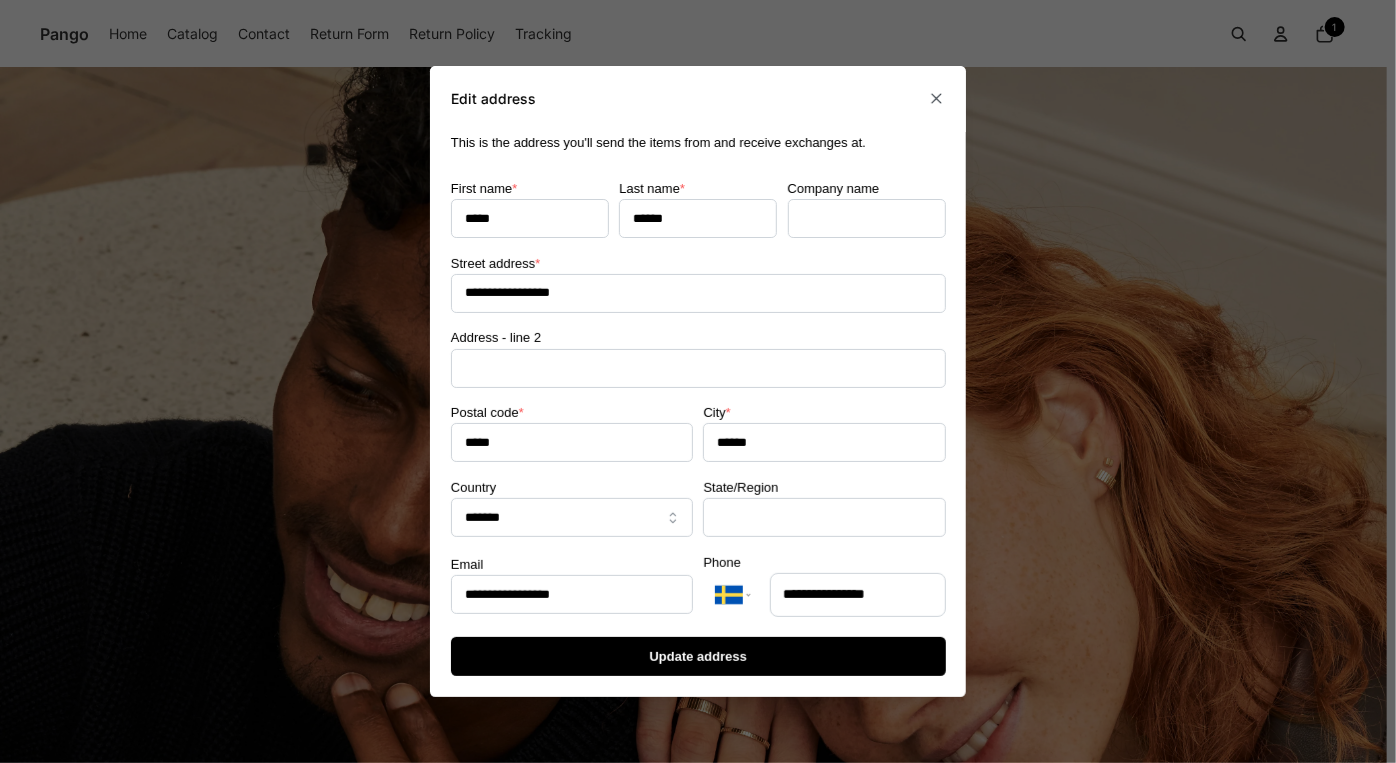 click 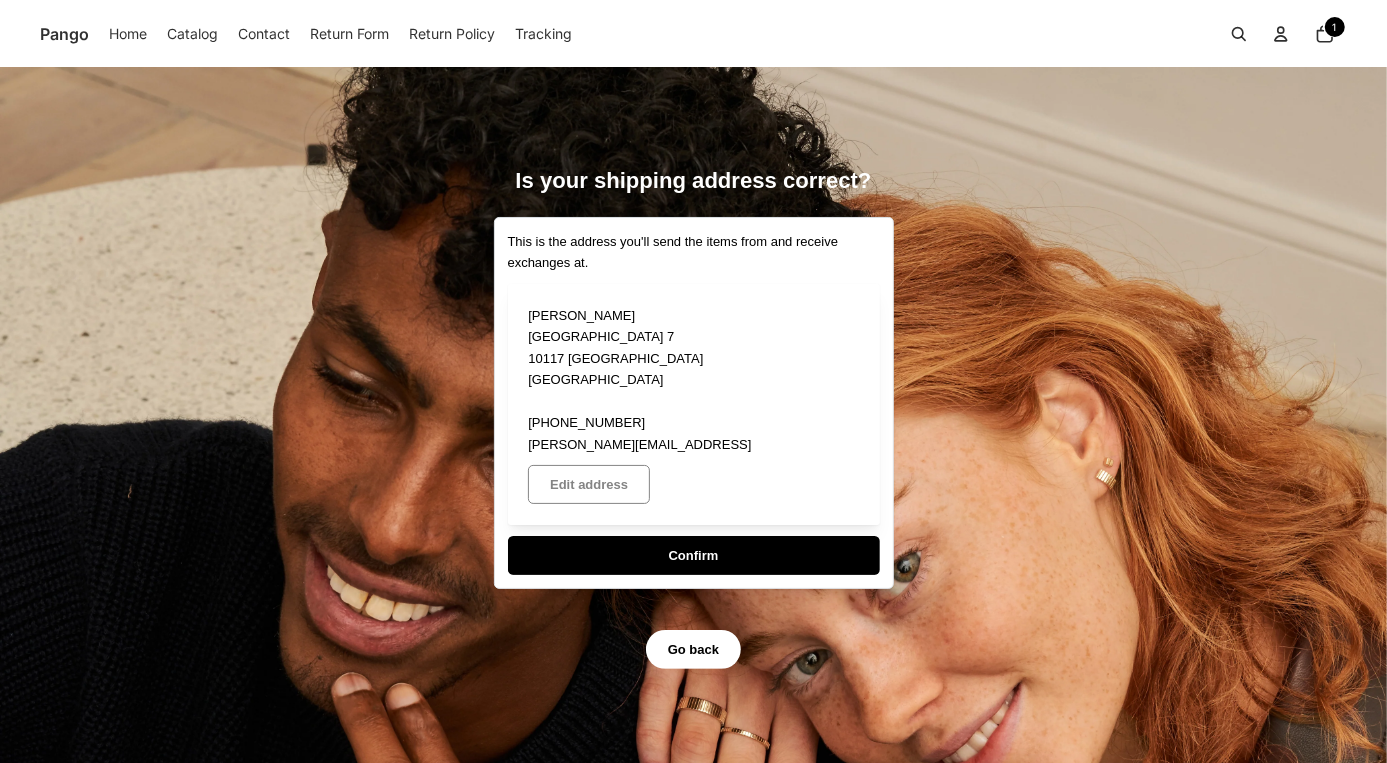 click on "Return Form" 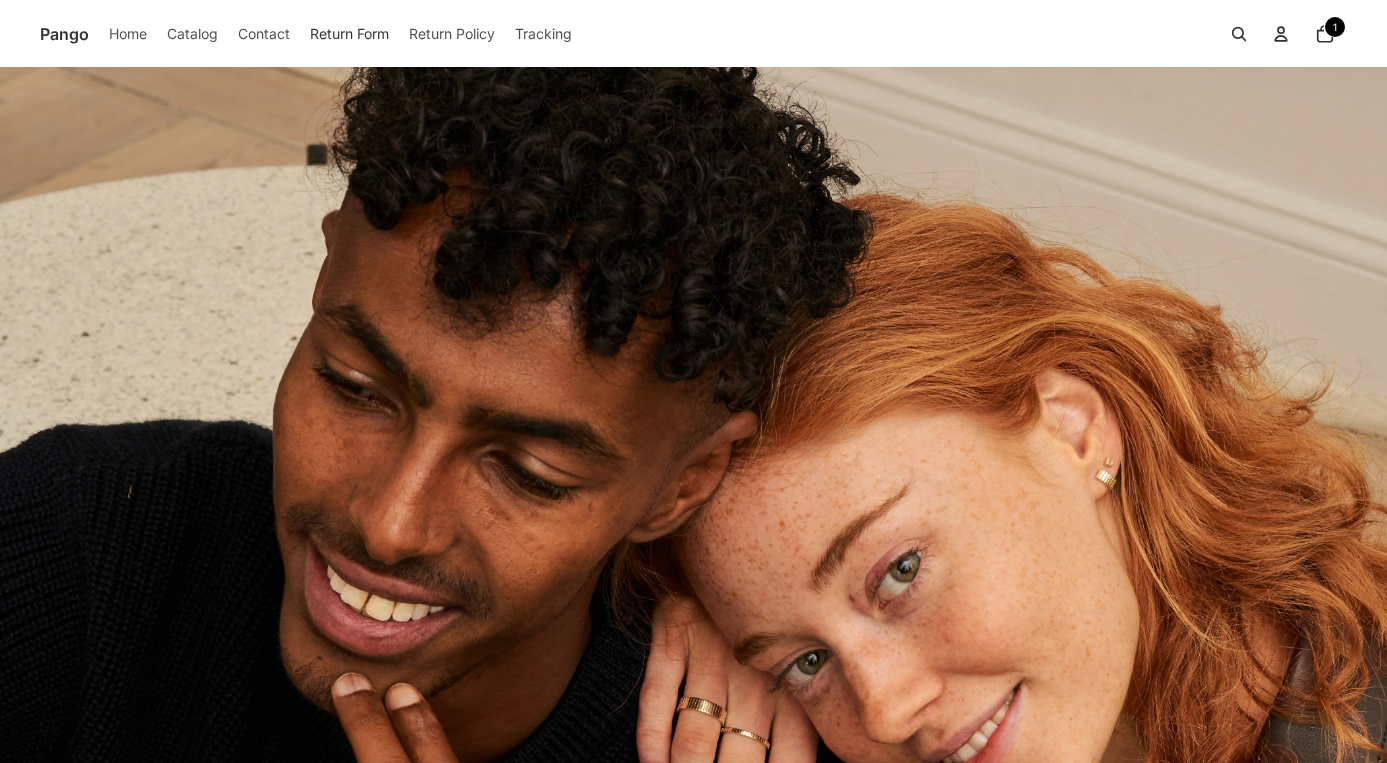 scroll, scrollTop: 0, scrollLeft: 0, axis: both 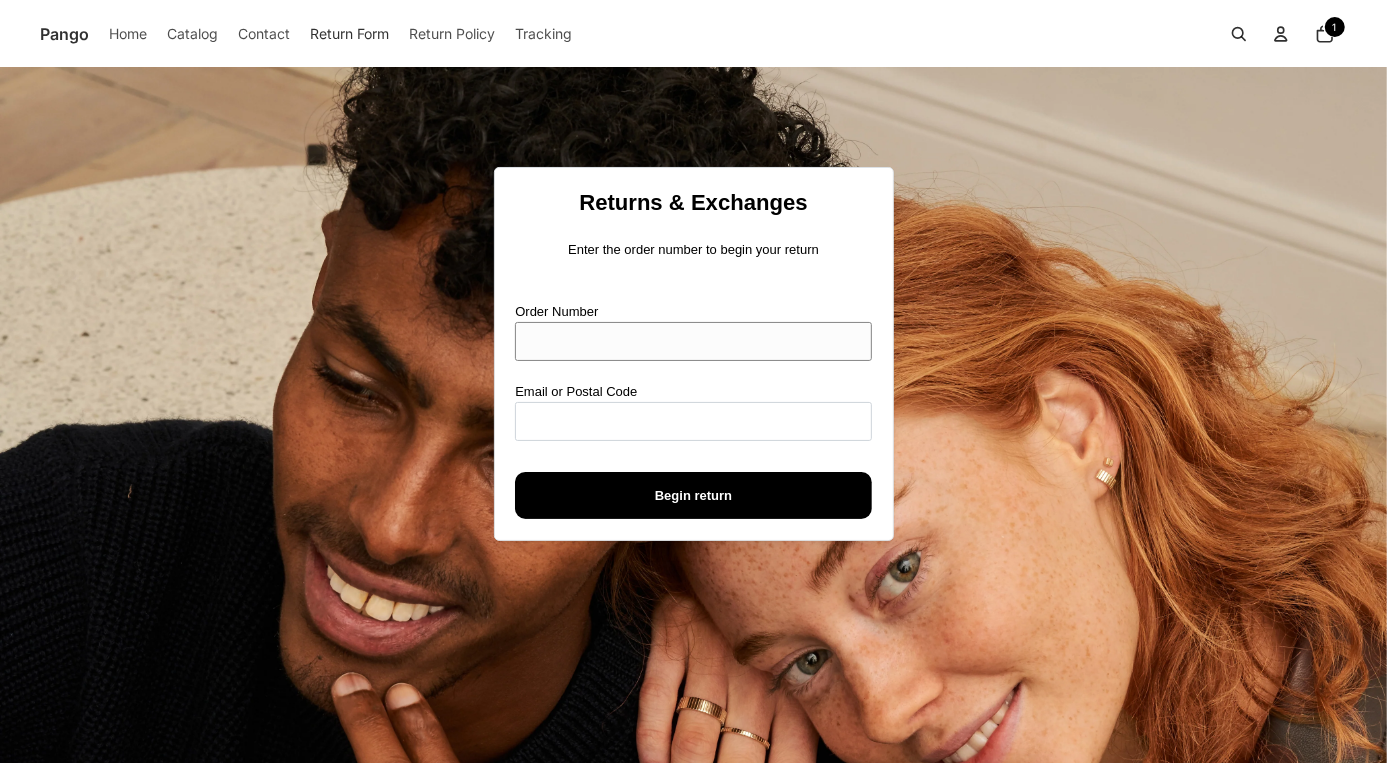 click on "Order Number" at bounding box center [693, 341] 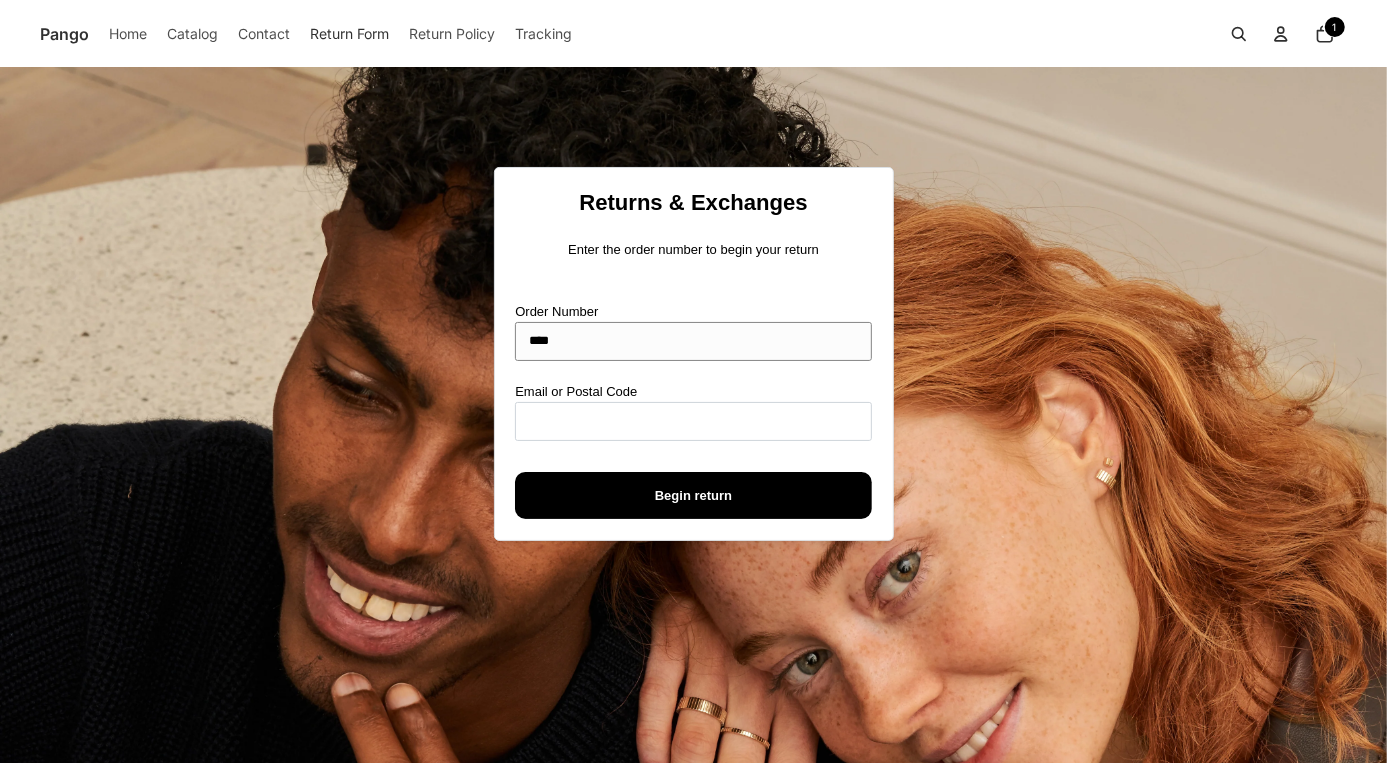 type on "****" 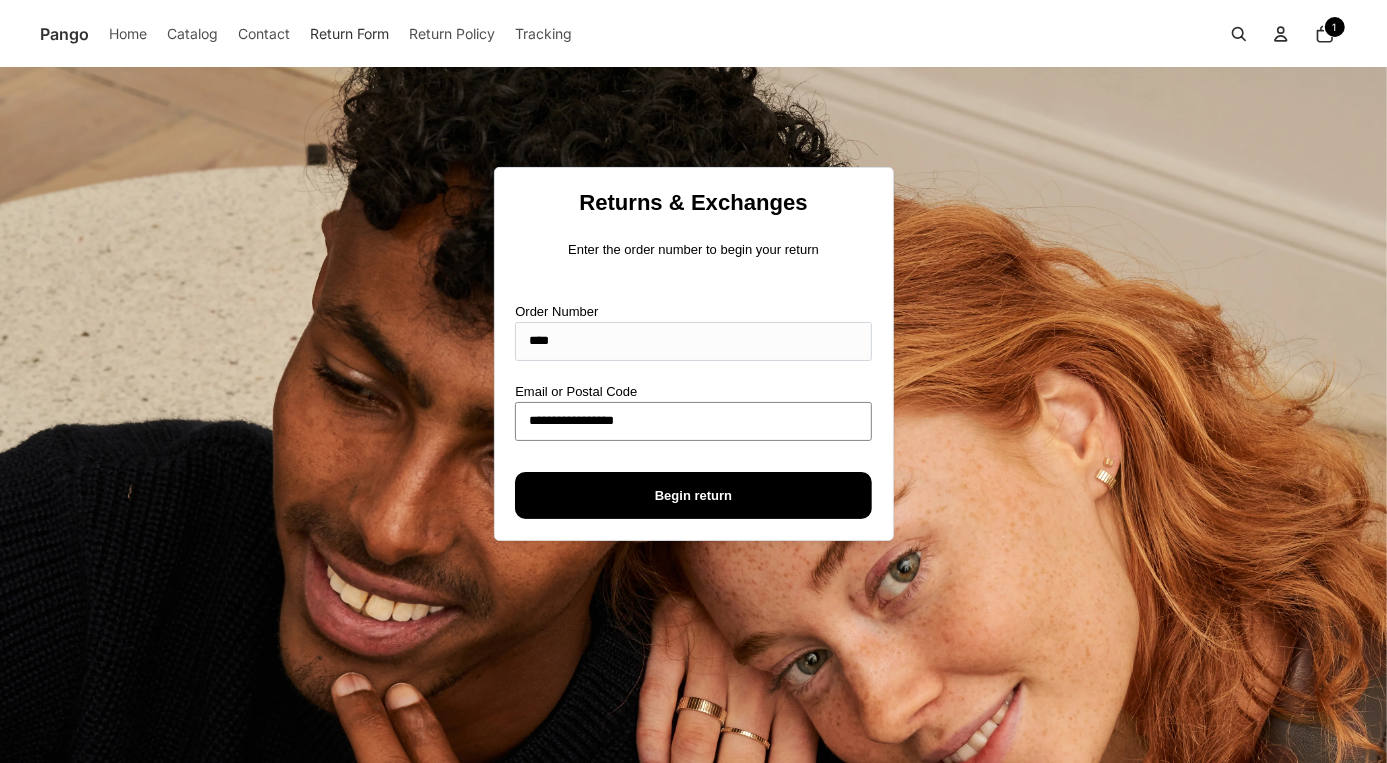 type on "**********" 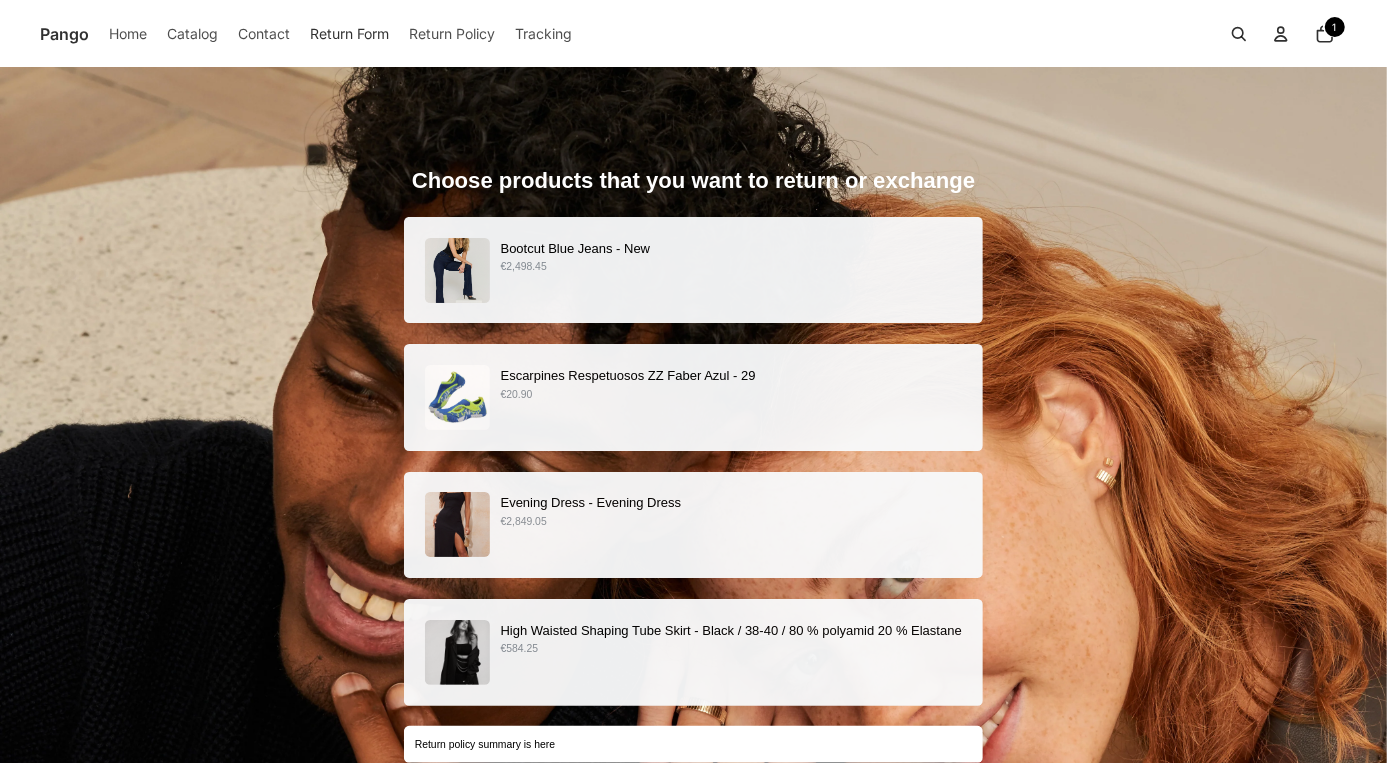 click on "€2,498.45" at bounding box center (731, 267) 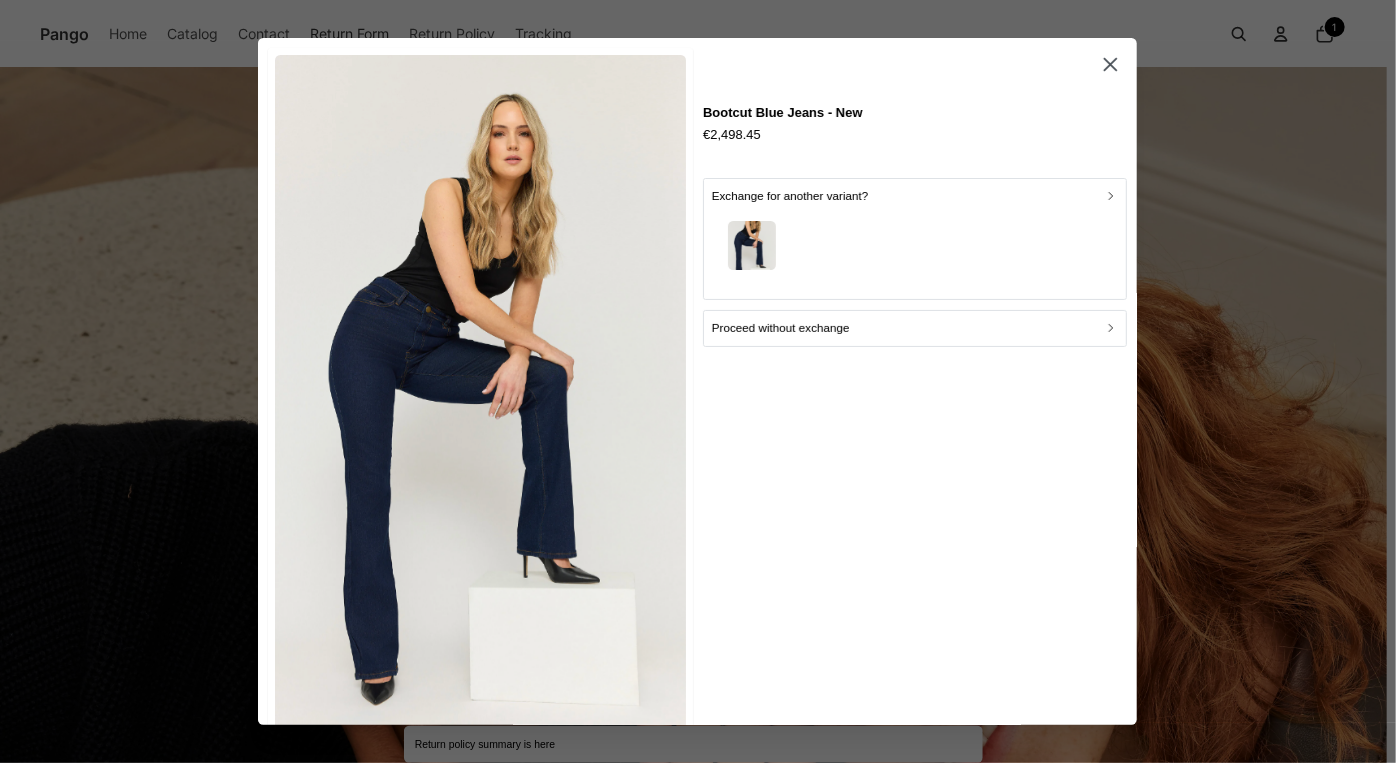 click on "Bootcut Blue Jeans - New €2,498.45 Exchange for another variant? Proceed without exchange" at bounding box center [915, 399] 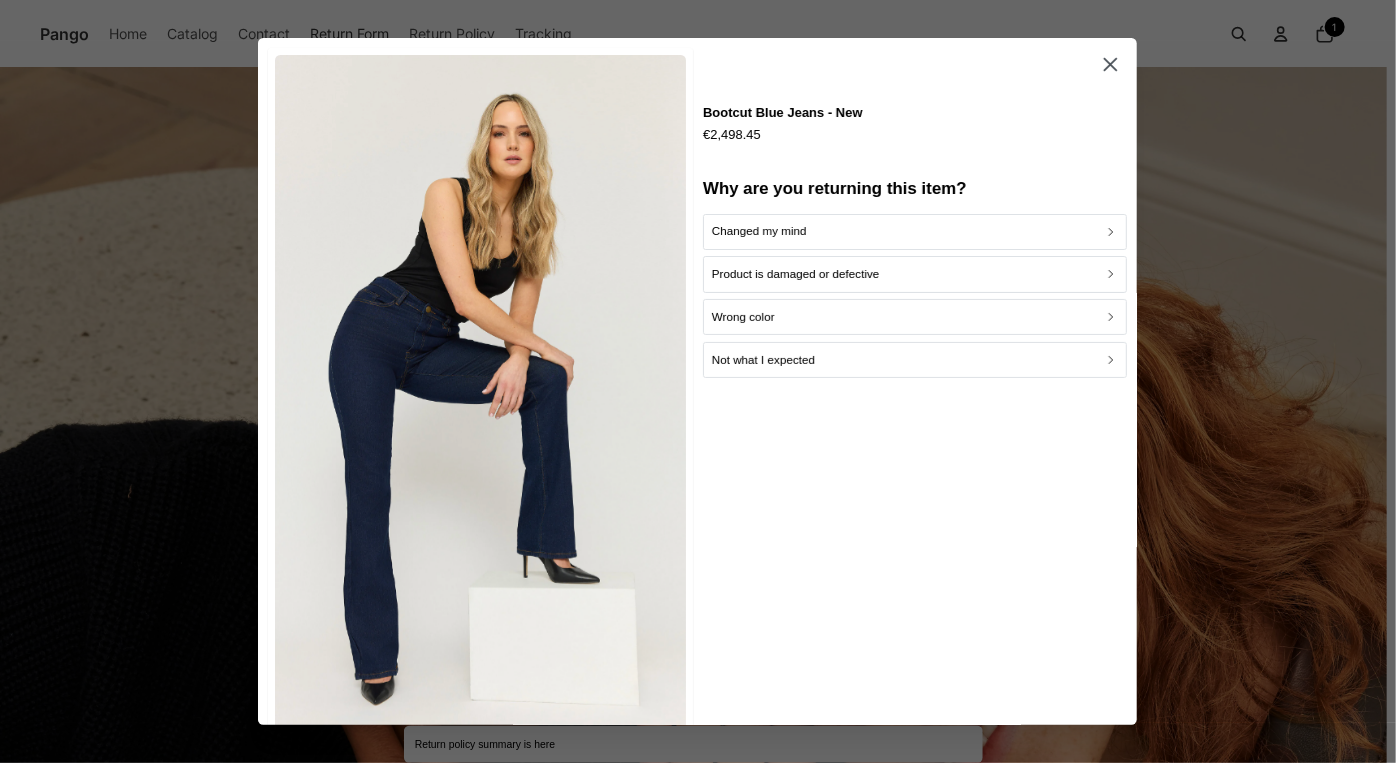 click on "Changed my mind" at bounding box center (759, 231) 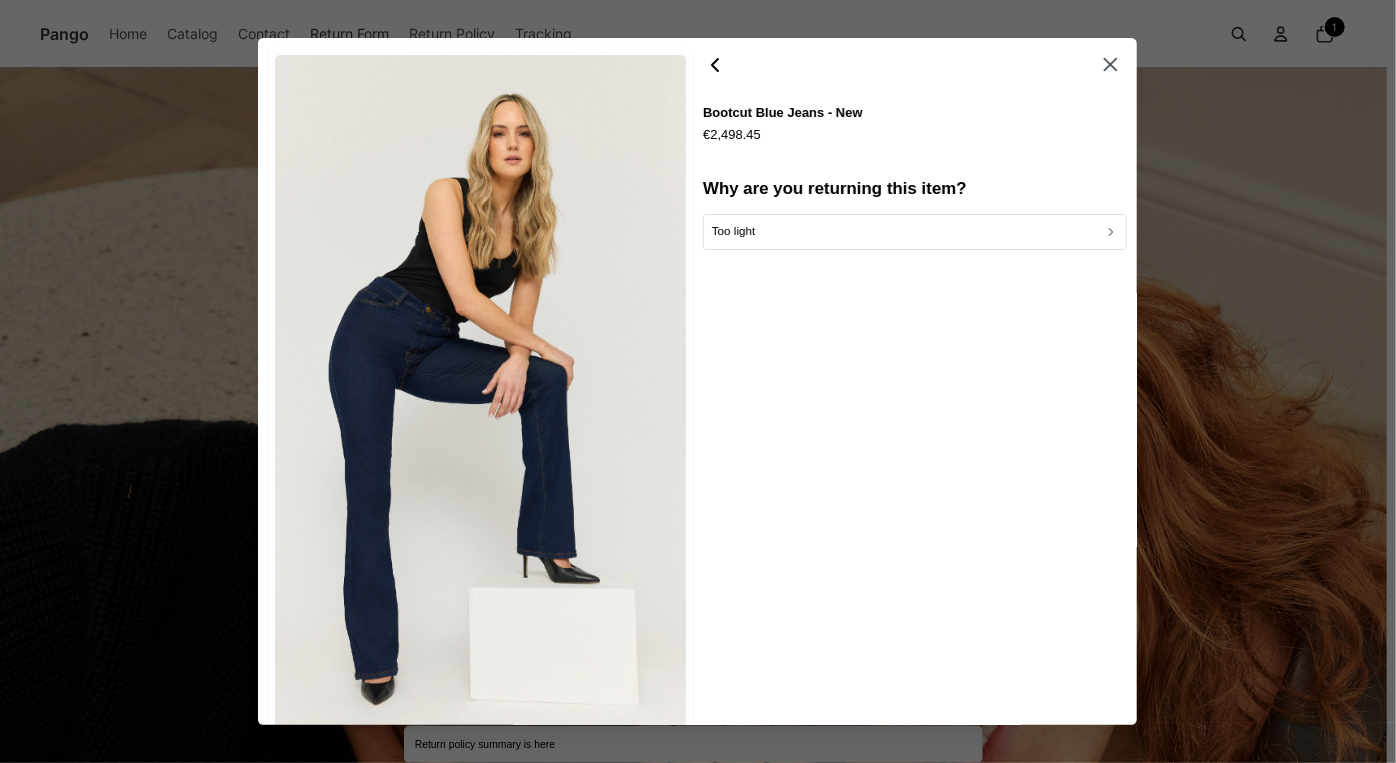 click on "Too light" at bounding box center [915, 231] 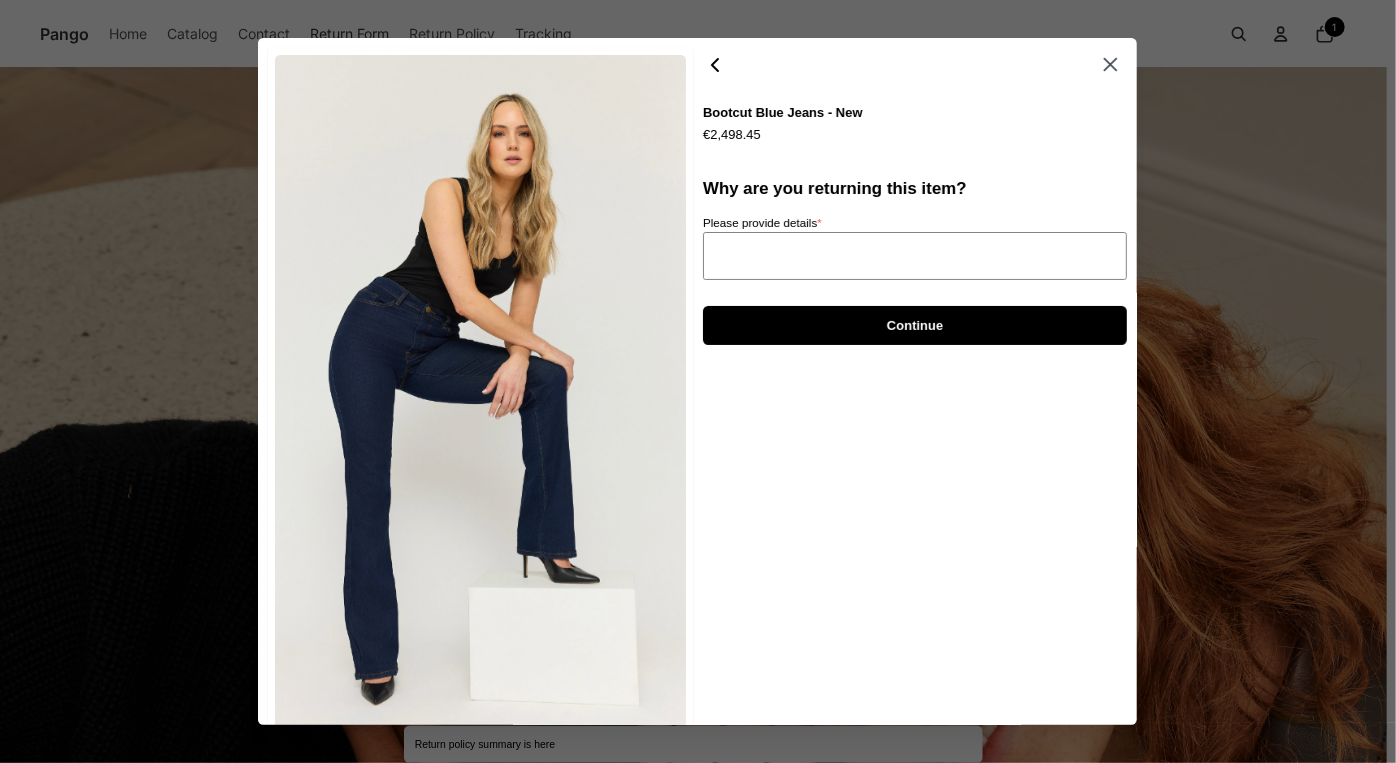 click on "Please provide details  *" at bounding box center (915, 256) 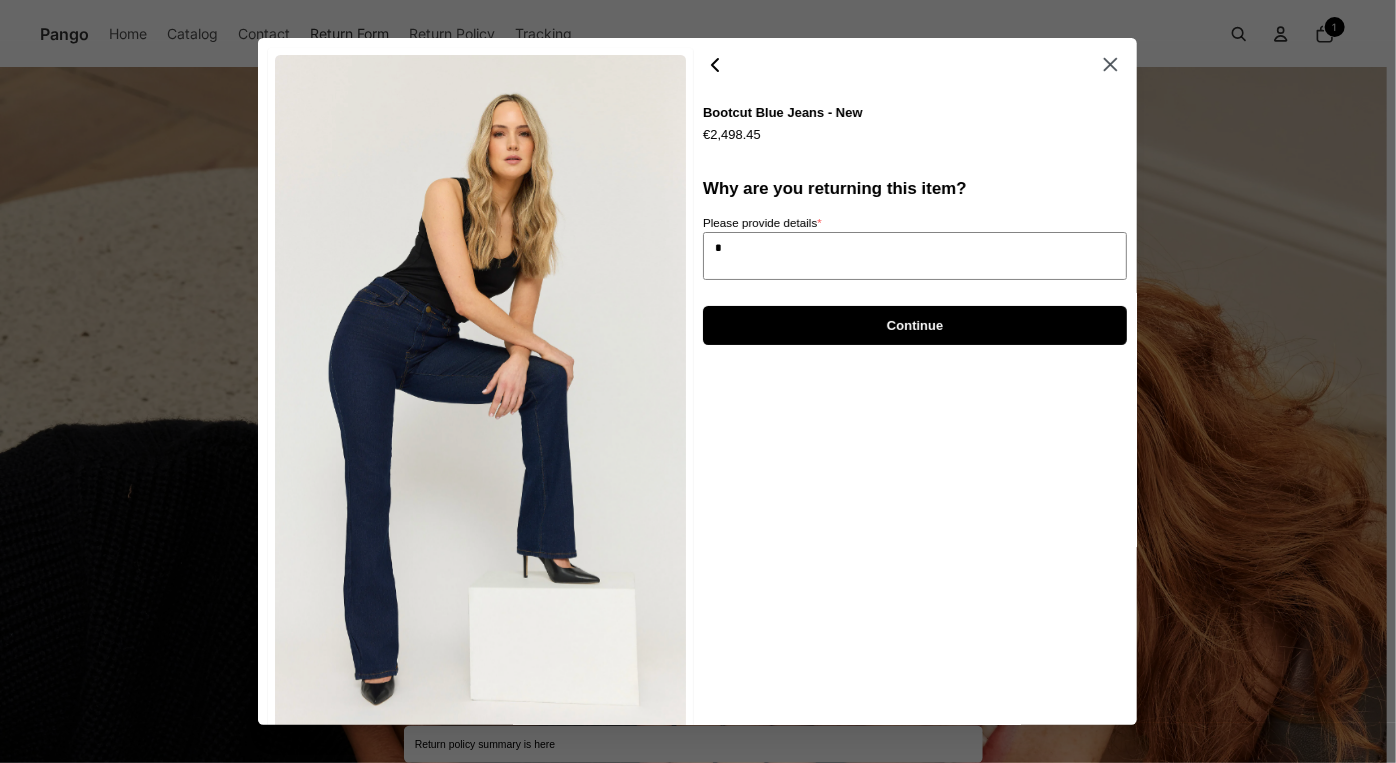 type on "**" 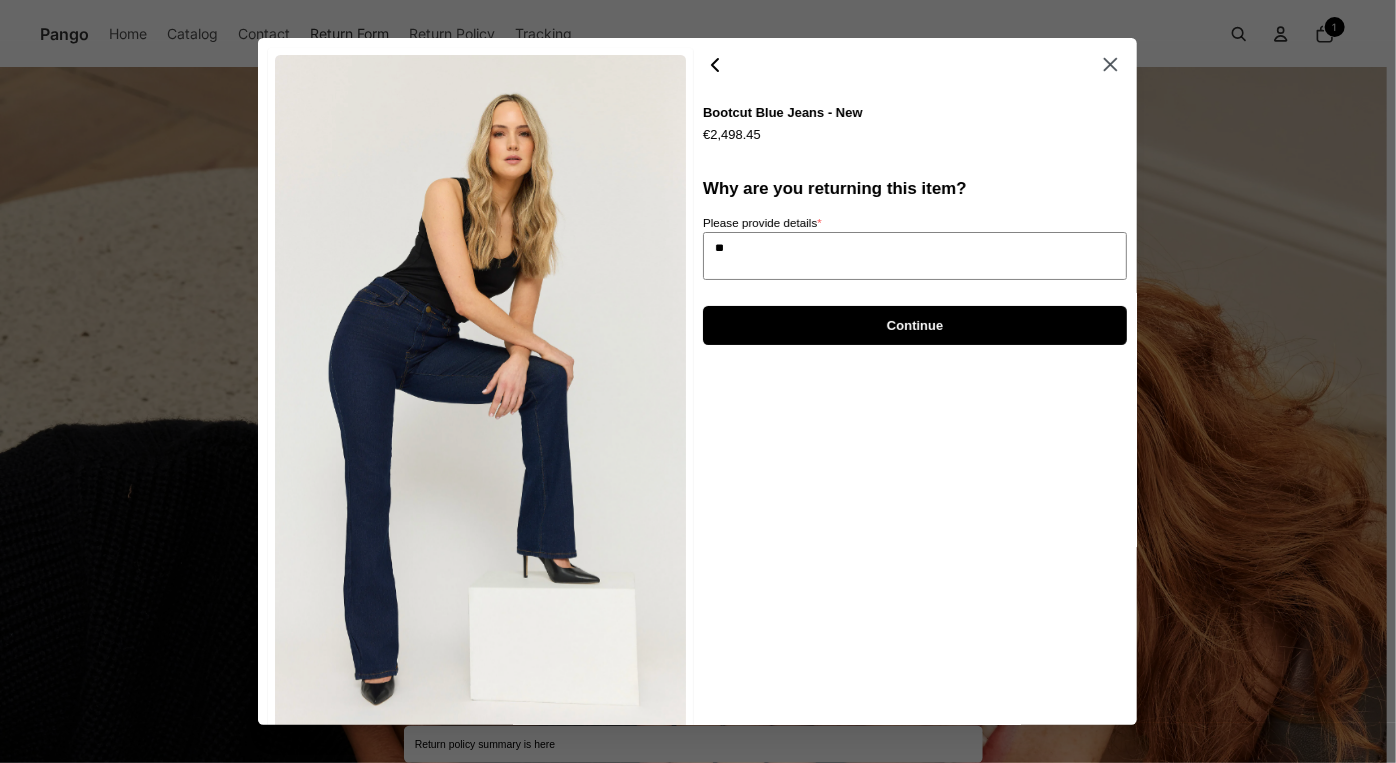 type on "*" 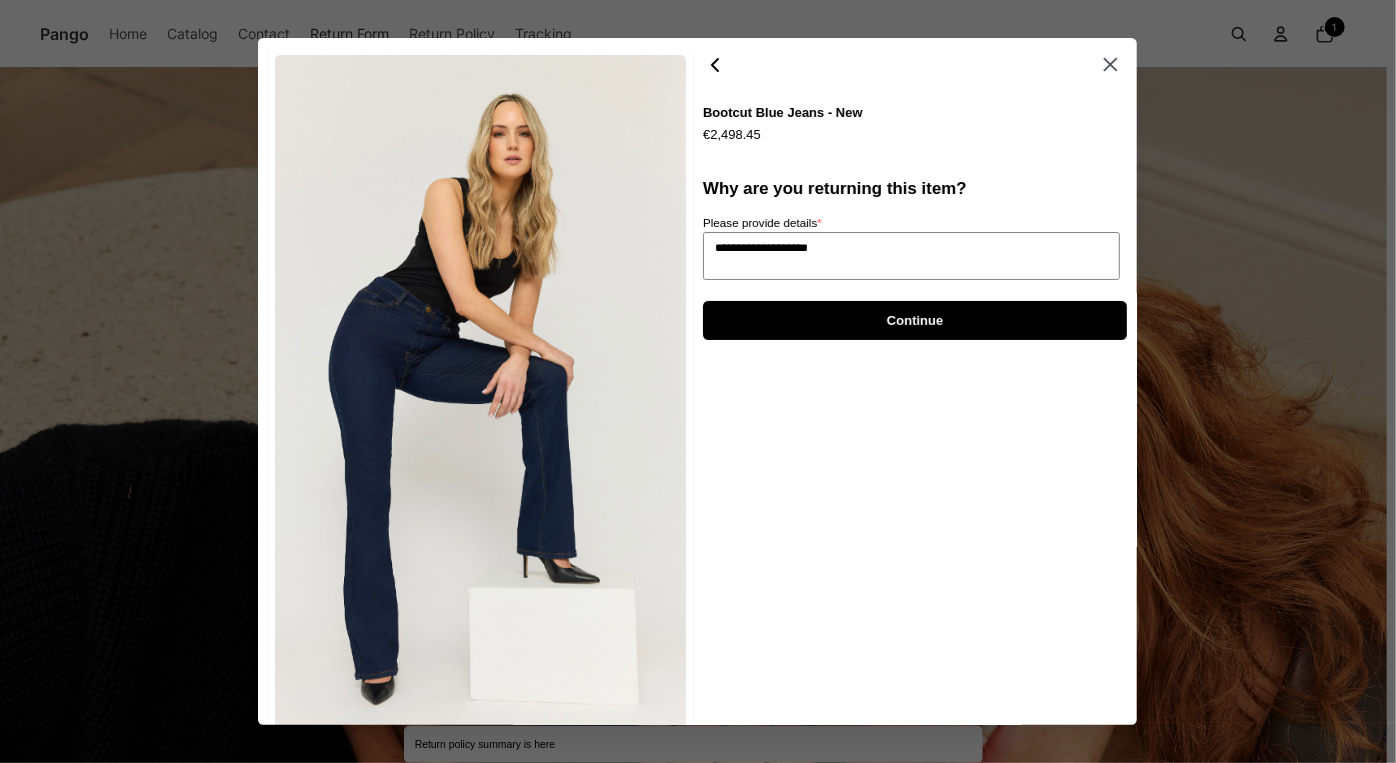 type on "**********" 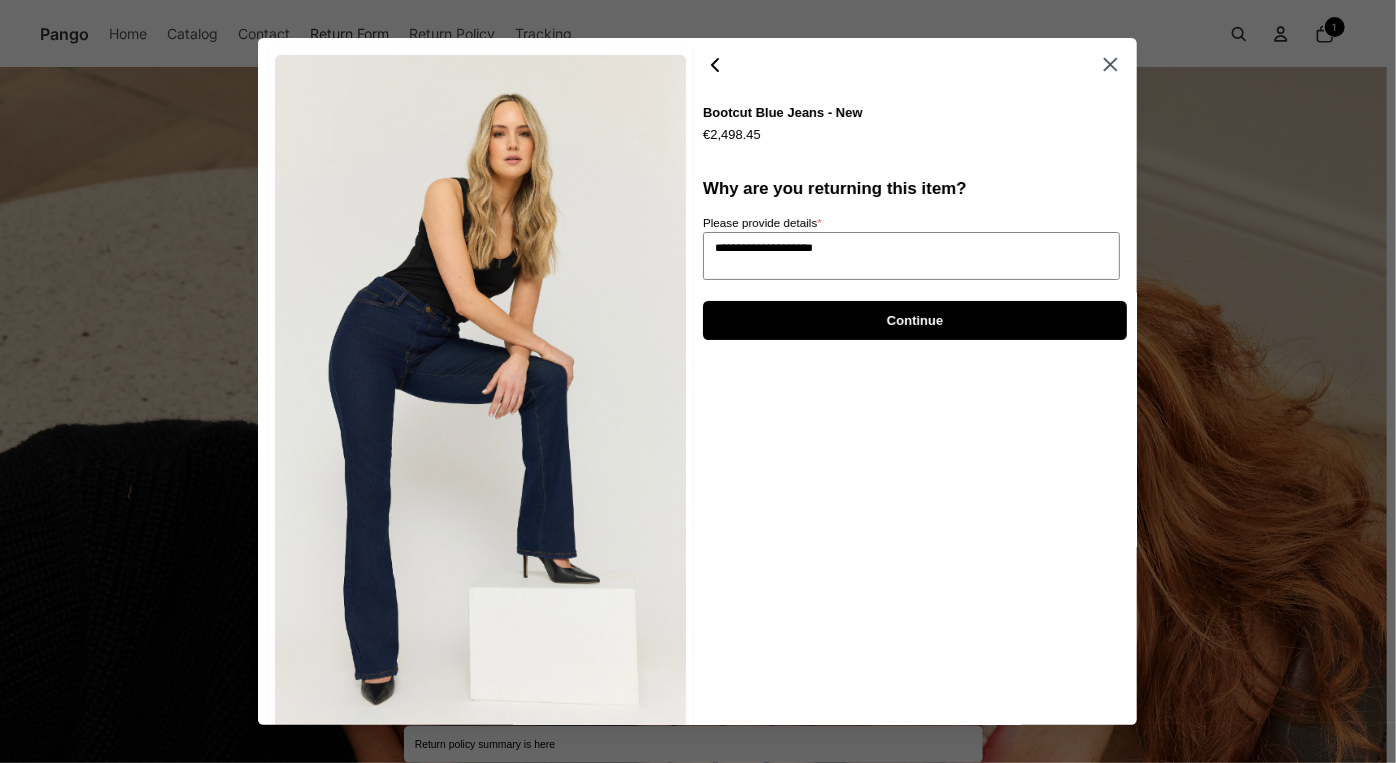 type on "*" 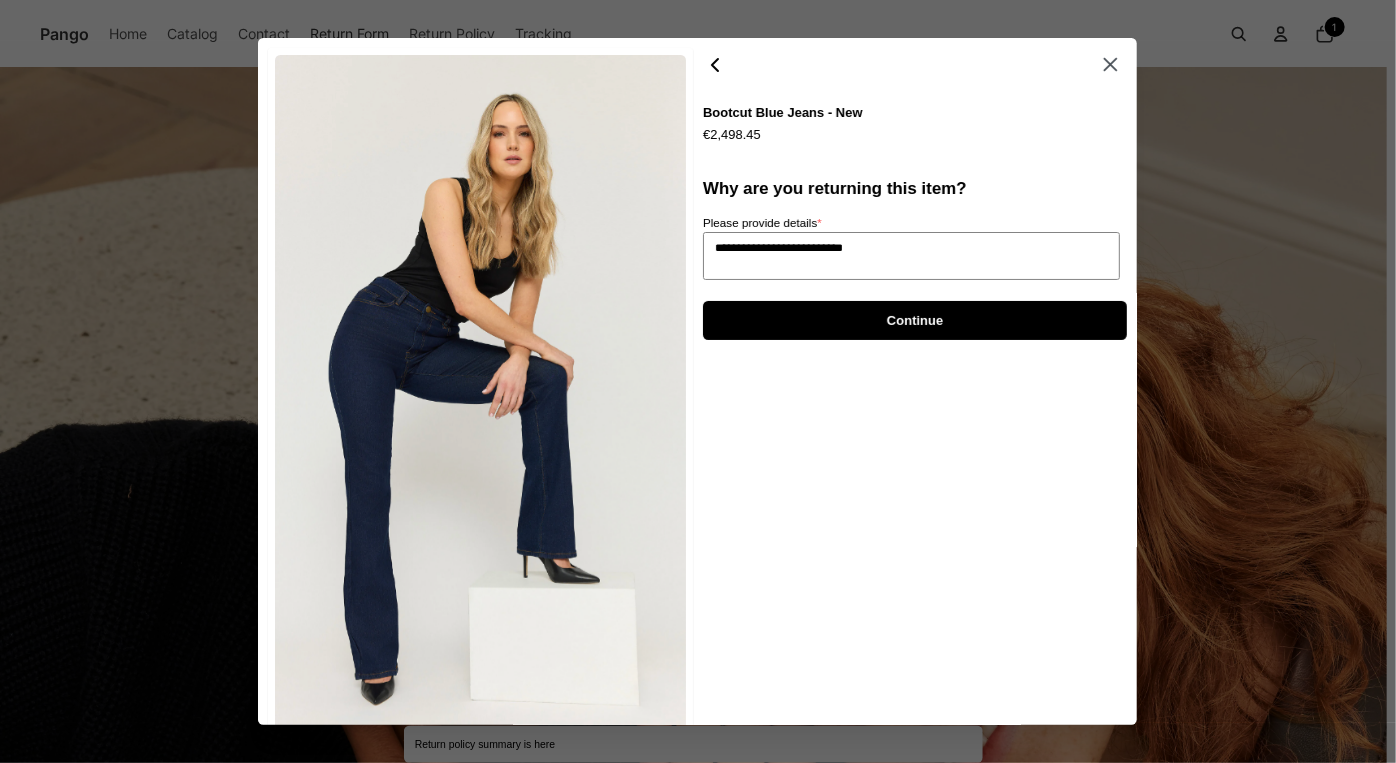 type on "**********" 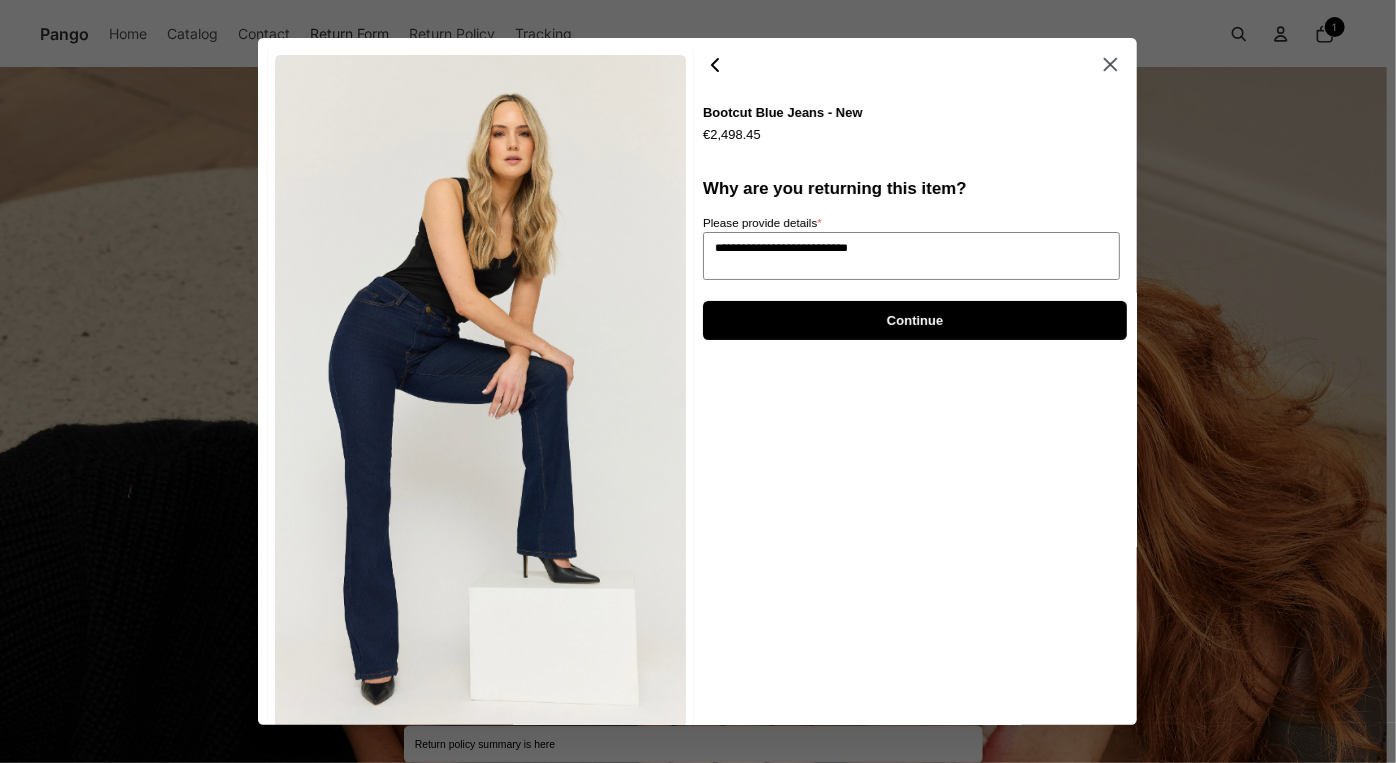 type on "*" 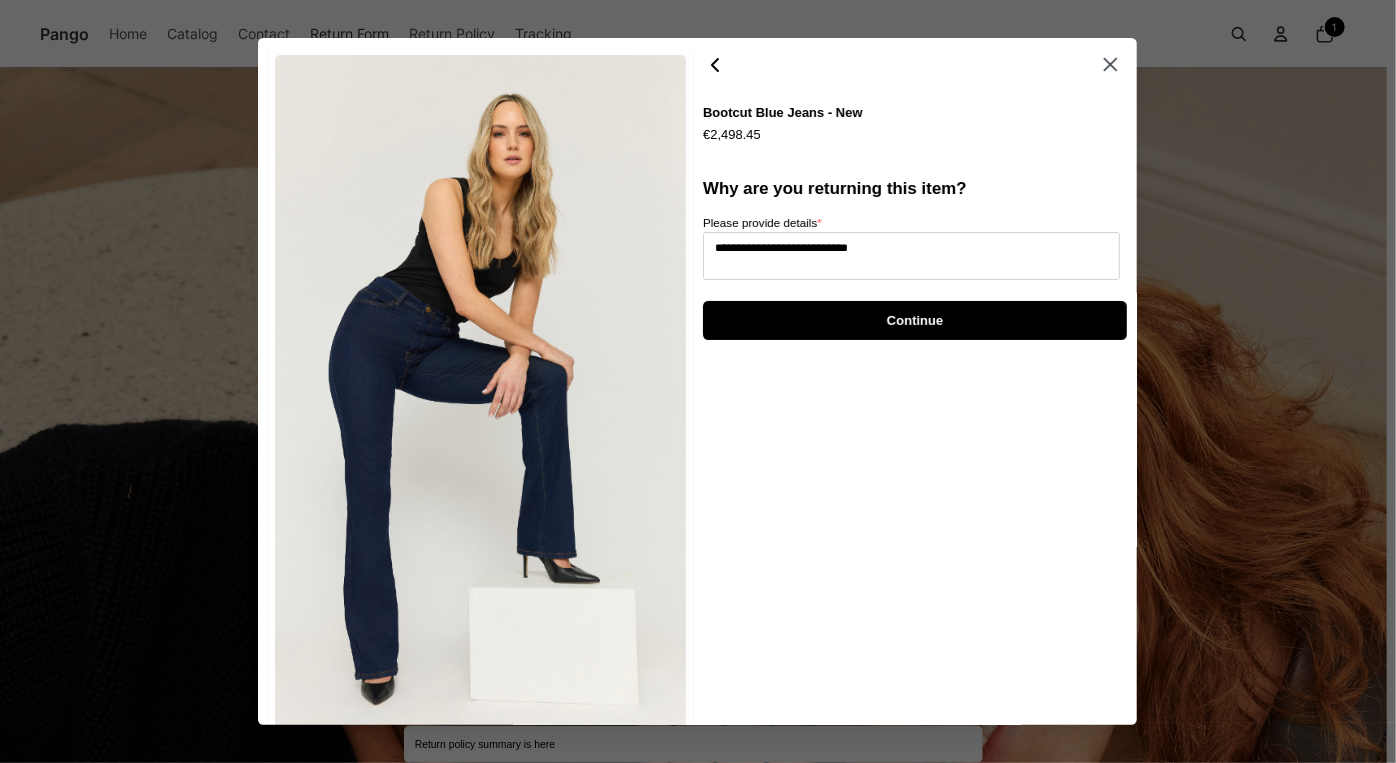 click on "Continue" at bounding box center (915, 320) 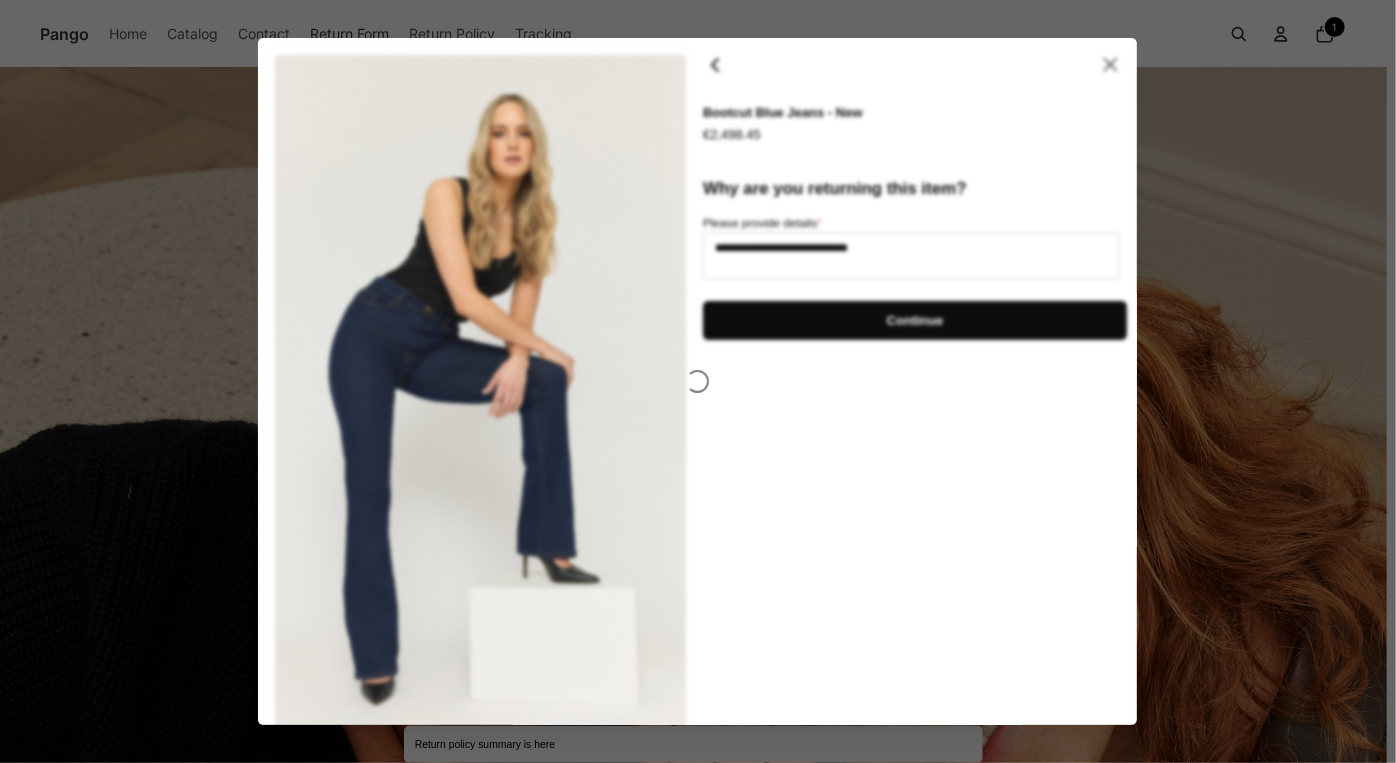 type on "*" 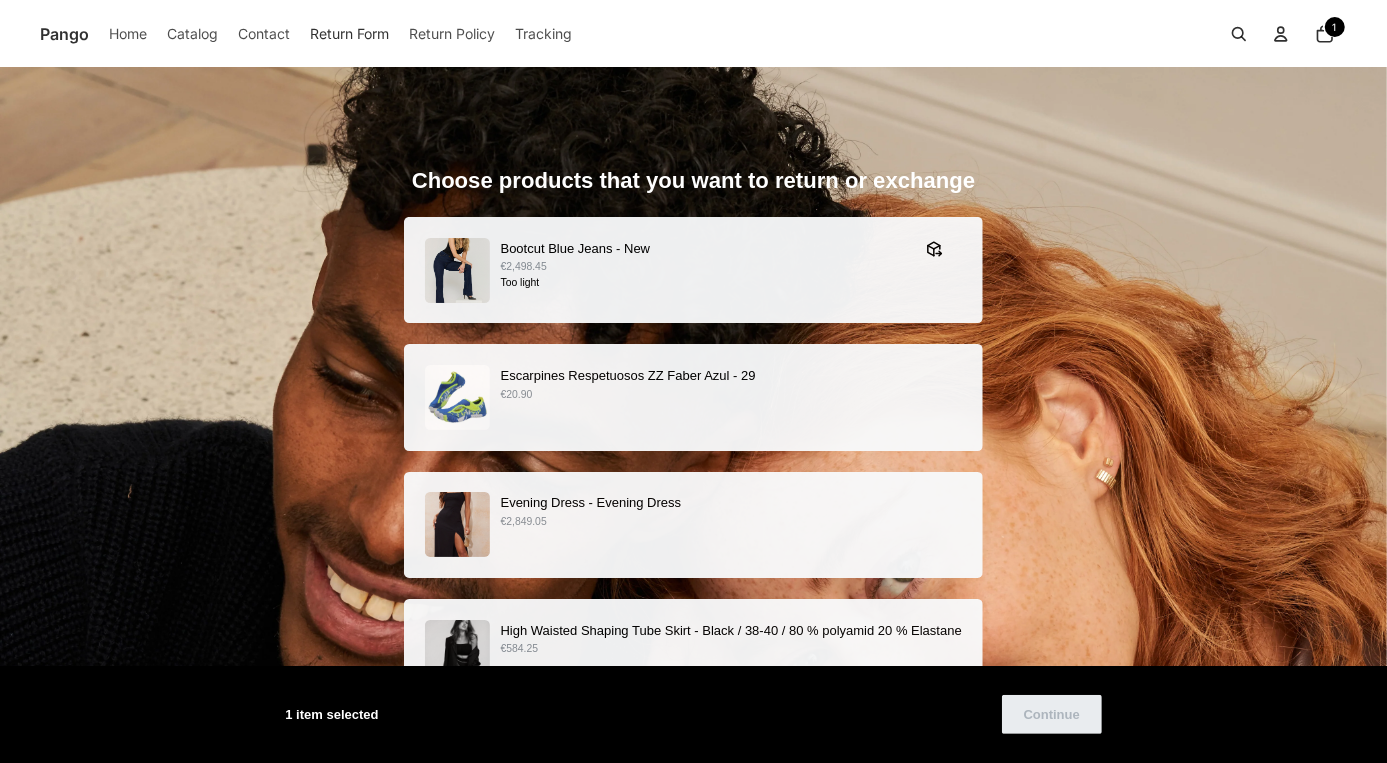 scroll, scrollTop: 304, scrollLeft: 0, axis: vertical 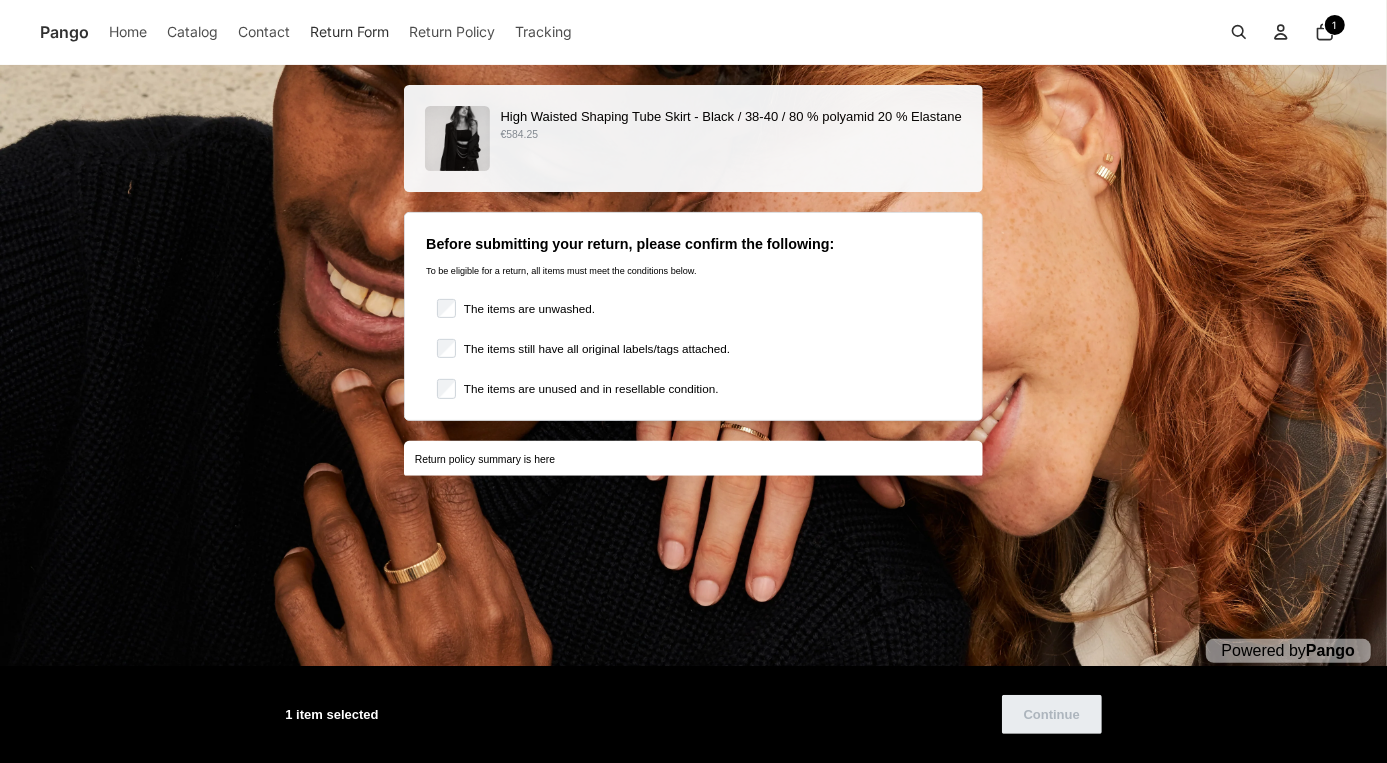 click on "The items are unwashed. The items still have all original labels/tags attached. The items are unused and in resellable condition." at bounding box center (699, 349) 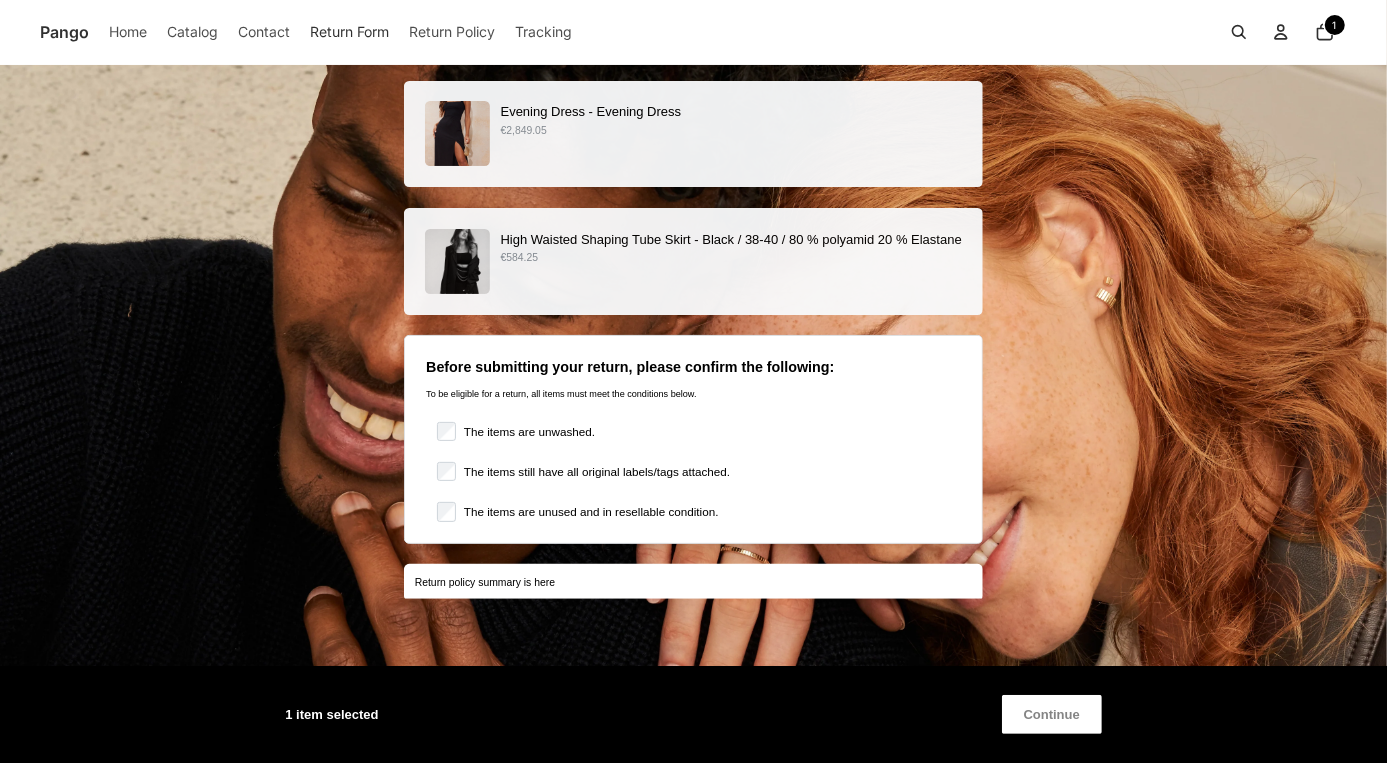 scroll, scrollTop: 272, scrollLeft: 0, axis: vertical 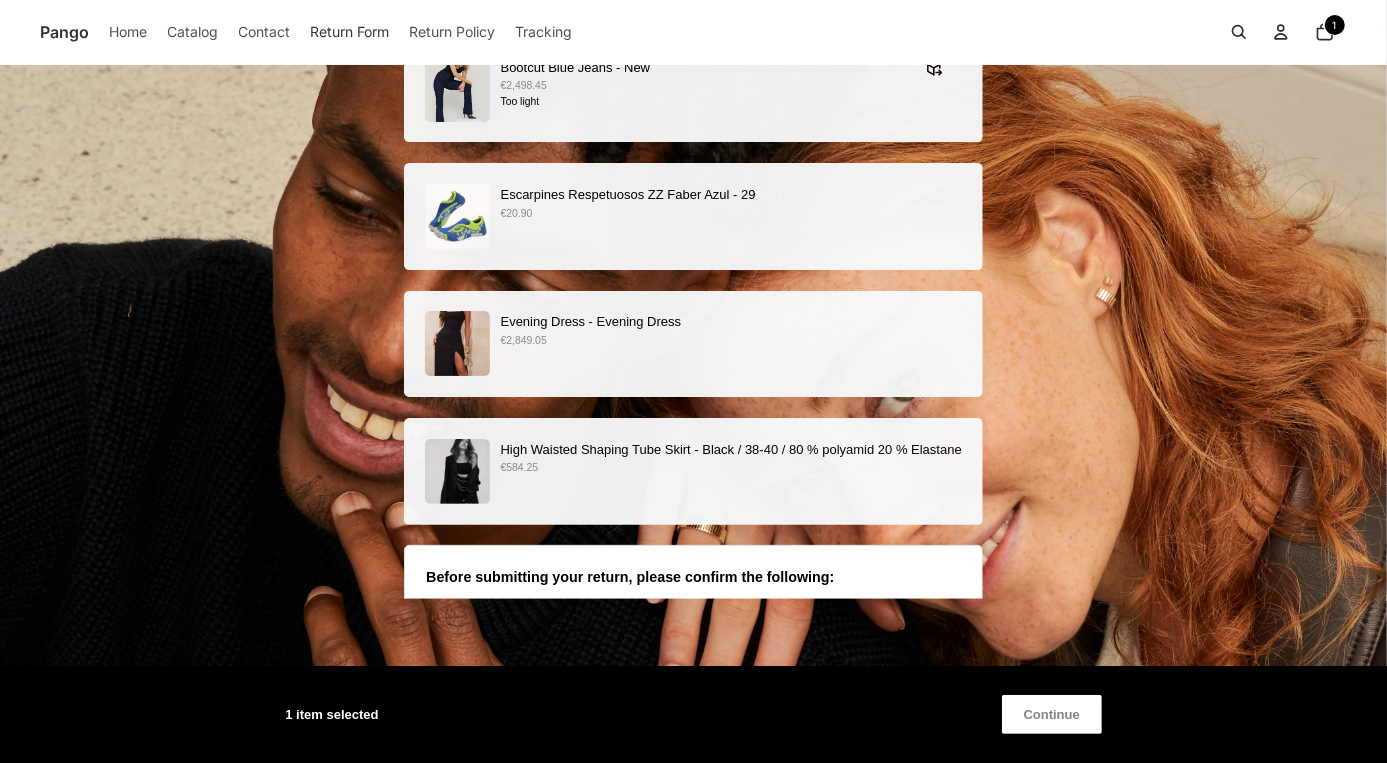 click on "Continue" at bounding box center [1052, 714] 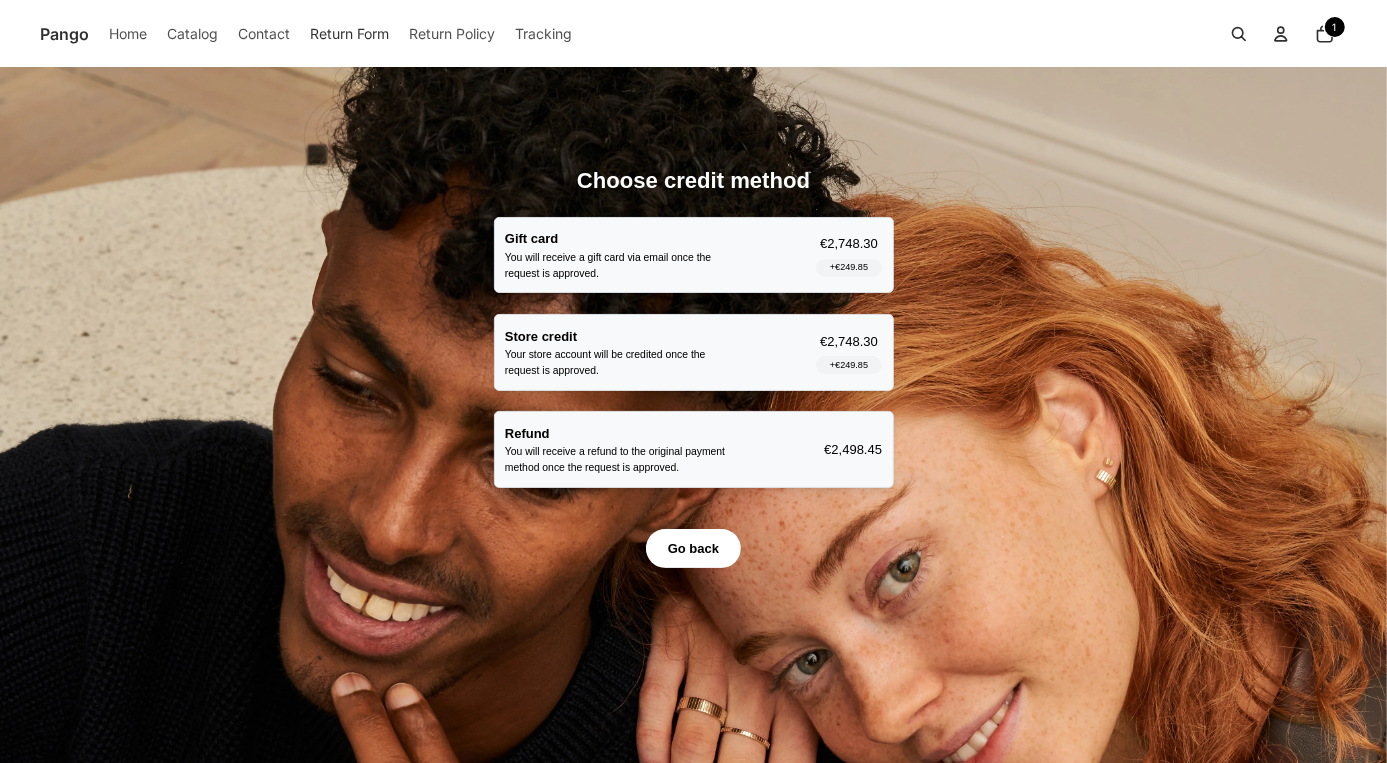 click on "Refund" at bounding box center [623, 433] 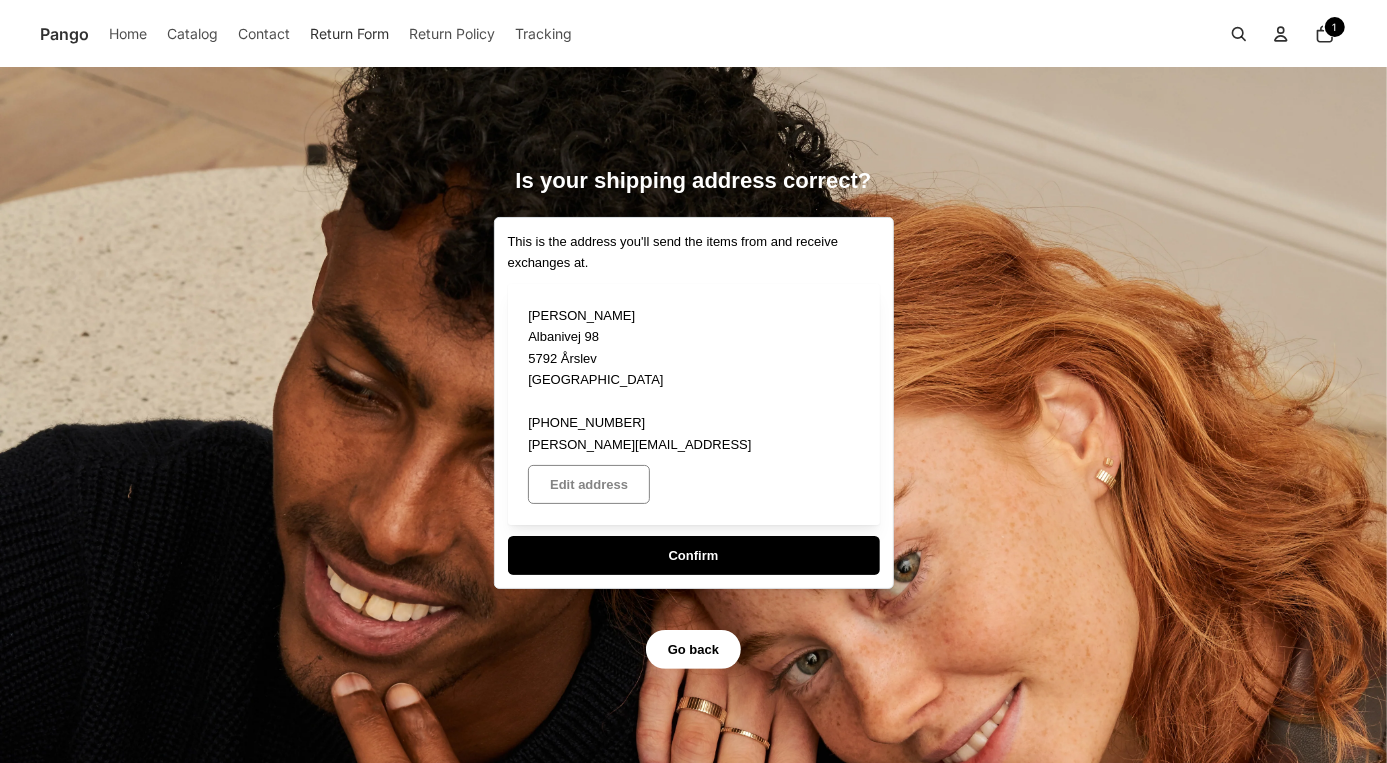 click on "Confirm" at bounding box center (693, 555) 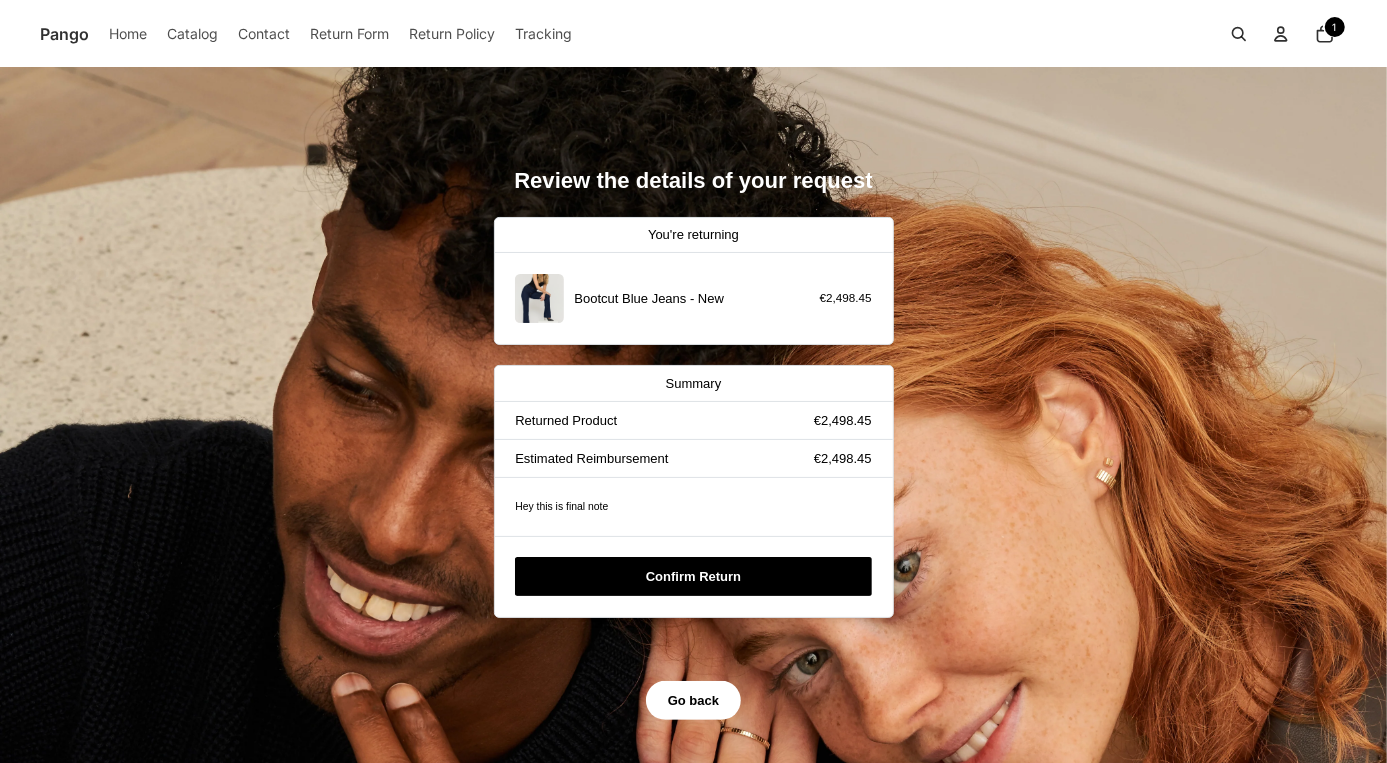 click on "Return Form" 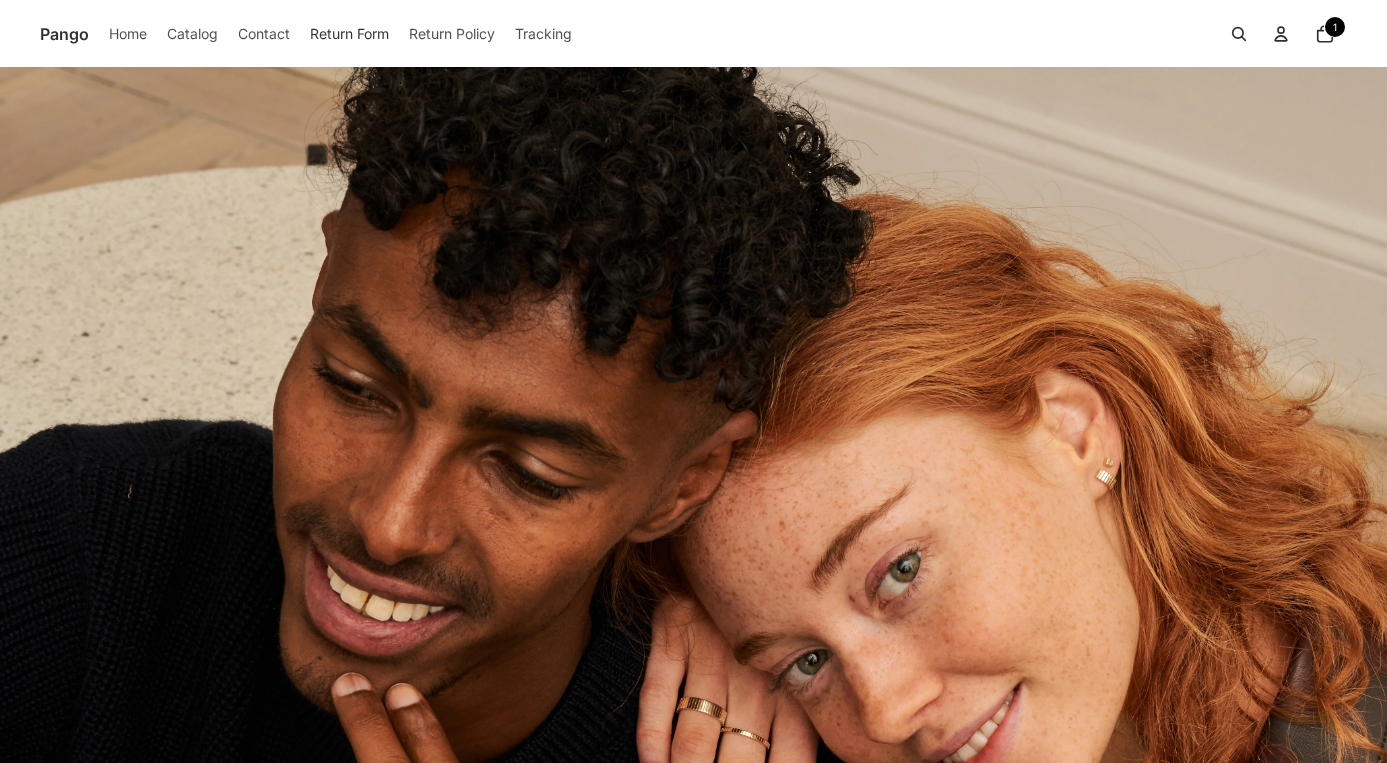 scroll, scrollTop: 0, scrollLeft: 0, axis: both 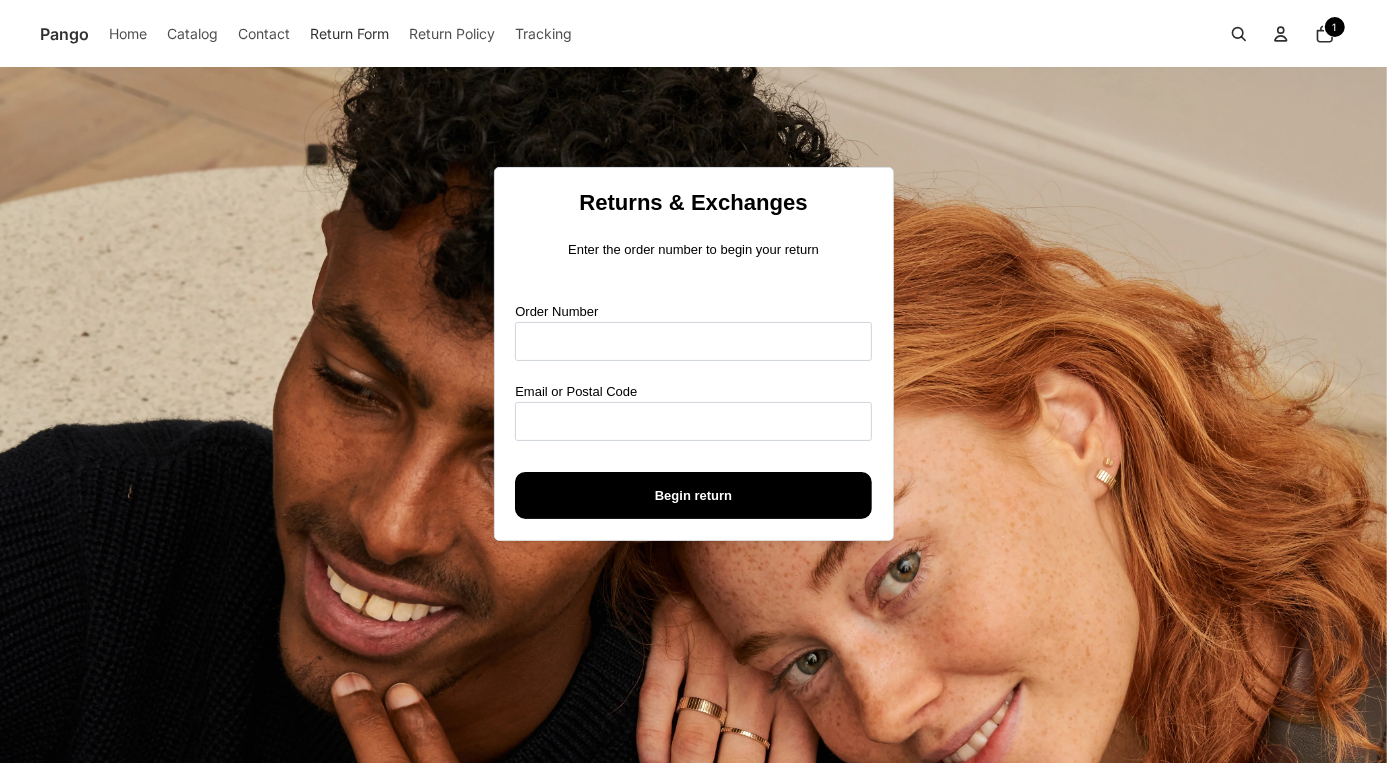 click on "Order Number" at bounding box center [693, 331] 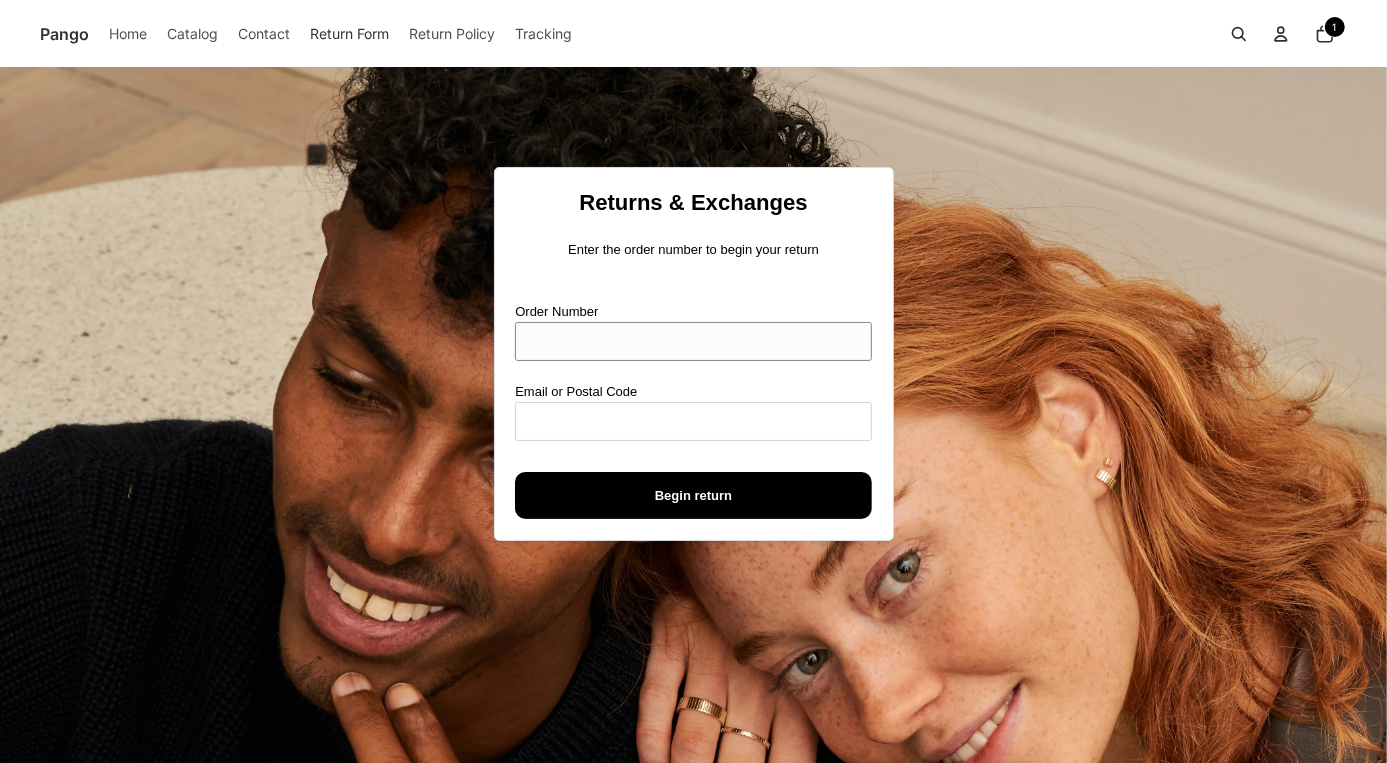 drag, startPoint x: 622, startPoint y: 331, endPoint x: 620, endPoint y: 341, distance: 10.198039 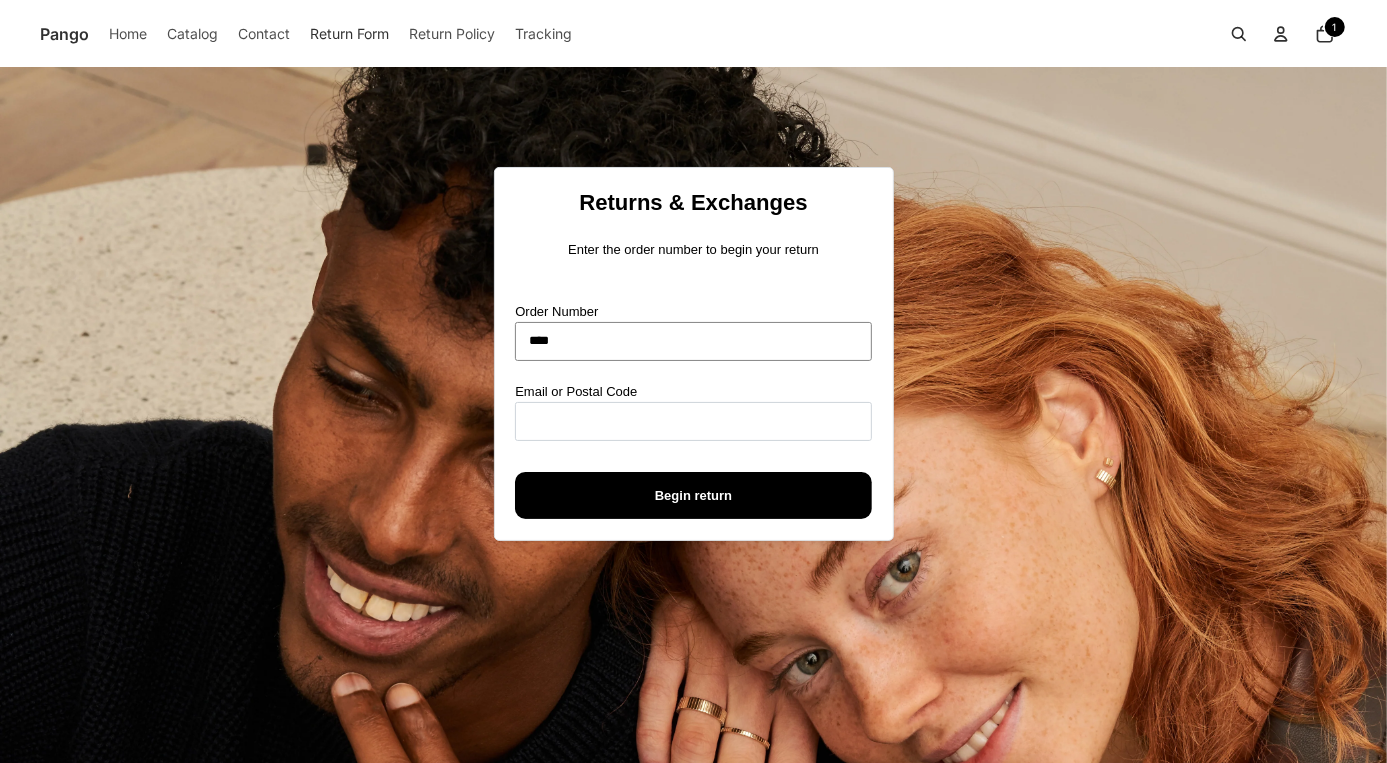 type on "****" 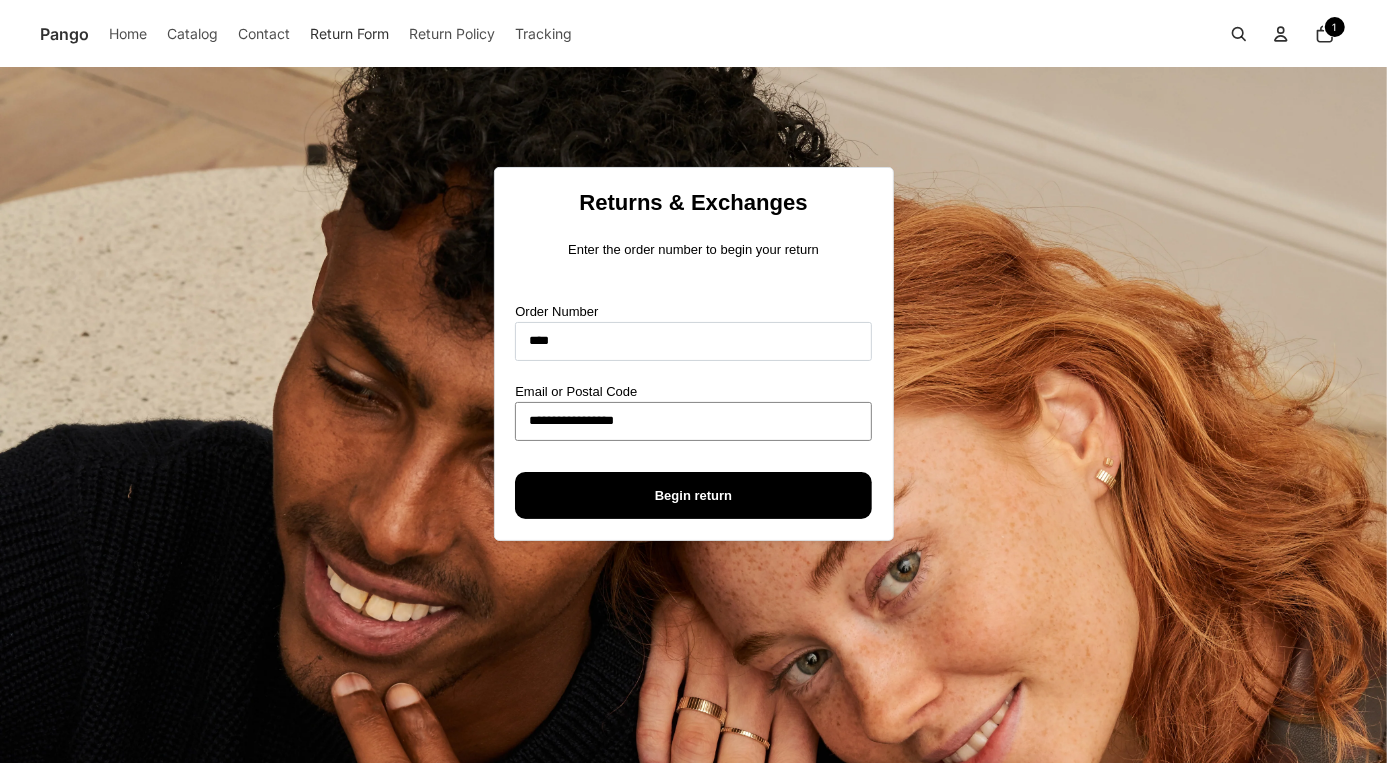 type on "**********" 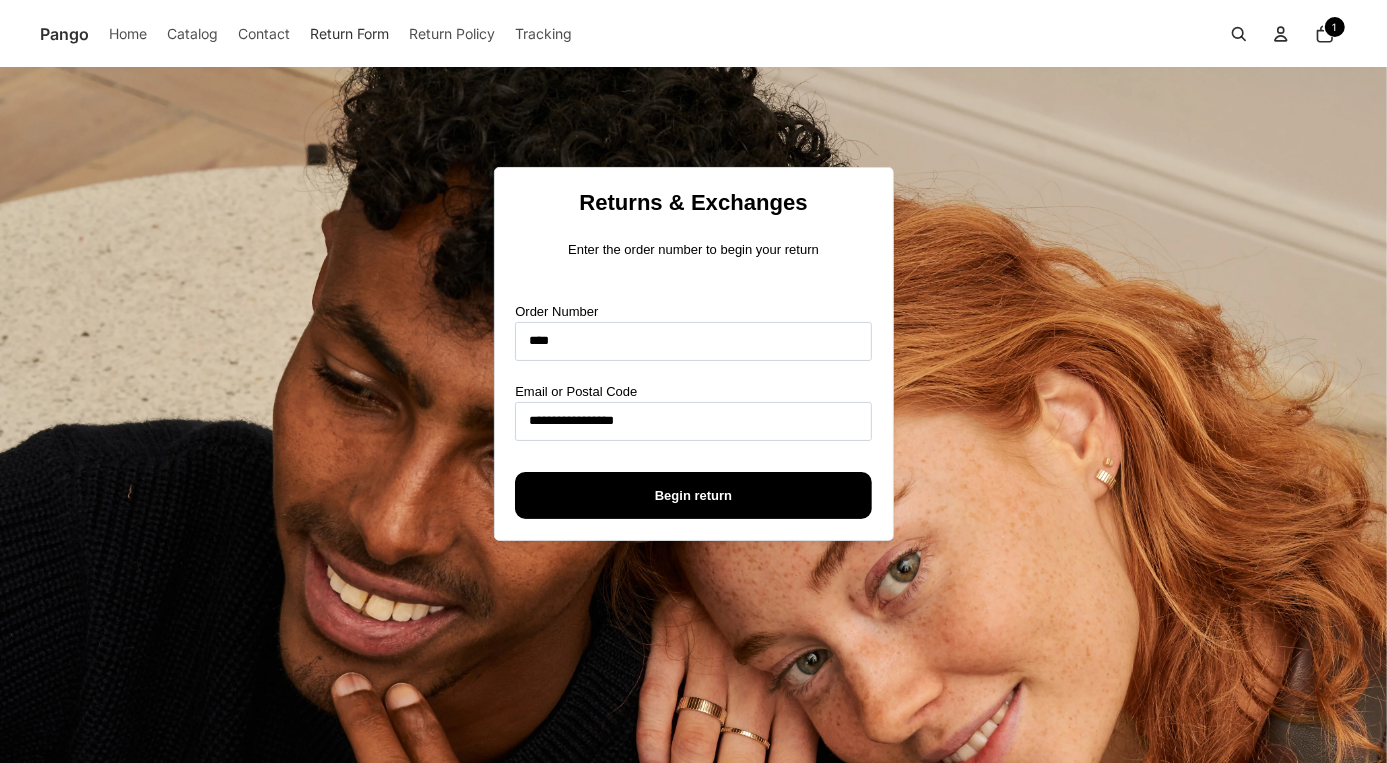 click on "Begin return" at bounding box center (693, 495) 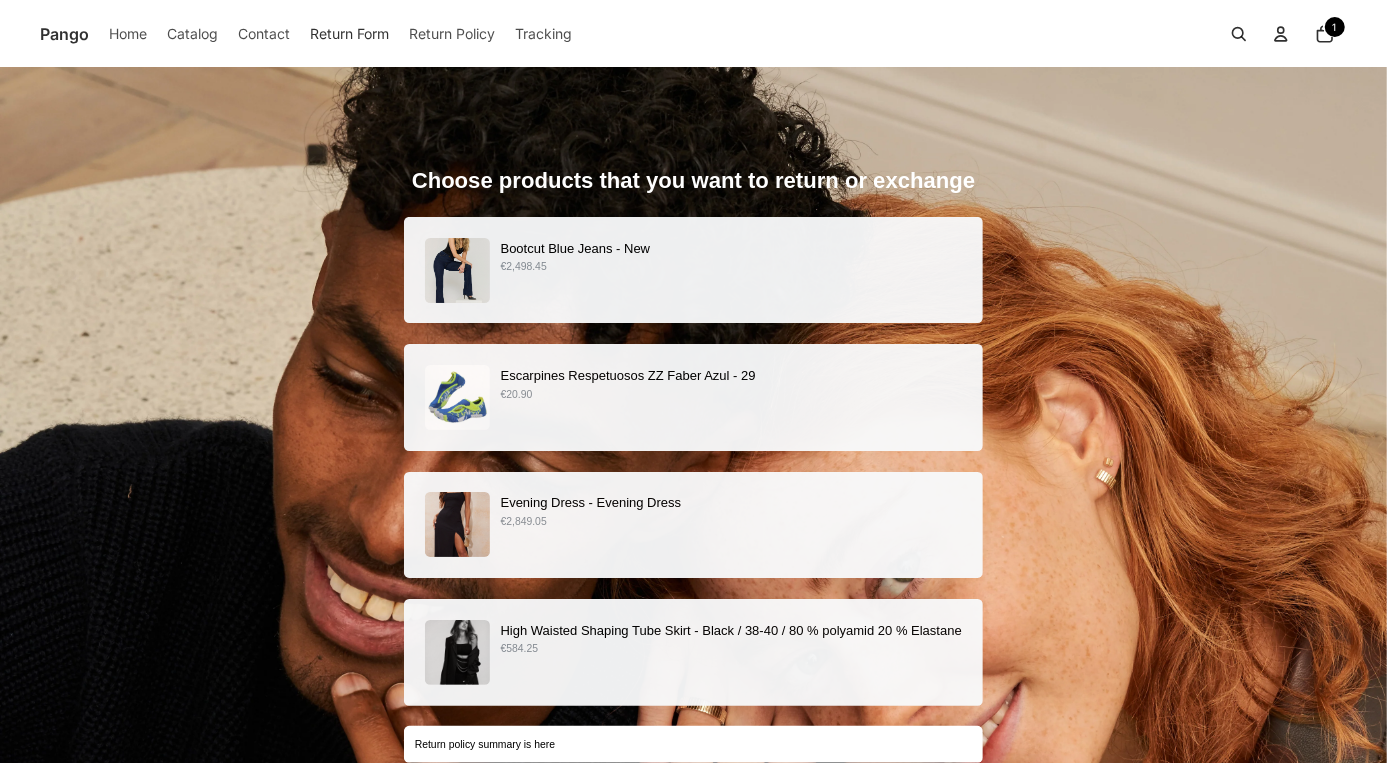 click on "Bootcut Blue Jeans - New €2,498.45" at bounding box center [693, 270] 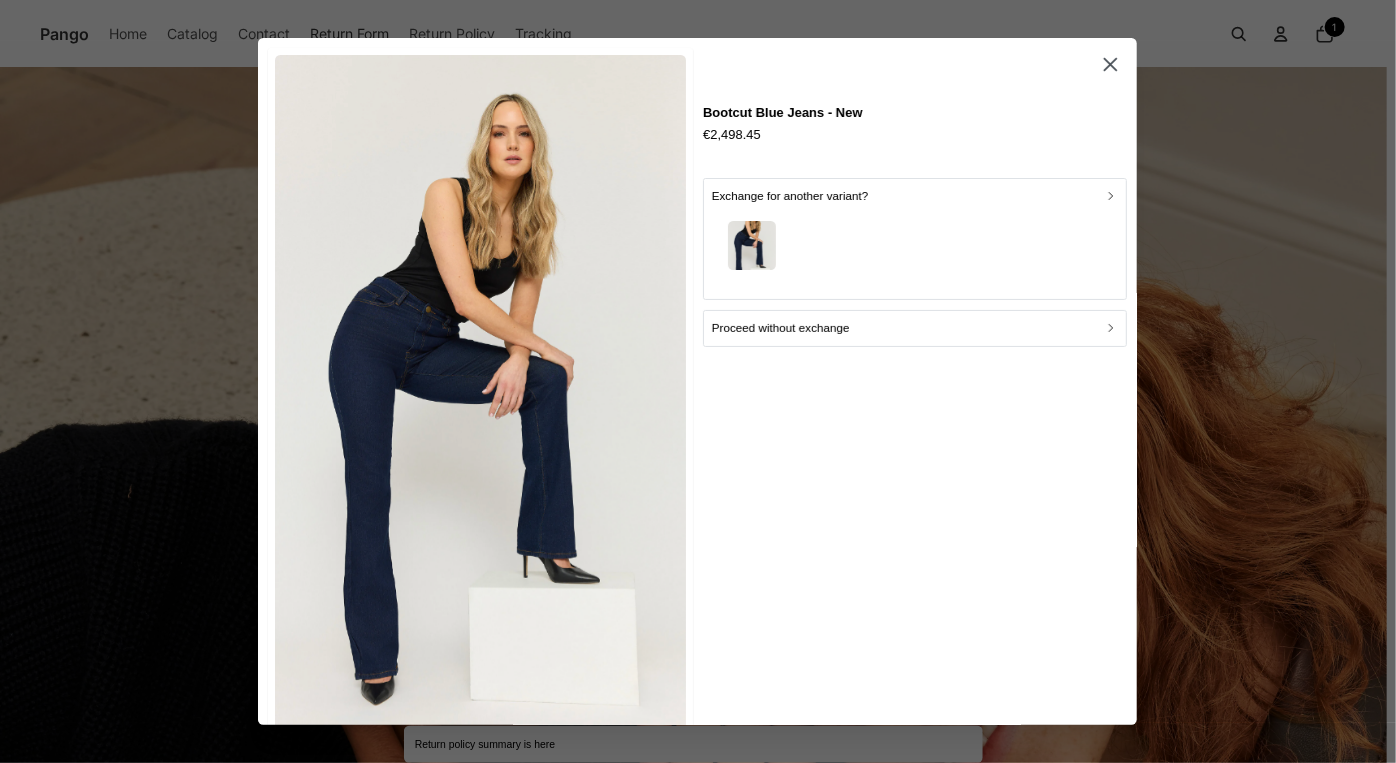 click at bounding box center (915, 248) 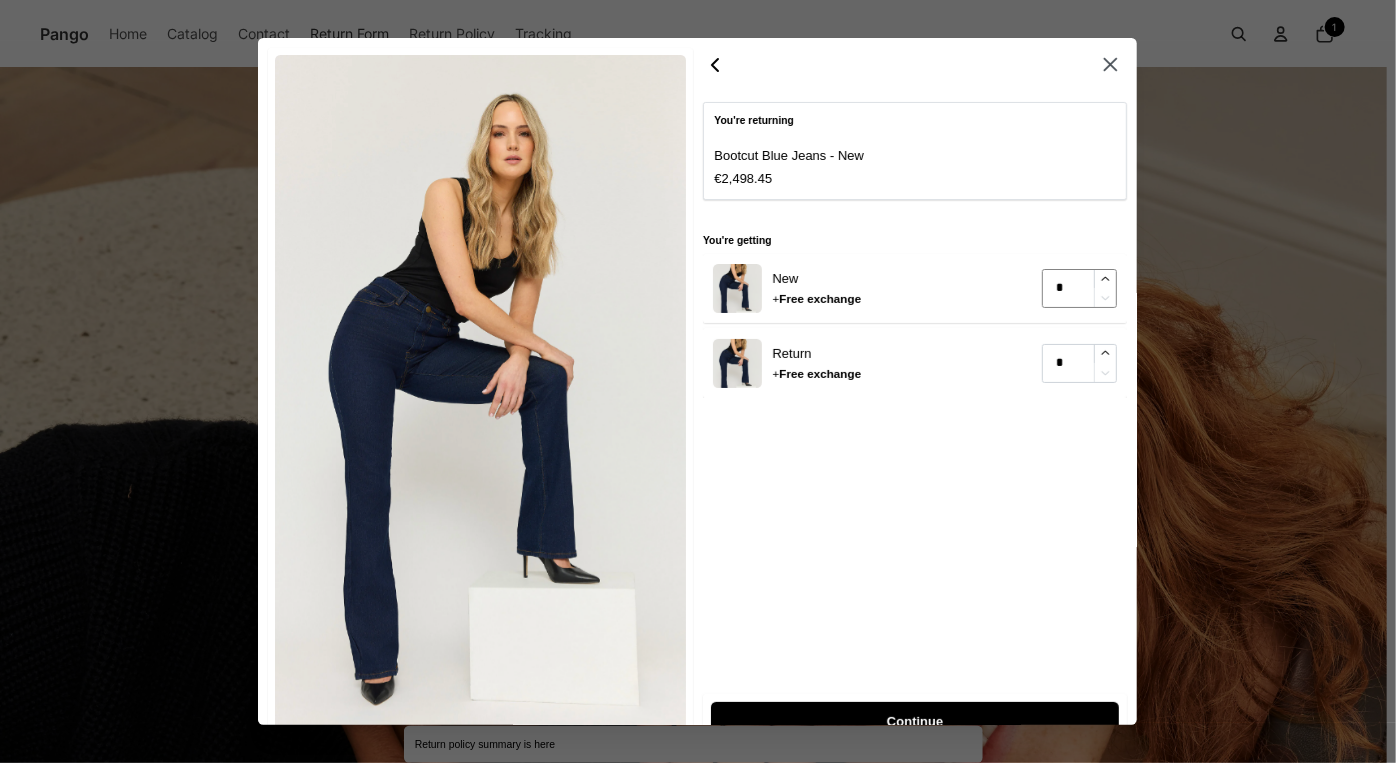 click at bounding box center [1105, 279] 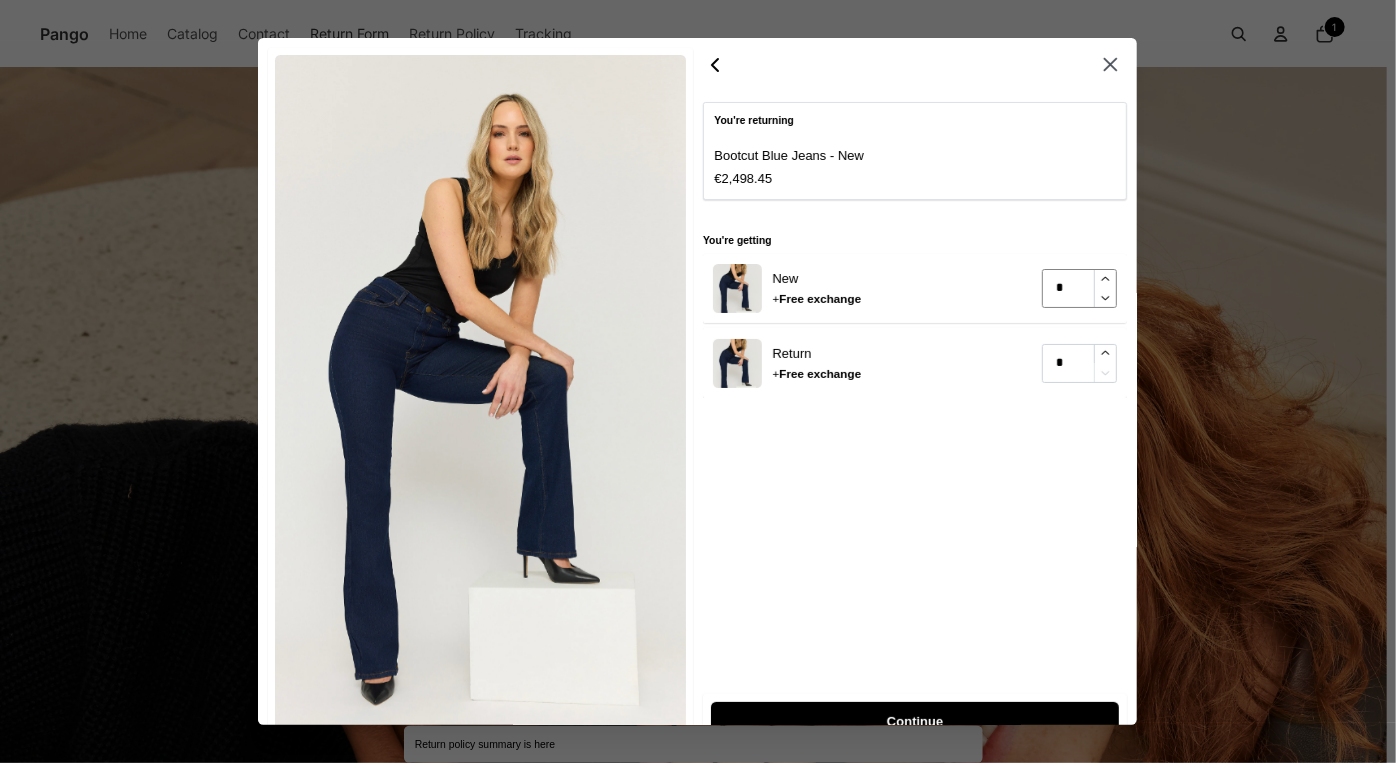 type on "*" 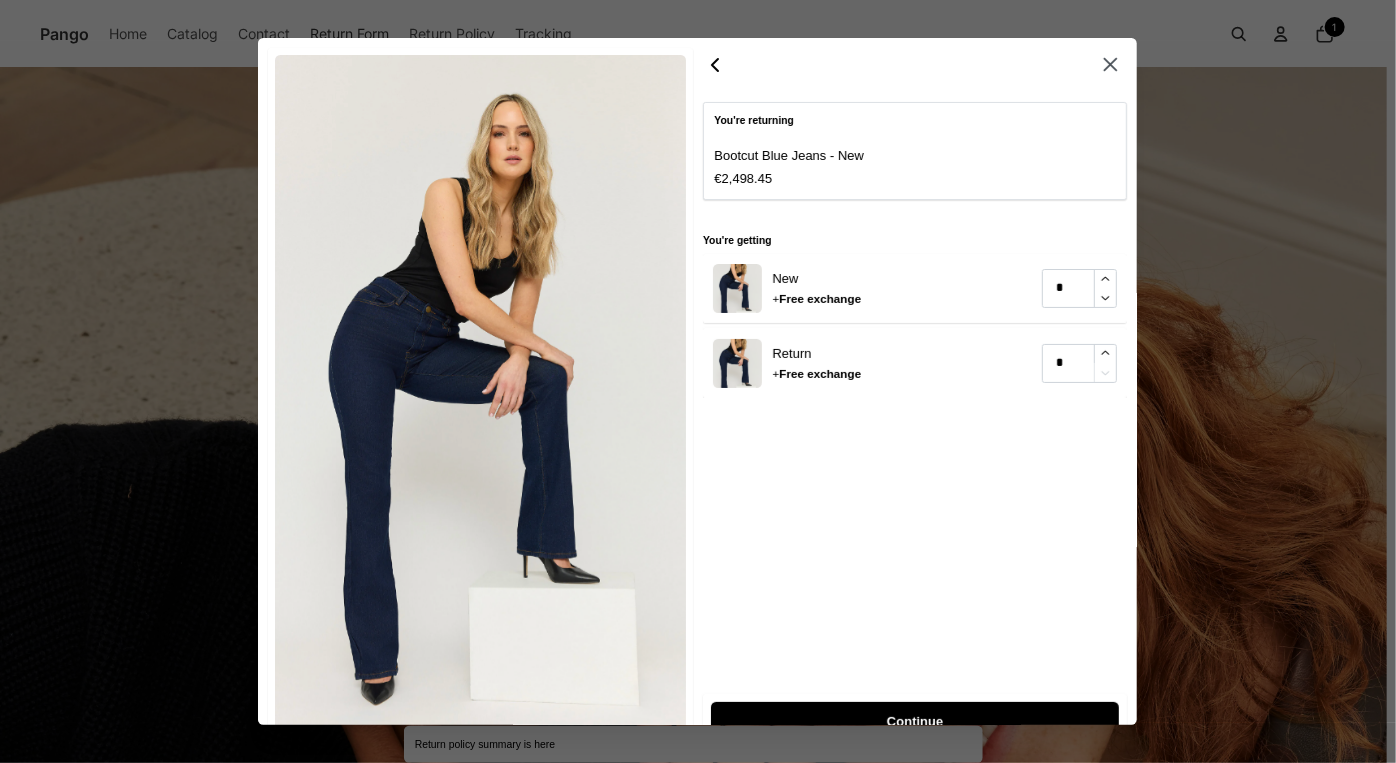 click on "Continue" at bounding box center [915, 721] 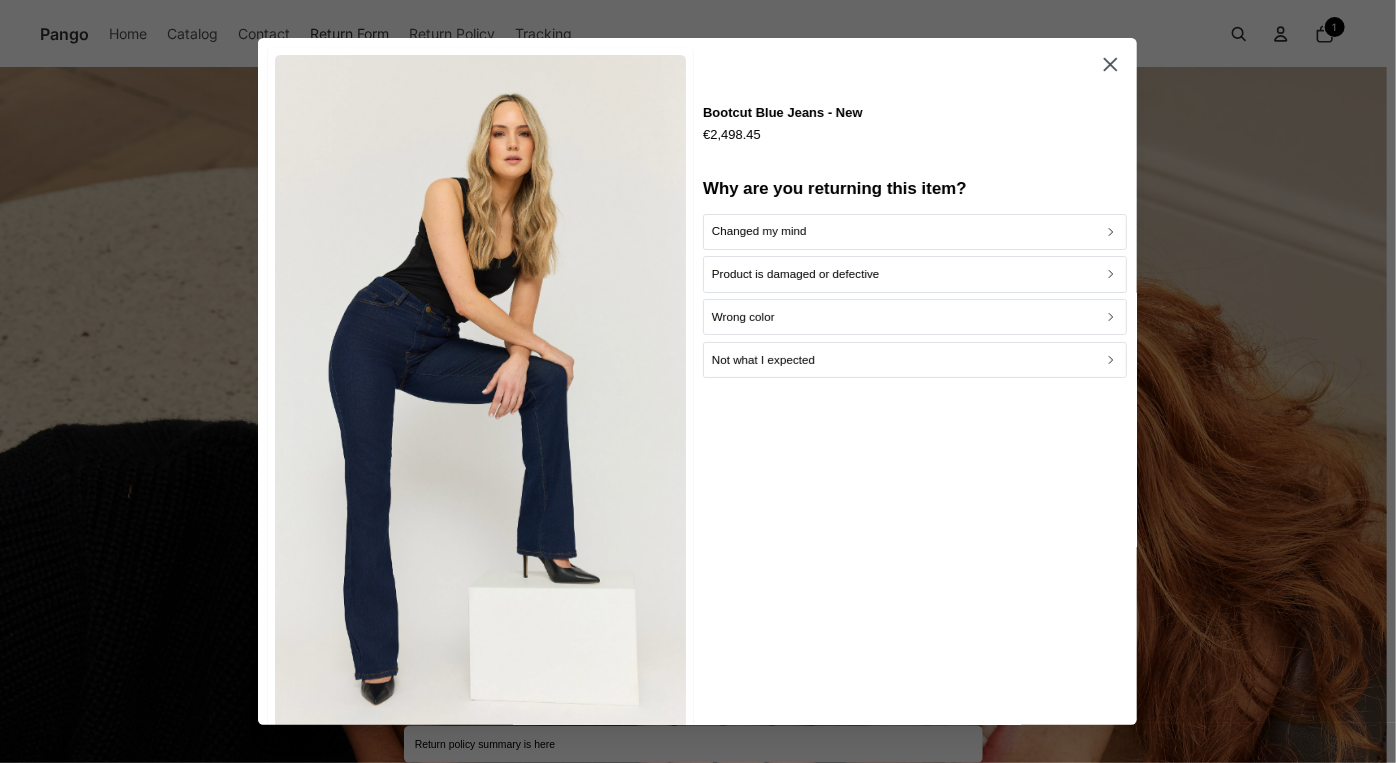 click on "Changed my mind" at bounding box center [915, 231] 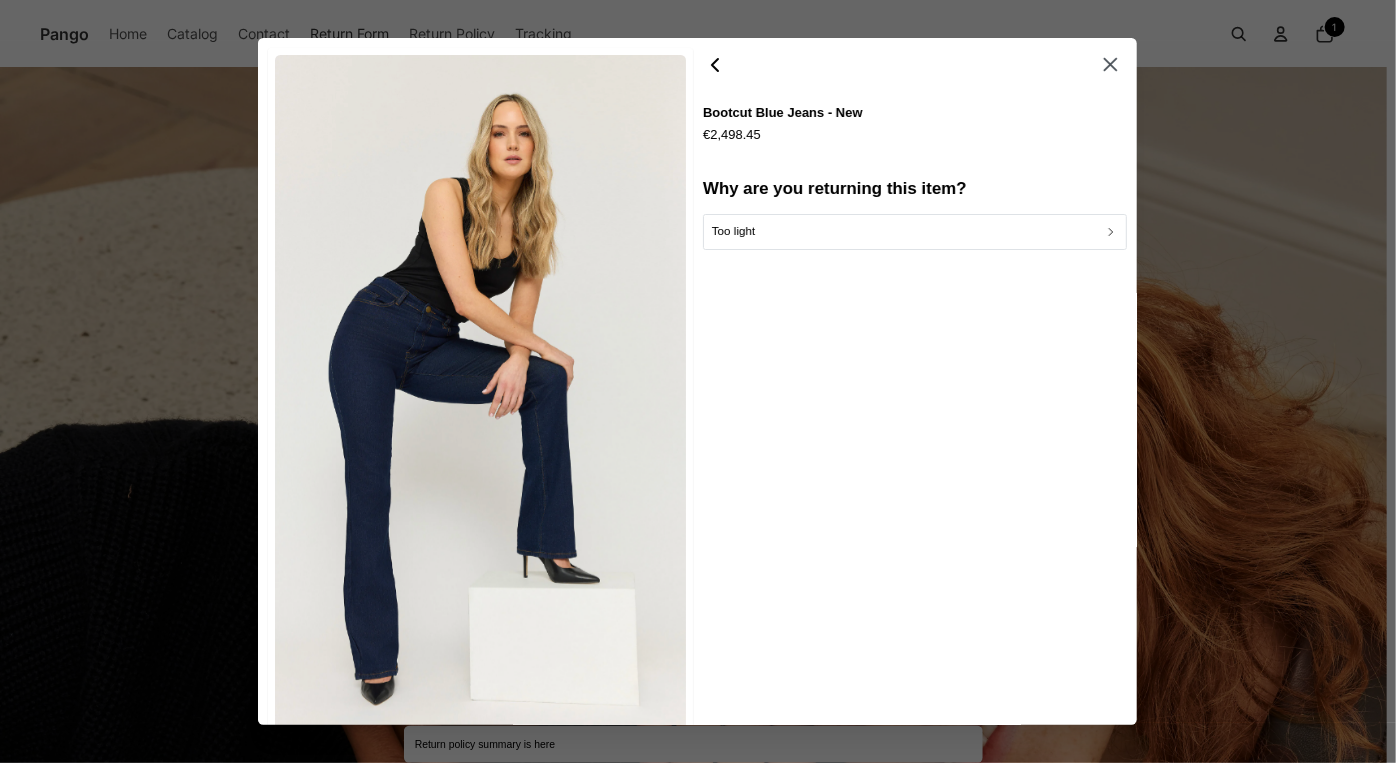 click on "Too light" at bounding box center (915, 231) 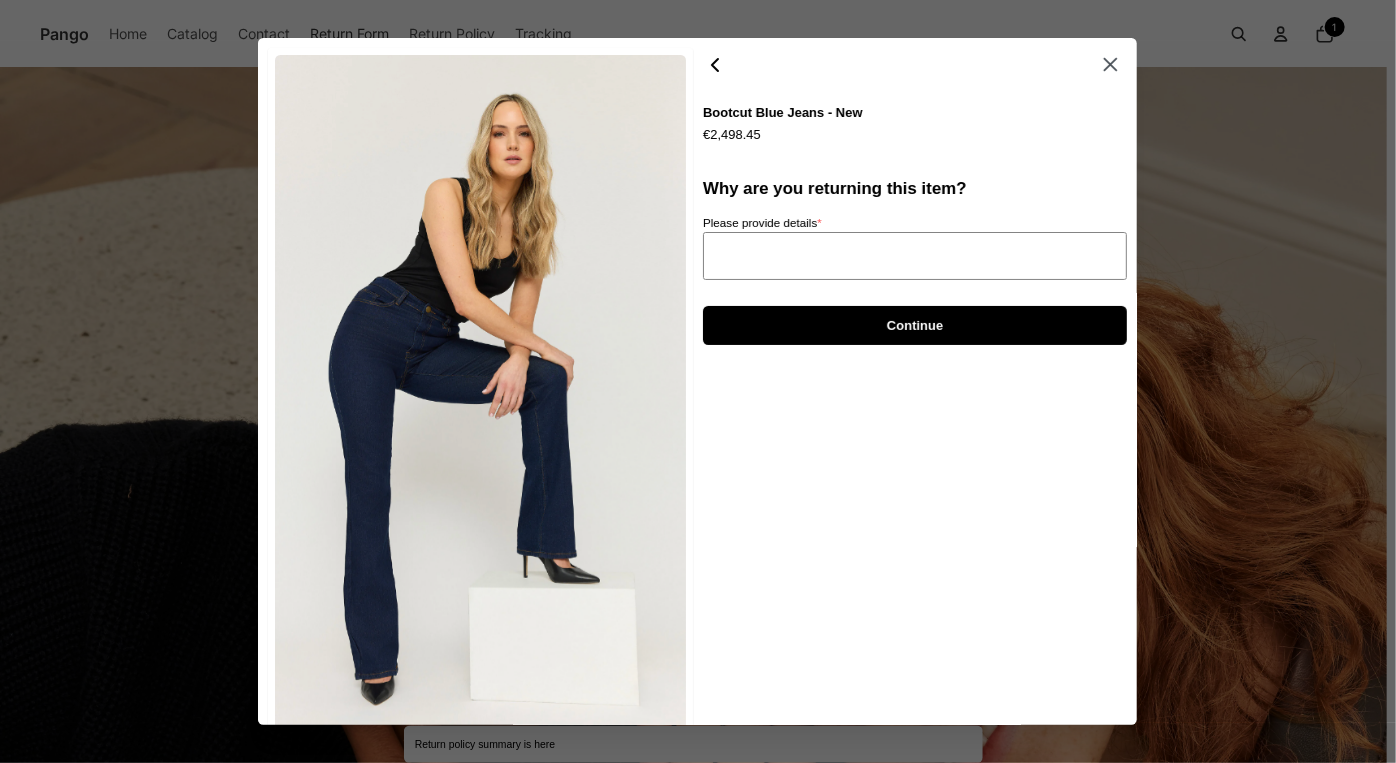 click on "Please provide details  *" at bounding box center [915, 256] 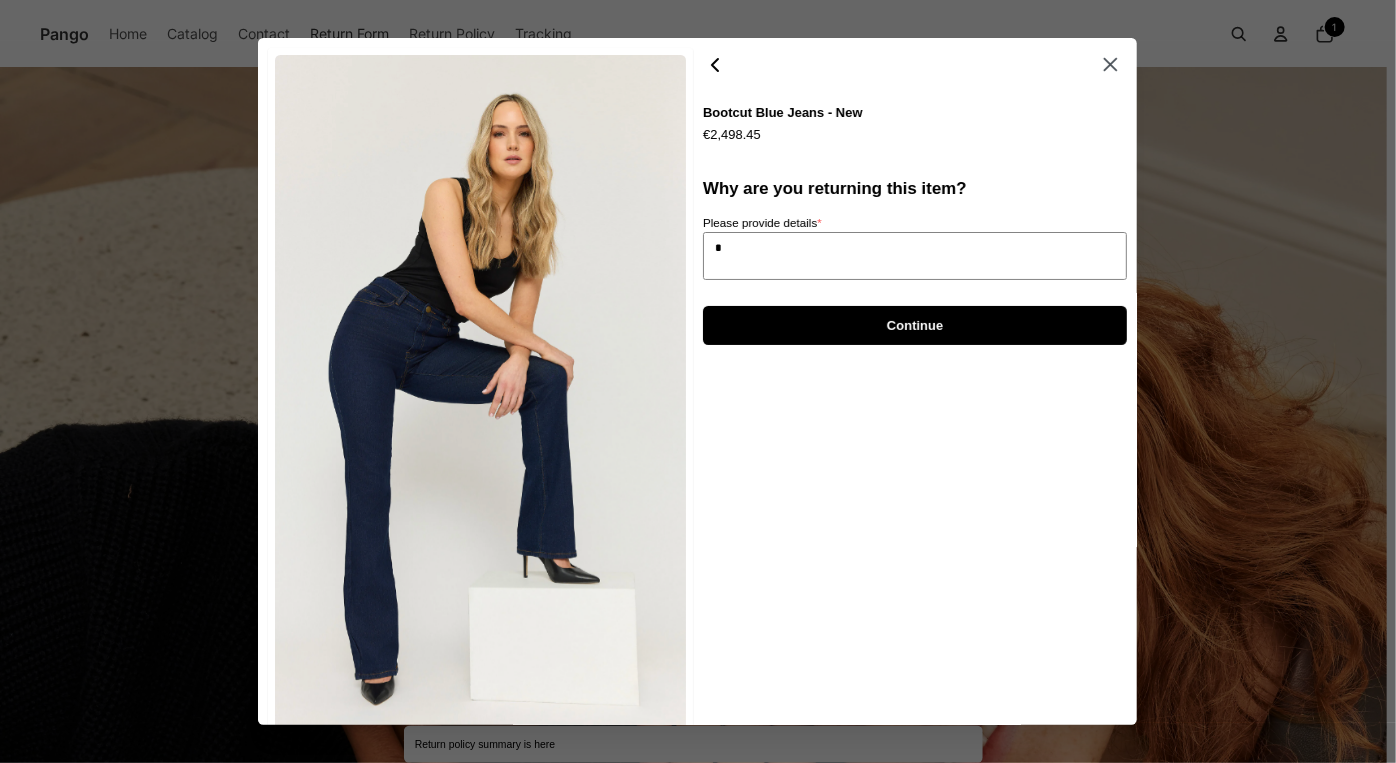 type on "*" 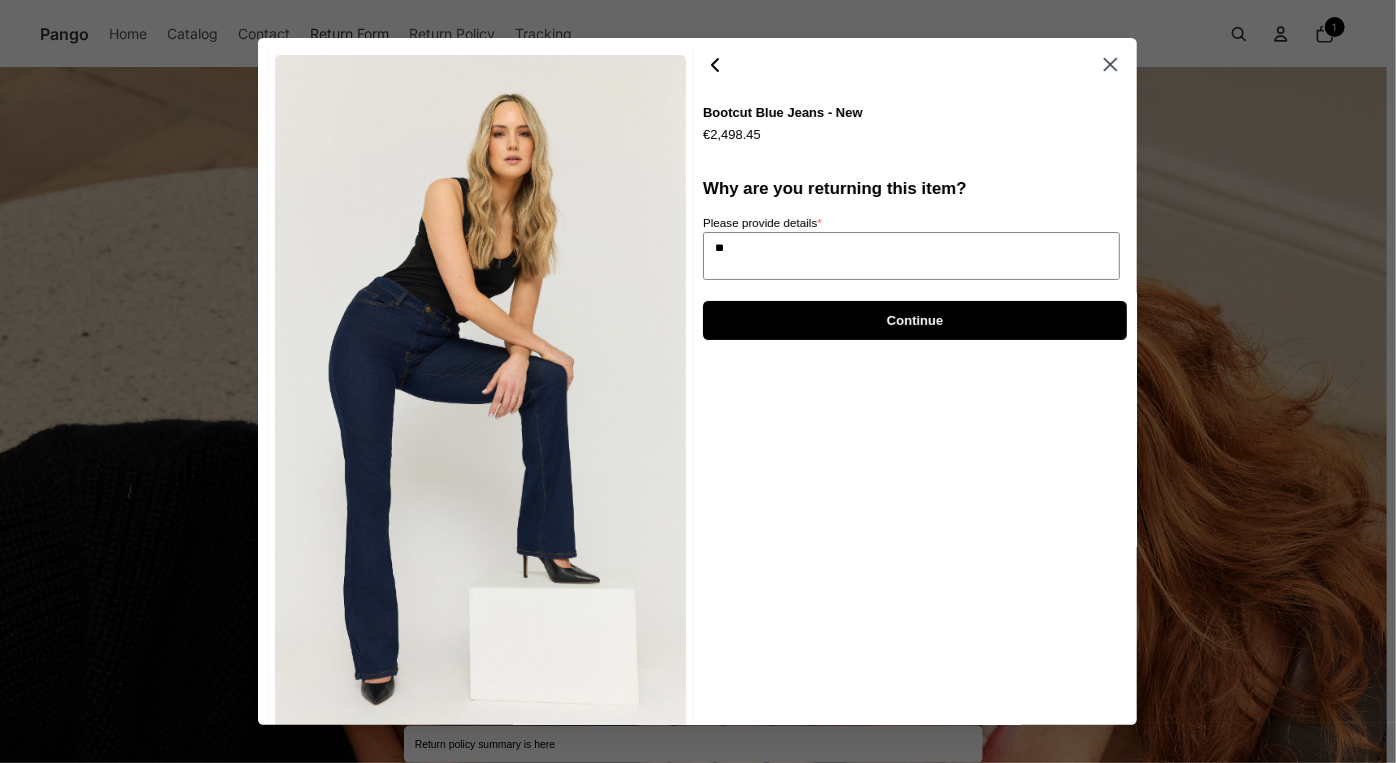 type on "*" 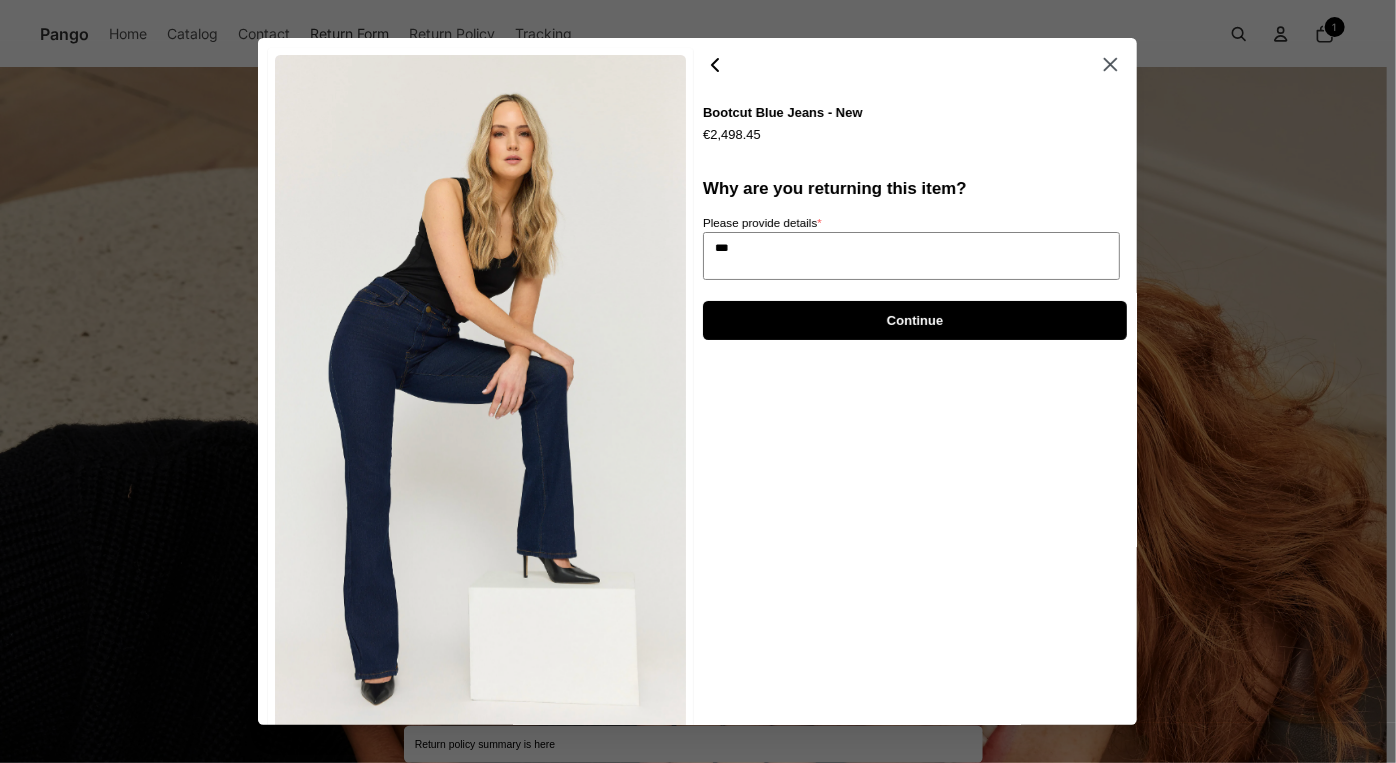 type on "*" 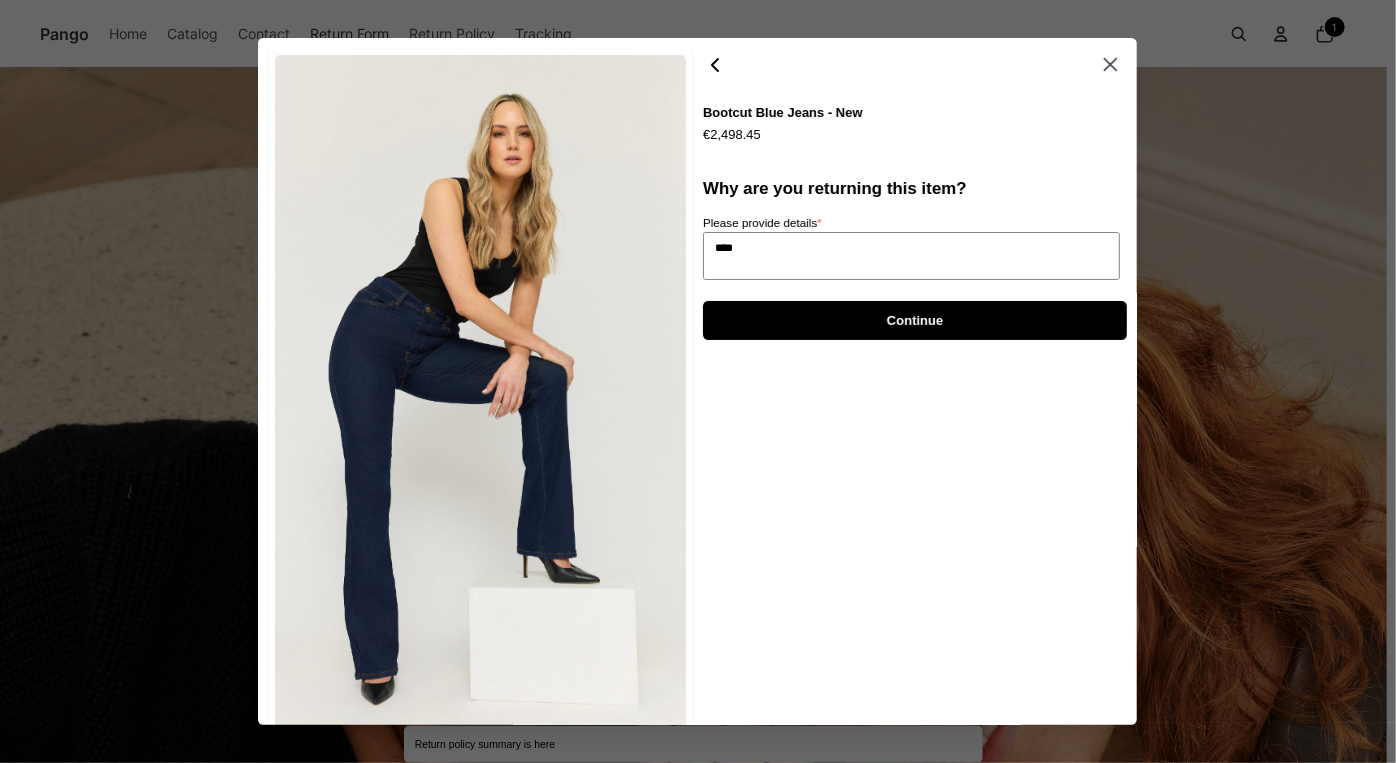 type on "*" 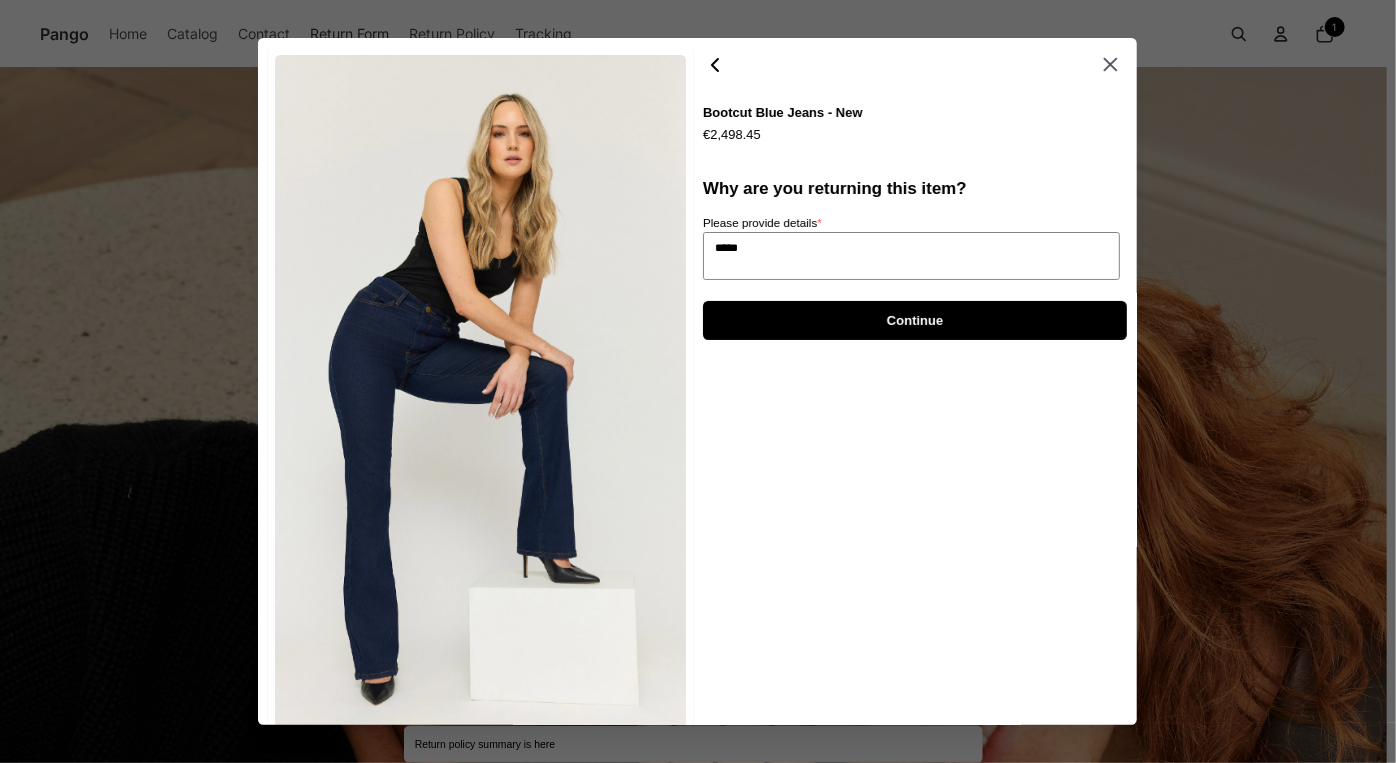 type on "*" 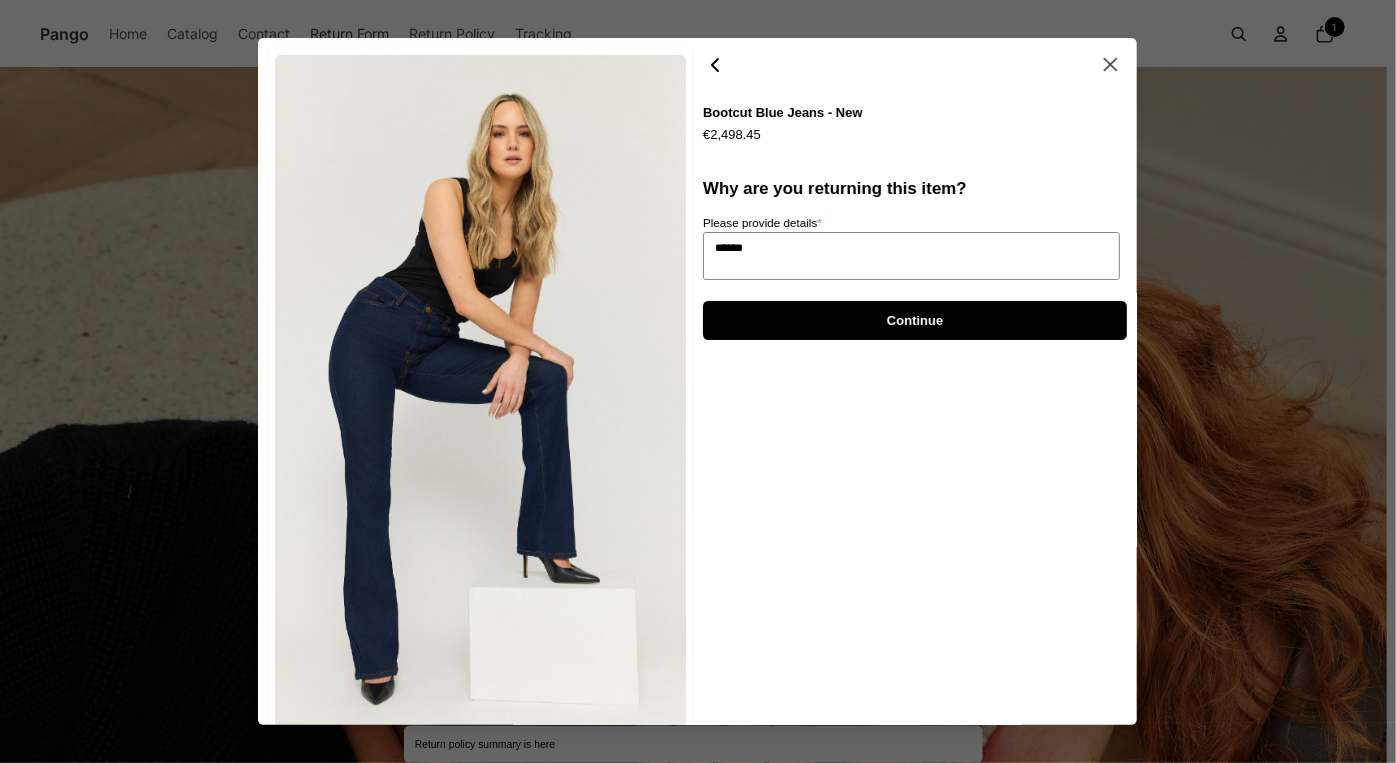 type on "*" 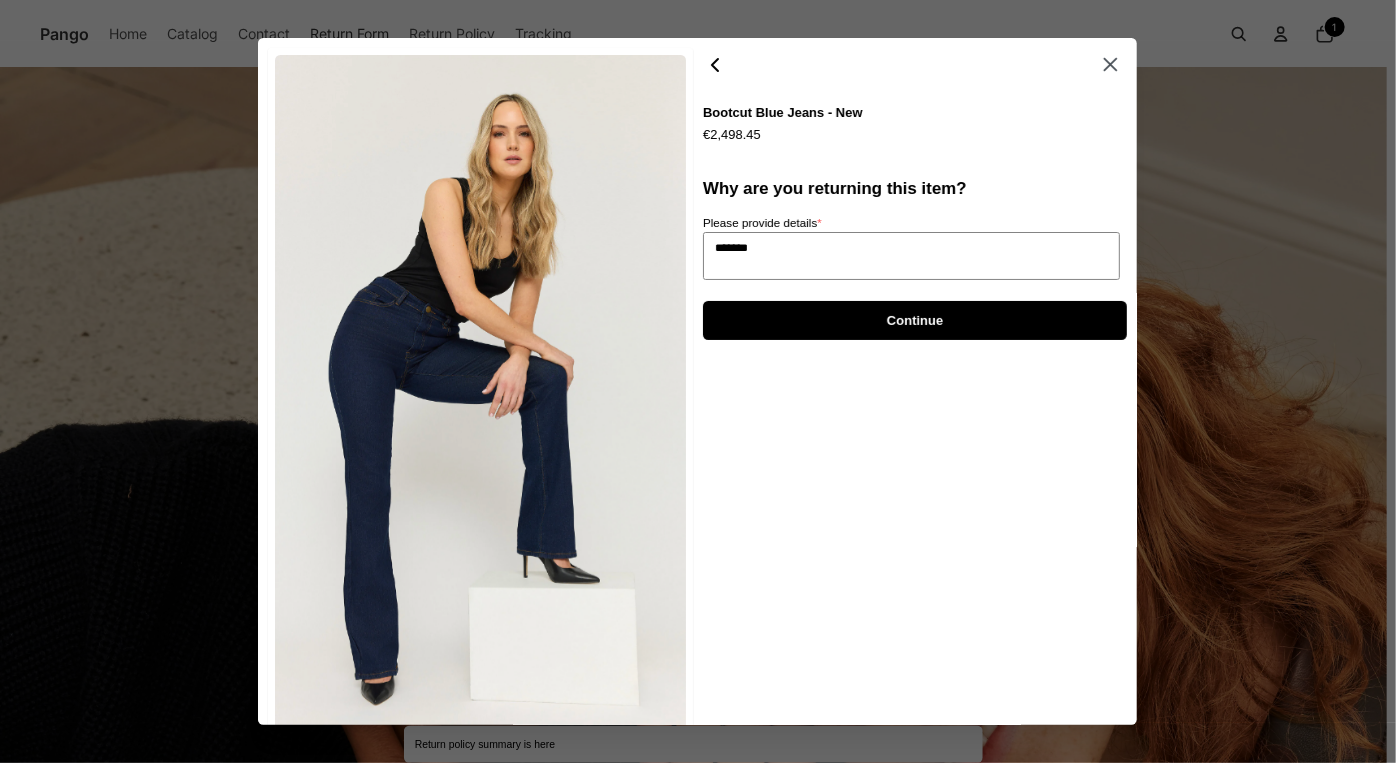 type on "********" 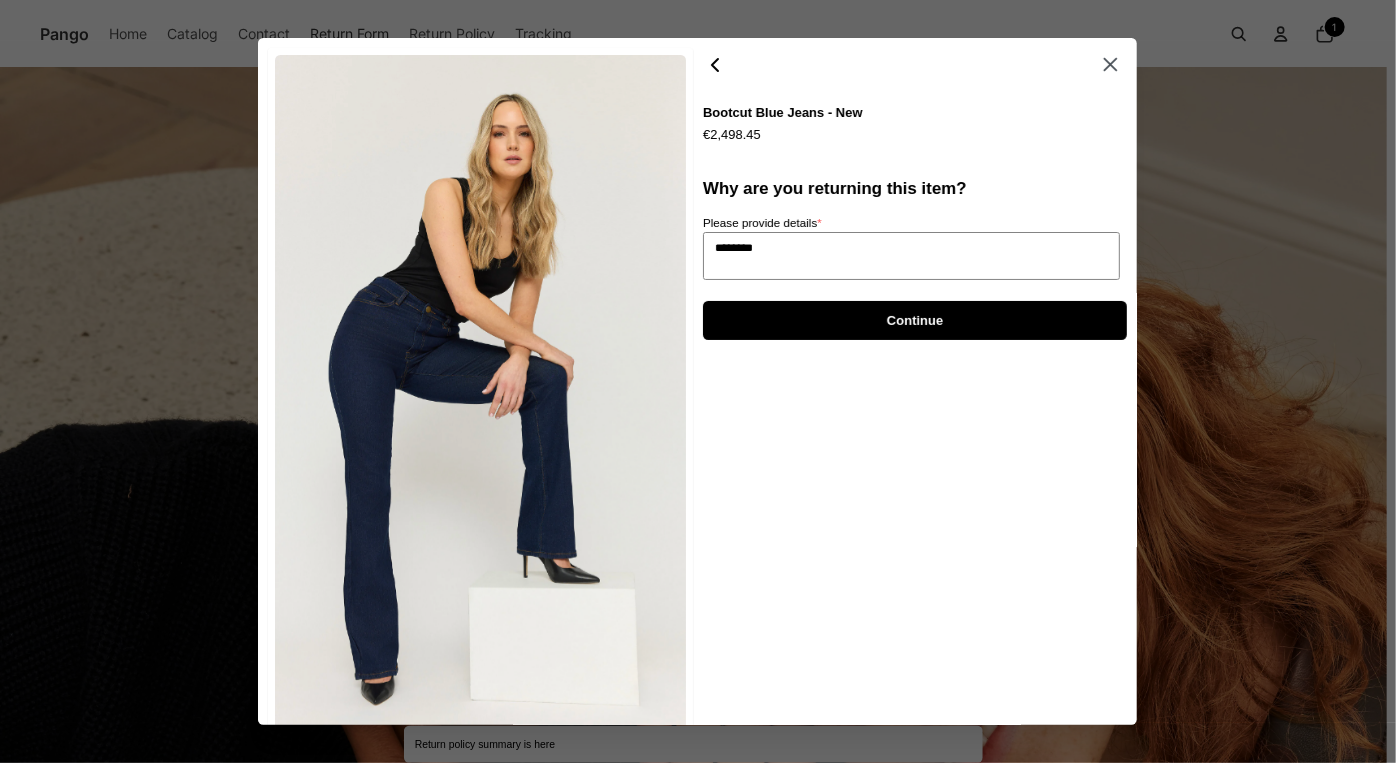type on "*" 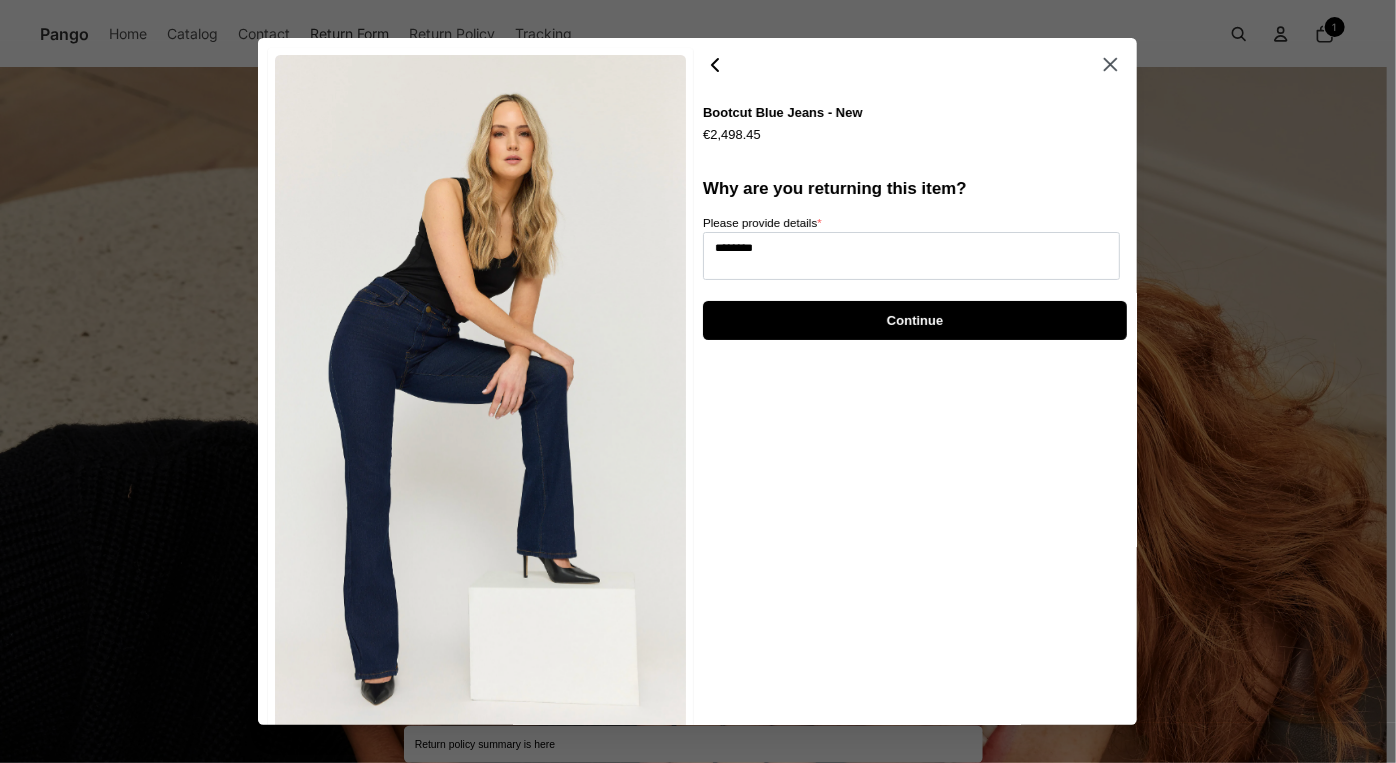 click on "Continue" at bounding box center [915, 320] 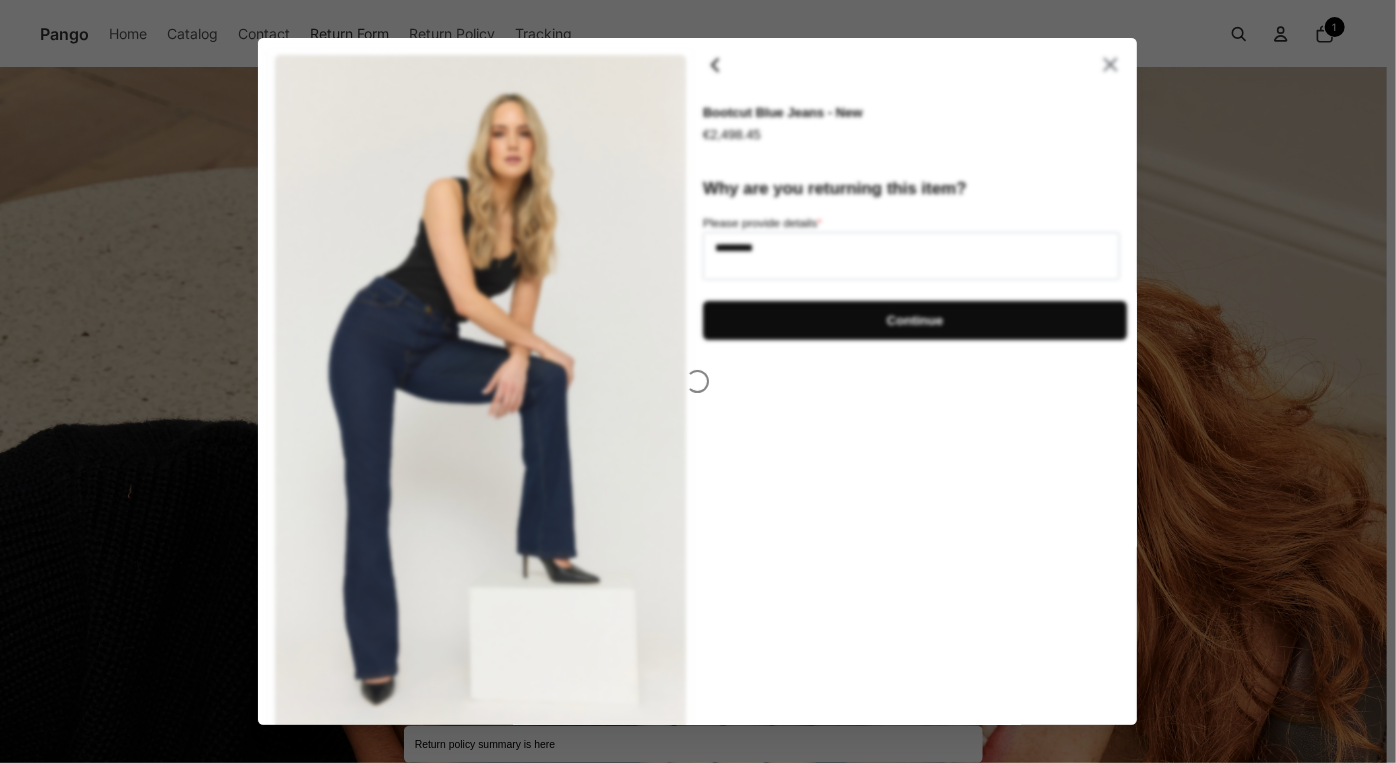 type on "*" 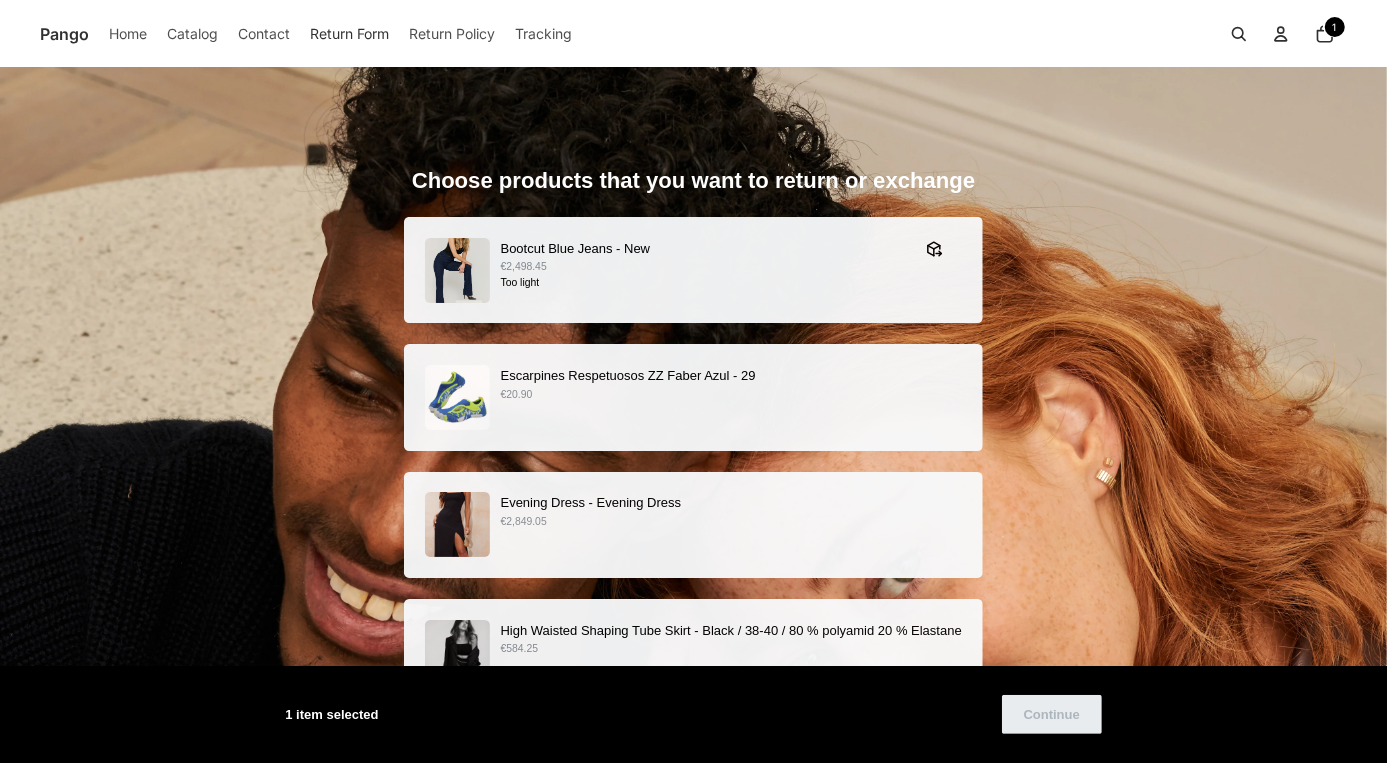 click on "Evening Dress - Evening Dress €2,849.05" at bounding box center [693, 524] 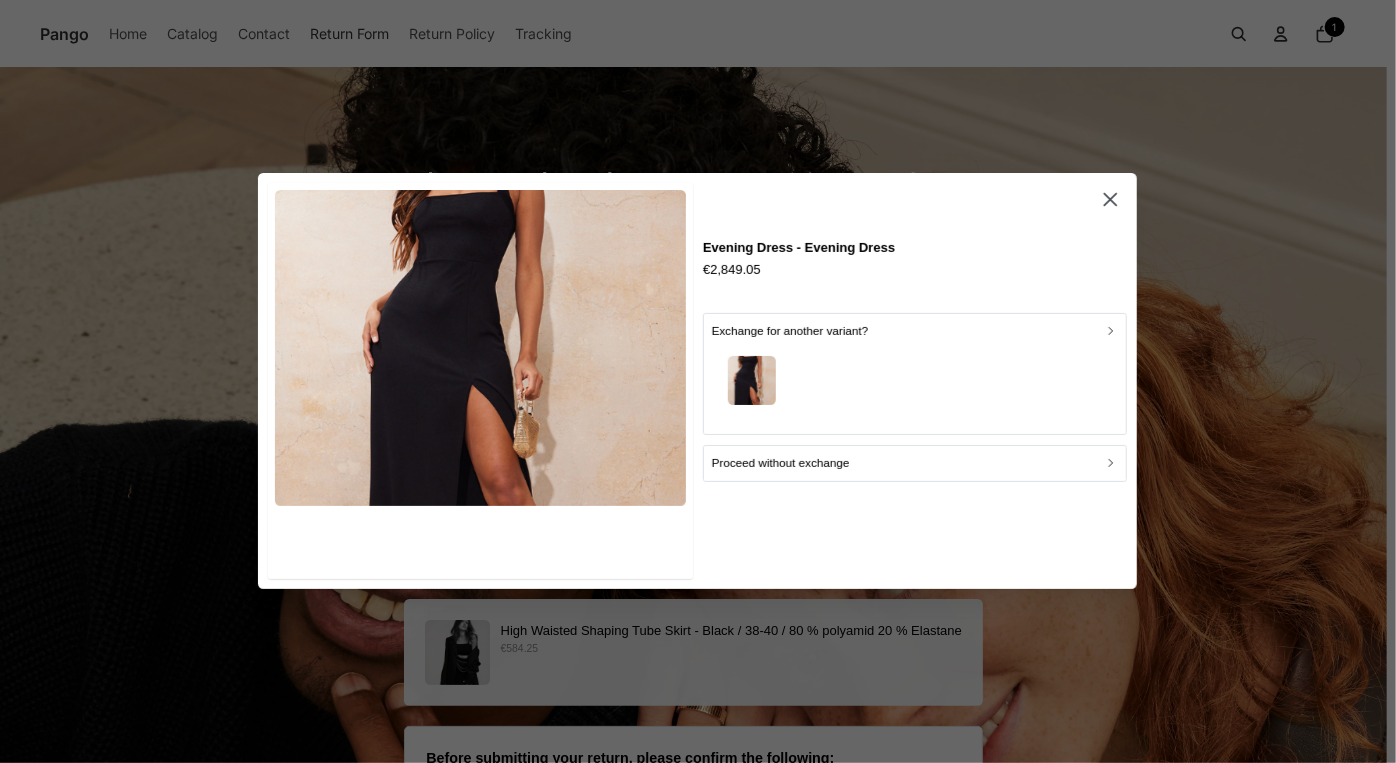 click at bounding box center [915, 383] 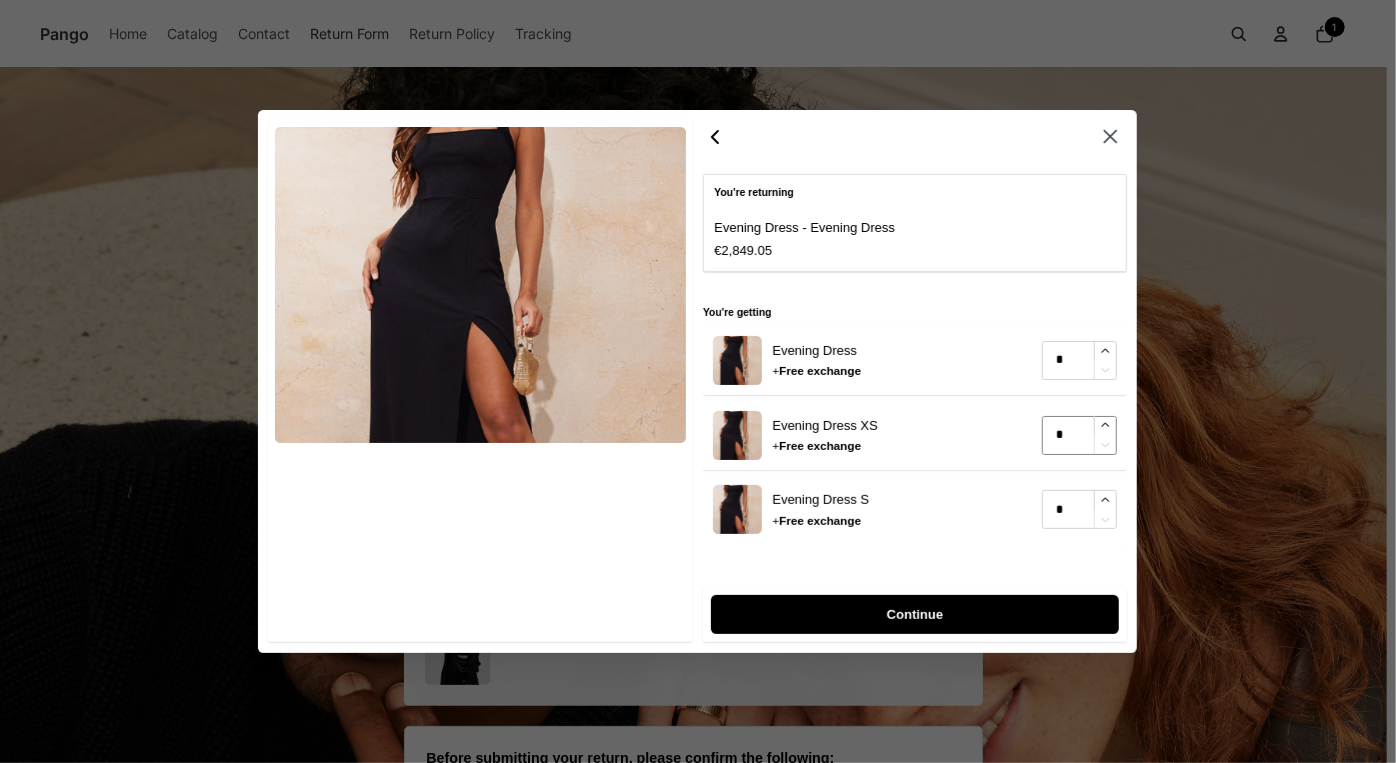 type on "*" 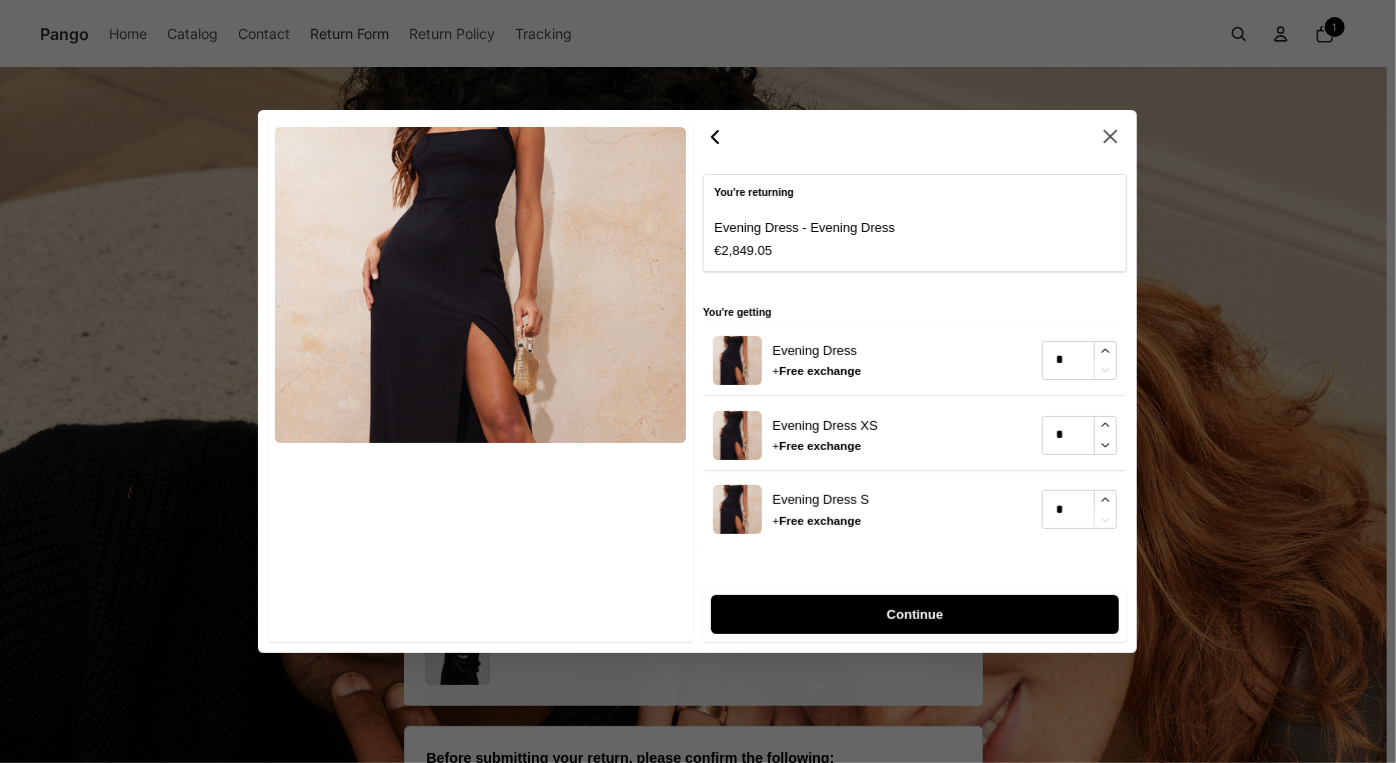 click on "Continue" at bounding box center (915, 615) 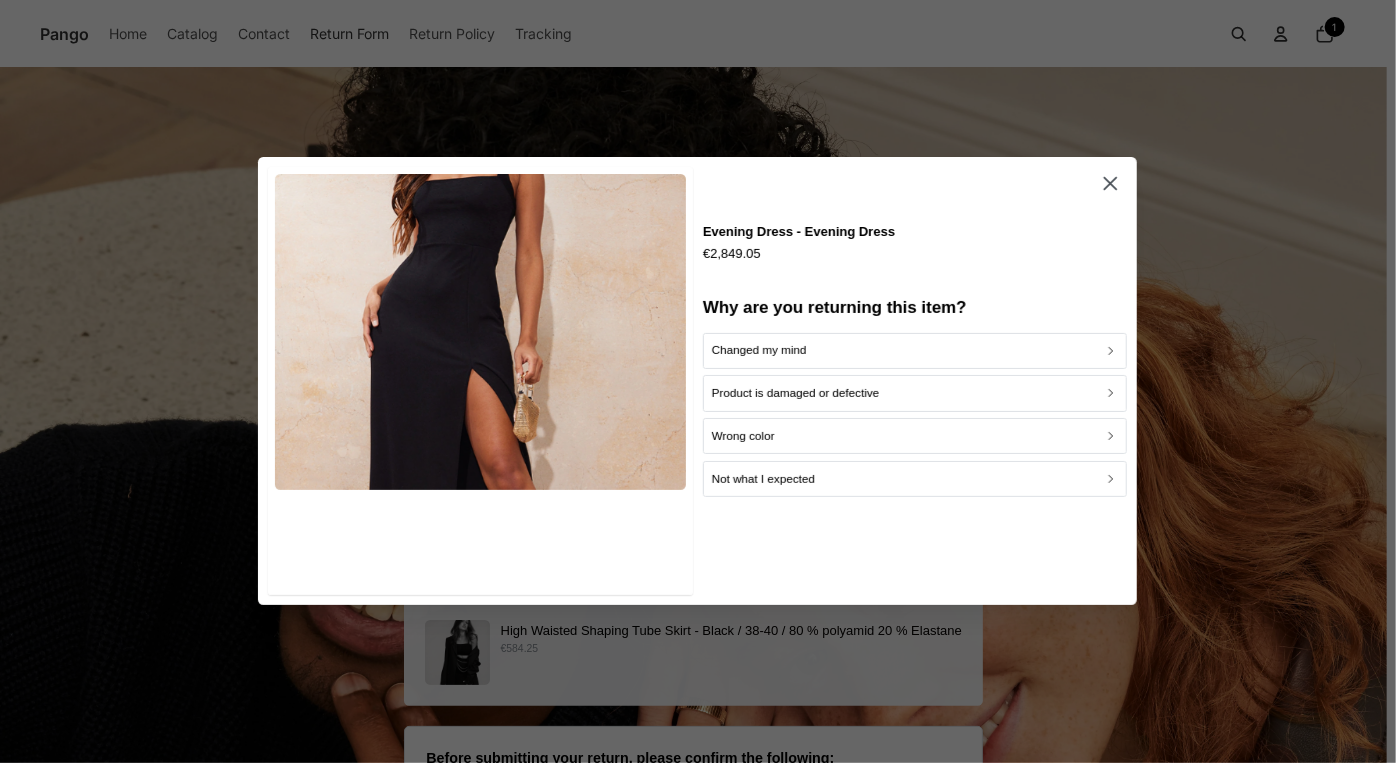 click on "Changed my mind" at bounding box center (915, 351) 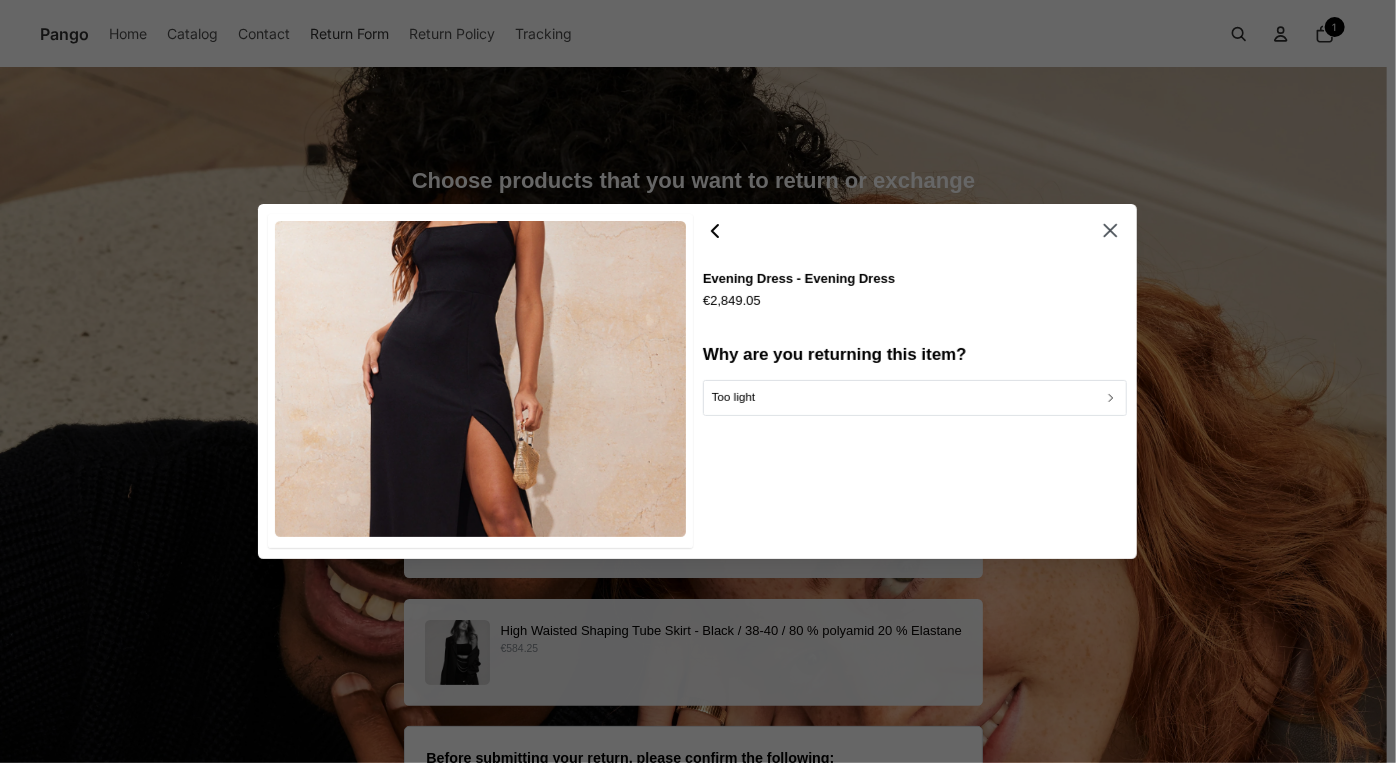 click on "Too light" at bounding box center (915, 397) 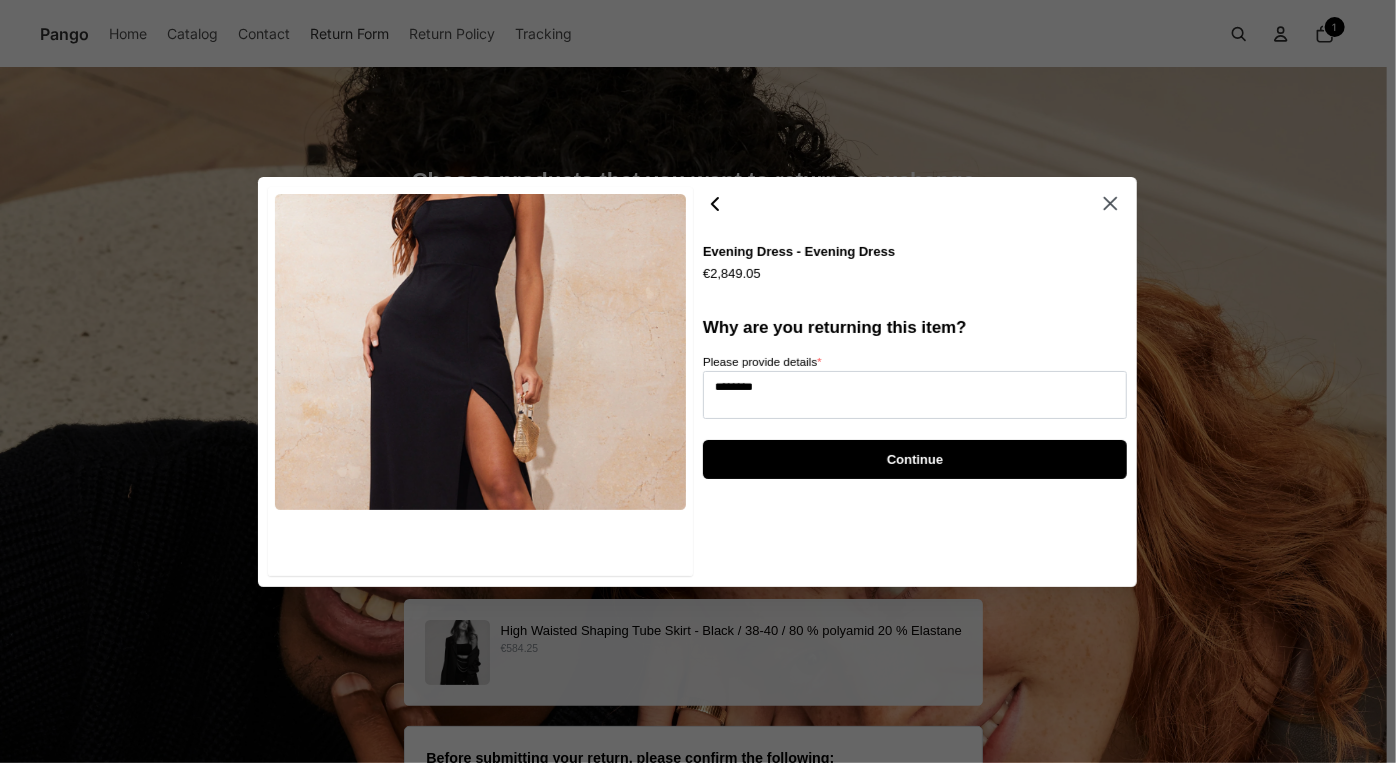 click on "Continue" at bounding box center [915, 458] 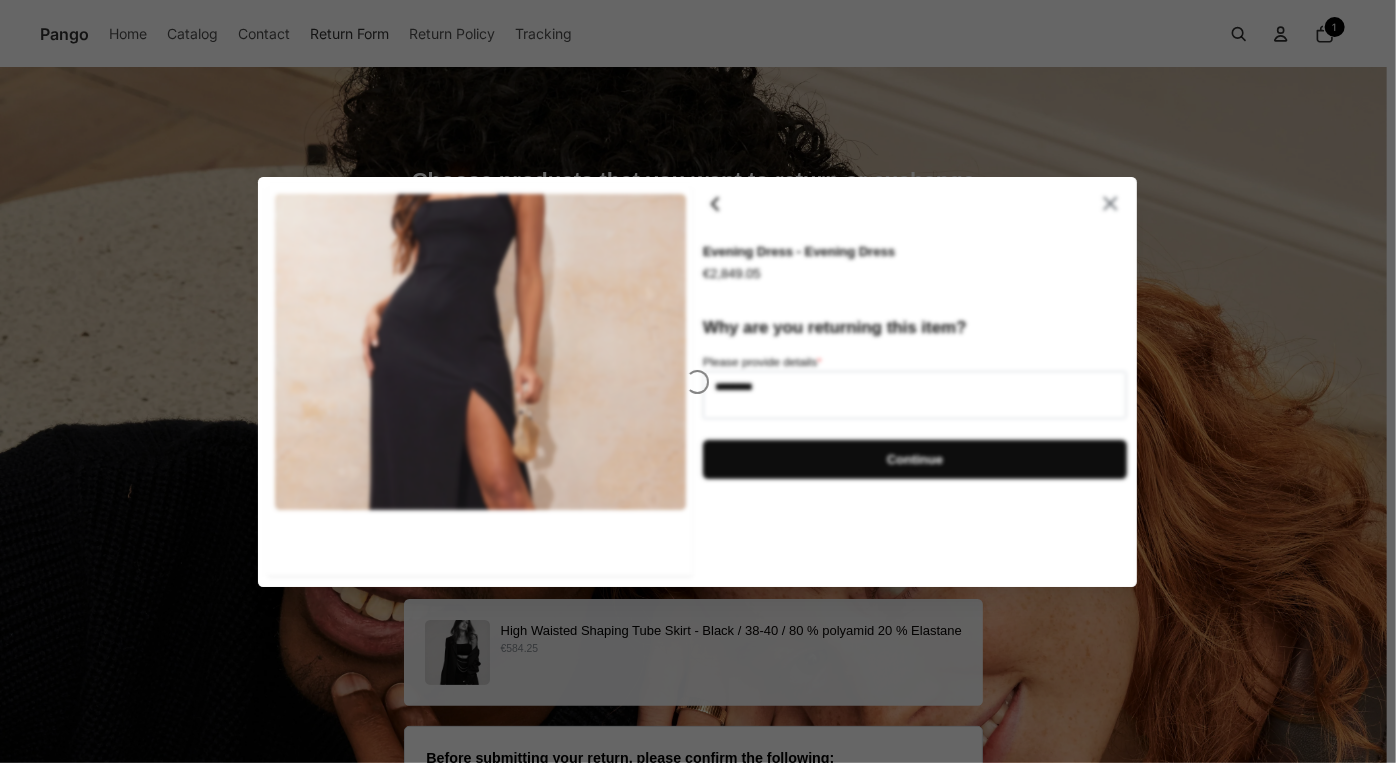 type on "*" 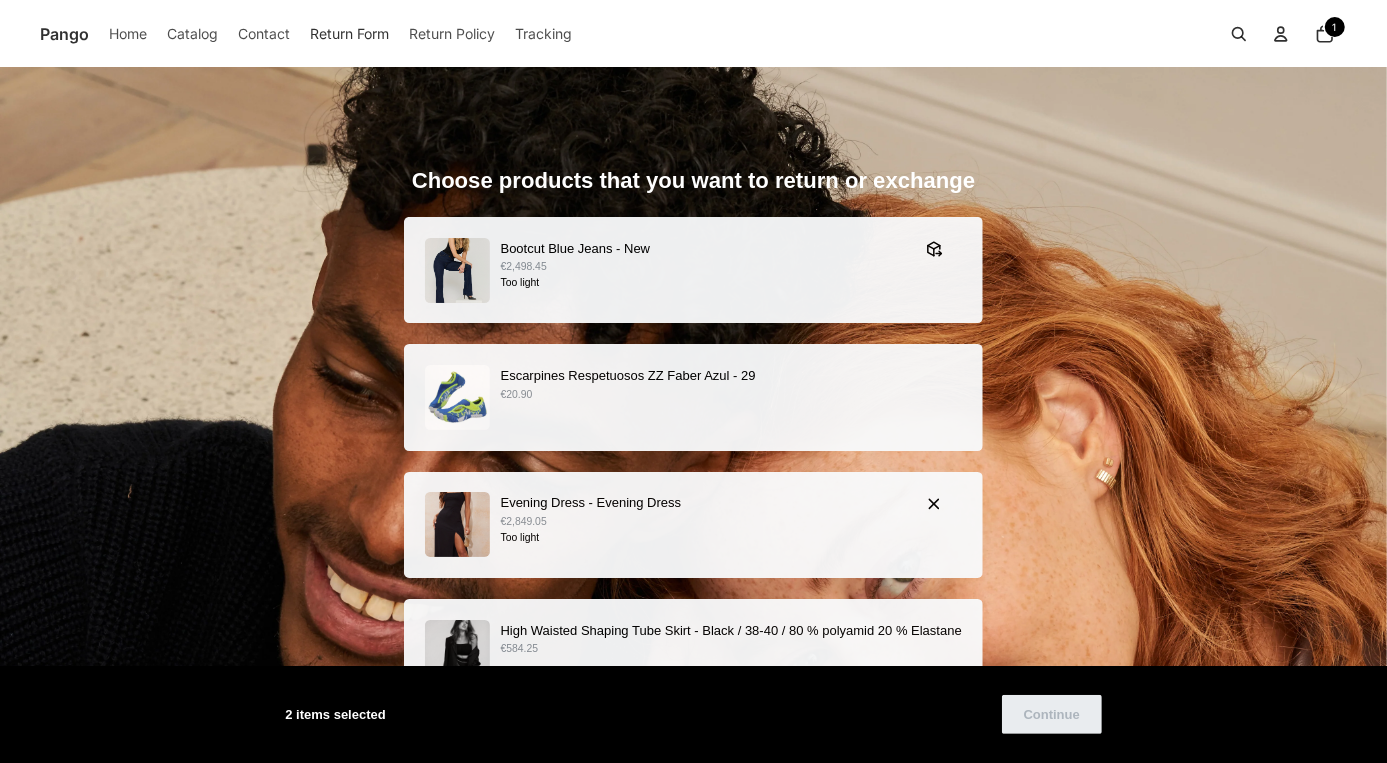 scroll, scrollTop: 210, scrollLeft: 0, axis: vertical 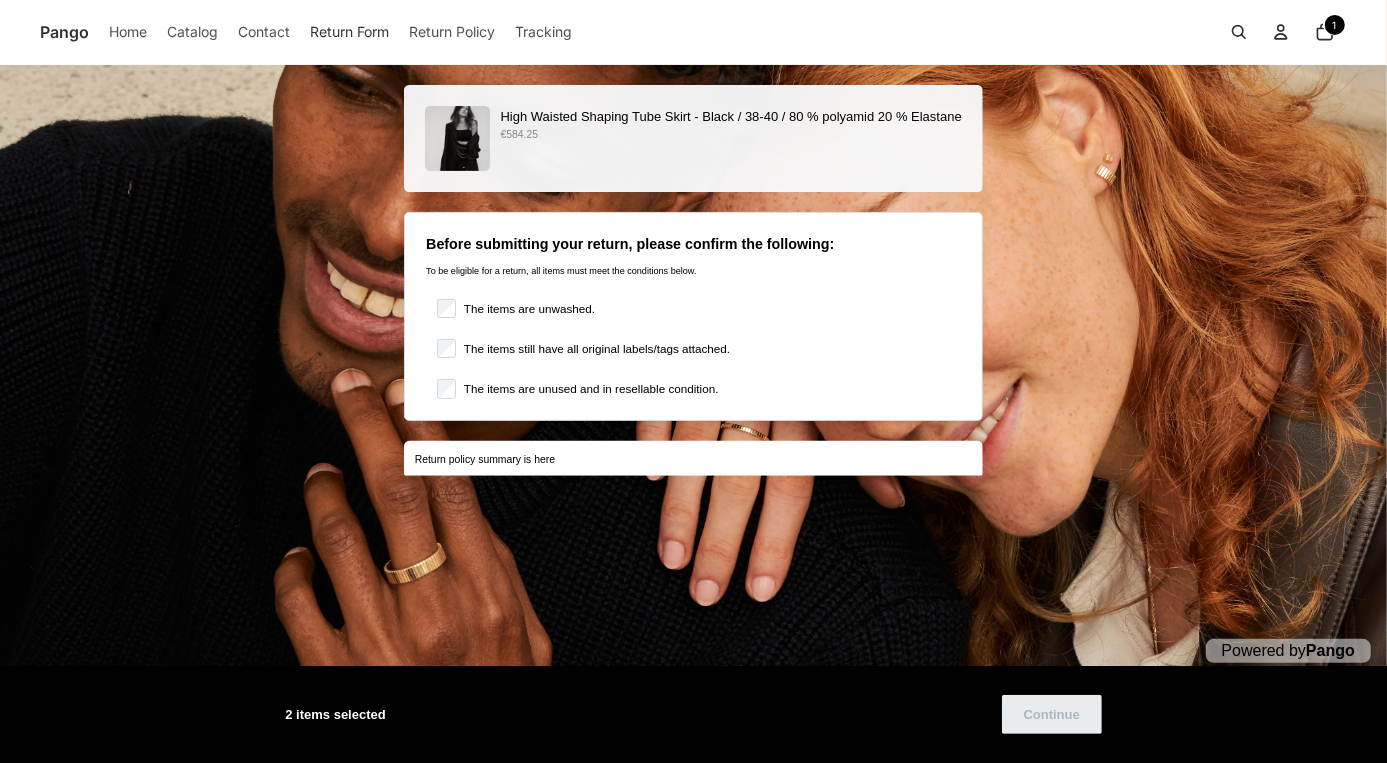 click on "The items are unwashed. The items still have all original labels/tags attached. The items are unused and in resellable condition." at bounding box center (699, 349) 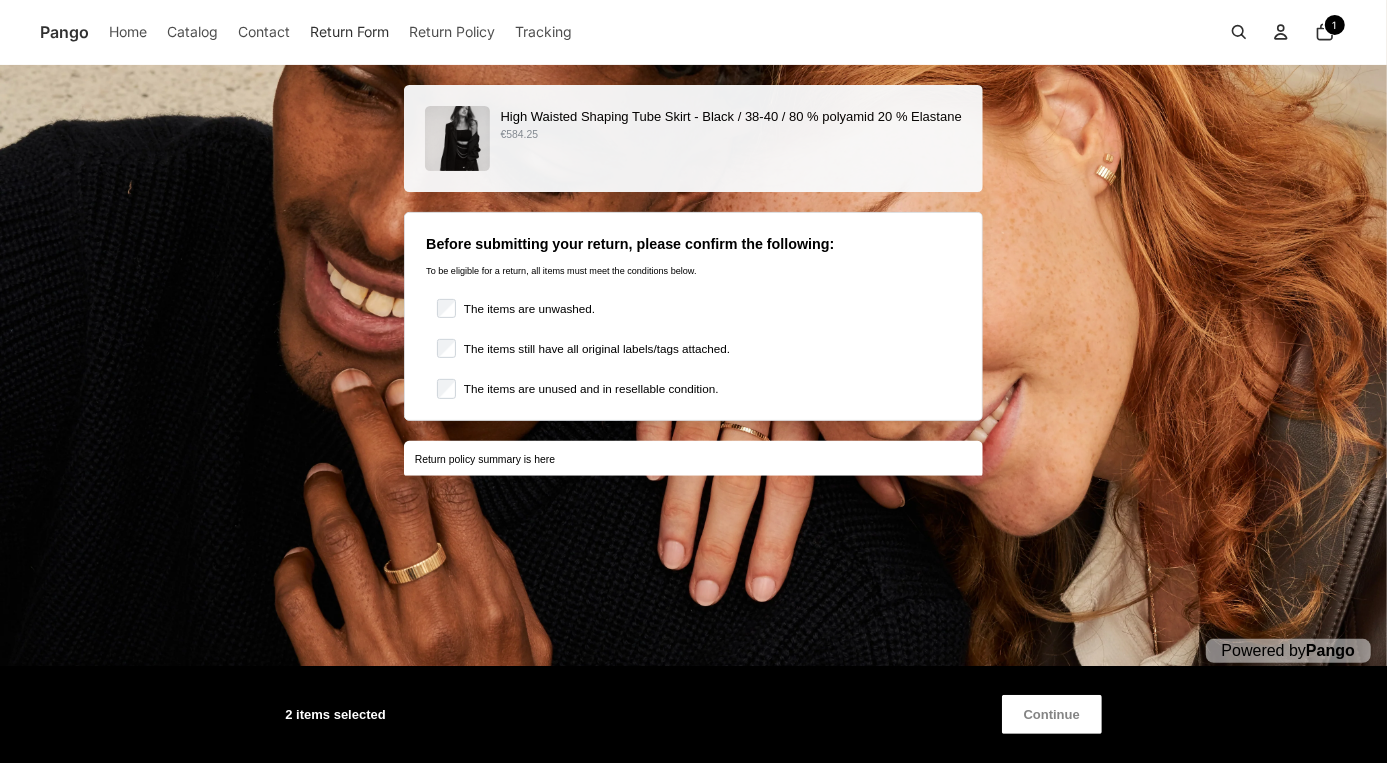 click on "Continue" at bounding box center (1052, 714) 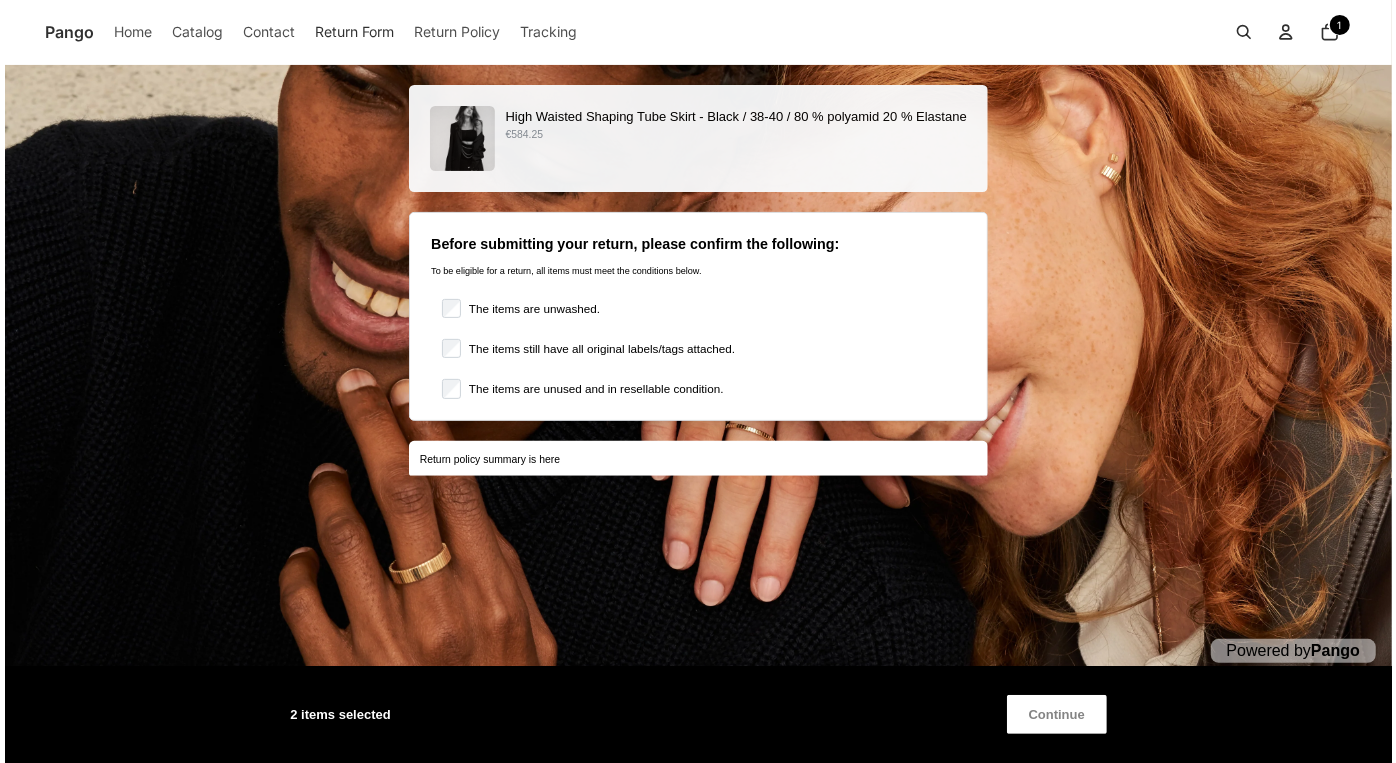scroll, scrollTop: 0, scrollLeft: 0, axis: both 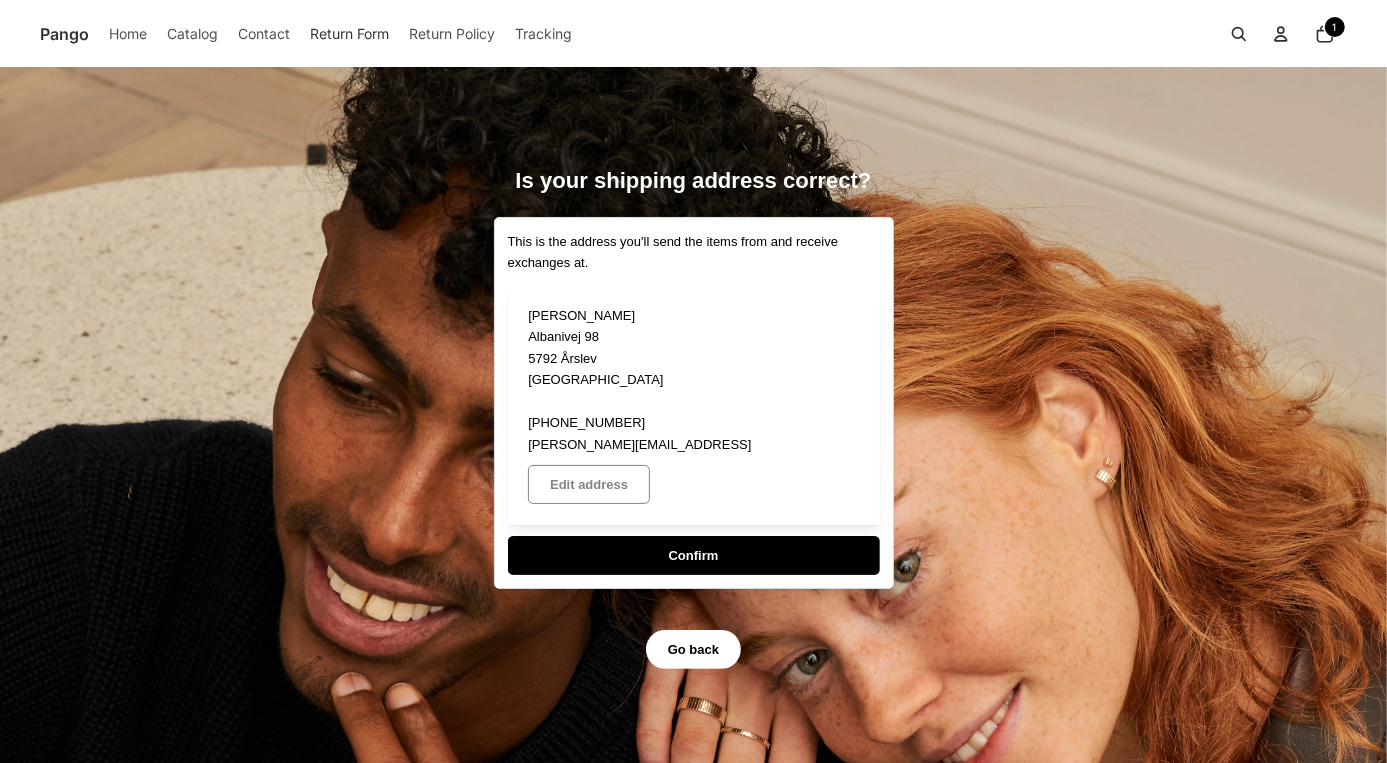 click on "Edit address" at bounding box center [589, 484] 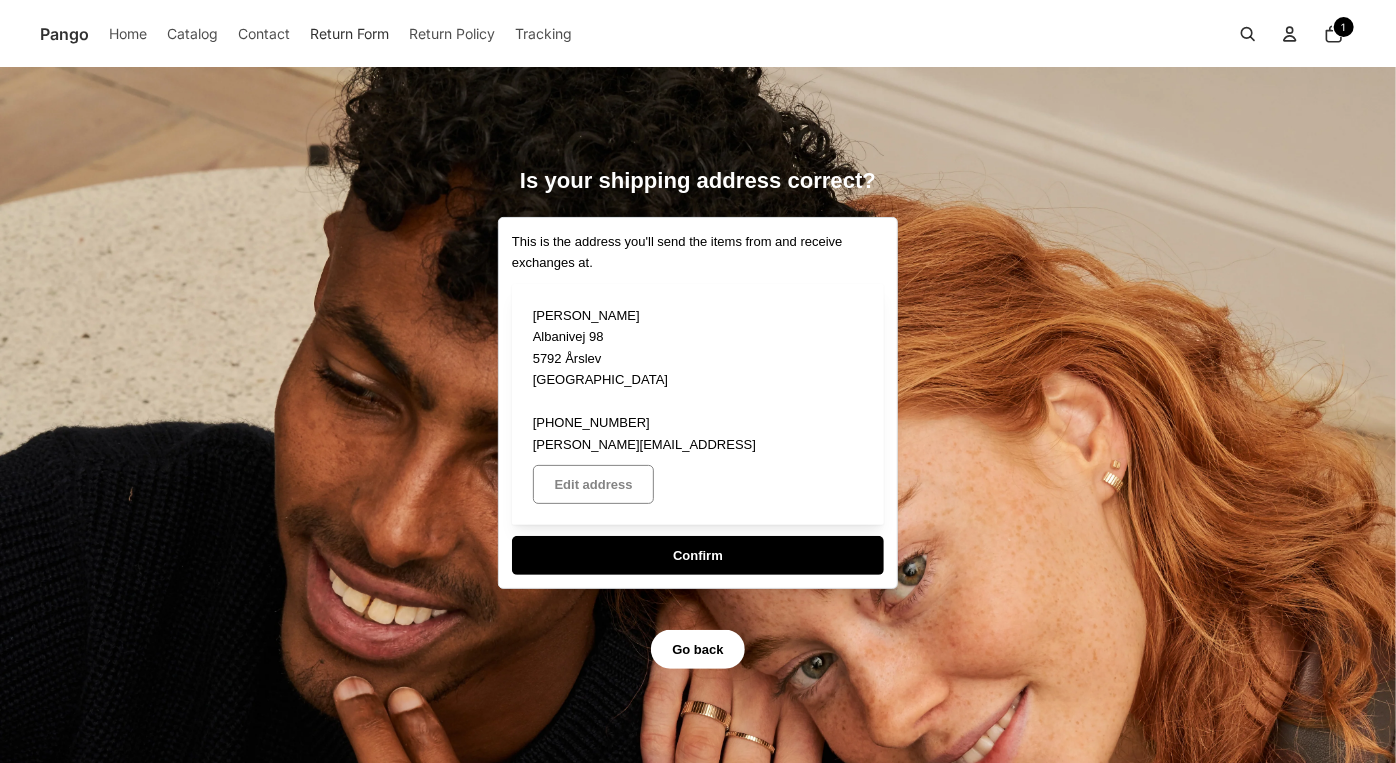 select on "**" 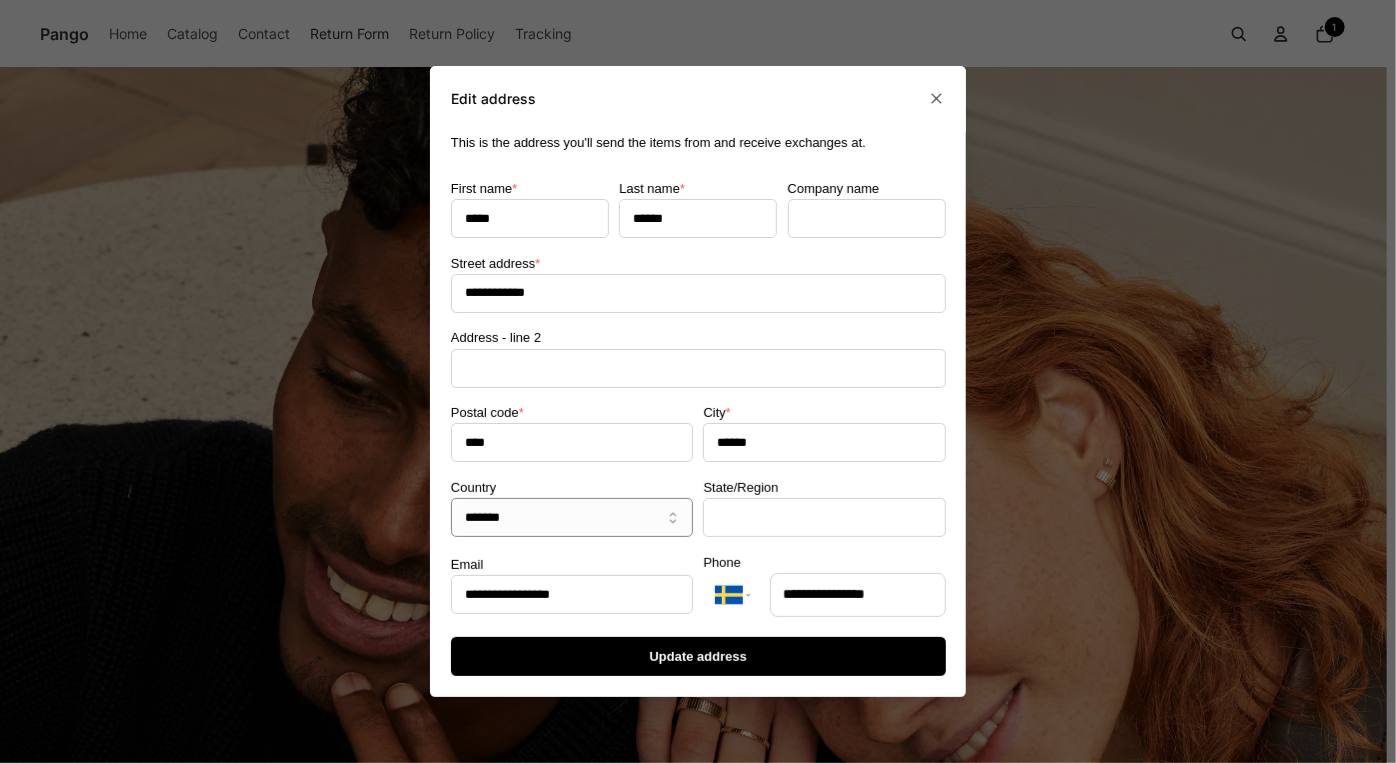 click on "*******" at bounding box center [572, 517] 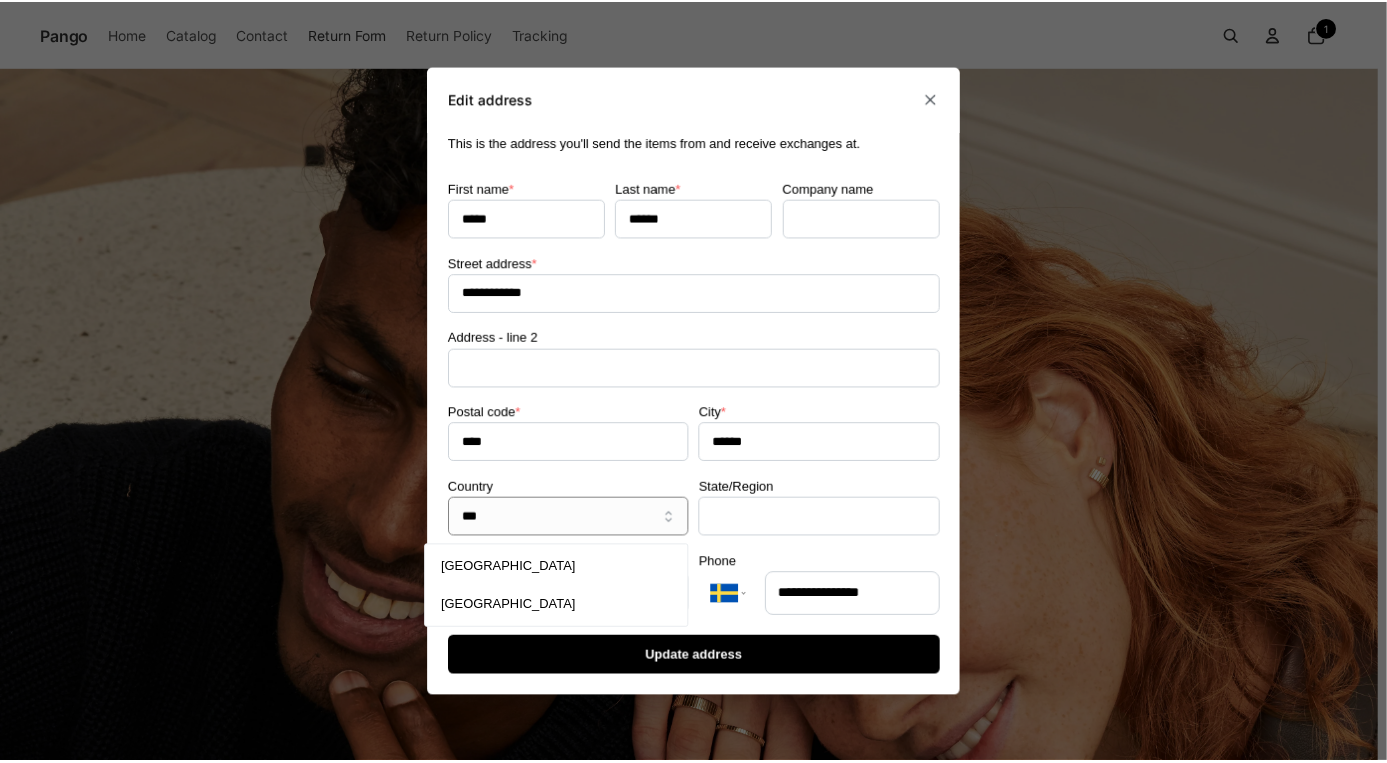 scroll, scrollTop: 0, scrollLeft: 0, axis: both 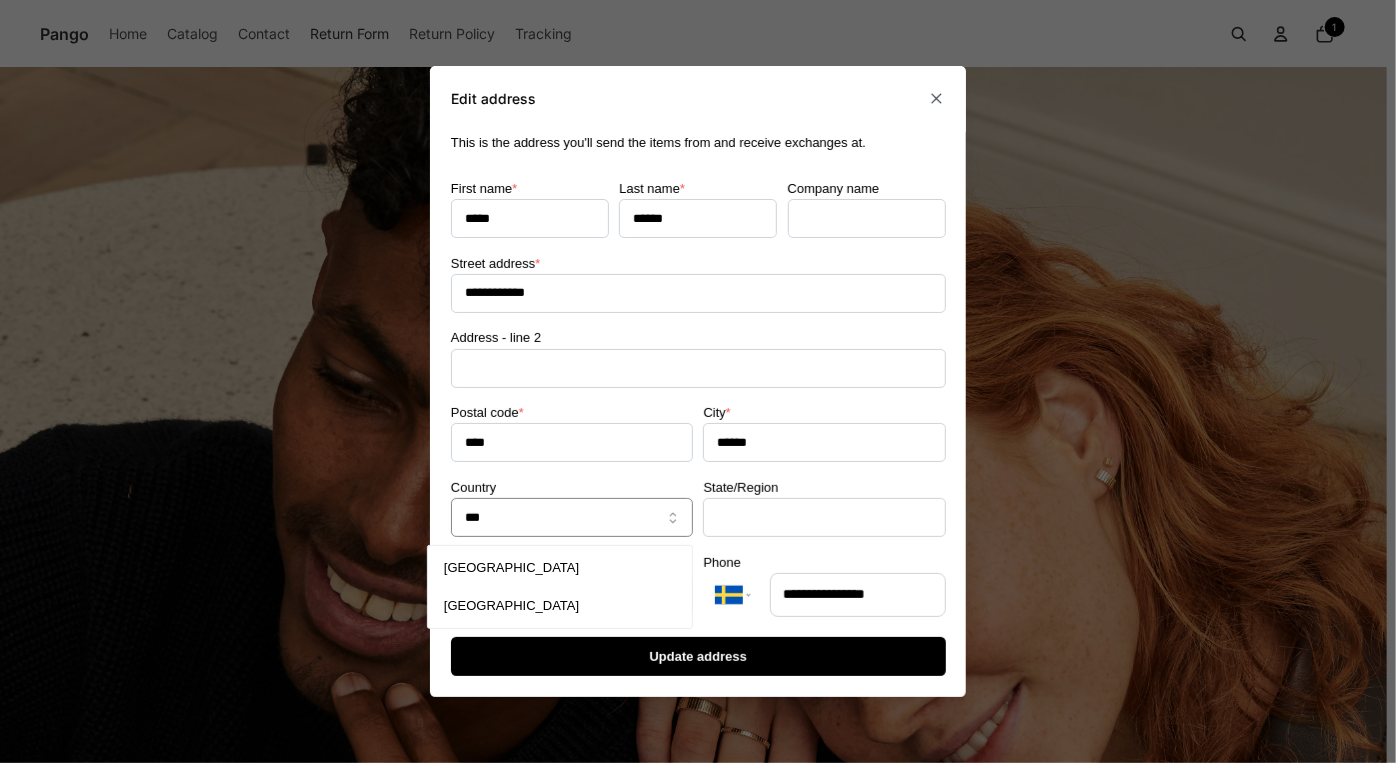 click on "Austria" at bounding box center [560, 606] 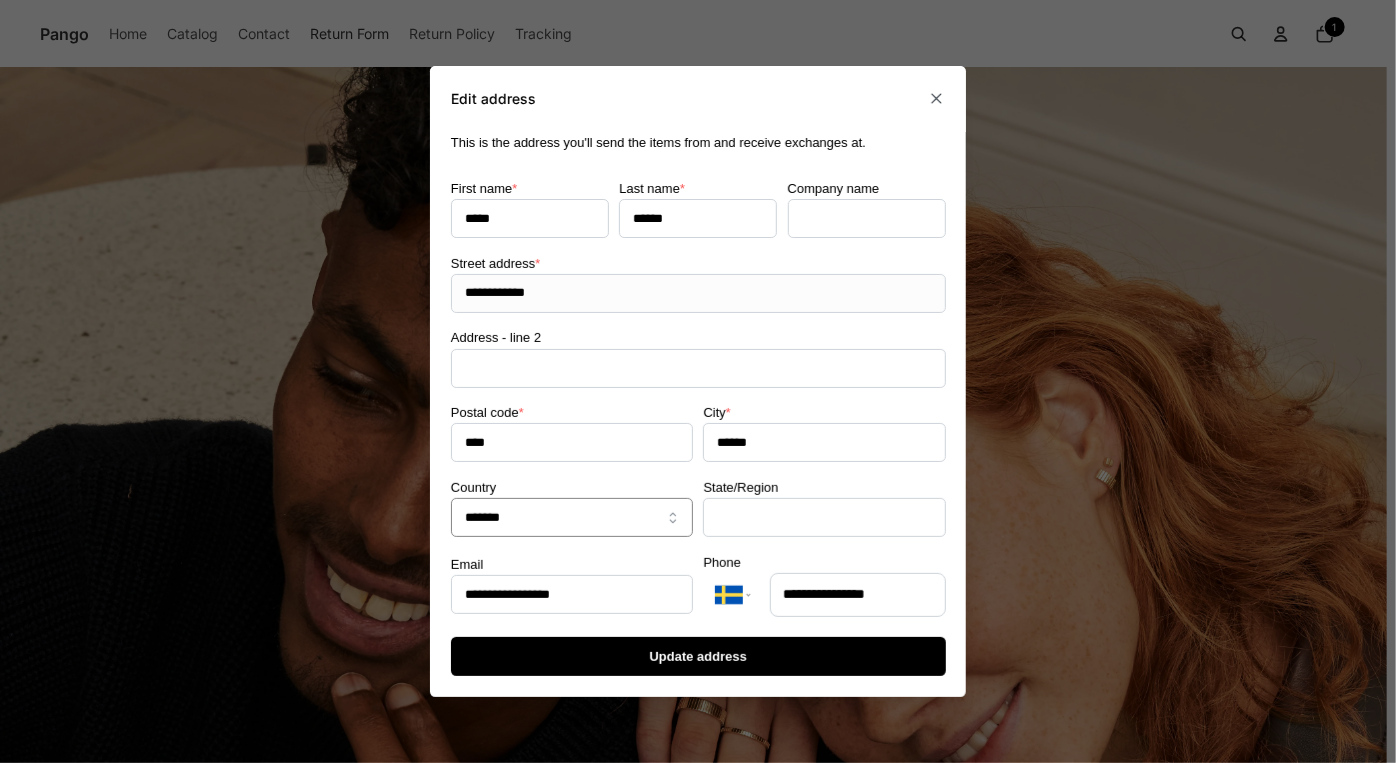 type on "*******" 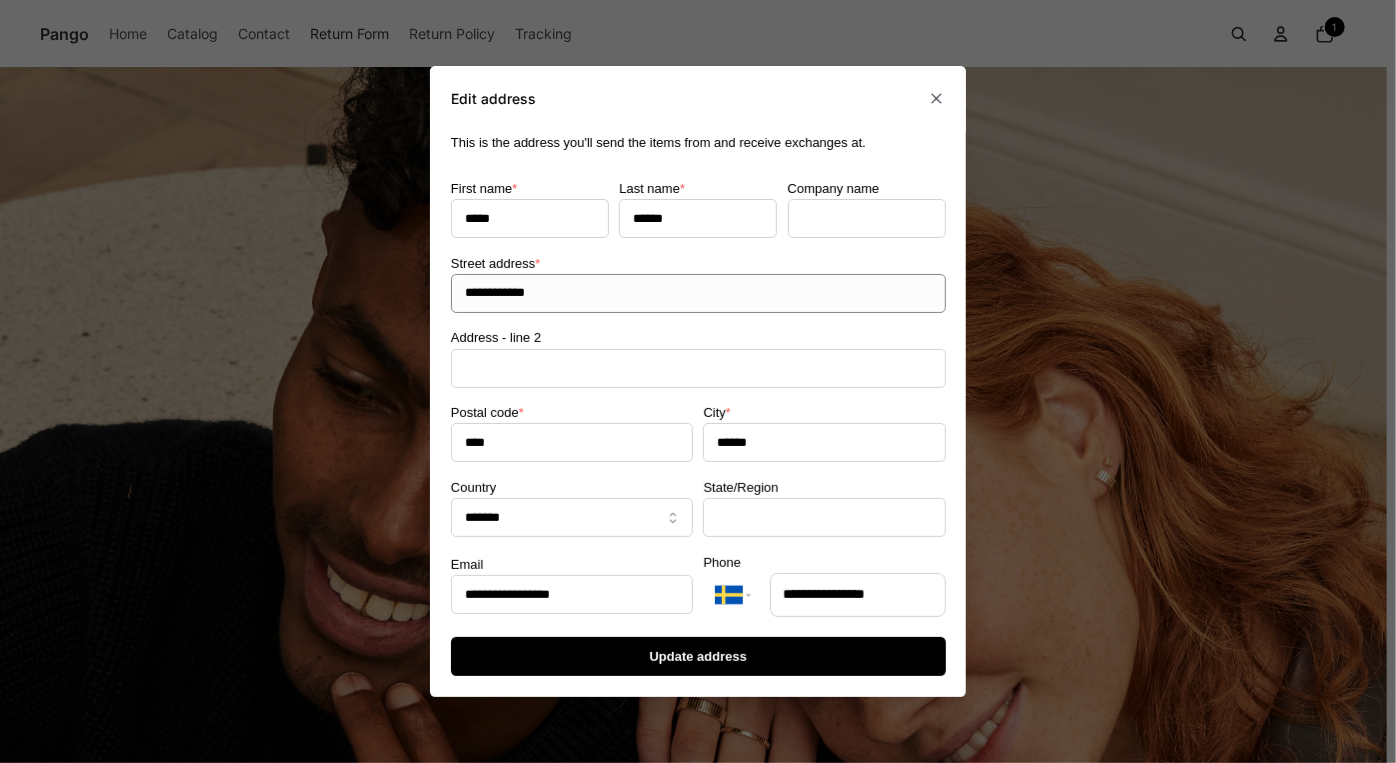 click on "**********" at bounding box center (698, 293) 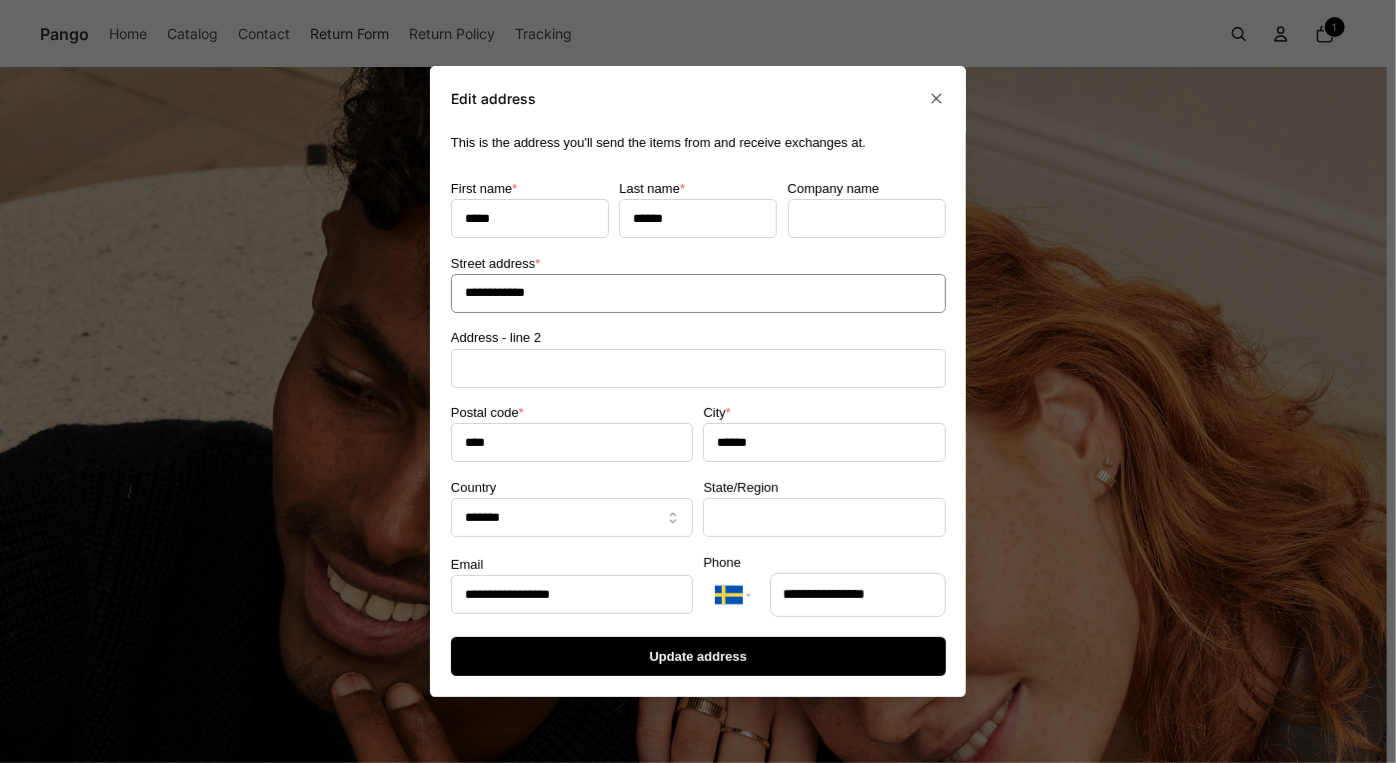 drag, startPoint x: 562, startPoint y: 310, endPoint x: 374, endPoint y: 304, distance: 188.09572 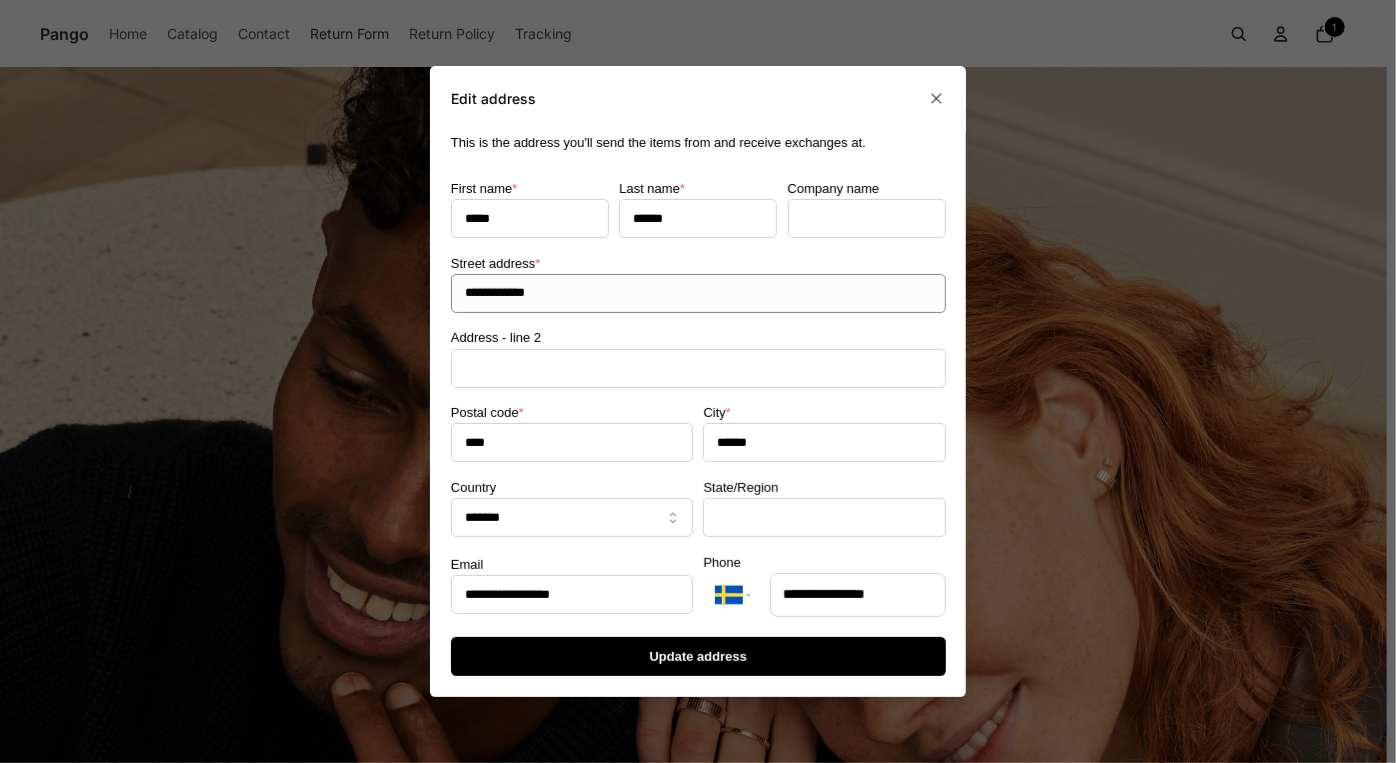 paste 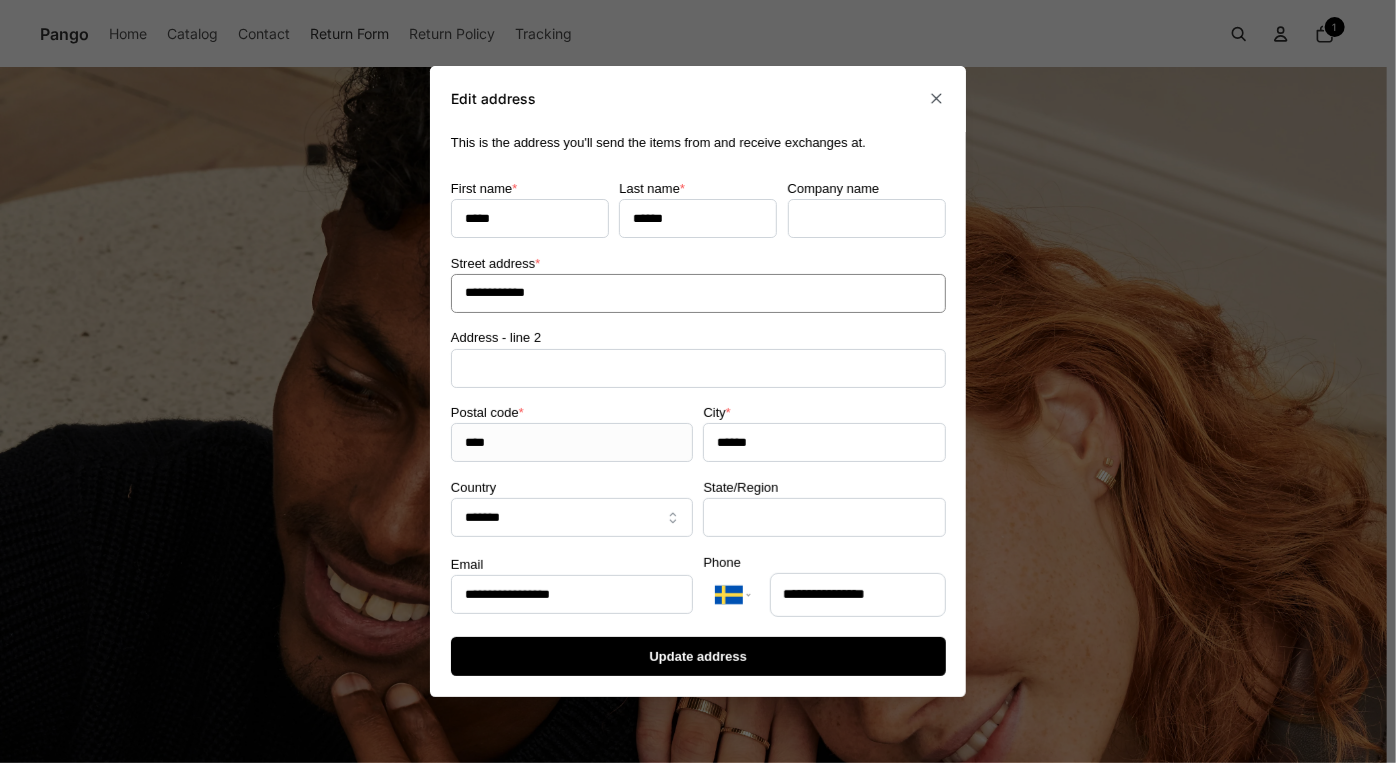 type on "**********" 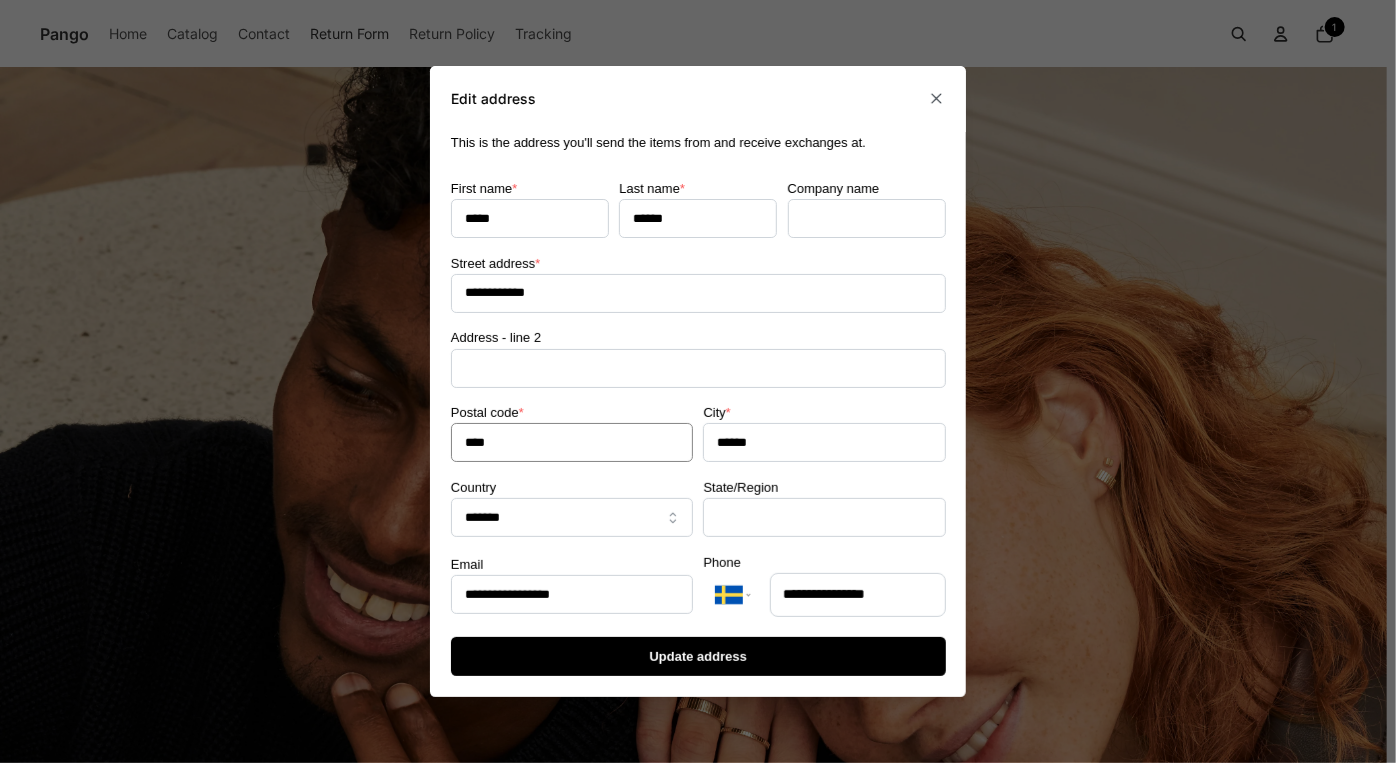 drag, startPoint x: 592, startPoint y: 454, endPoint x: 372, endPoint y: 451, distance: 220.02045 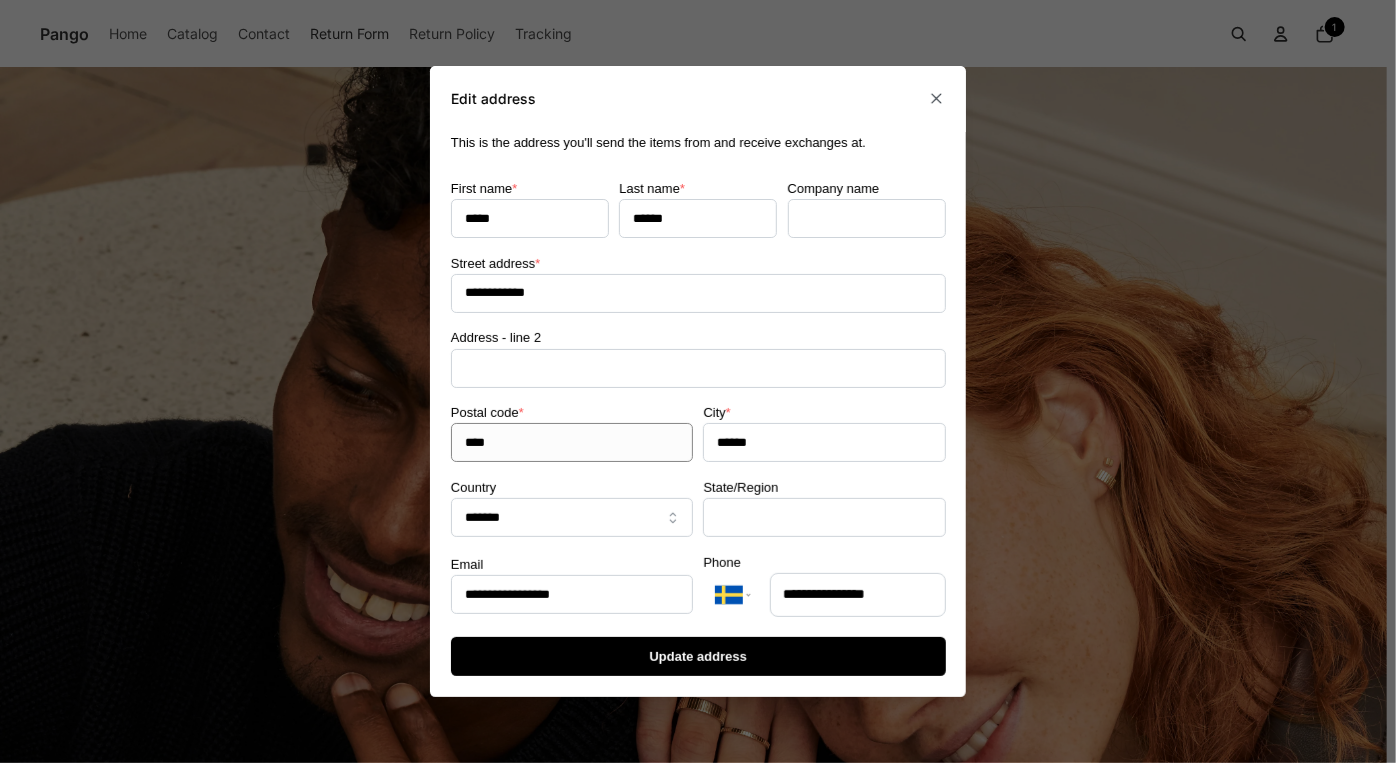 paste on "**********" 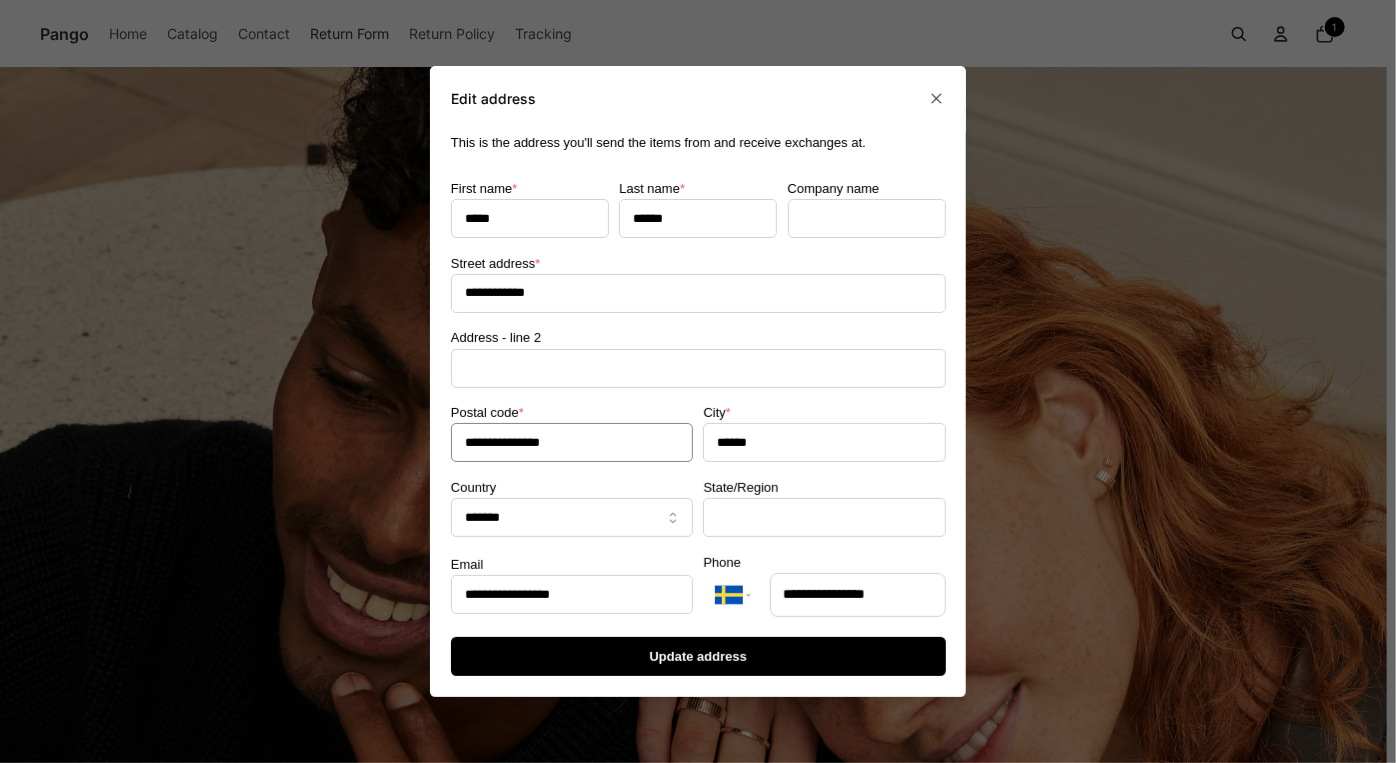 drag, startPoint x: 504, startPoint y: 446, endPoint x: 293, endPoint y: 515, distance: 221.9955 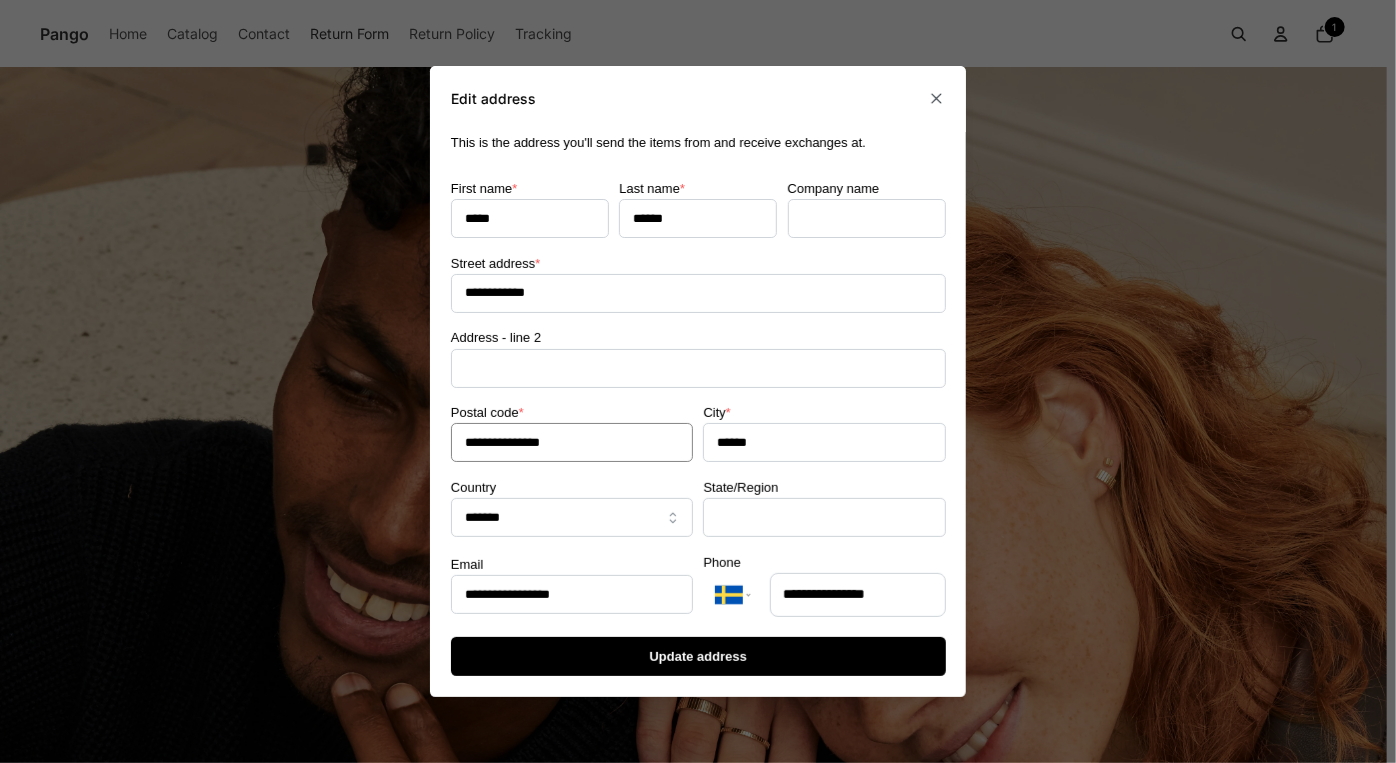 click on "**********" at bounding box center (693, 1067) 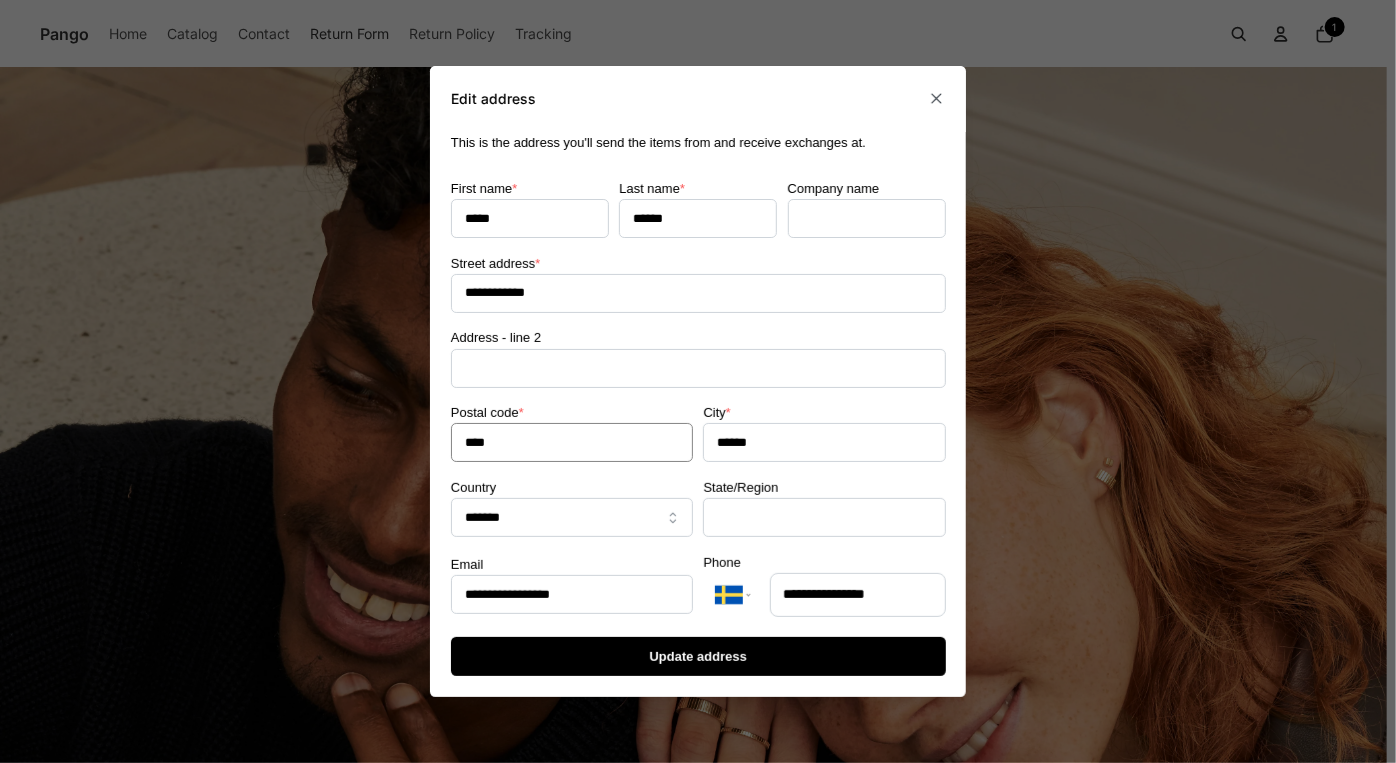 type on "****" 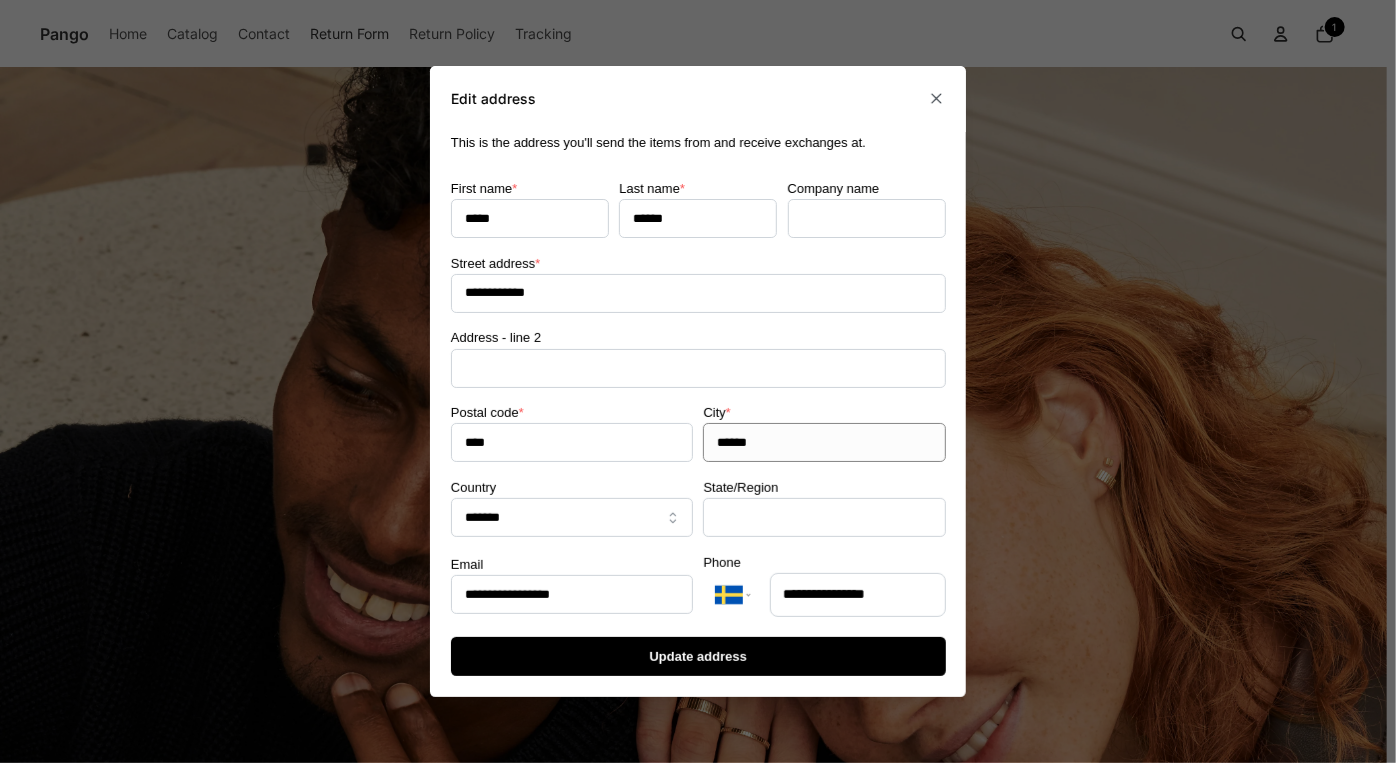 click on "******" at bounding box center (824, 442) 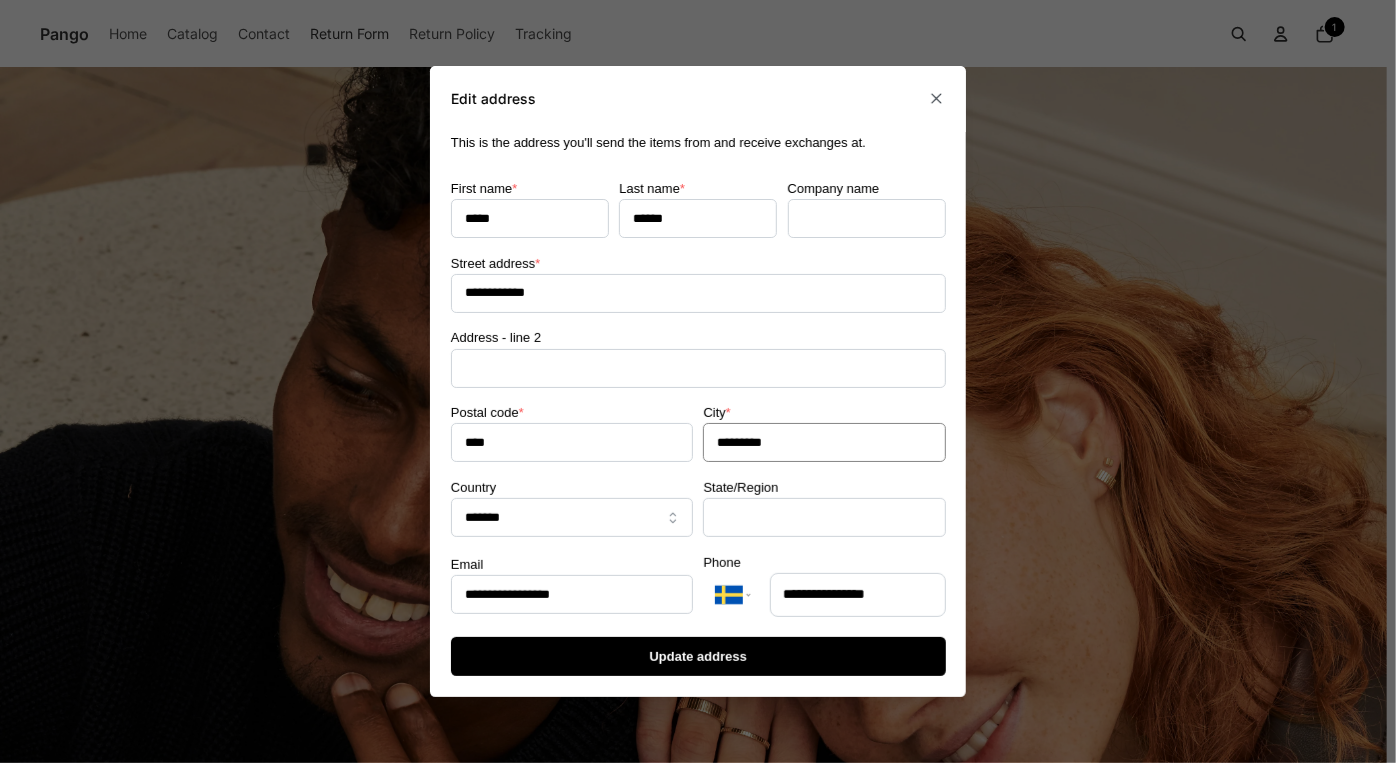 type on "*********" 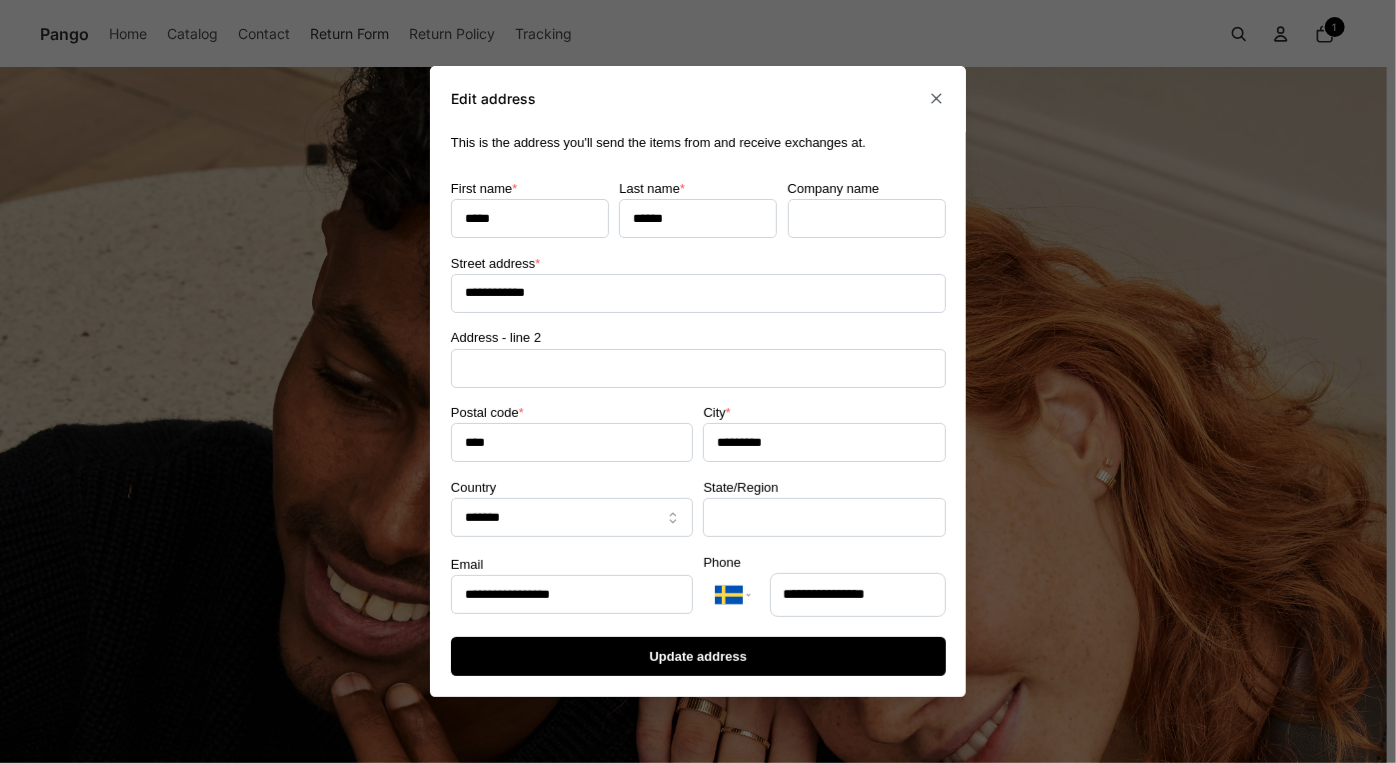 click on "State/Region" at bounding box center (824, 507) 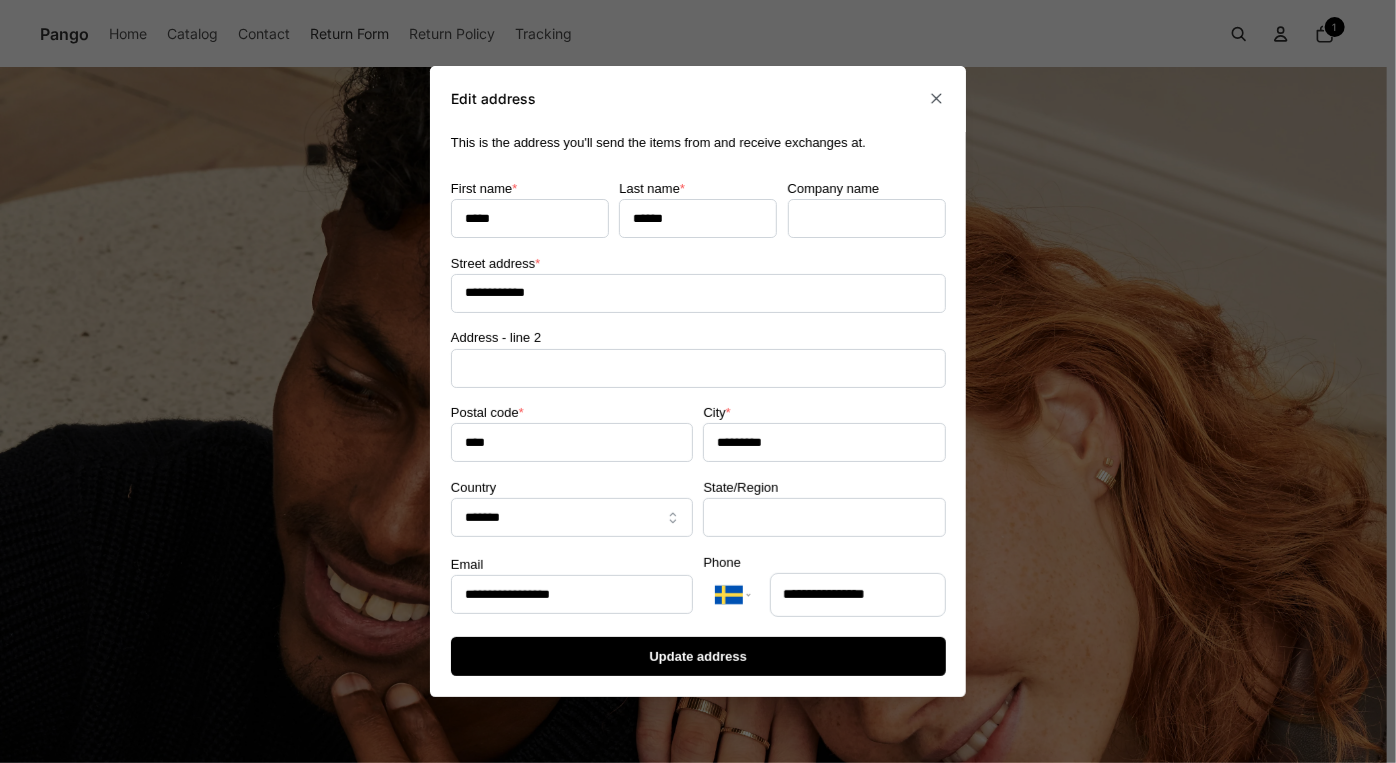 click on "Update address" at bounding box center [697, 656] 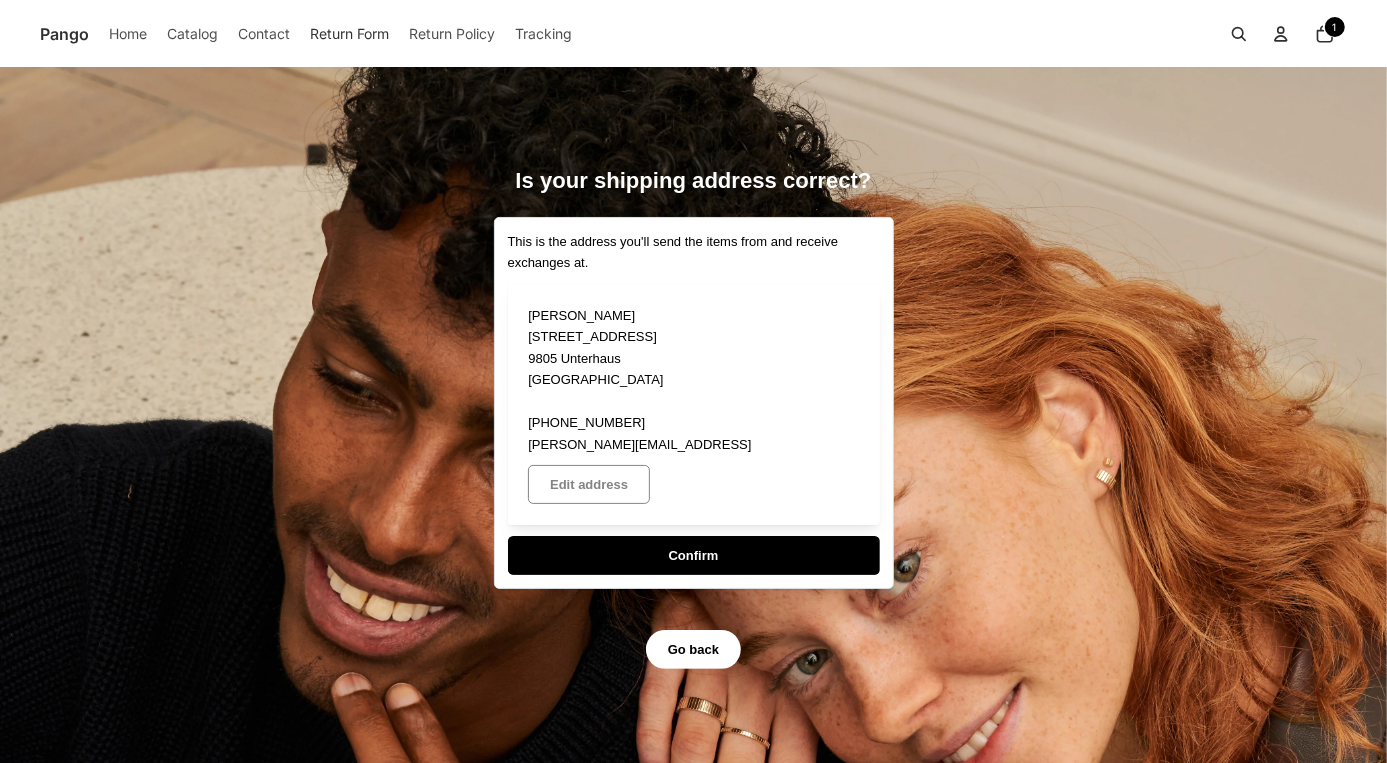 click on "Confirm" at bounding box center [693, 555] 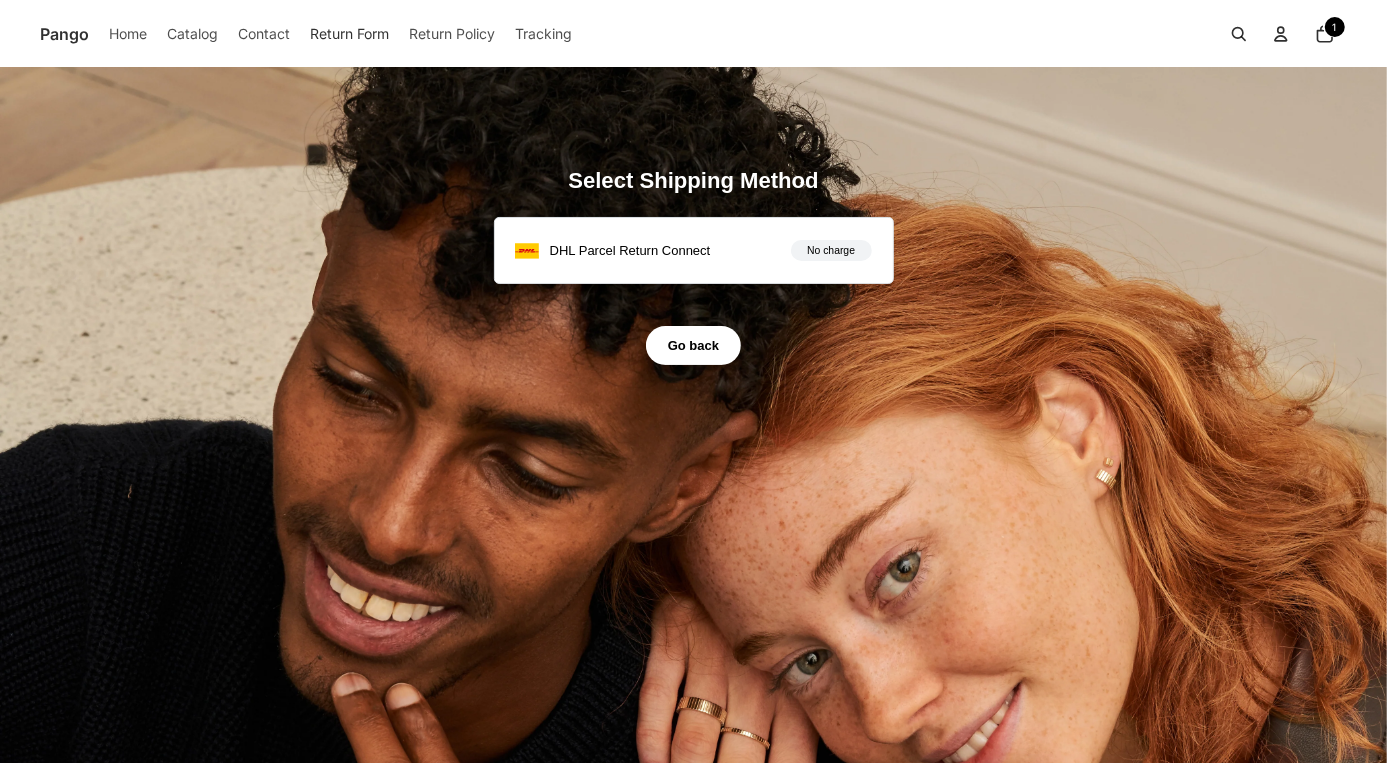 click on "DHL Parcel Return Connect No charge" at bounding box center (693, 251) 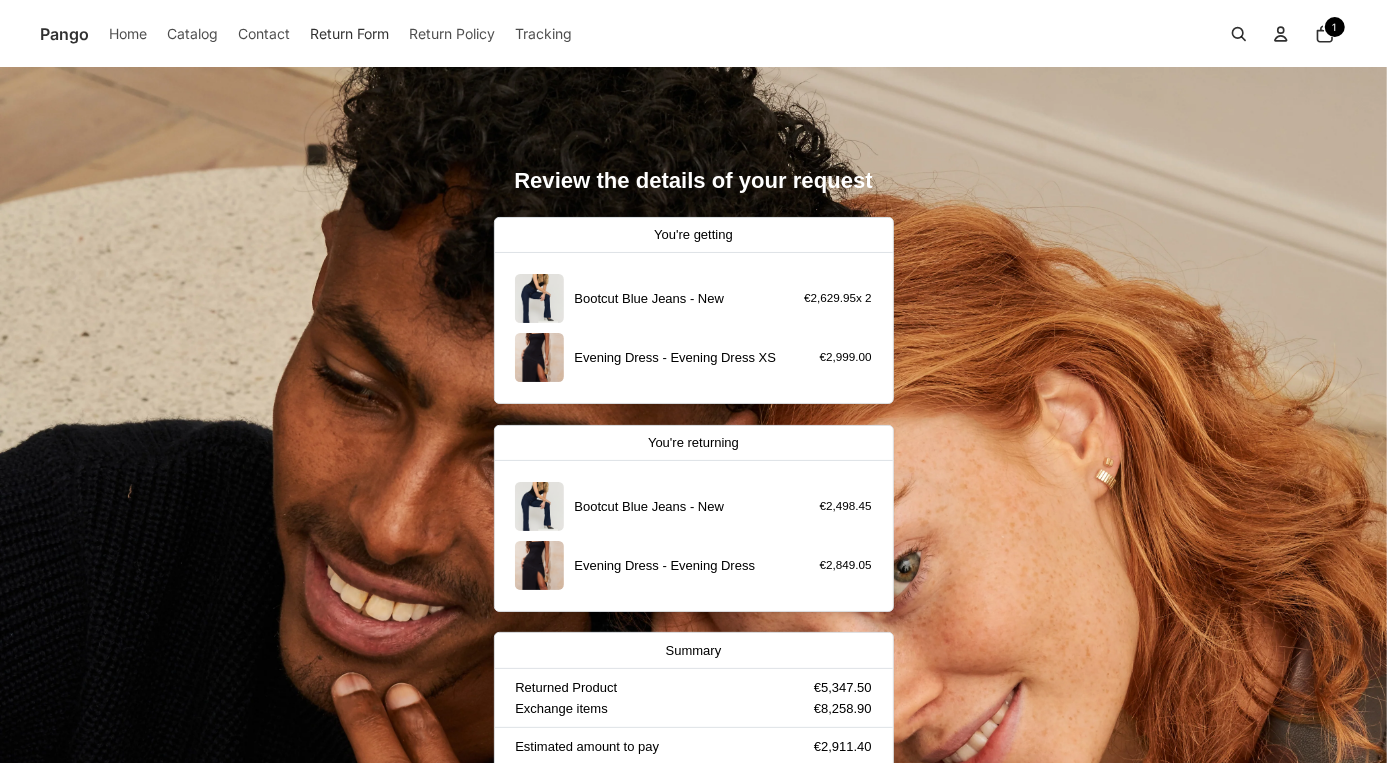 scroll, scrollTop: 304, scrollLeft: 0, axis: vertical 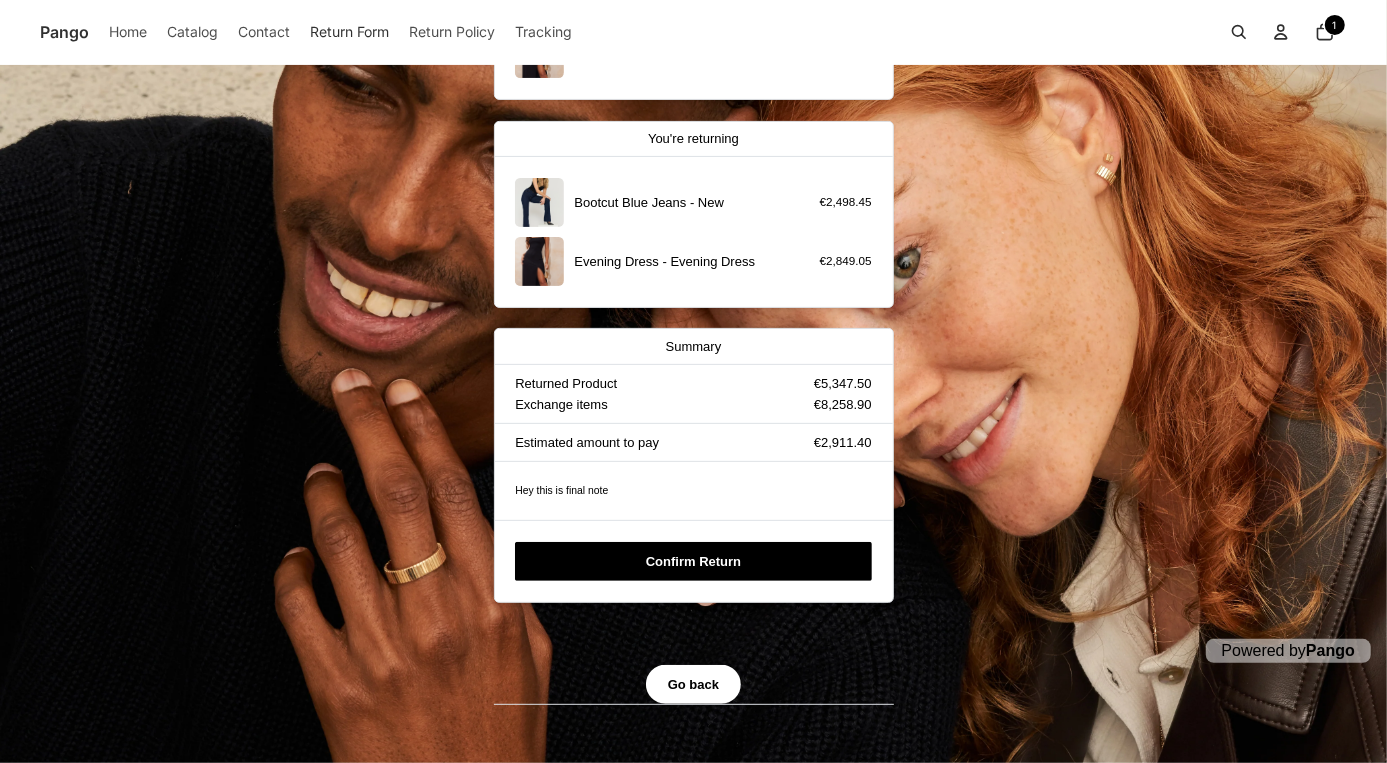 click on "Confirm Return" at bounding box center (693, 561) 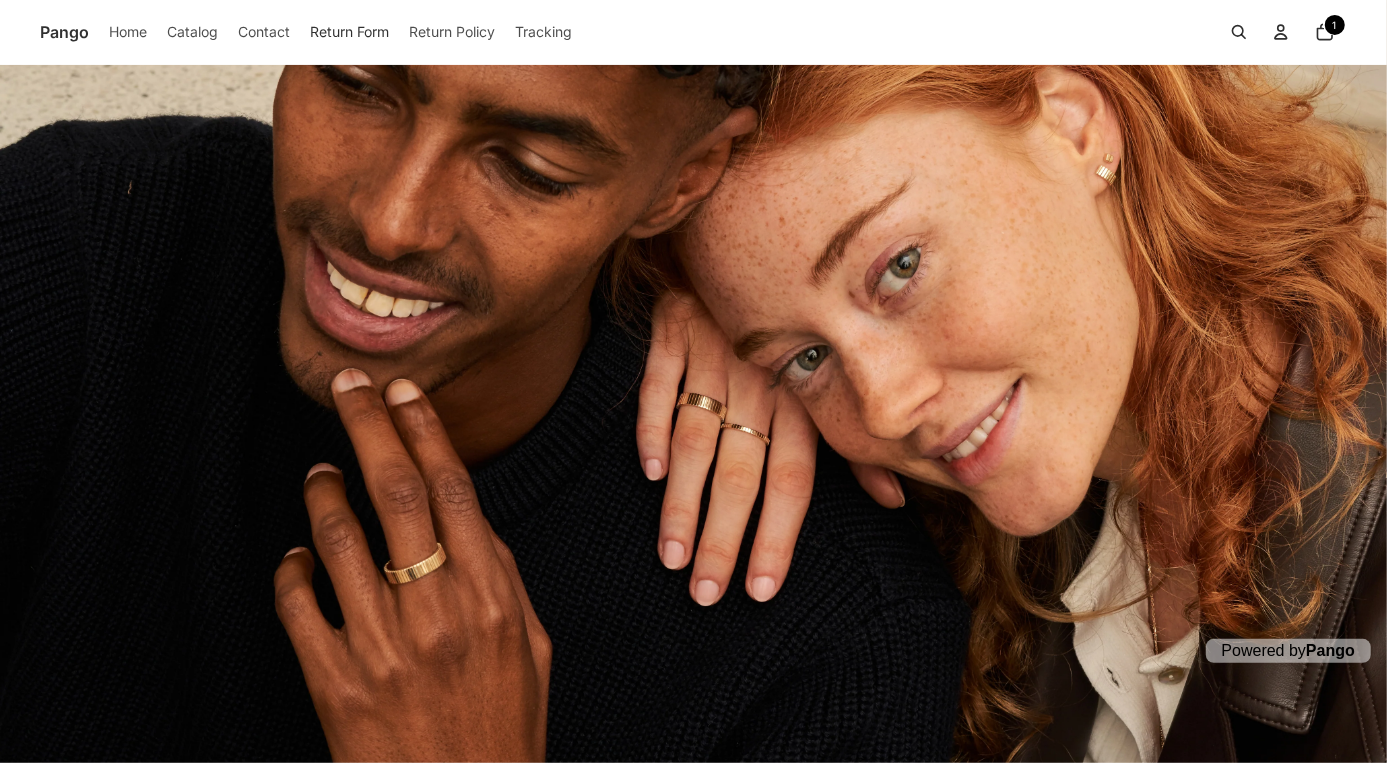 scroll, scrollTop: 0, scrollLeft: 0, axis: both 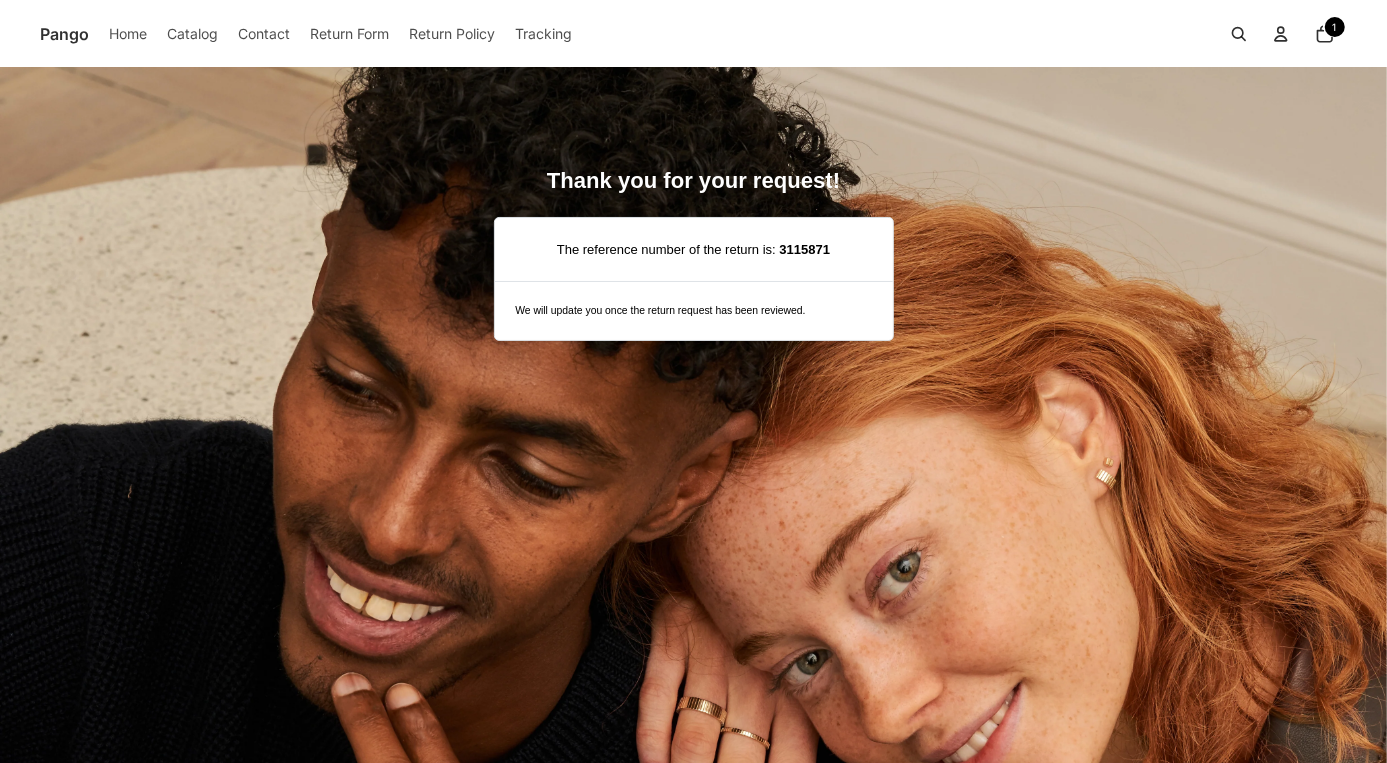 click on "Return Form" 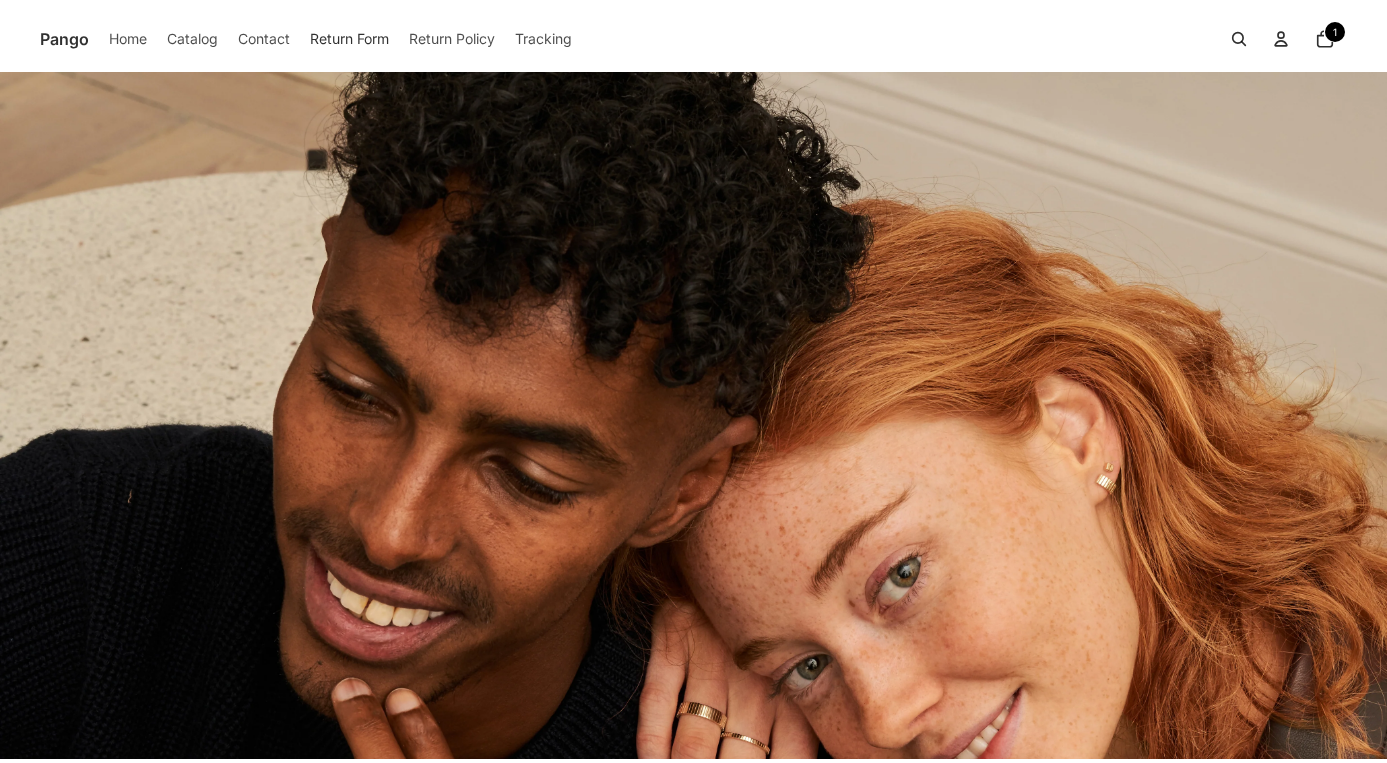 scroll, scrollTop: 0, scrollLeft: 0, axis: both 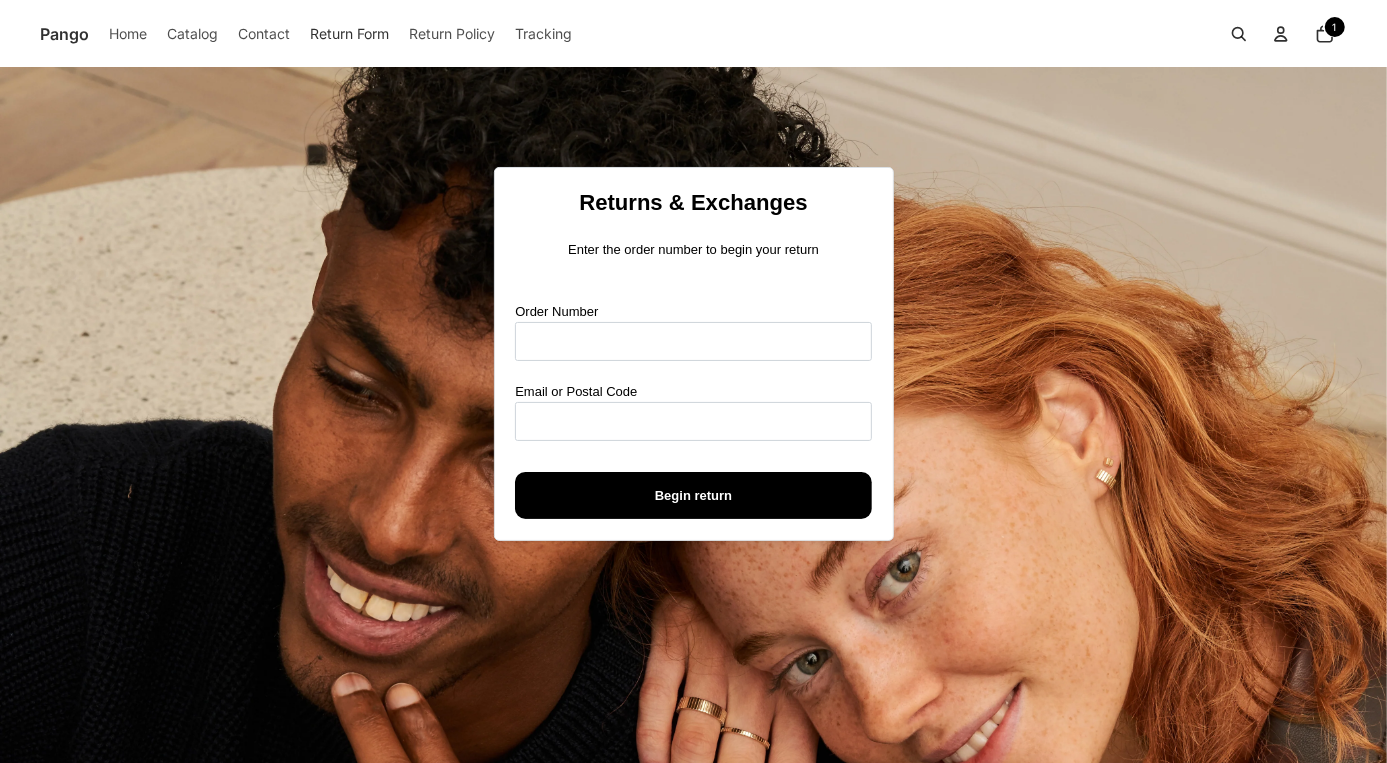 click on "Order Number Email or Postal Code Begin return" at bounding box center (693, 410) 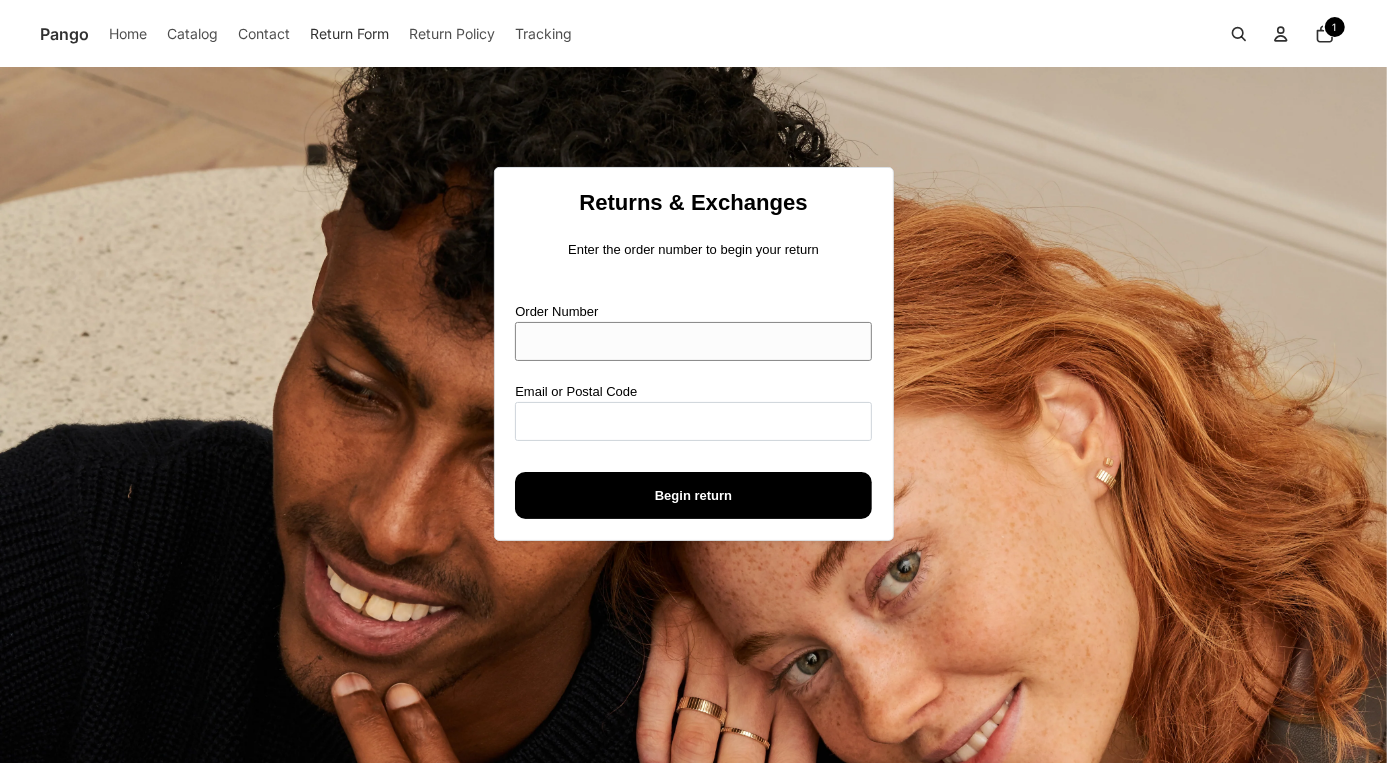 click on "Order Number" at bounding box center [693, 341] 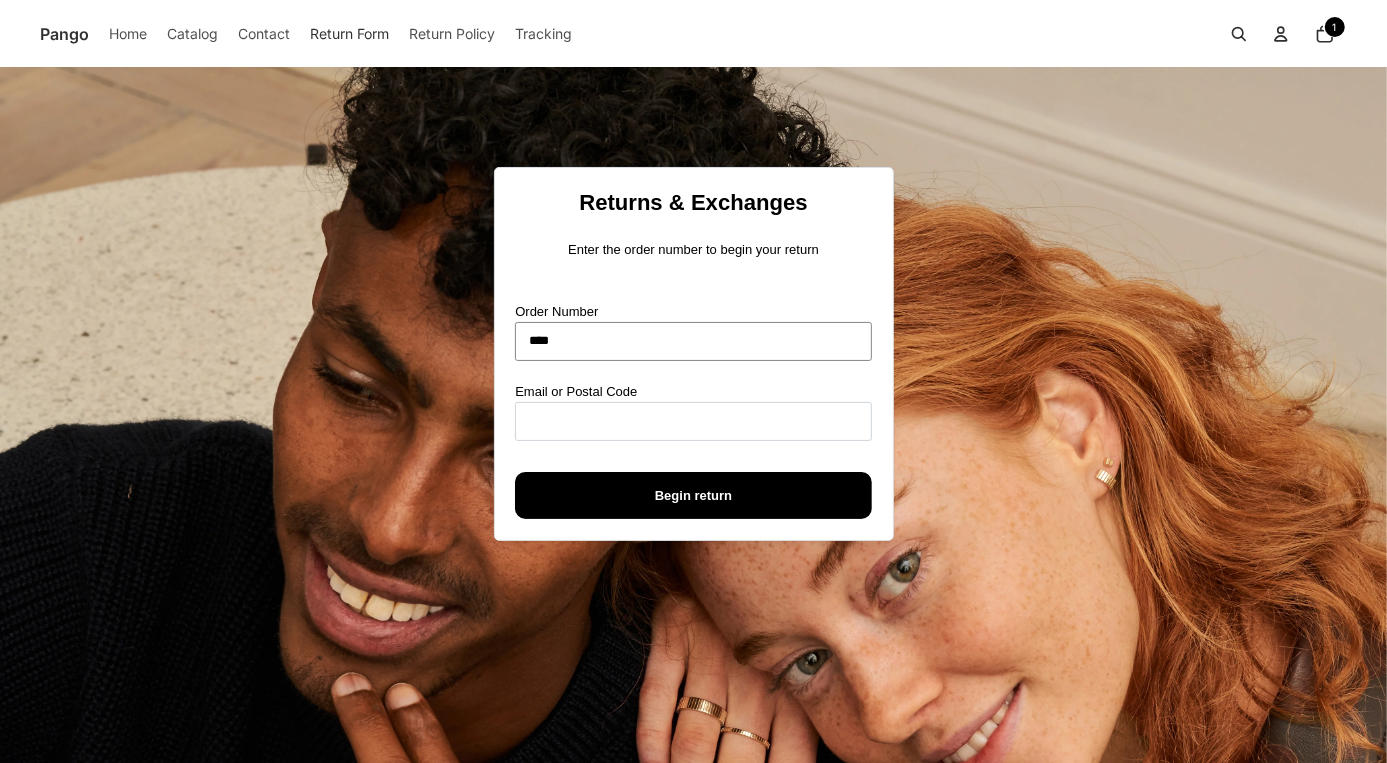 type on "****" 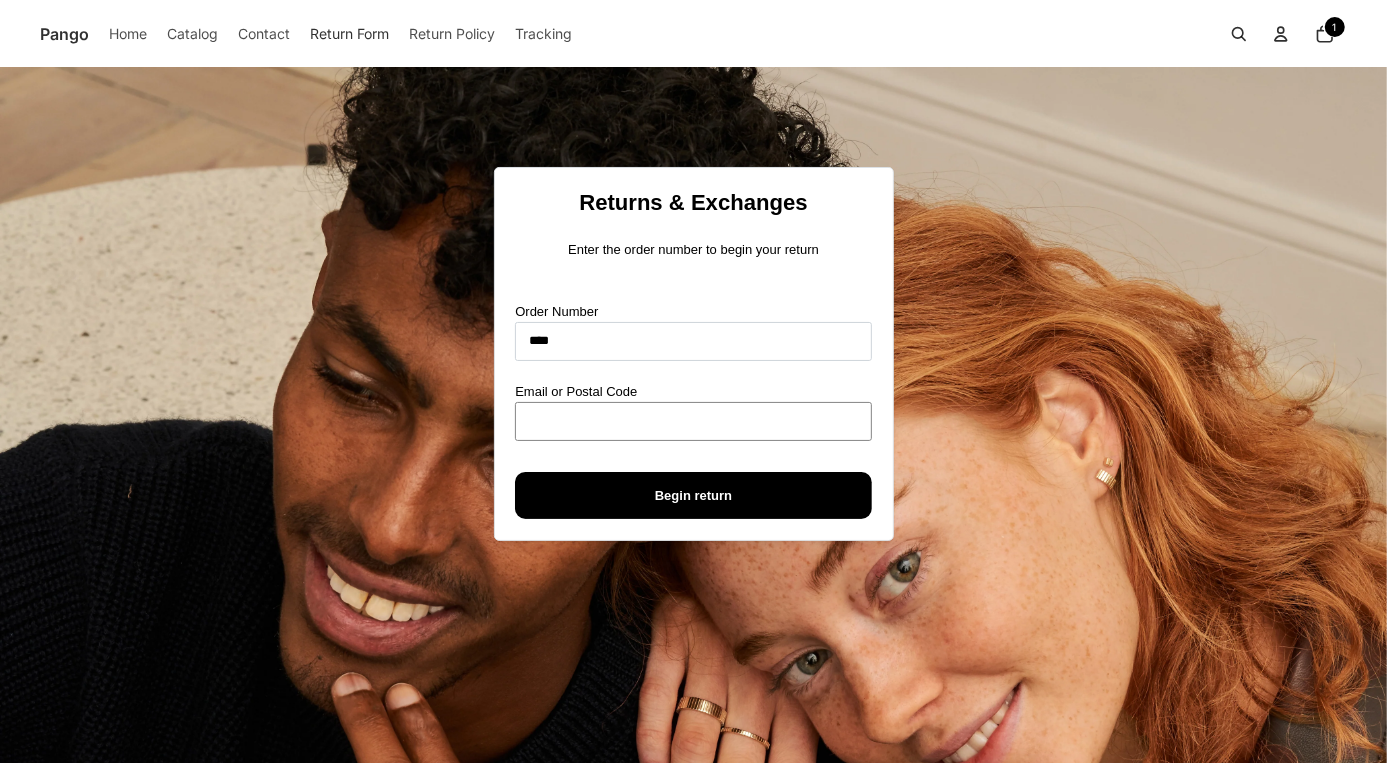 paste on "**********" 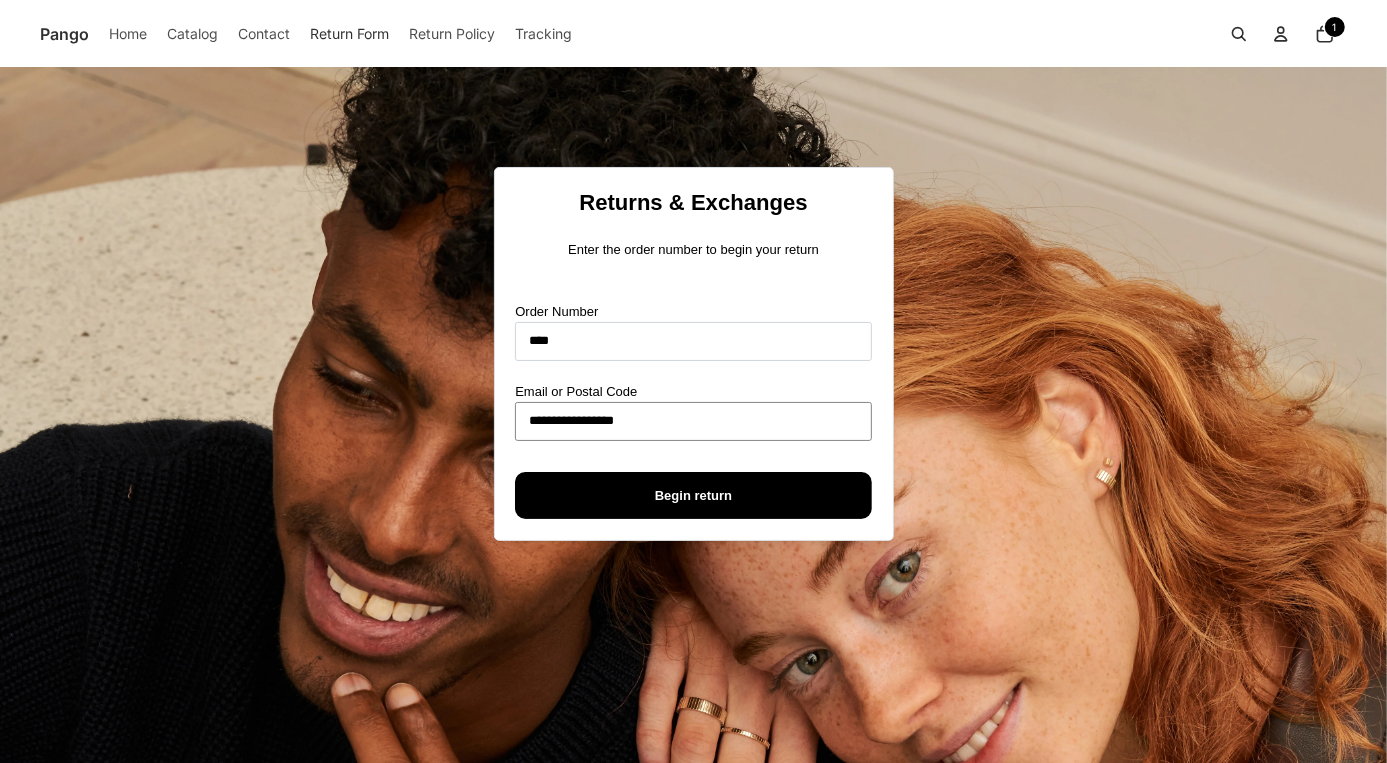 type on "**********" 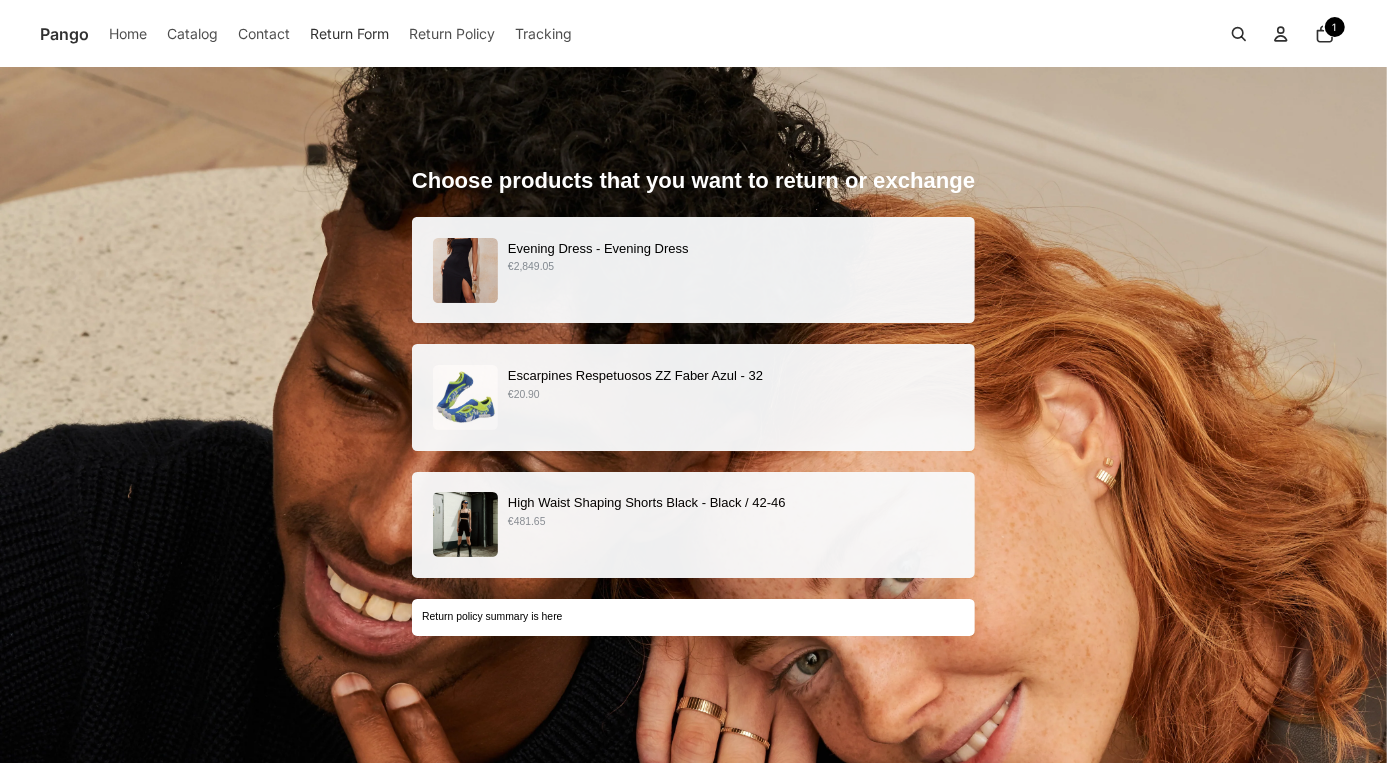 click on "Evening Dress - Evening Dress €2,849.05" at bounding box center [694, 270] 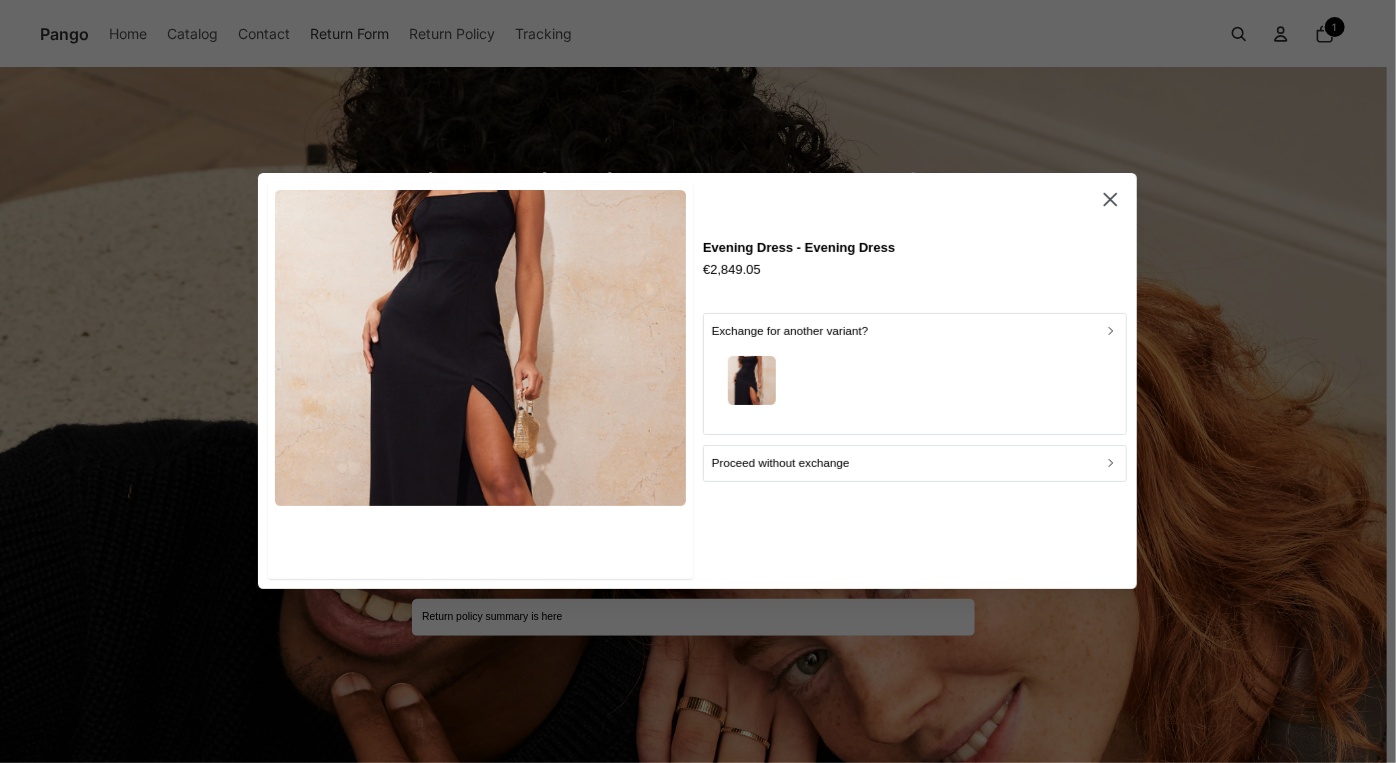 click at bounding box center (915, 383) 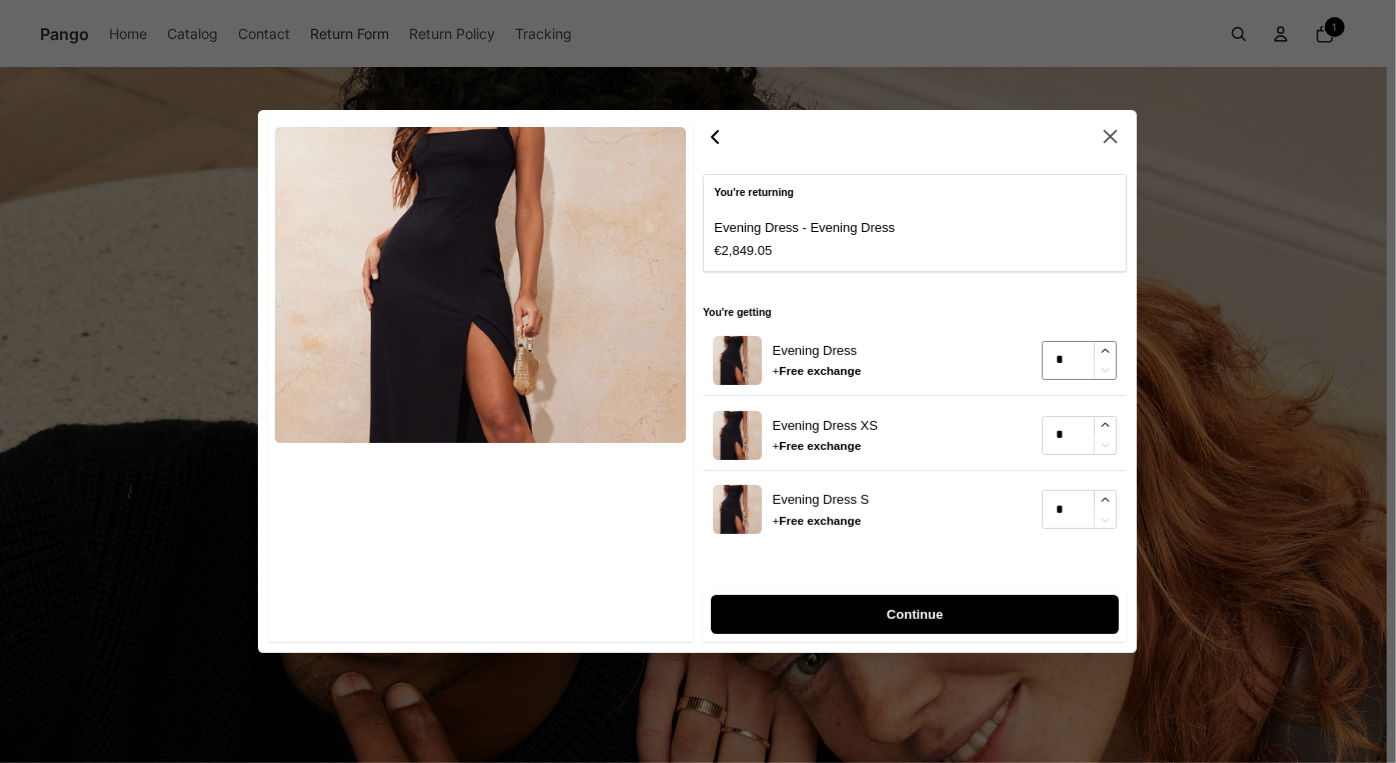 click 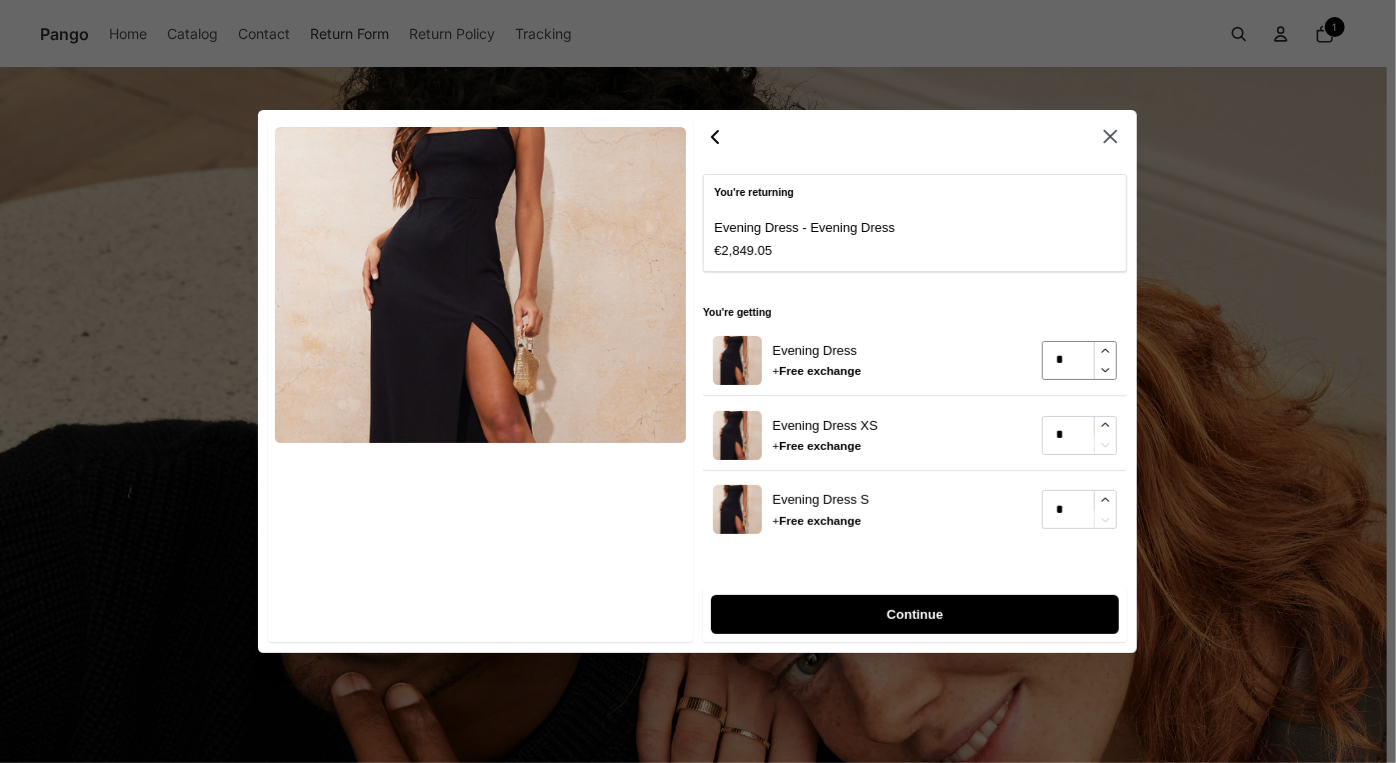 click 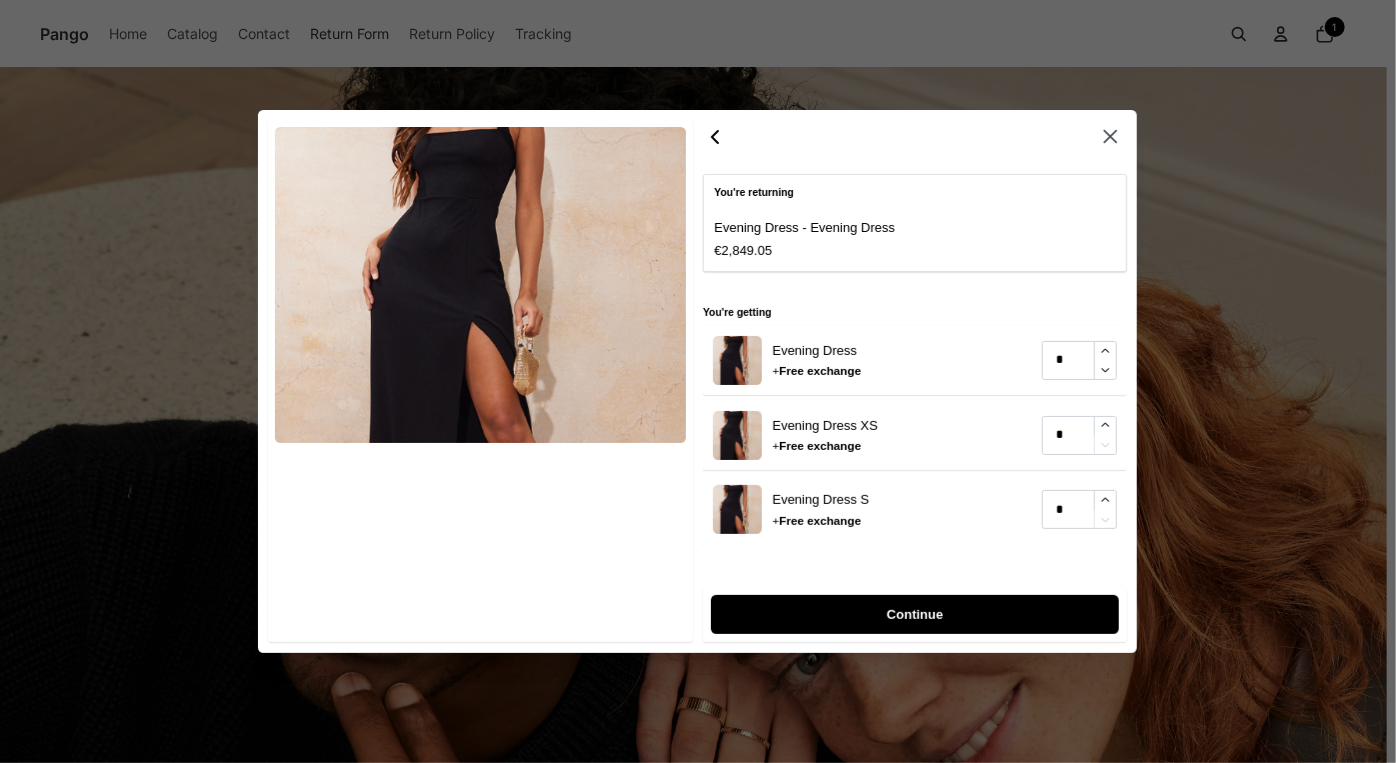 click on "Continue" at bounding box center [915, 615] 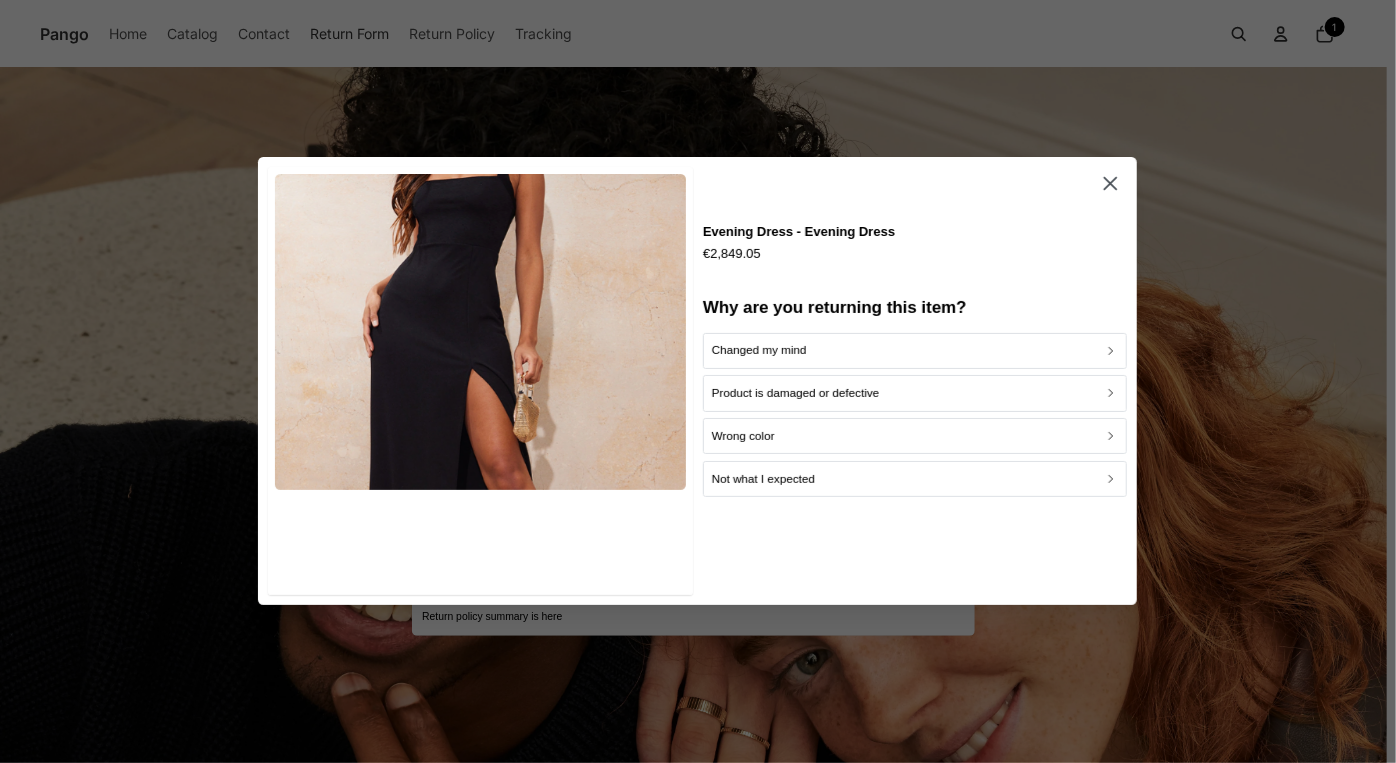 click on "Wrong color" at bounding box center [915, 437] 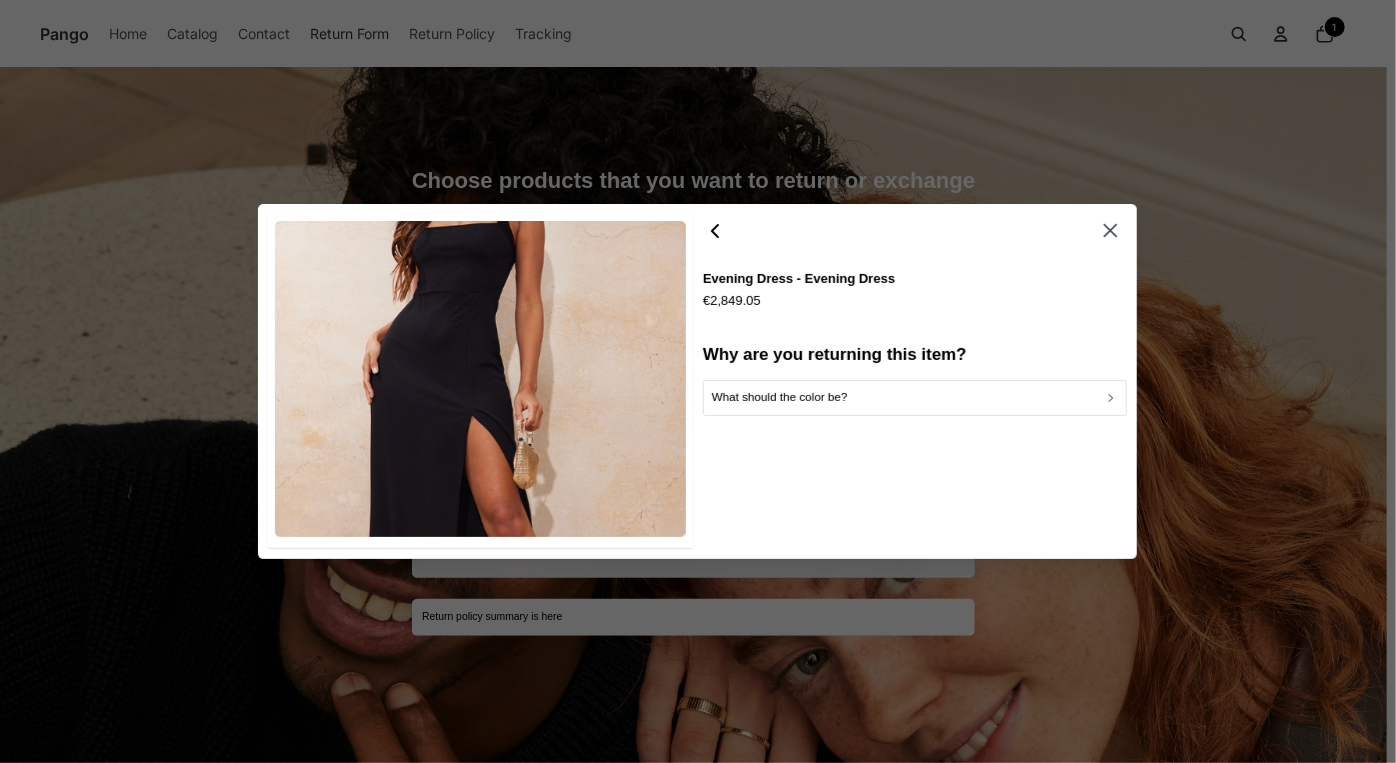 click on "What should the color be?" at bounding box center (915, 397) 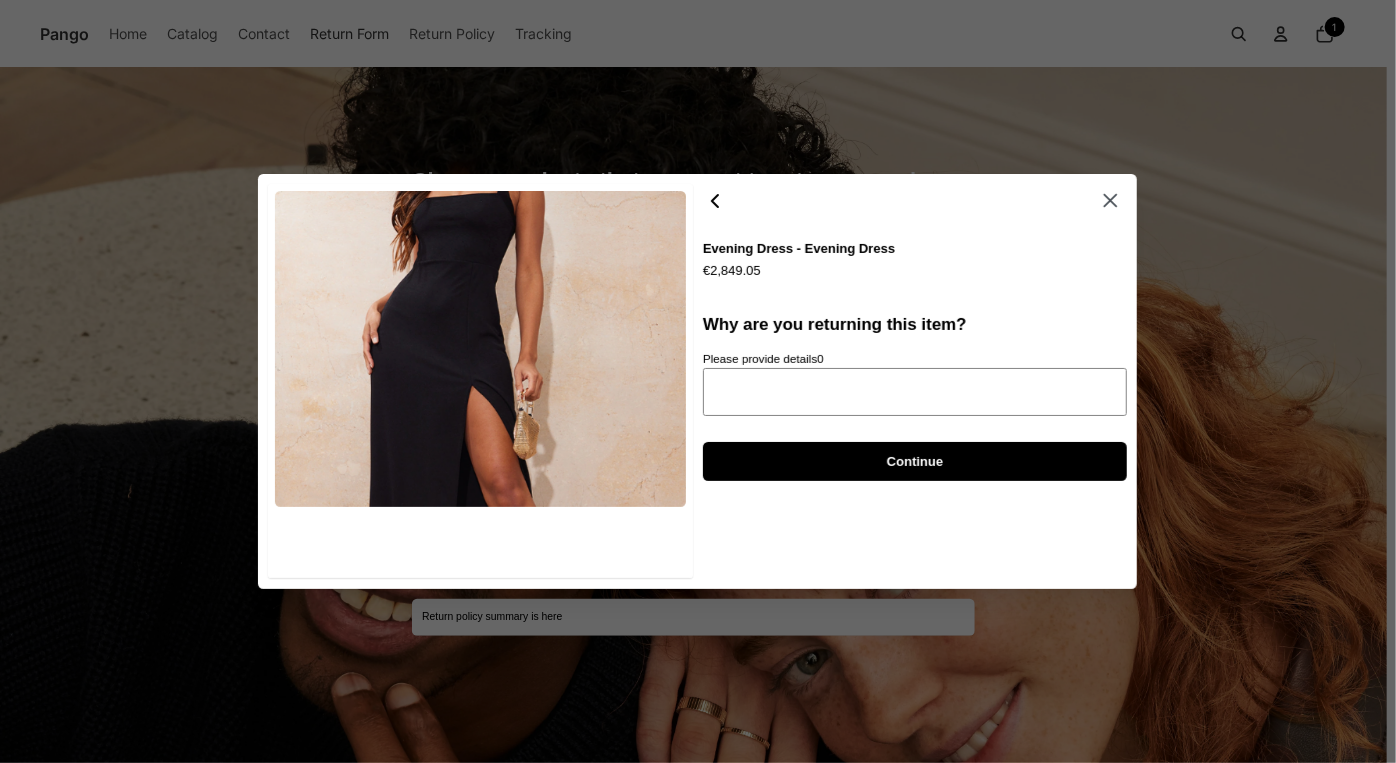click on "Please provide details 0" at bounding box center (915, 392) 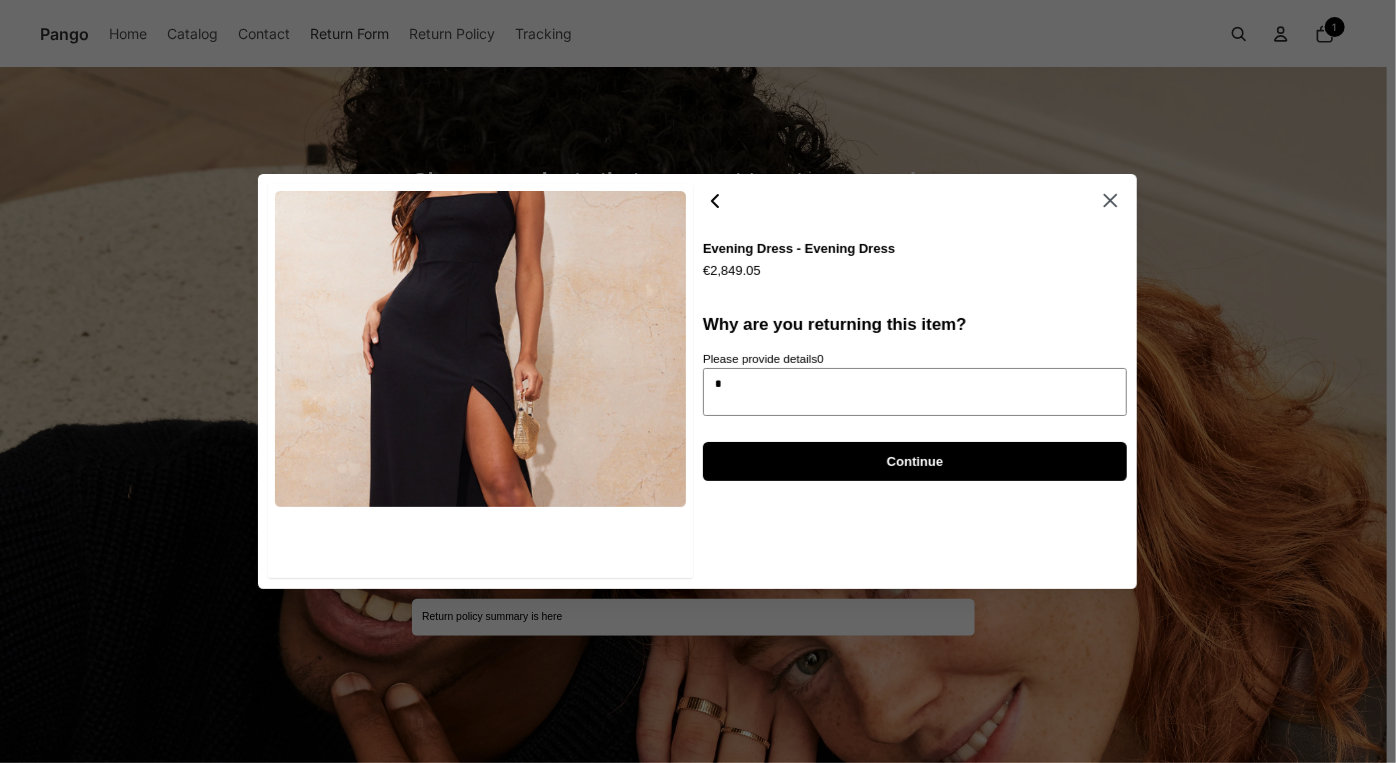 type on "*" 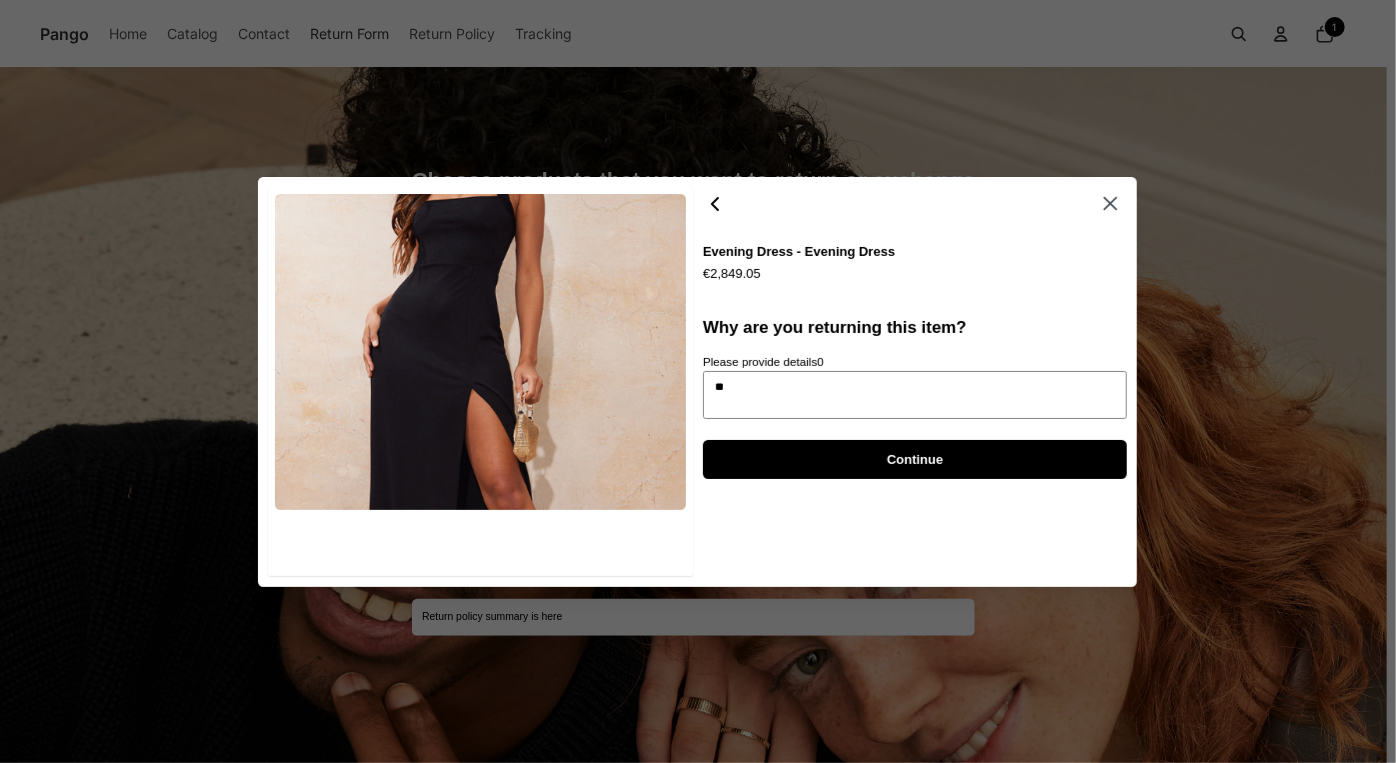 type on "*" 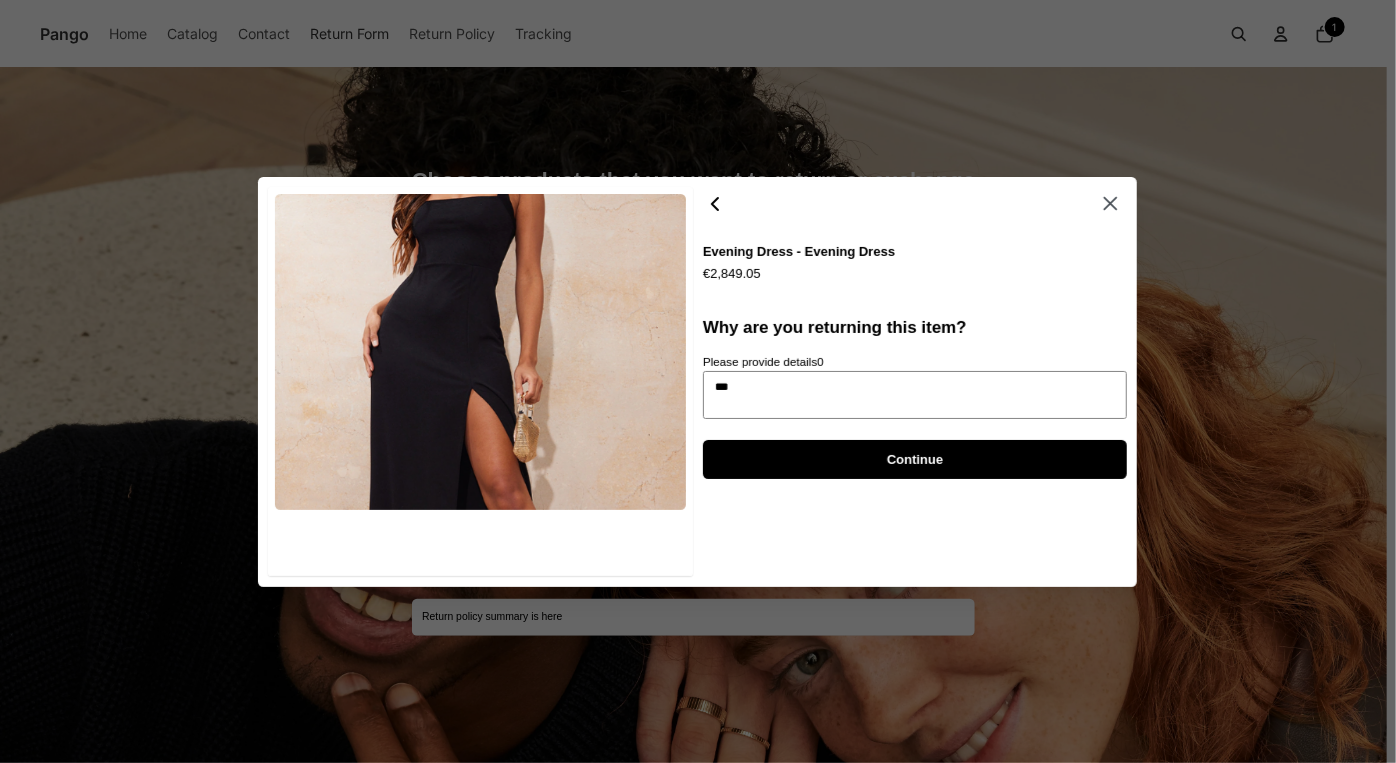 type on "*" 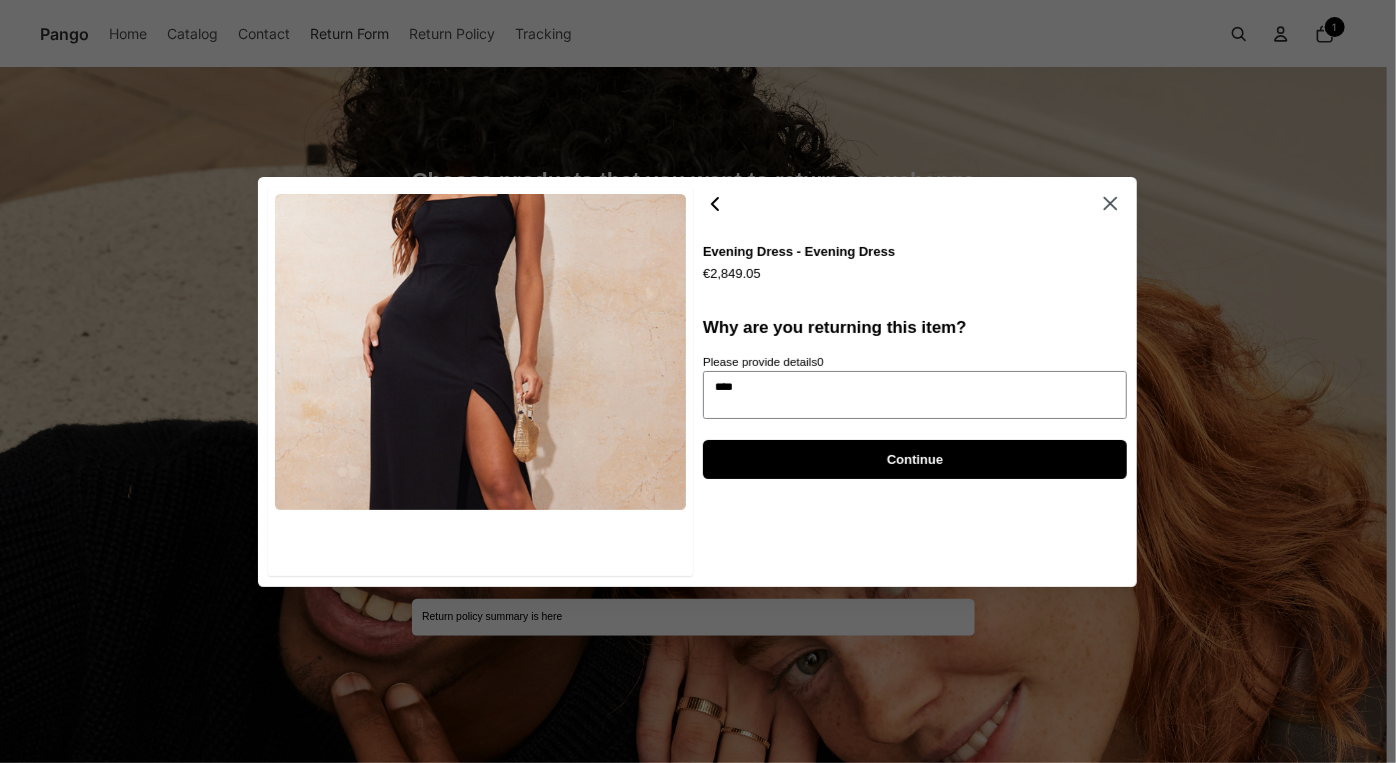 type on "*" 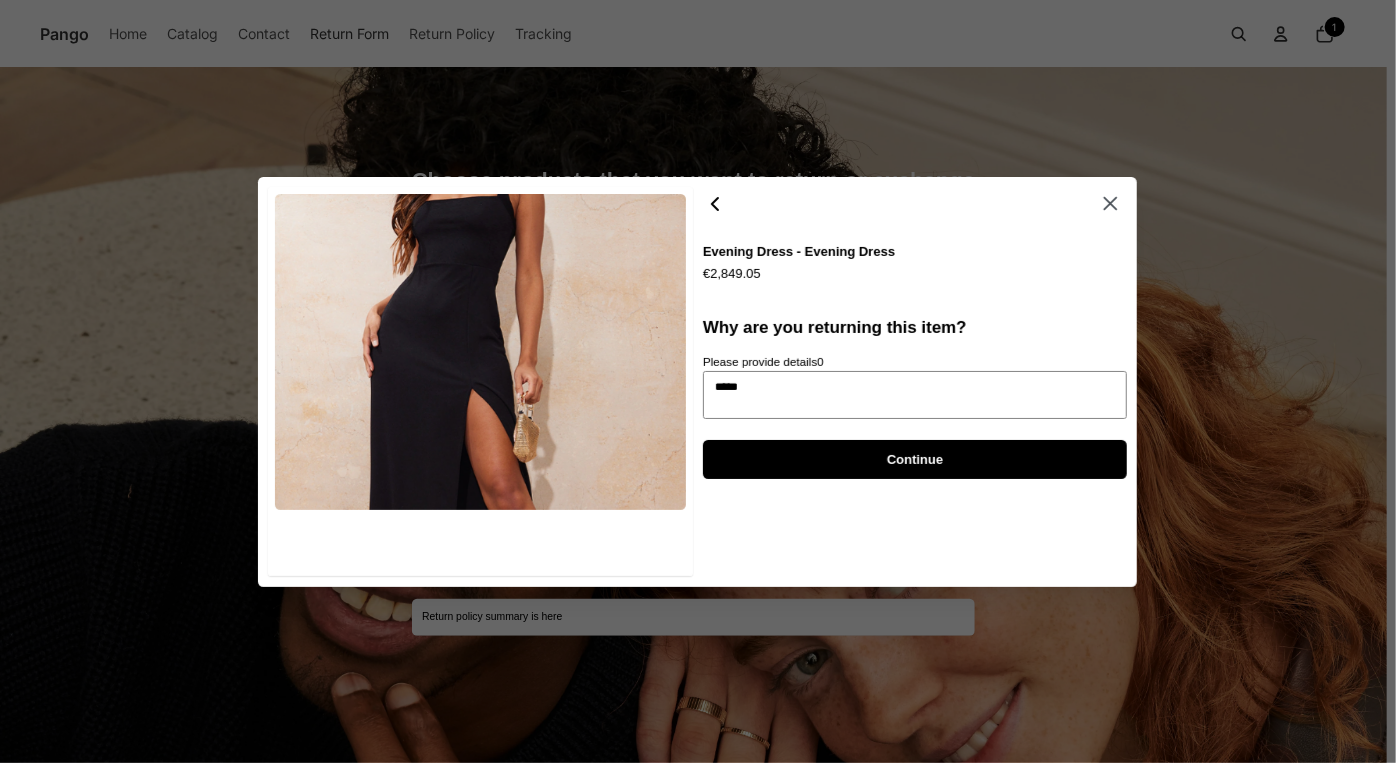 type on "*" 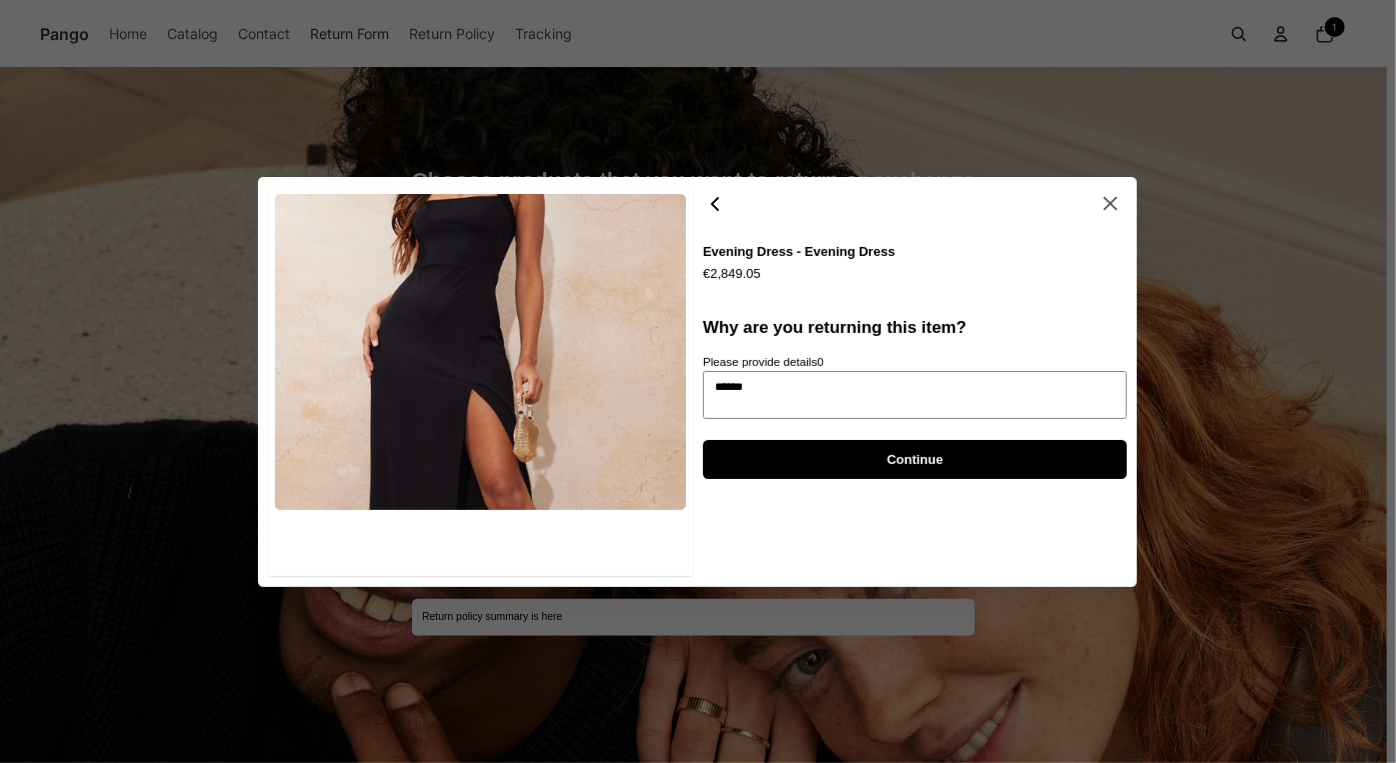 type on "*" 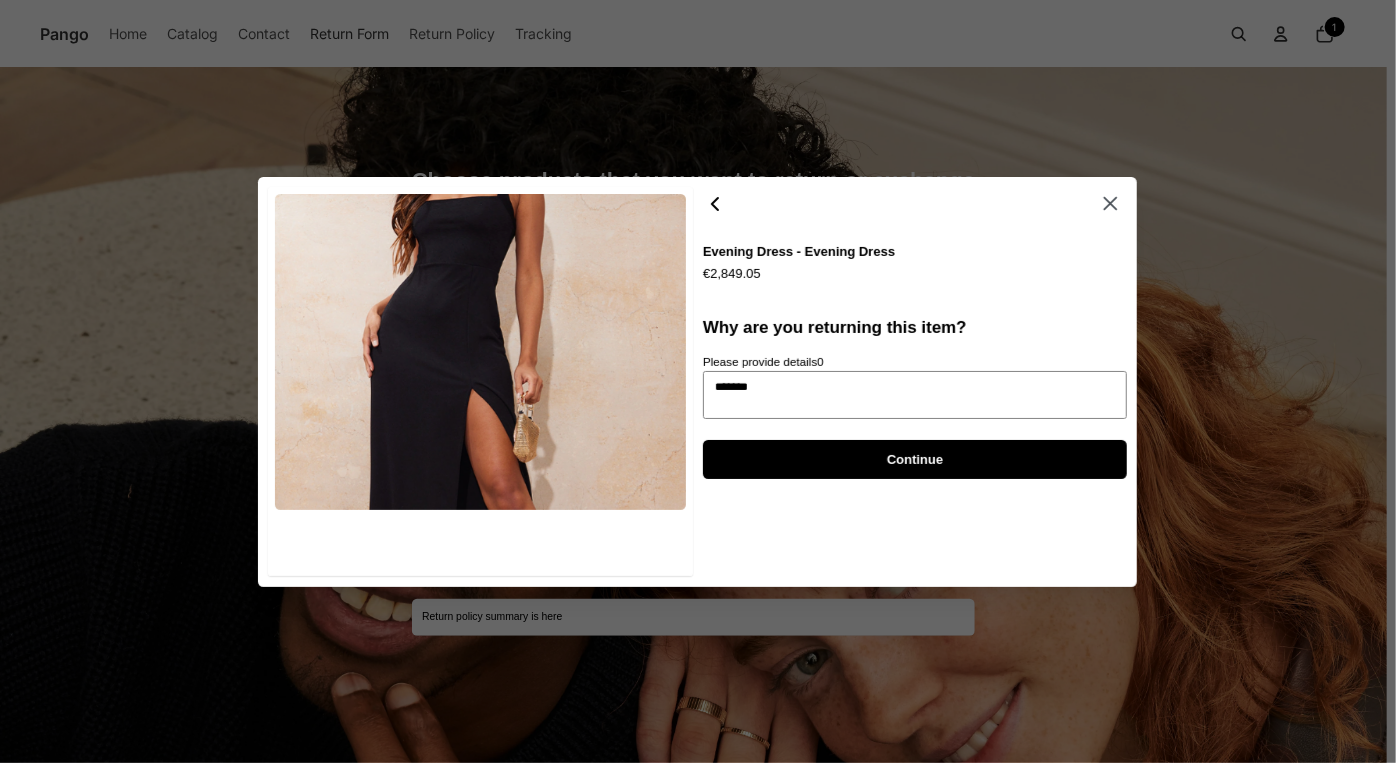 type on "*" 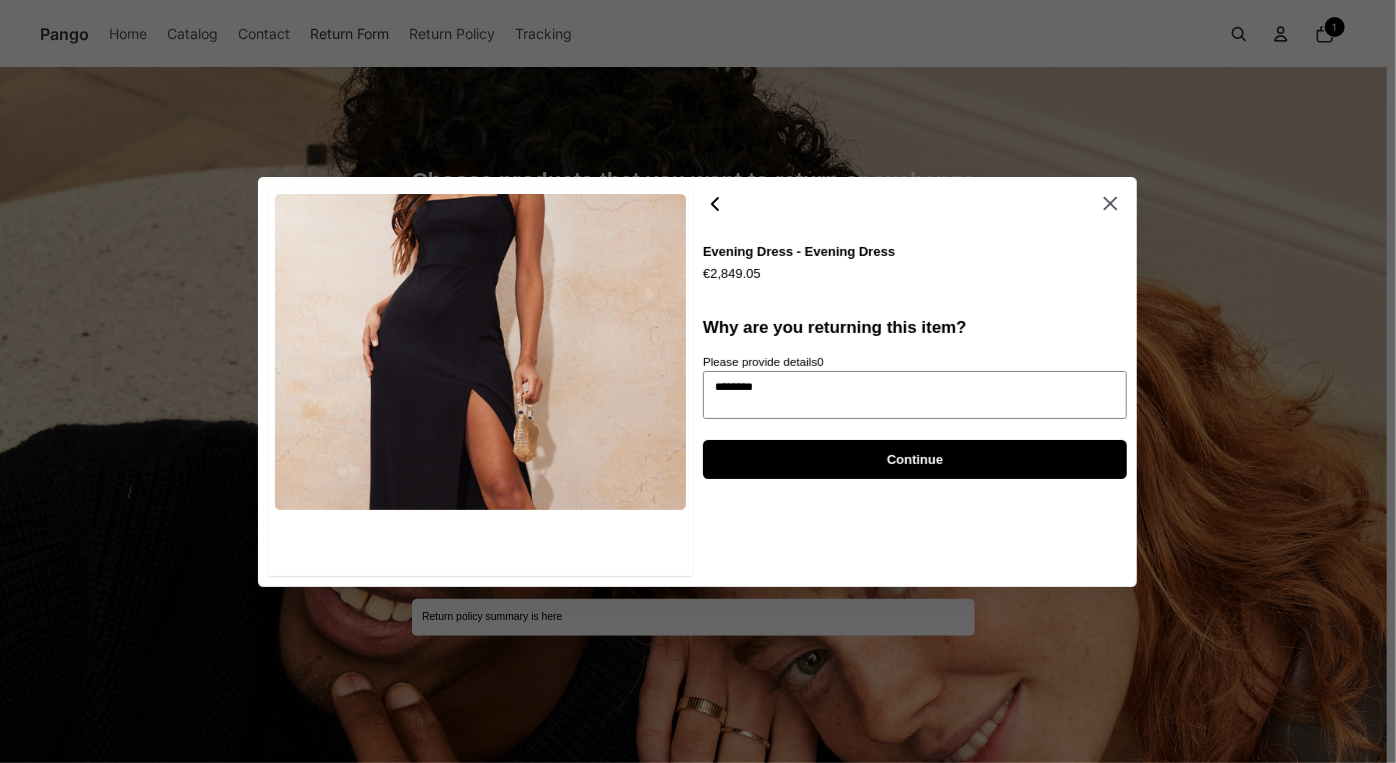 type on "*" 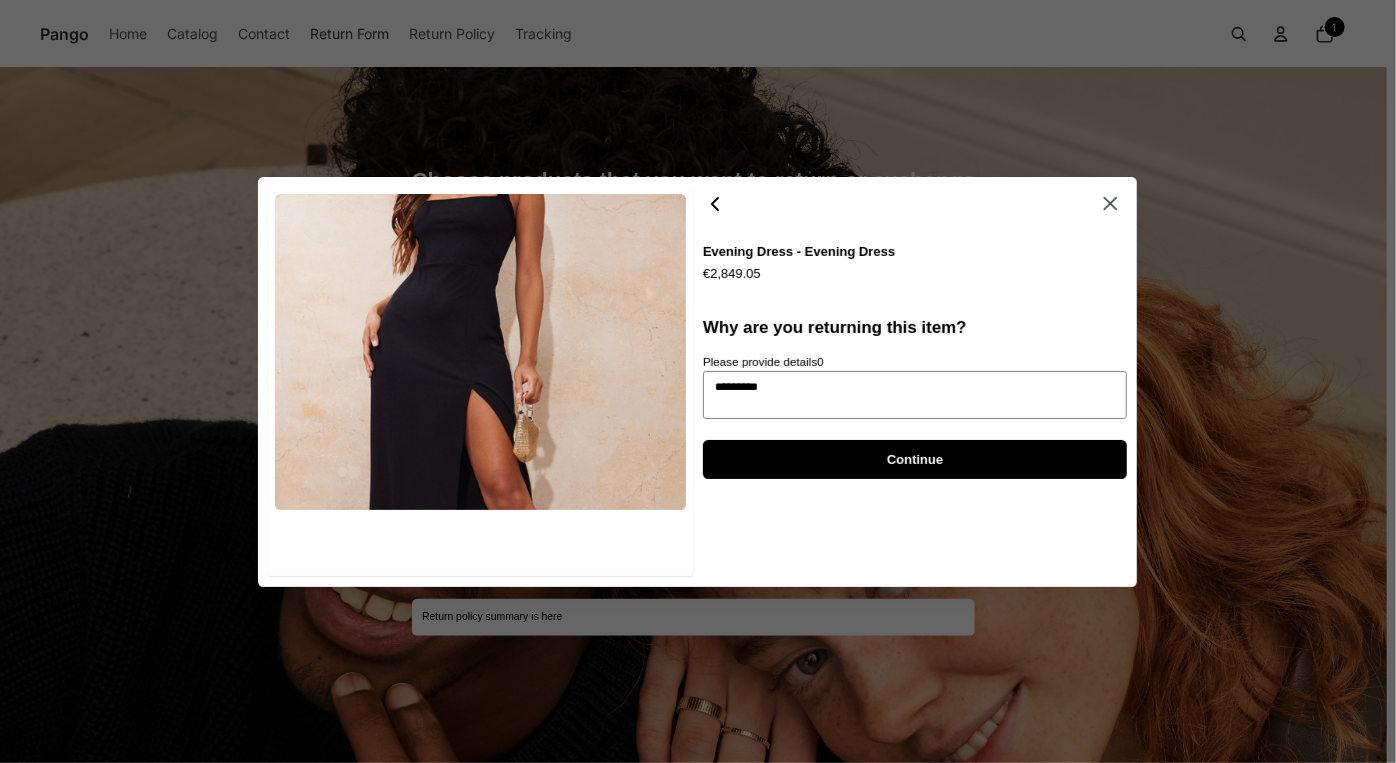 type on "*" 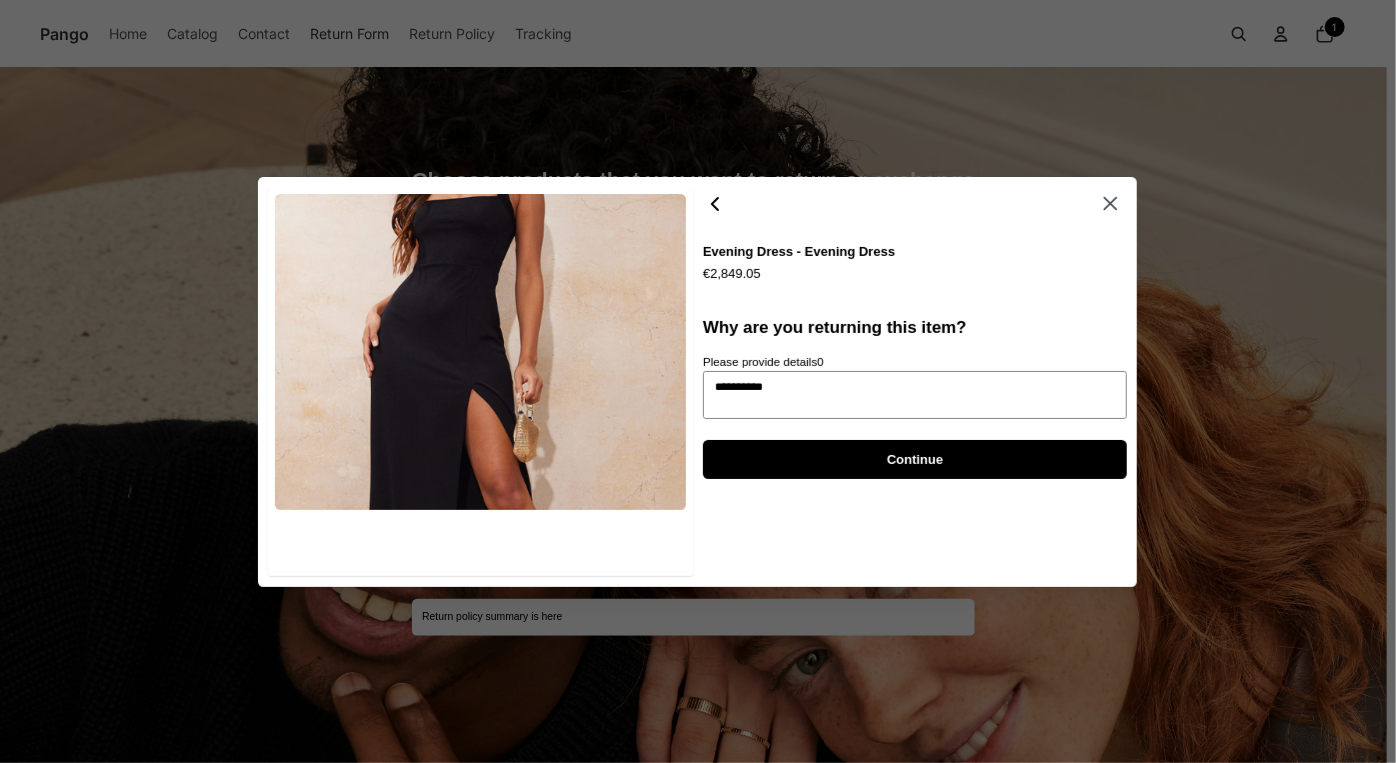 type on "*" 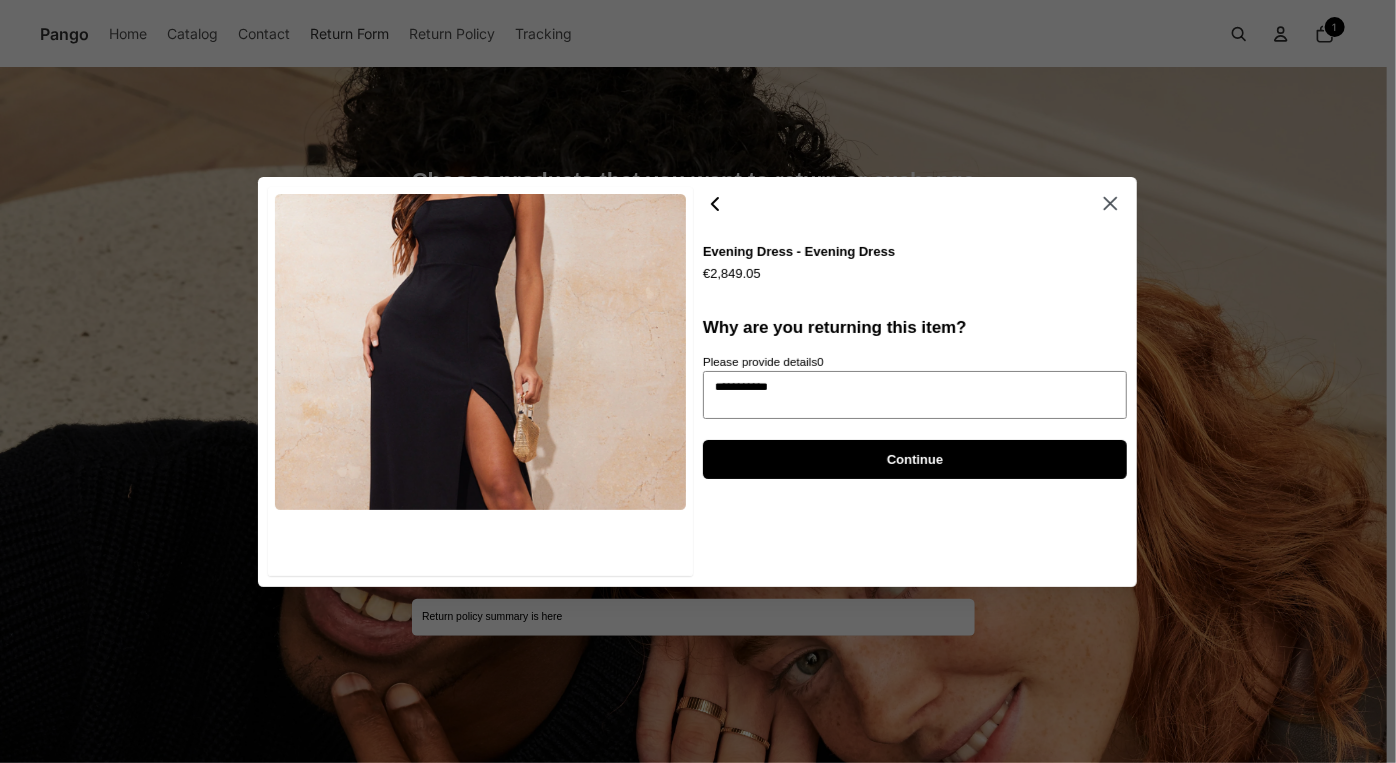 type on "**********" 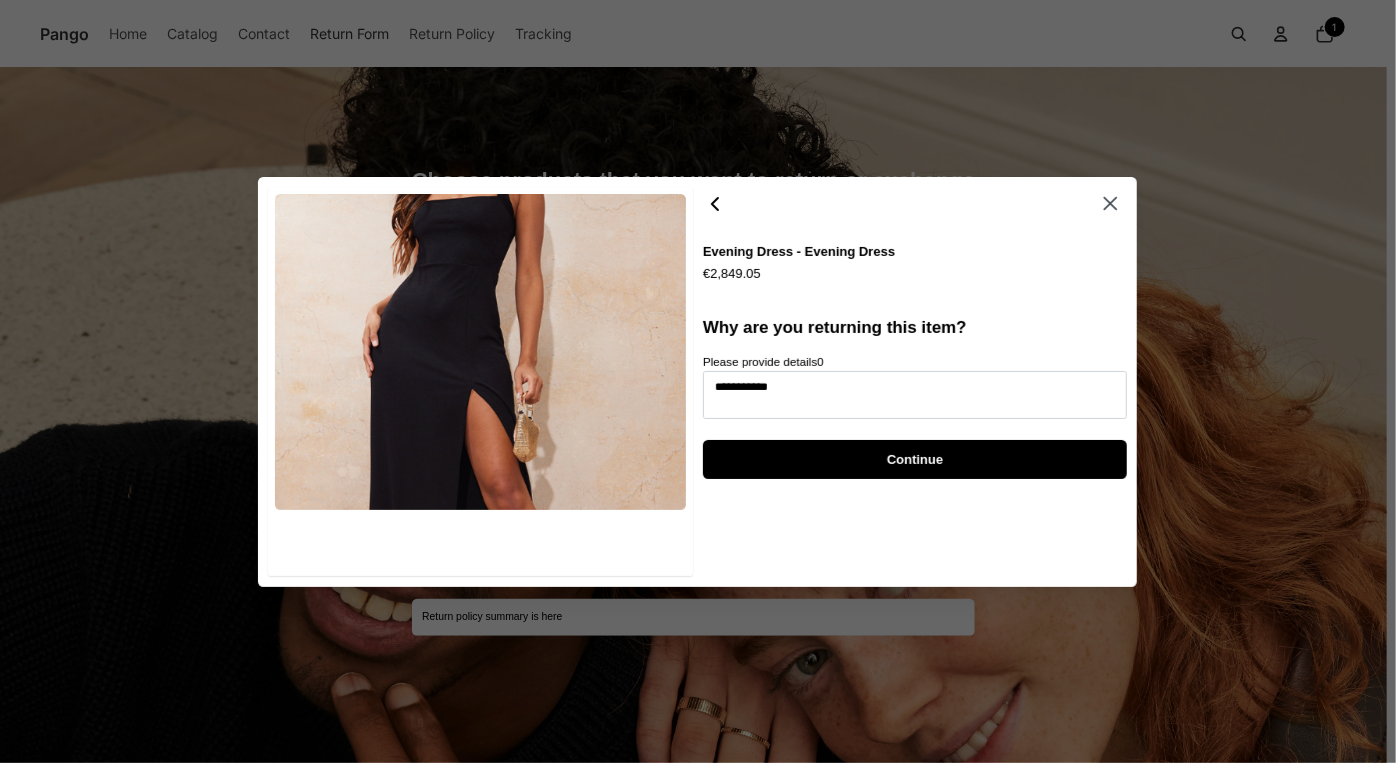 click on "Continue" at bounding box center (915, 458) 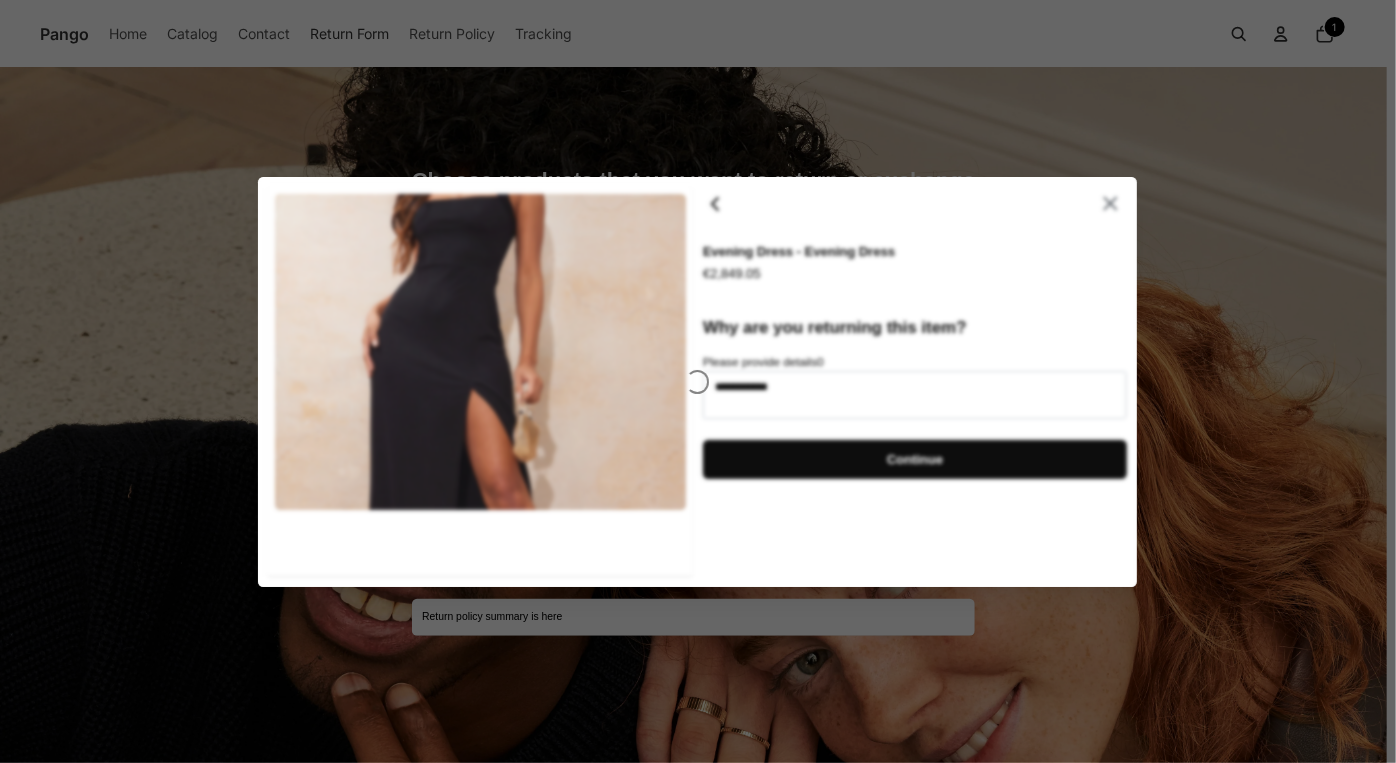type on "*" 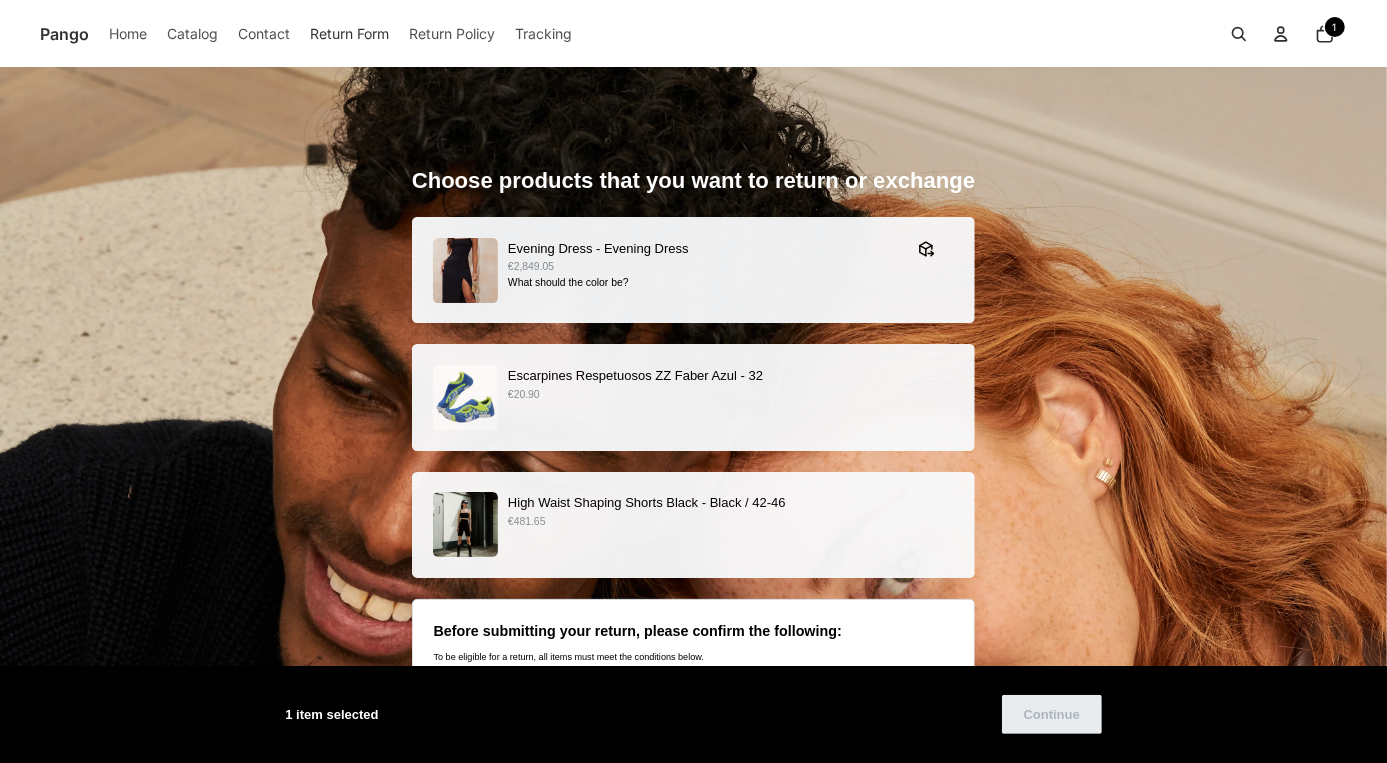 scroll, scrollTop: 83, scrollLeft: 0, axis: vertical 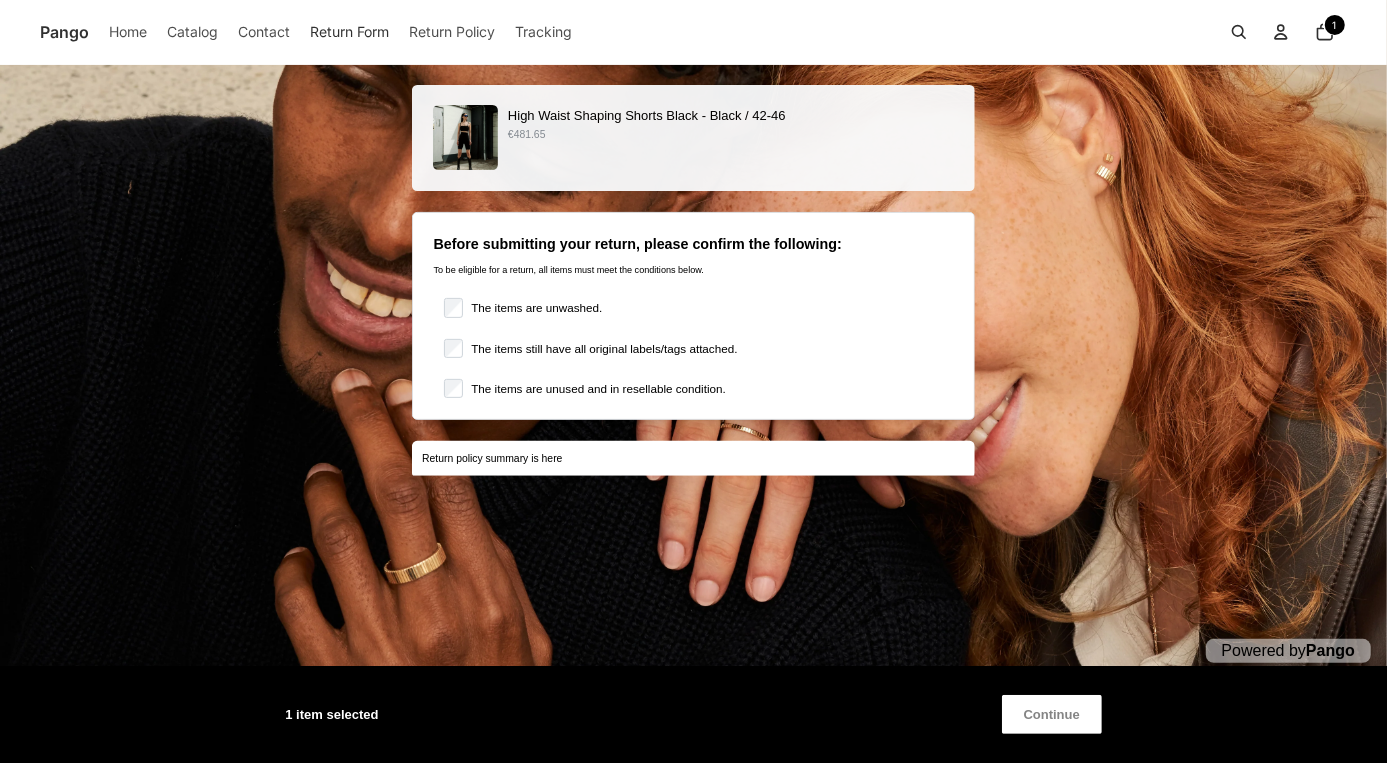 click on "Continue" at bounding box center (1052, 714) 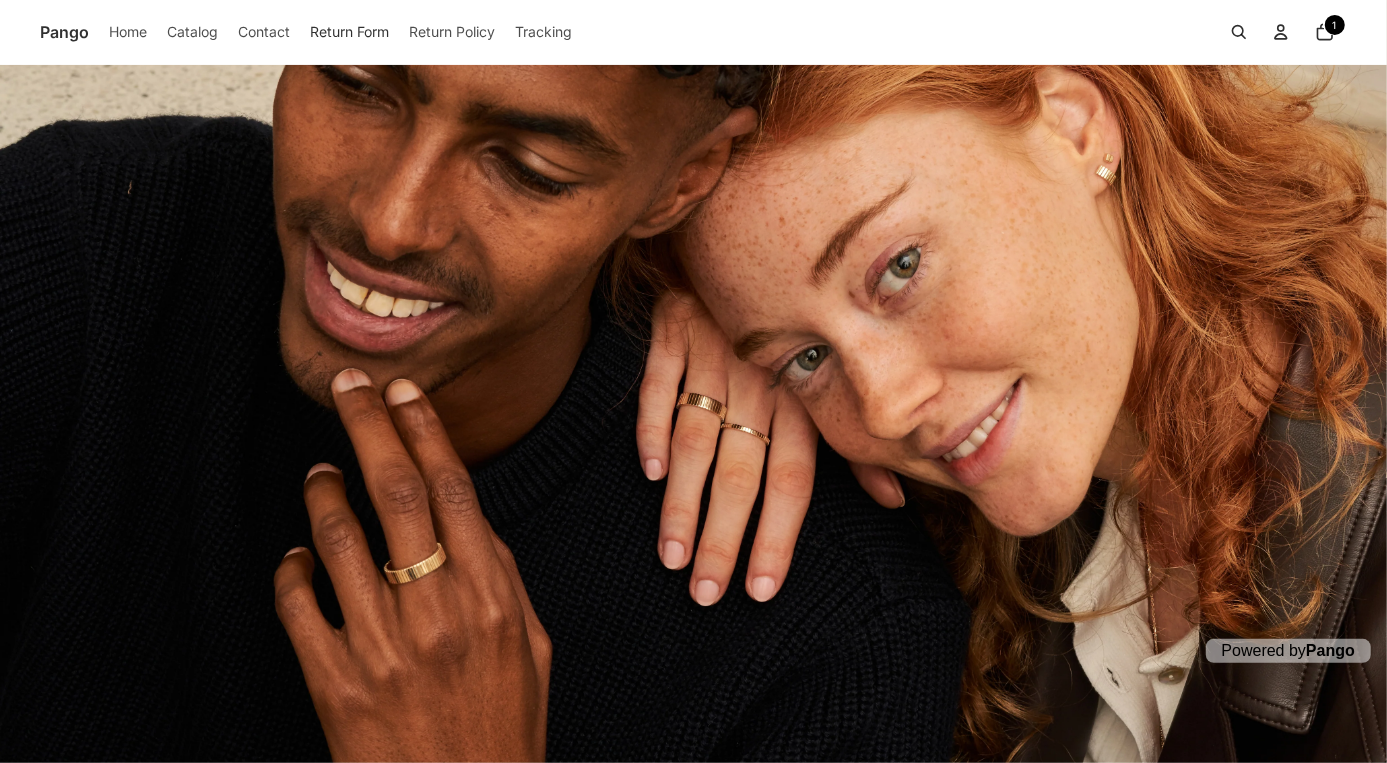 scroll, scrollTop: 0, scrollLeft: 0, axis: both 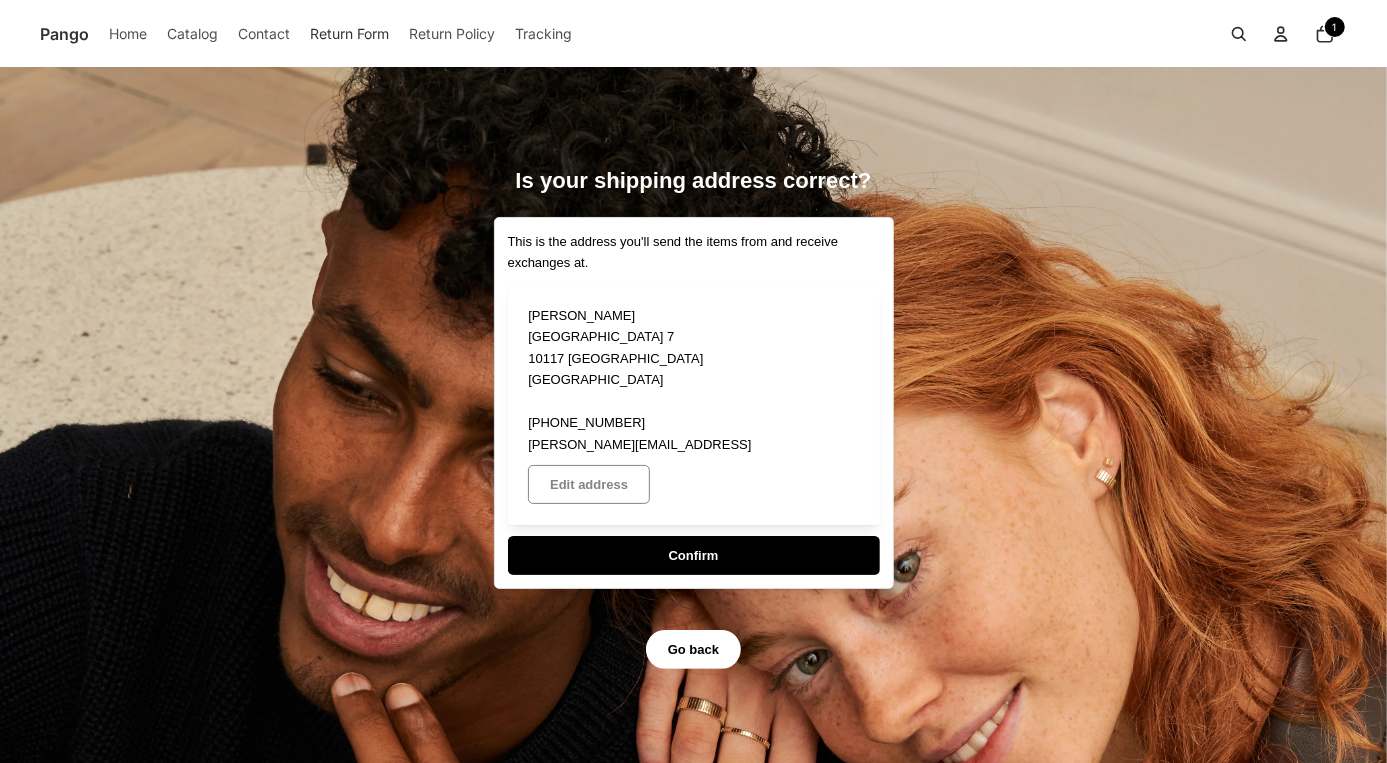 click on "Confirm" at bounding box center [694, 555] 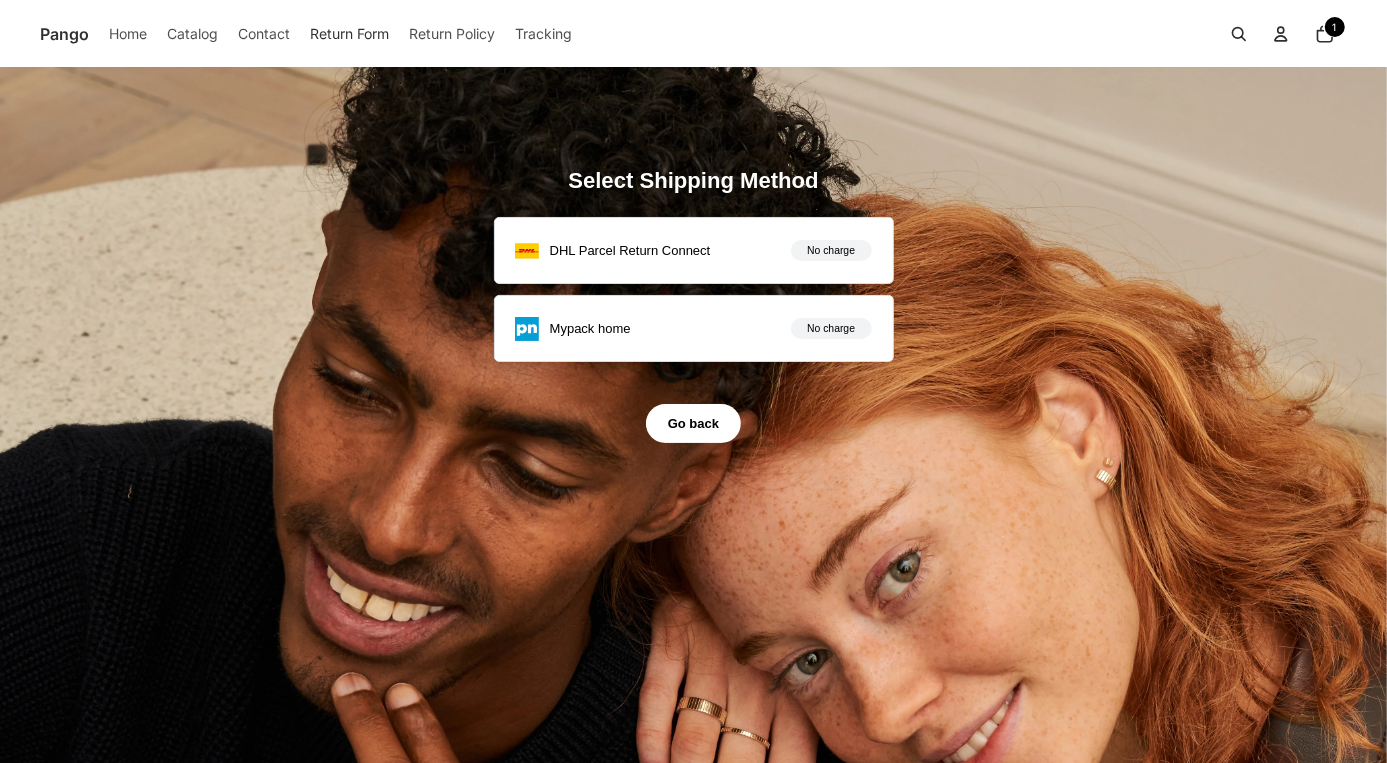click on "DHL Parcel Return Connect" at bounding box center (630, 250) 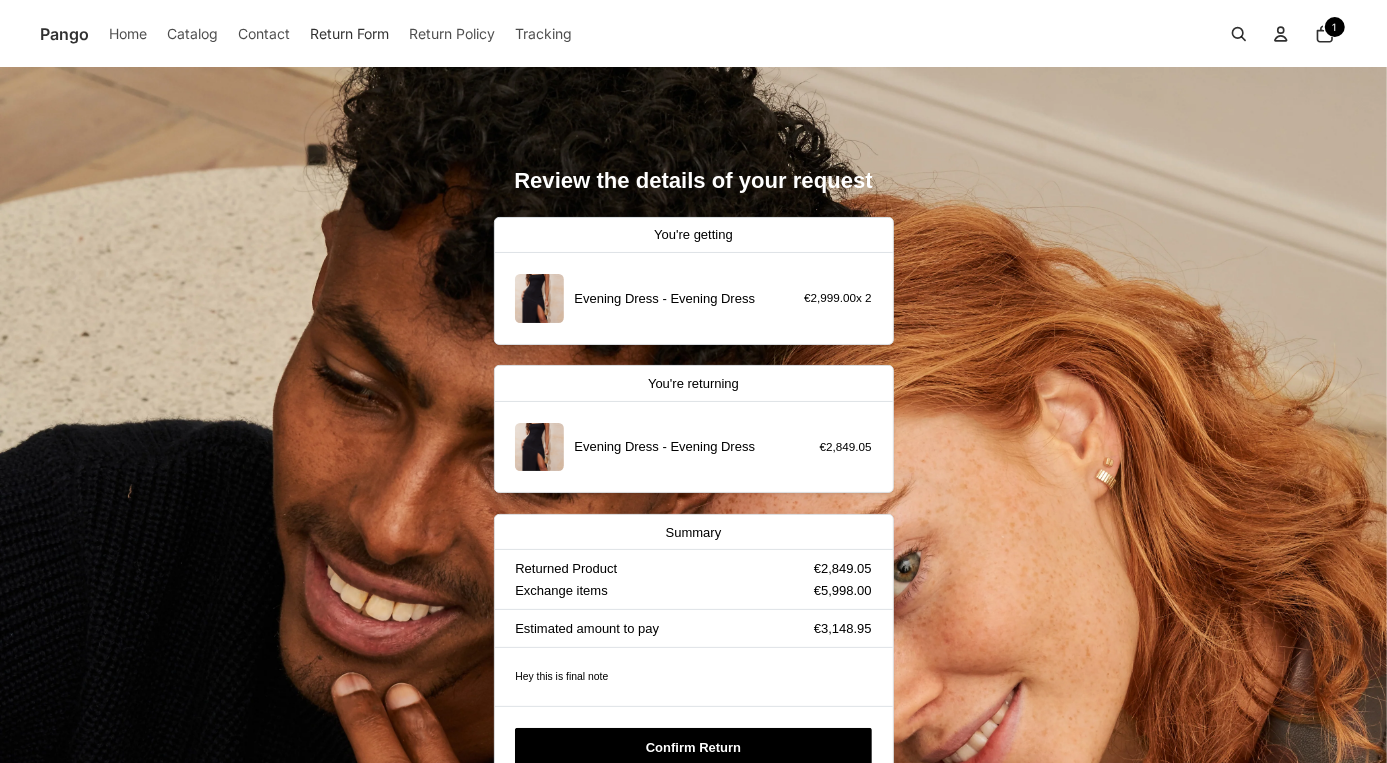scroll, scrollTop: 304, scrollLeft: 0, axis: vertical 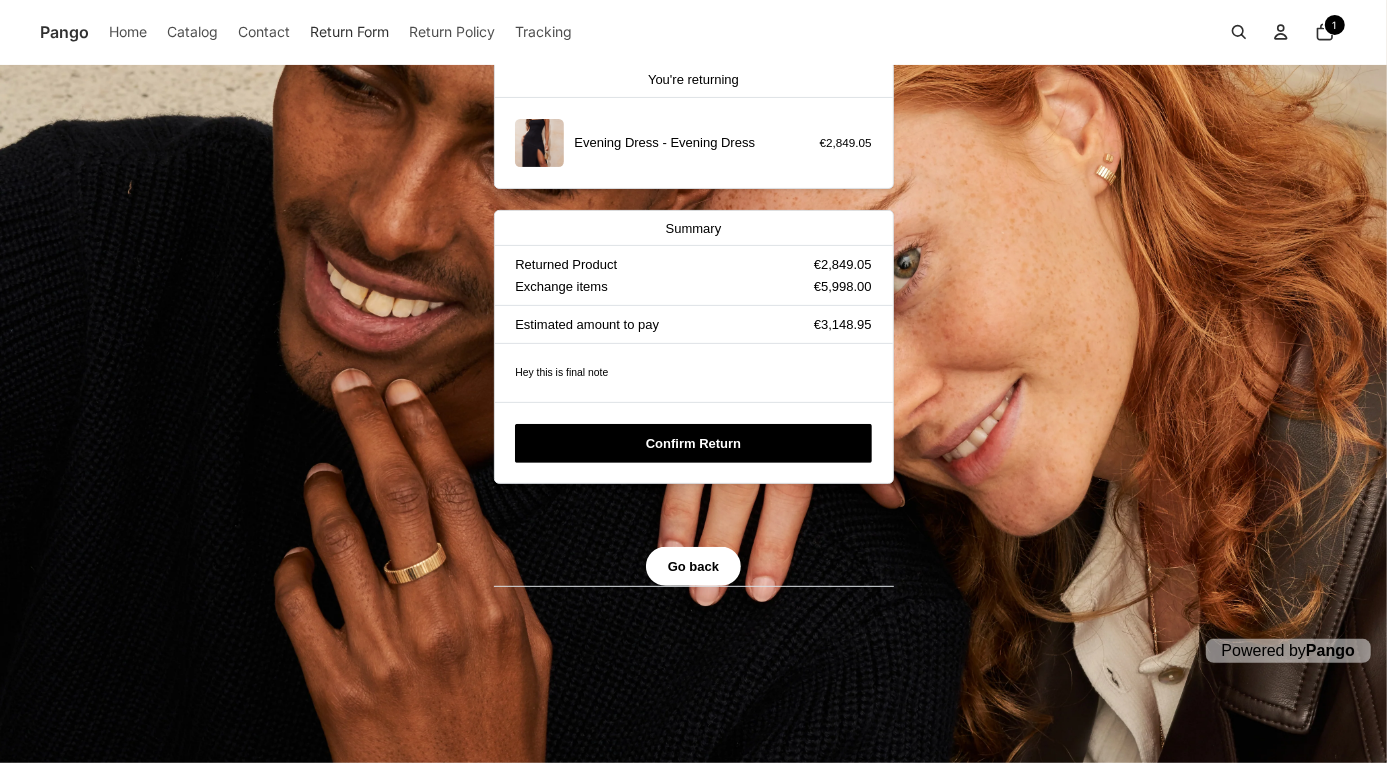 click on "Confirm Return" at bounding box center (693, 443) 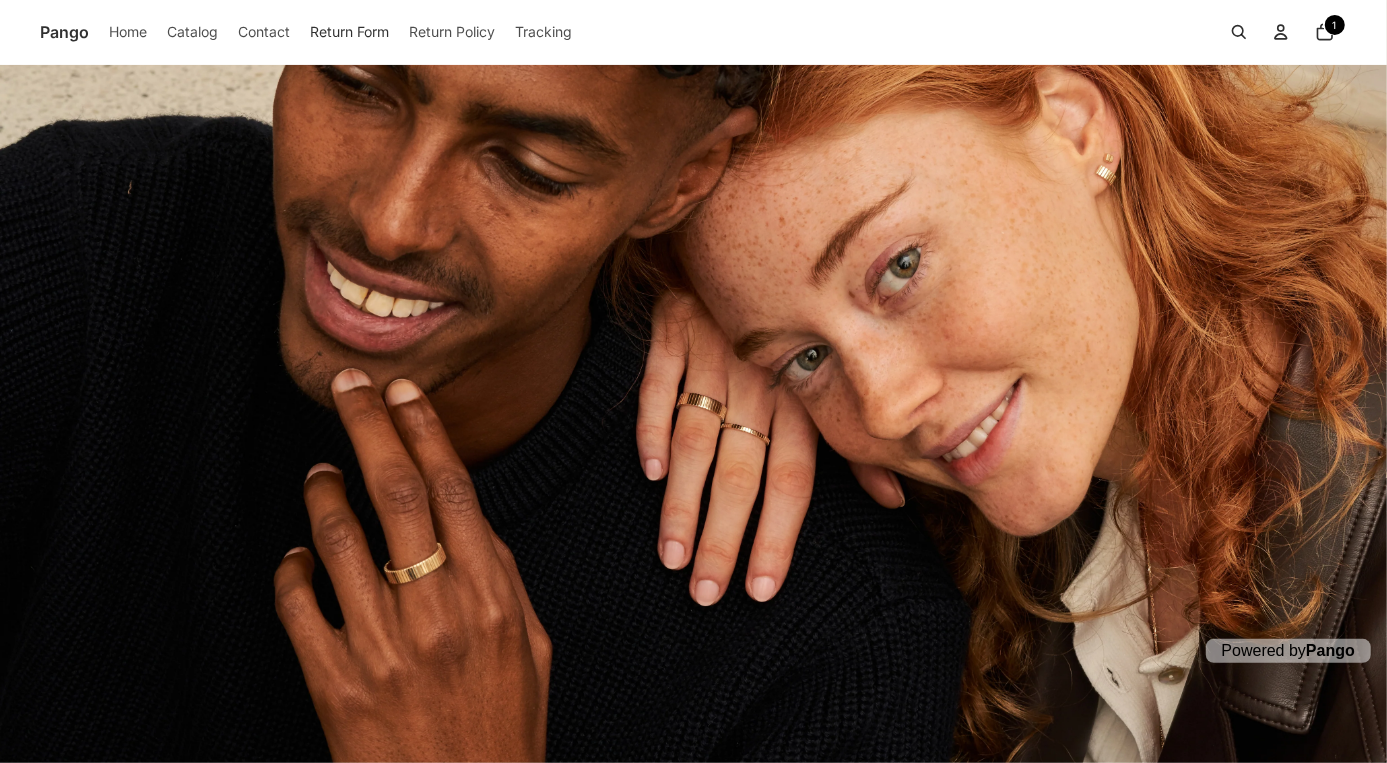 scroll, scrollTop: 0, scrollLeft: 0, axis: both 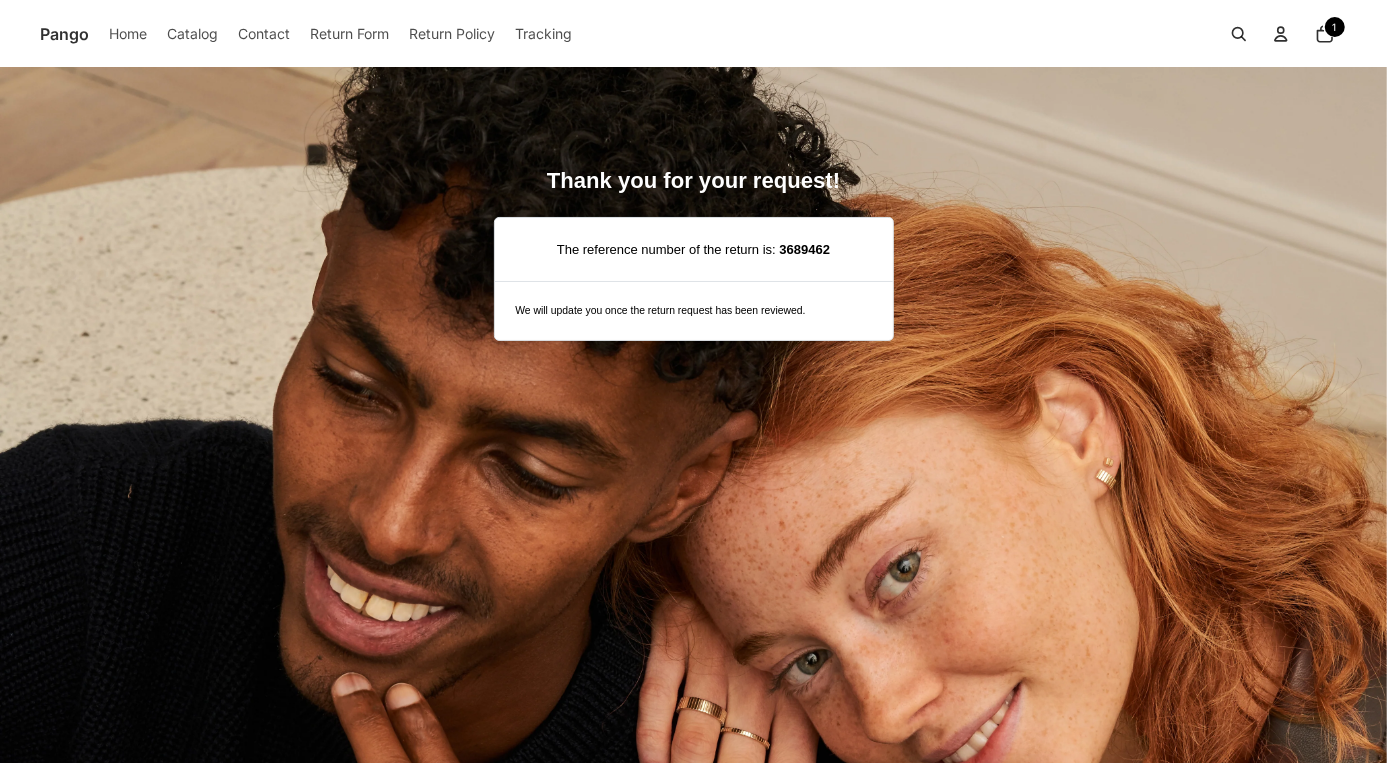 click on "Return Form" 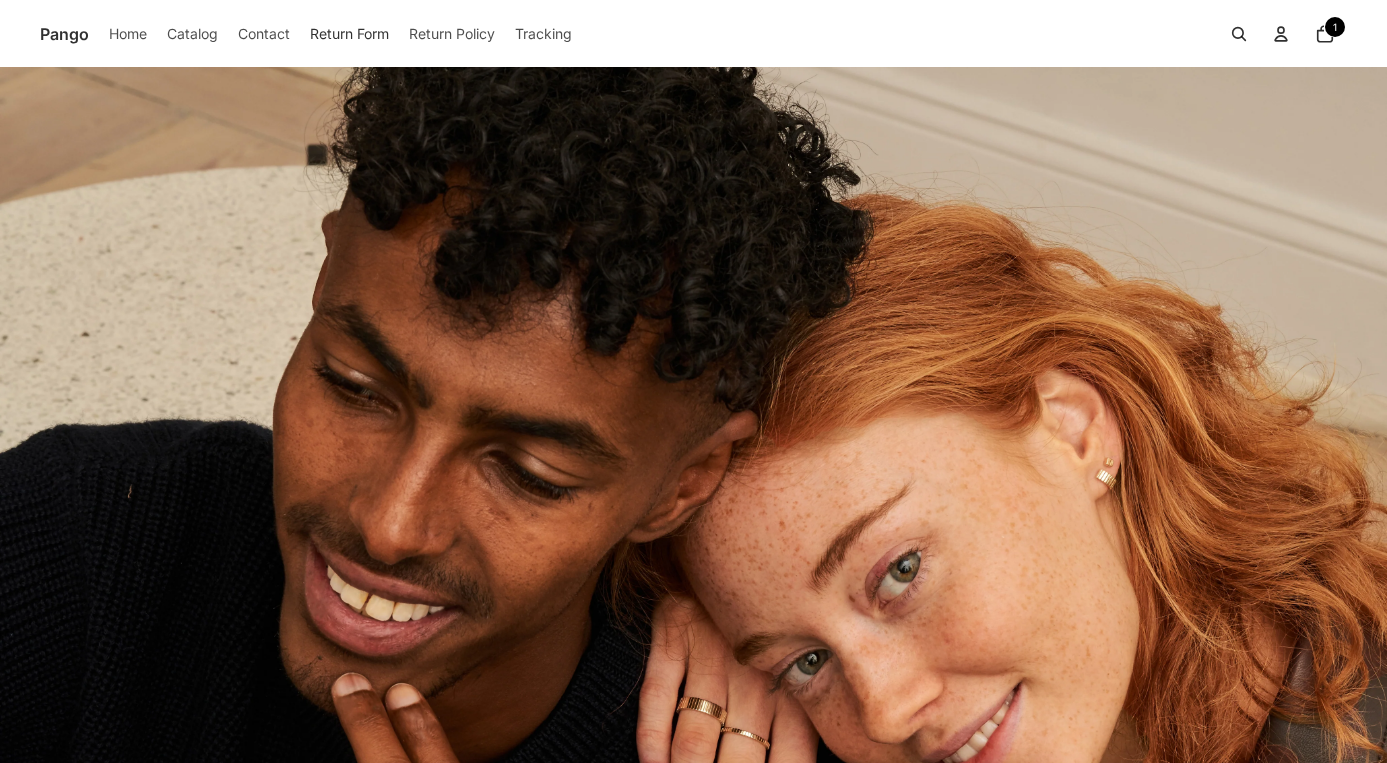 scroll, scrollTop: 0, scrollLeft: 0, axis: both 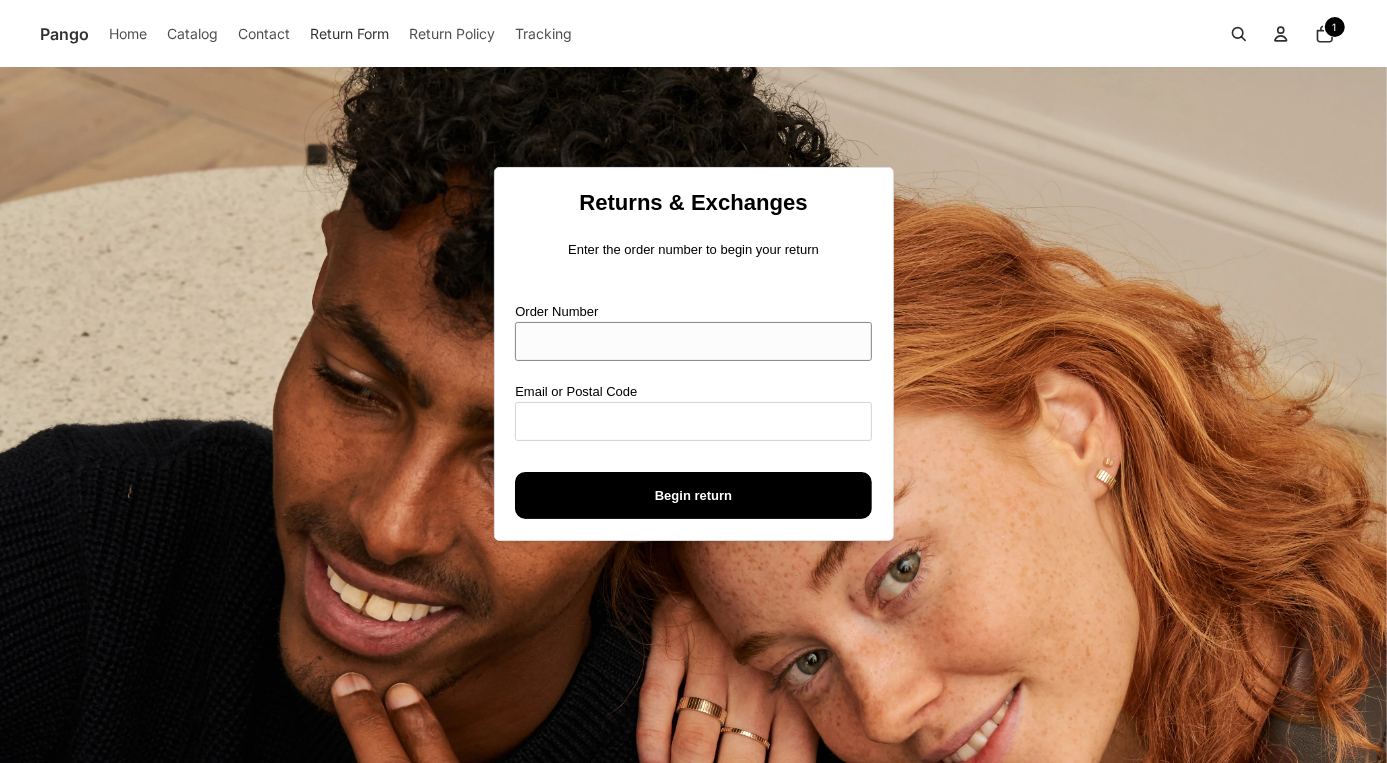 click on "Order Number" at bounding box center (693, 341) 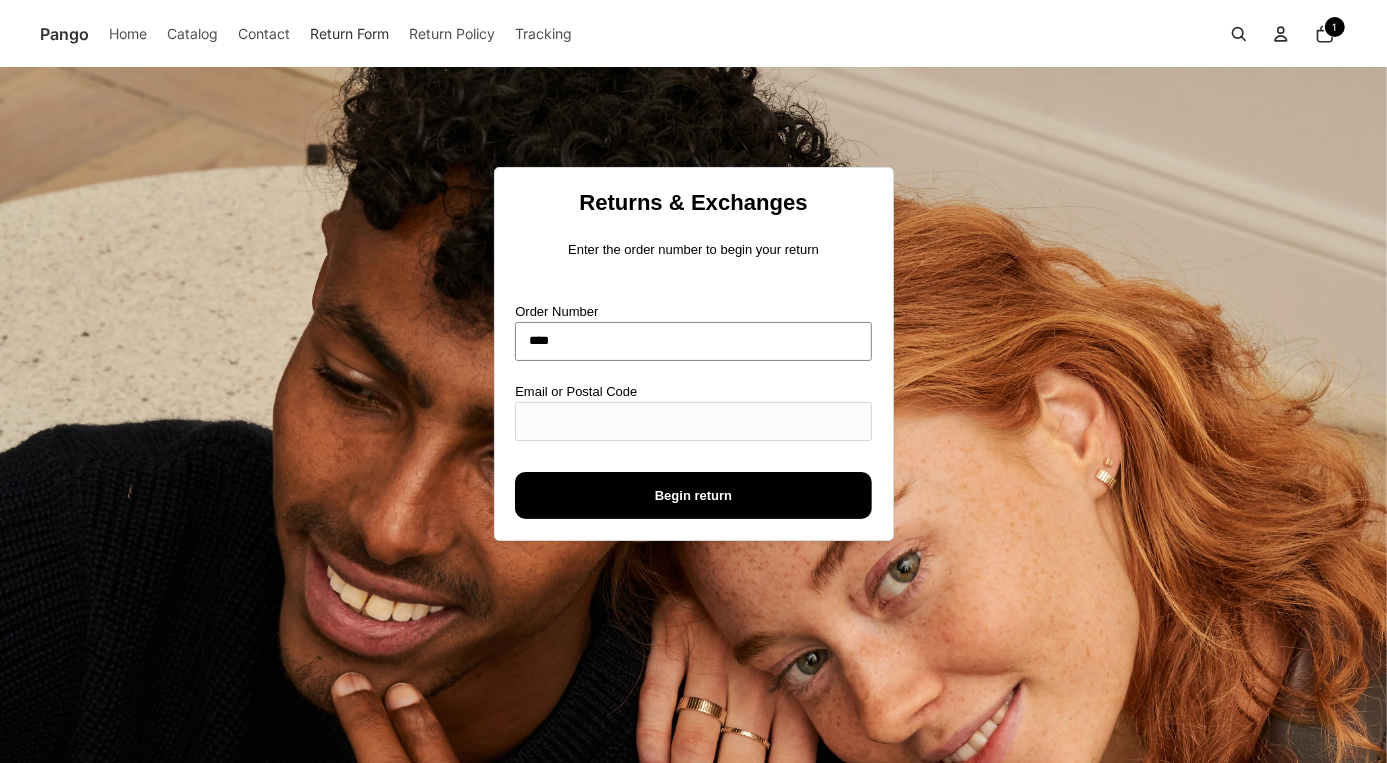 type on "****" 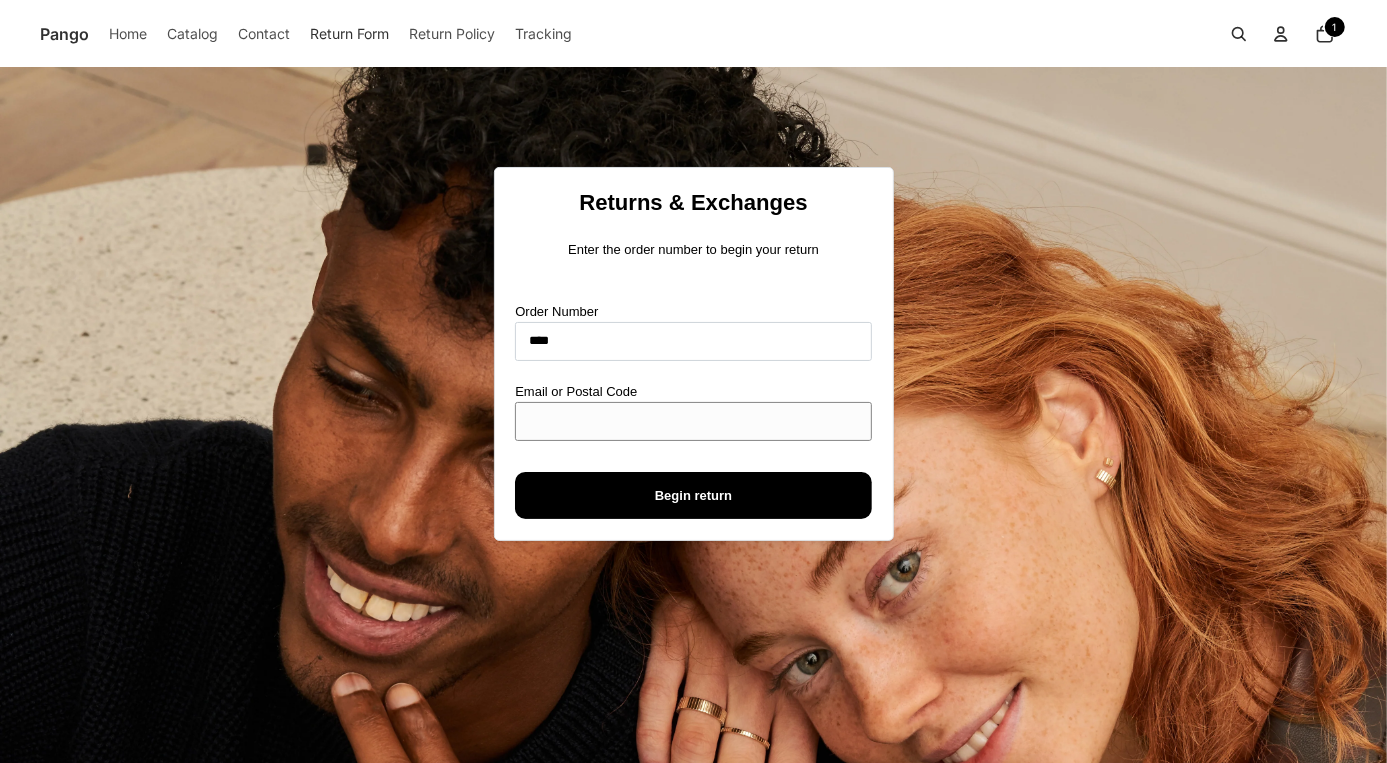 click on "Email or Postal Code" at bounding box center (693, 421) 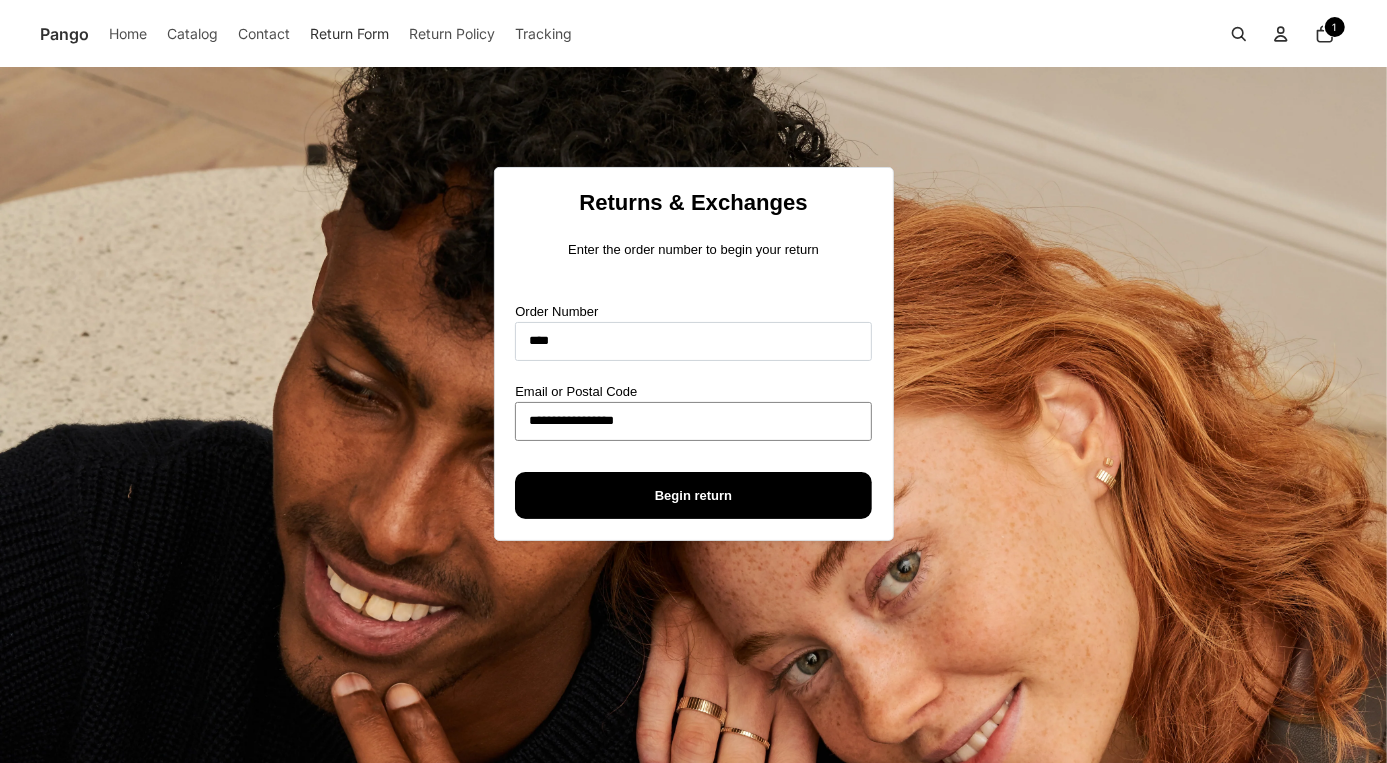 type on "**********" 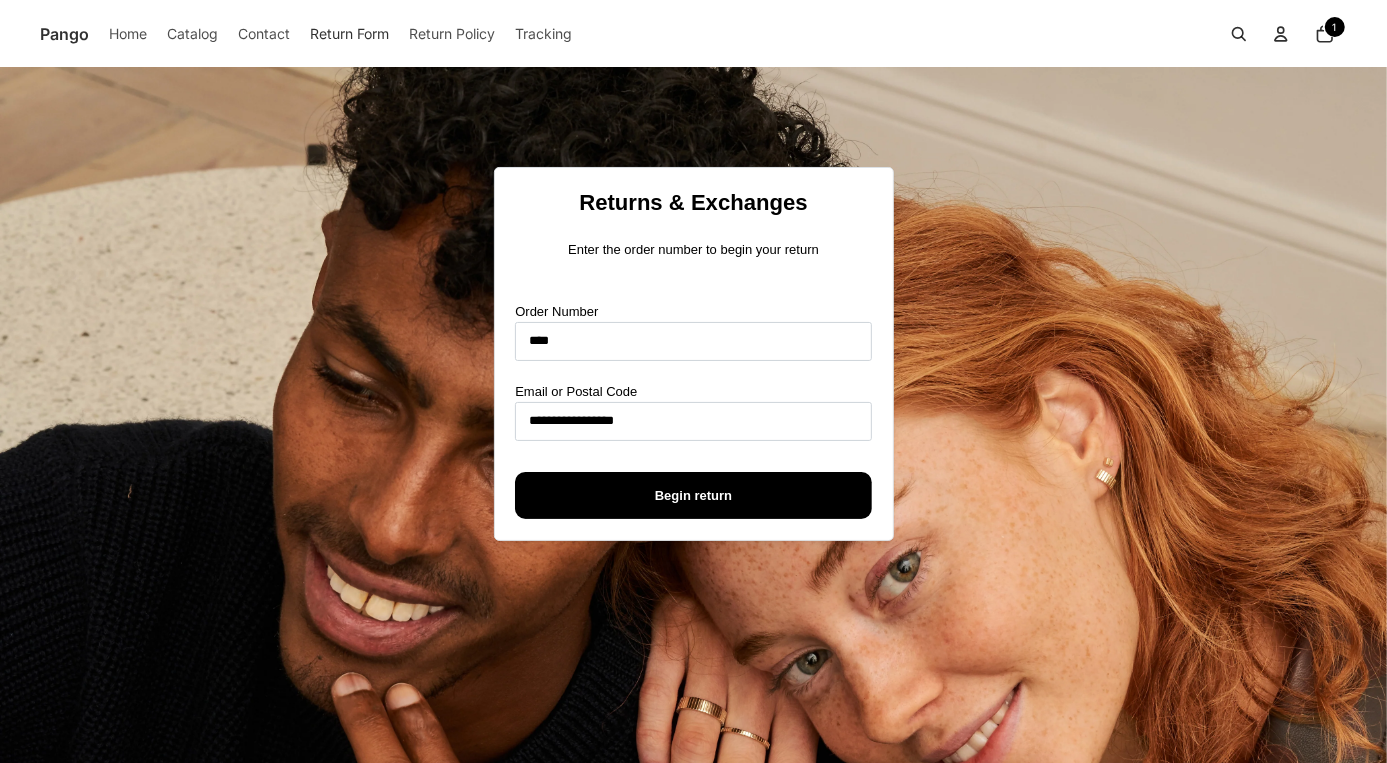 click on "Begin return" at bounding box center (693, 495) 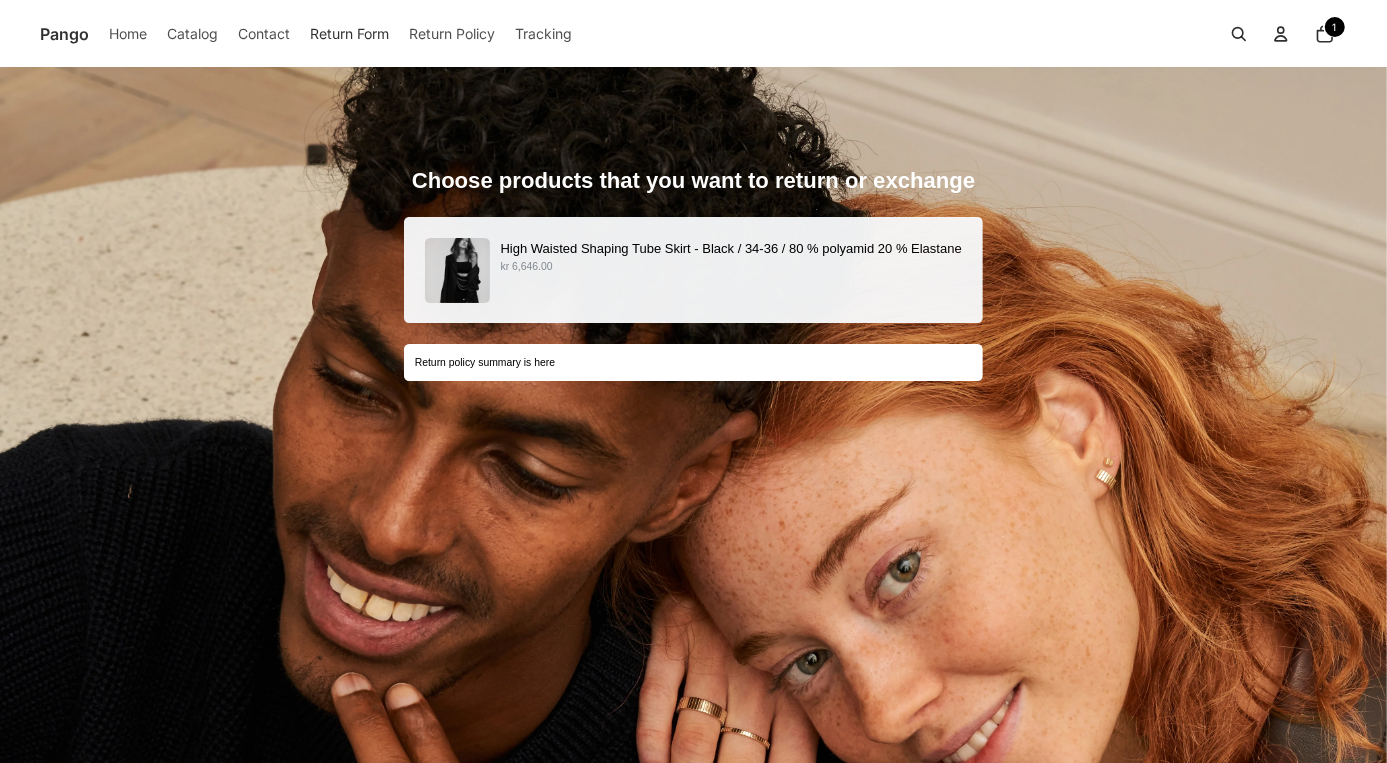 click on "High Waisted Shaping Tube Skirt - Black / 34-36 / 80 % polyamid 20 % Elastane kr 6,646.00" at bounding box center [693, 270] 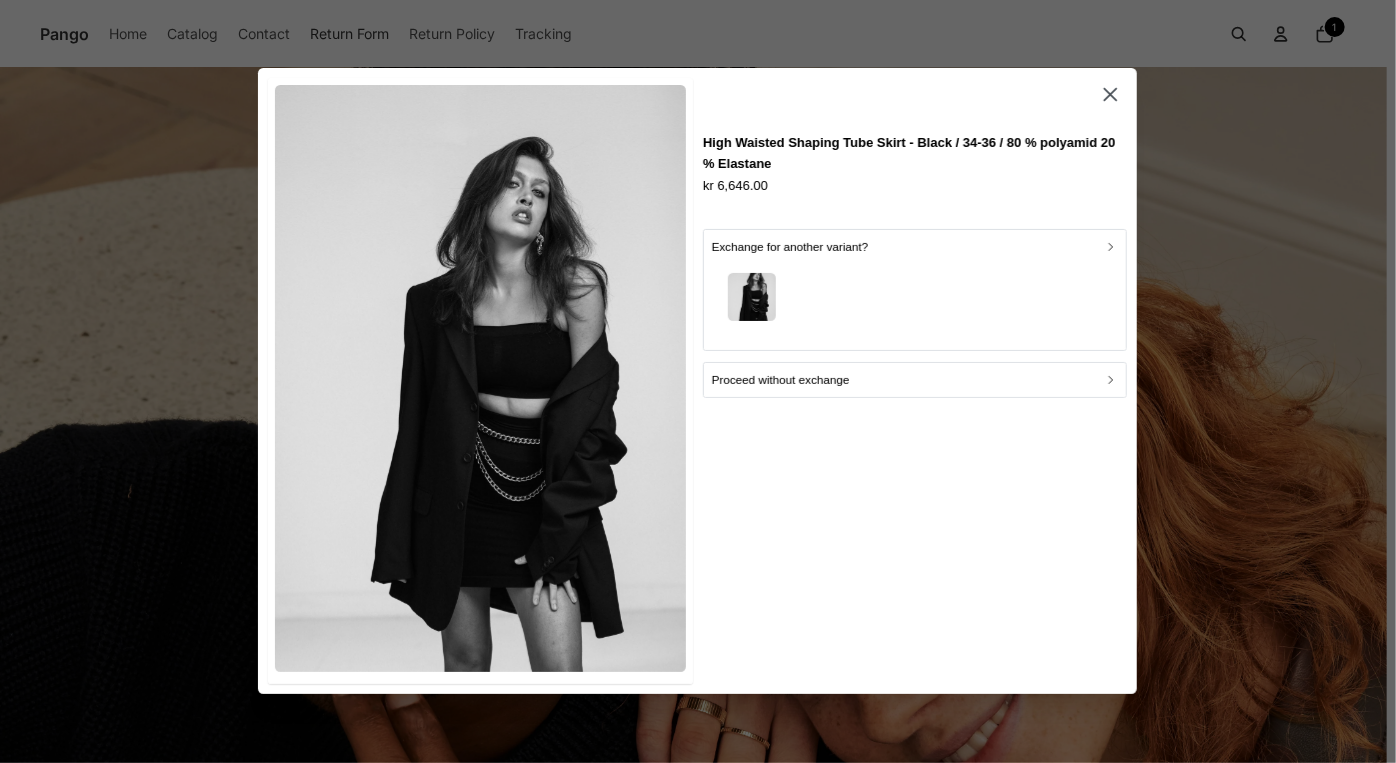 click at bounding box center [915, 300] 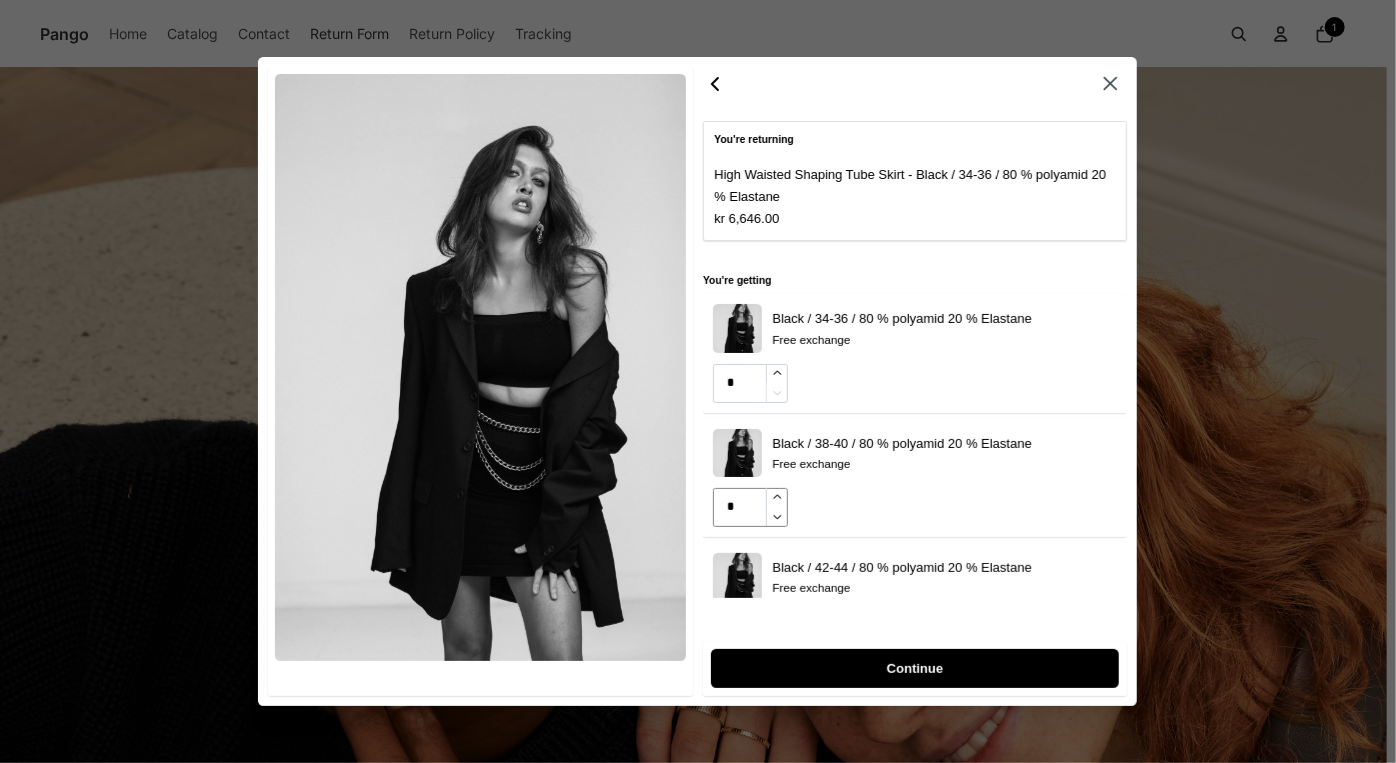 type on "*" 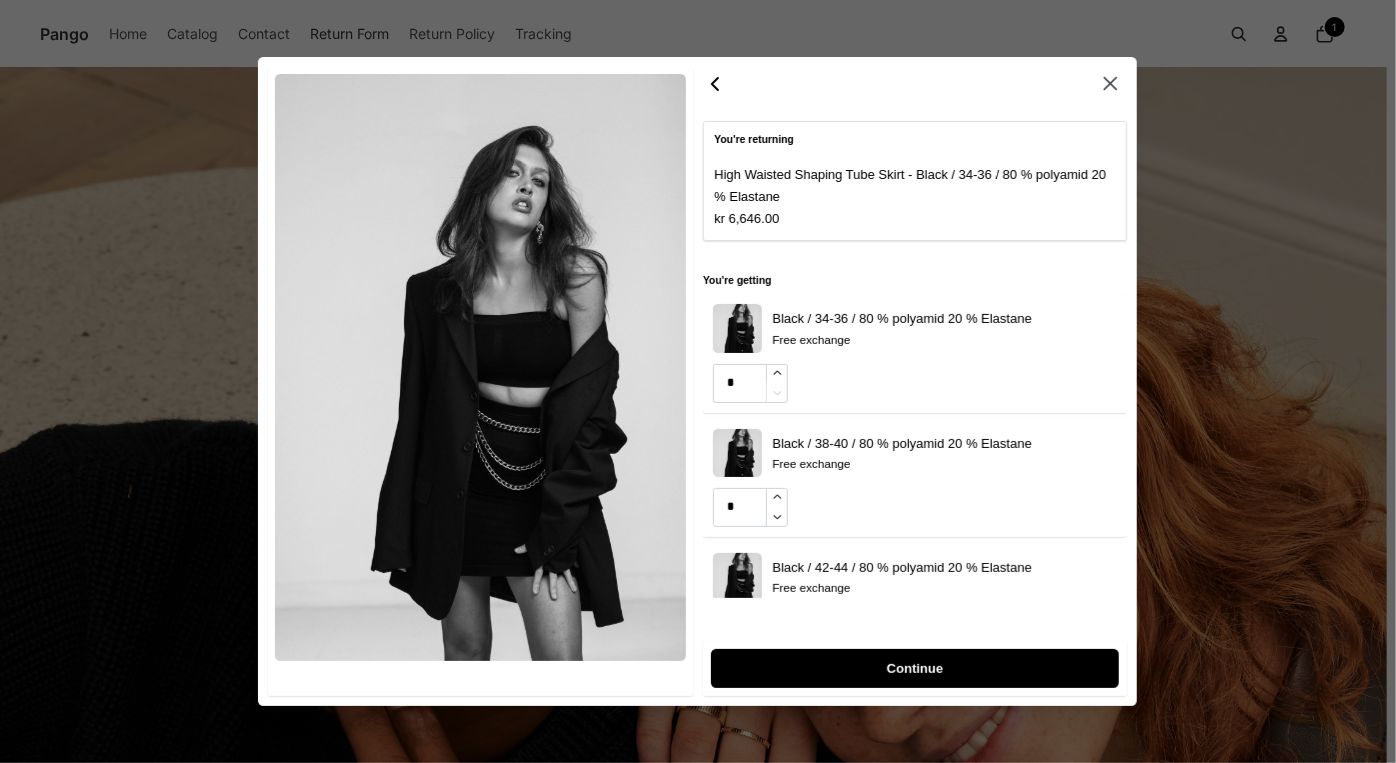 click on "Continue" at bounding box center (915, 668) 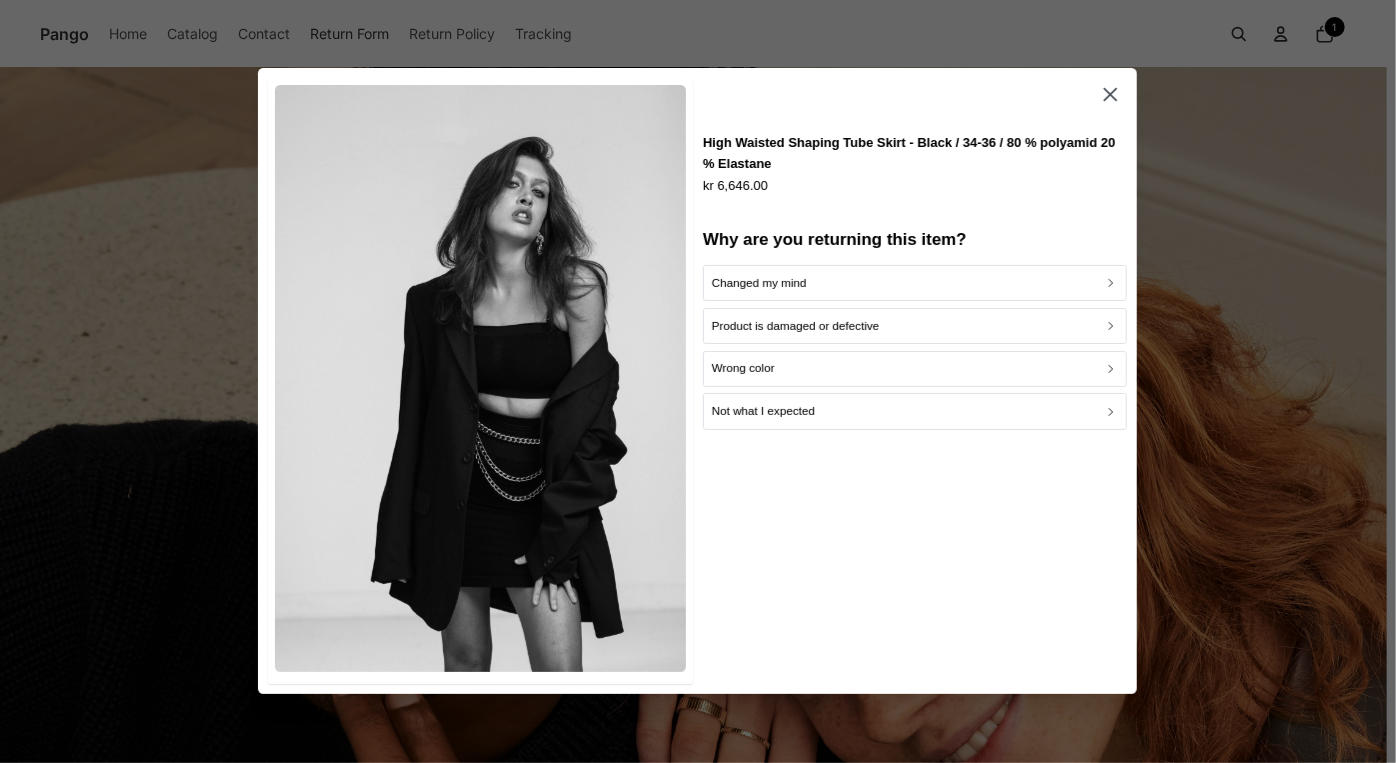 click on "Product is damaged or defective" at bounding box center [796, 326] 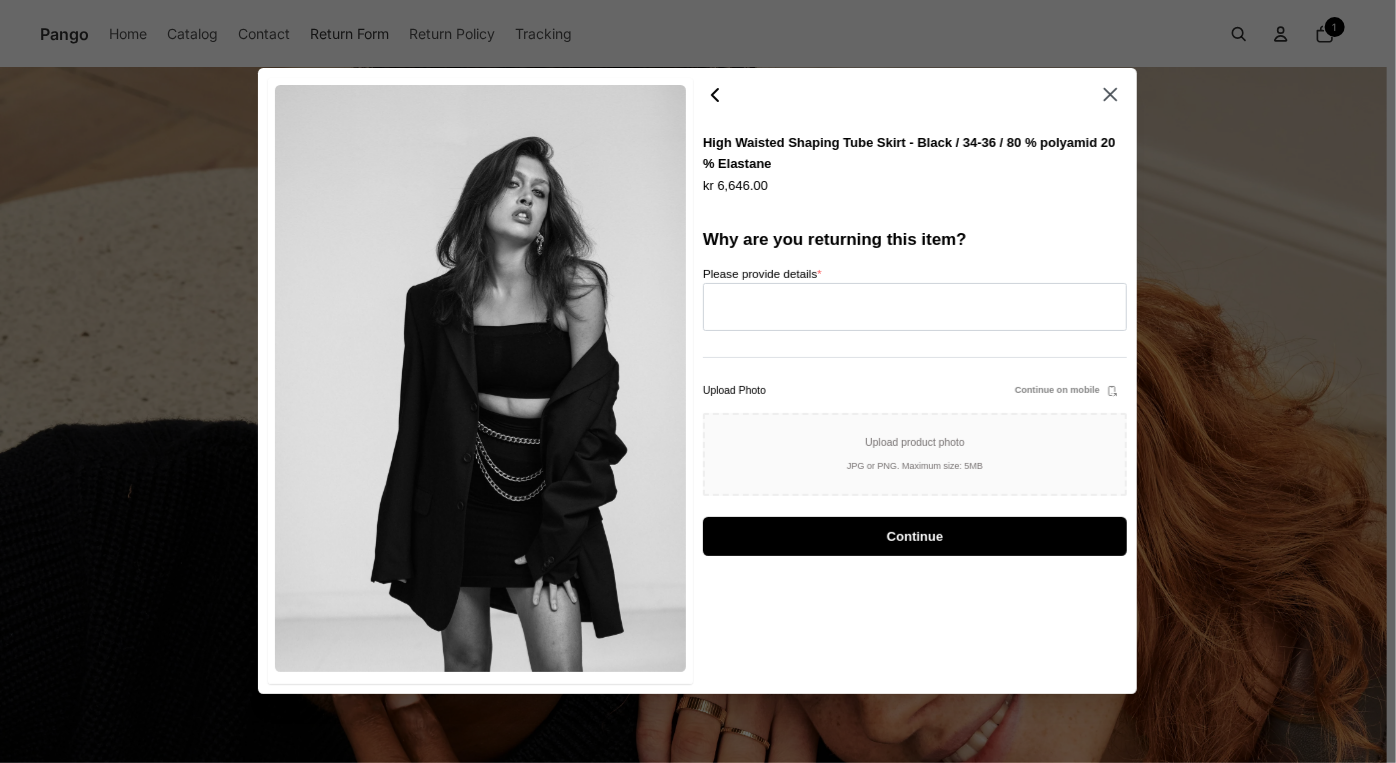click 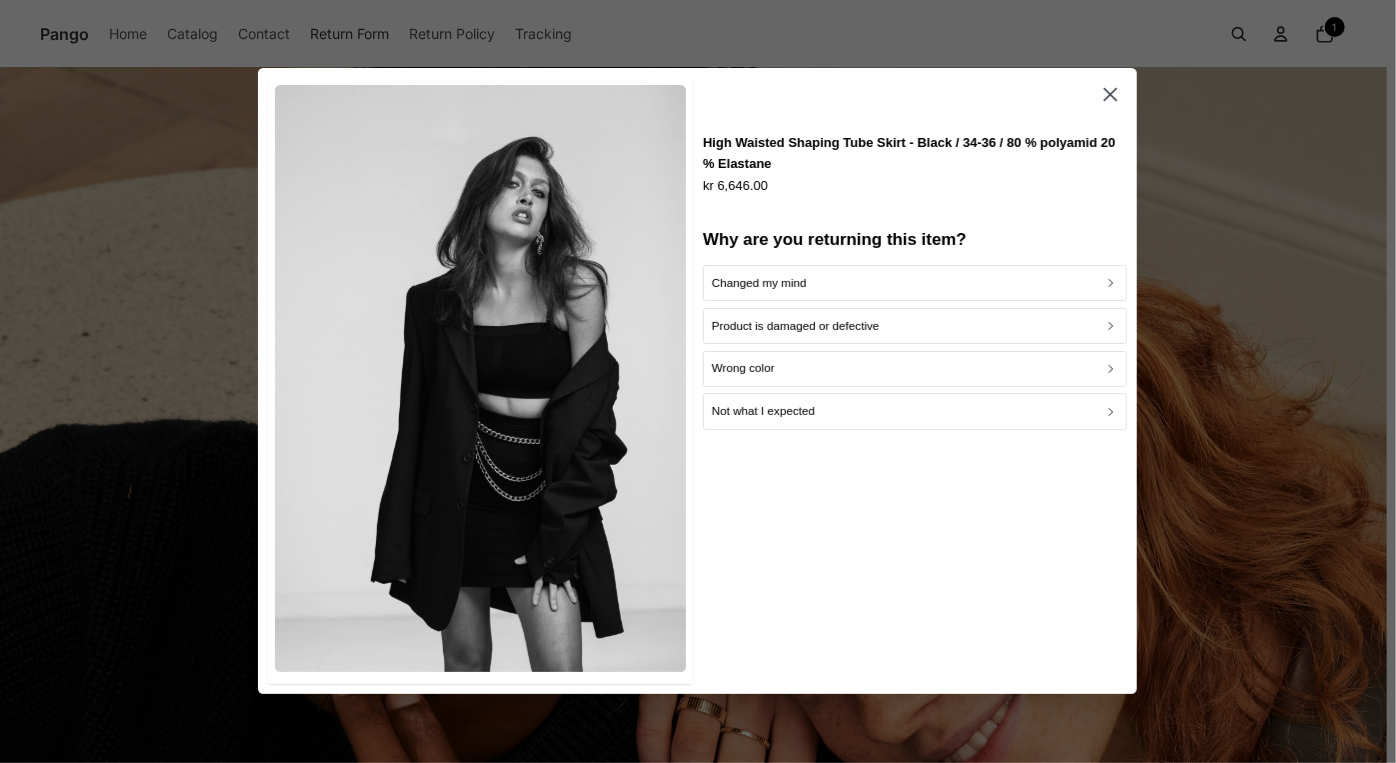 click on "Changed my mind" at bounding box center (759, 283) 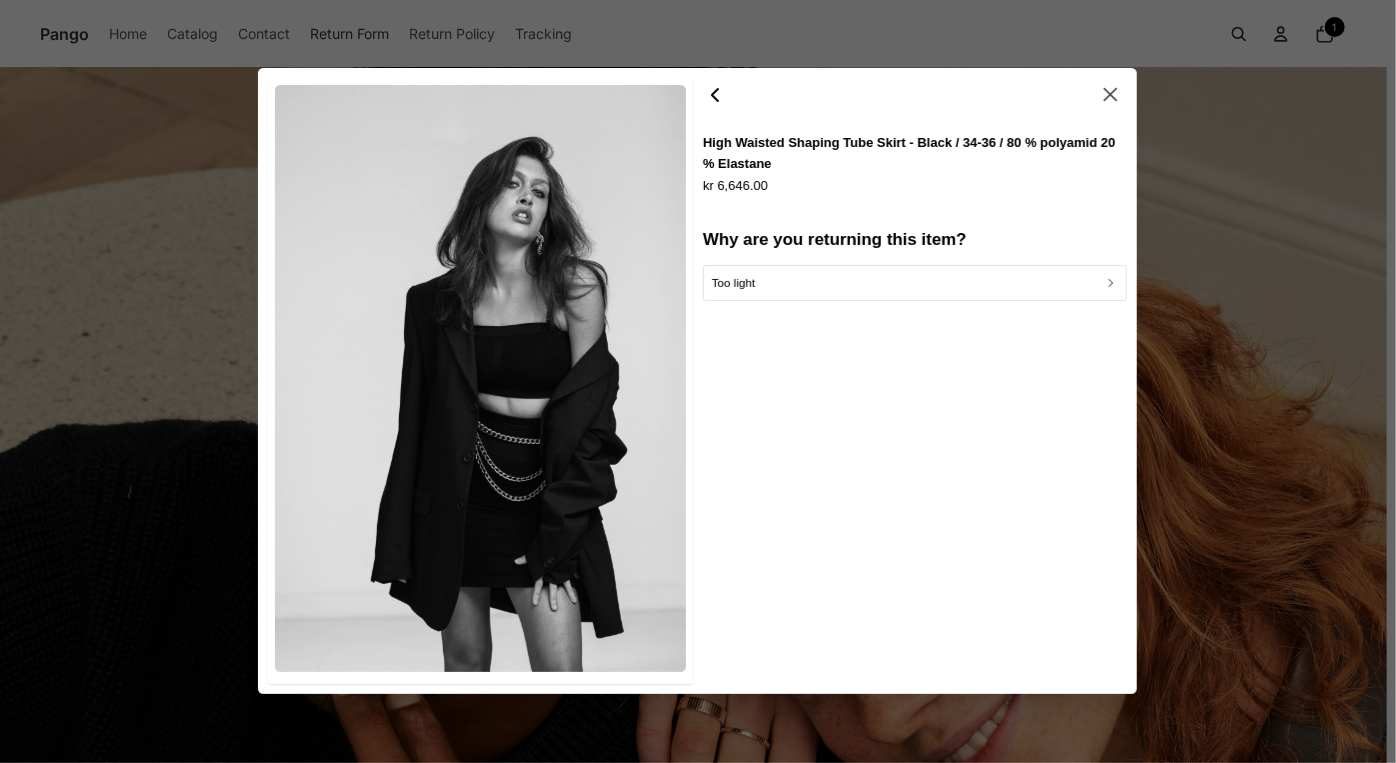 click on "Too light" at bounding box center [915, 283] 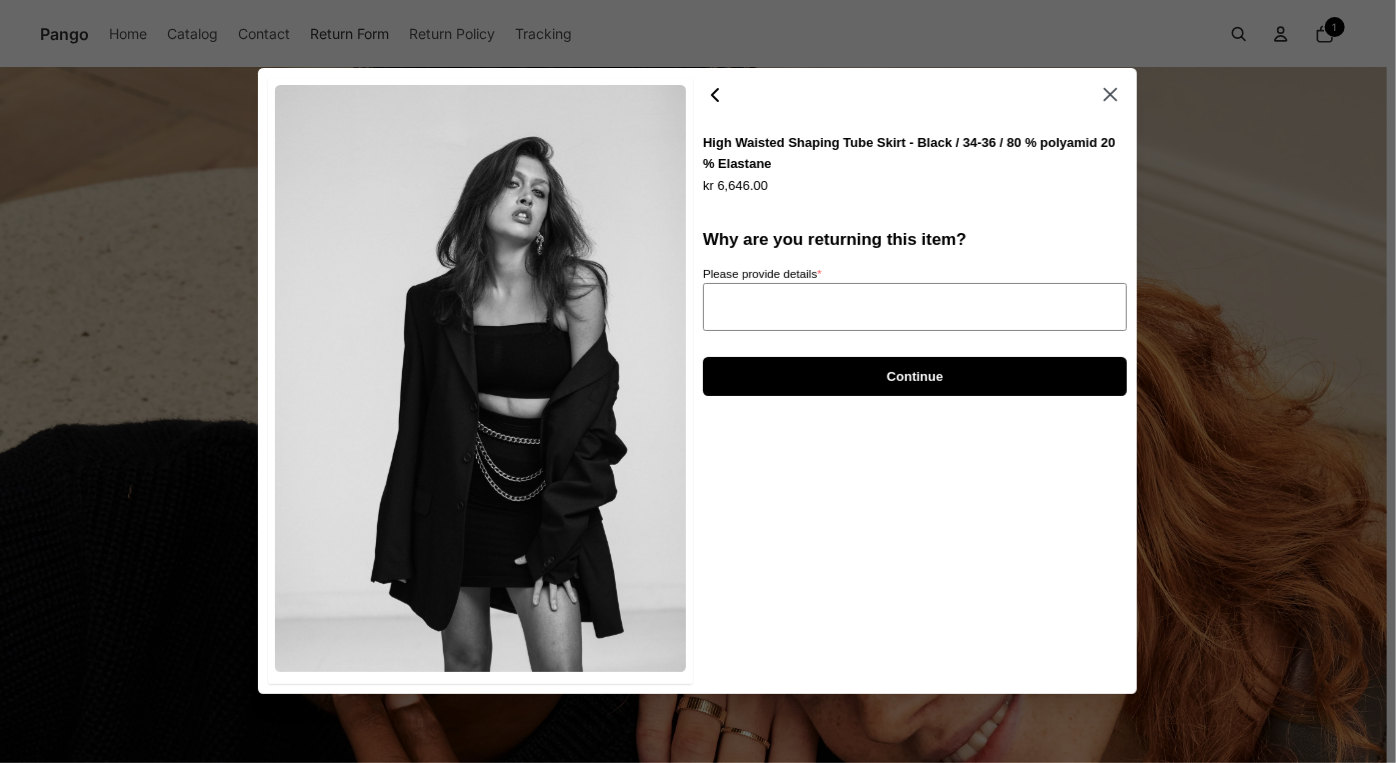 click on "Please provide details  *" at bounding box center [915, 307] 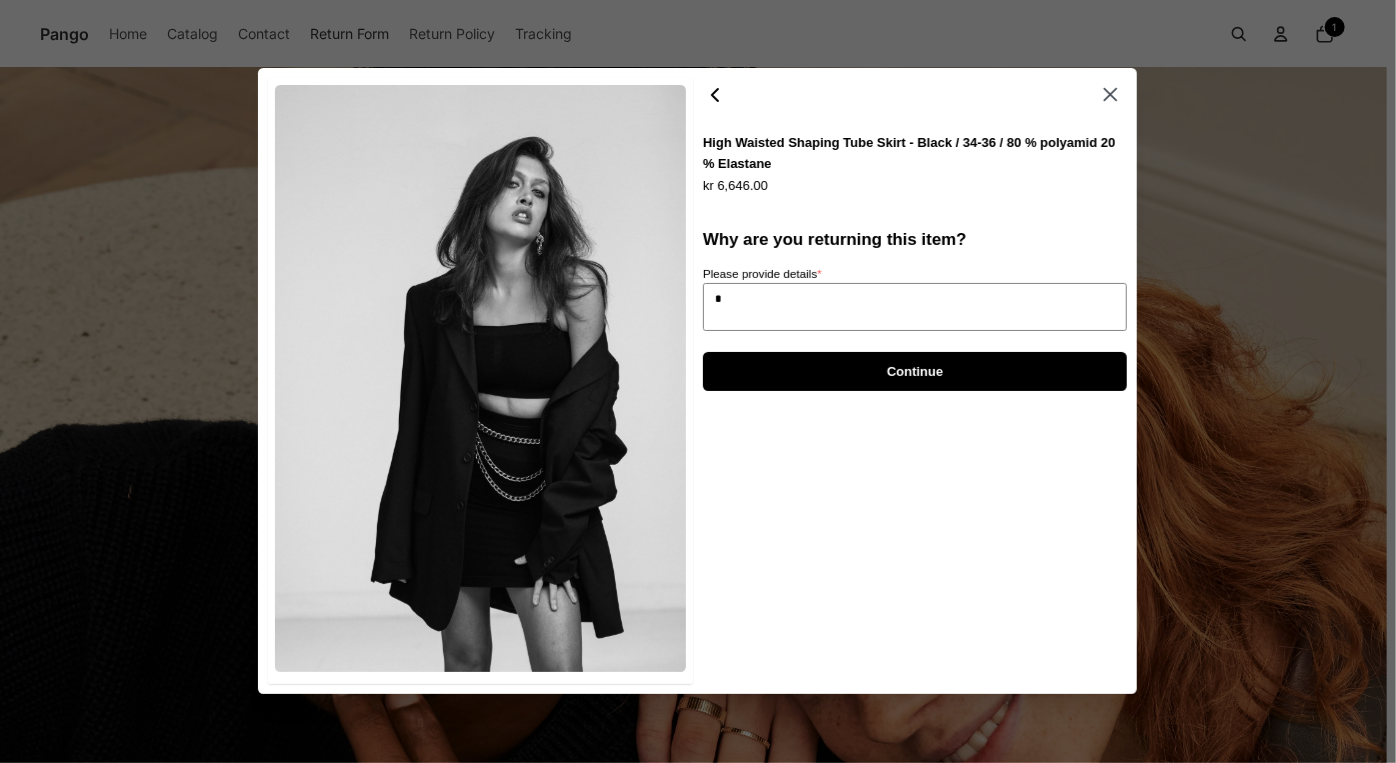 type on "*" 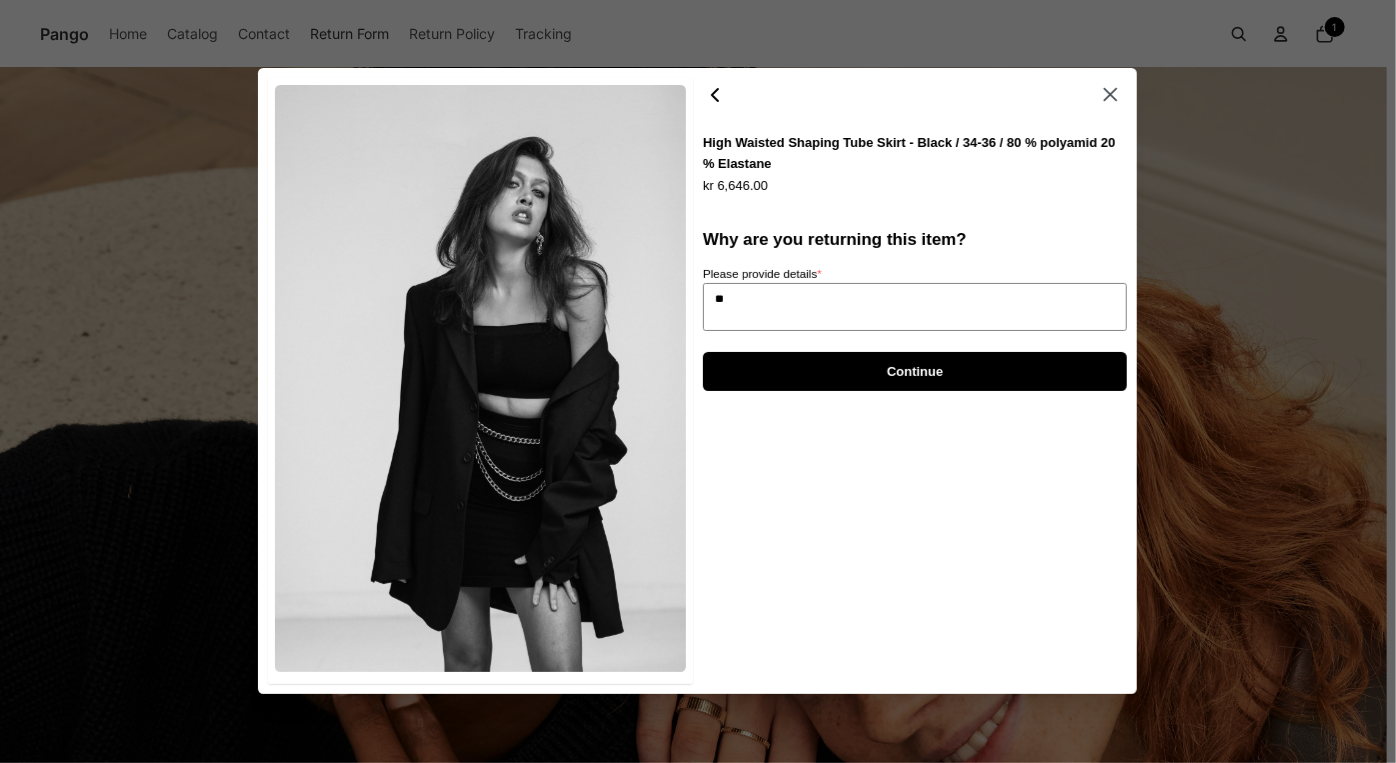 type on "*" 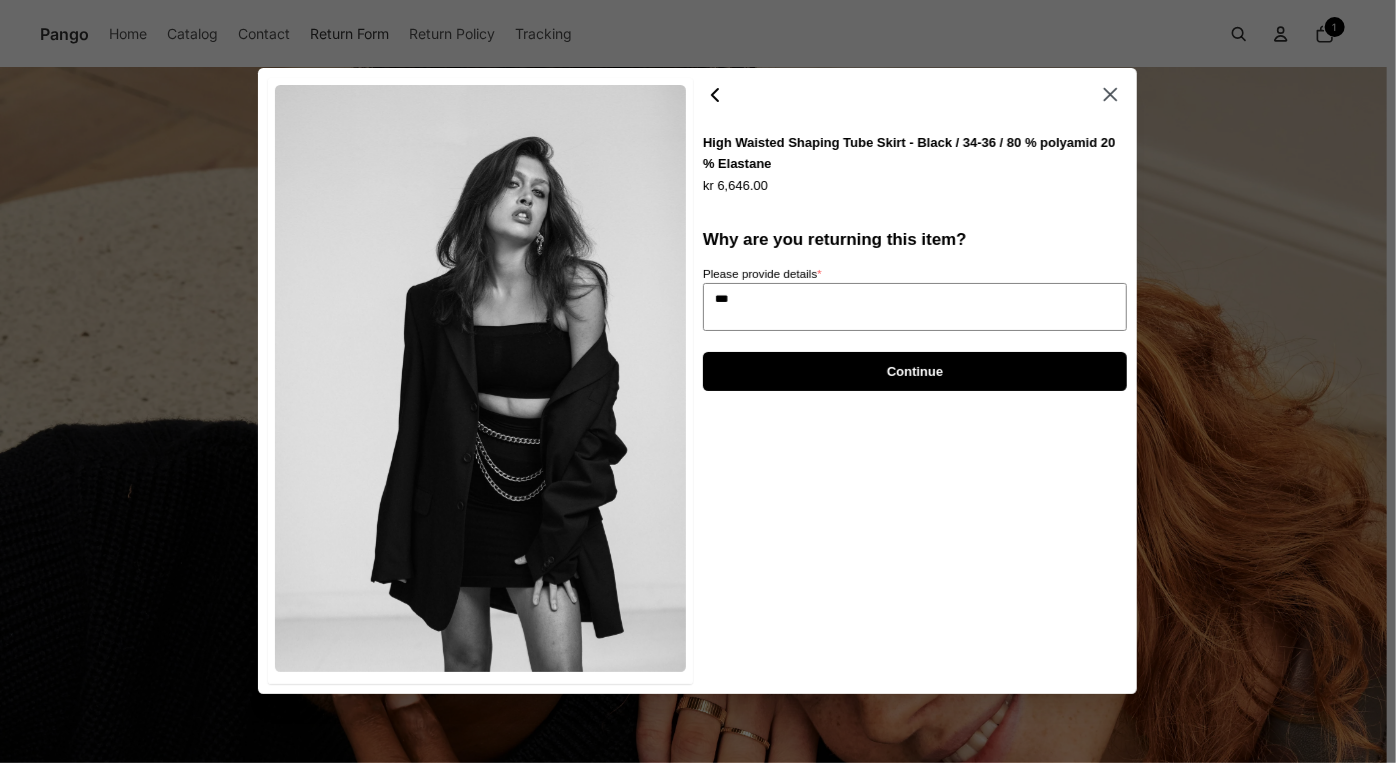 type on "*" 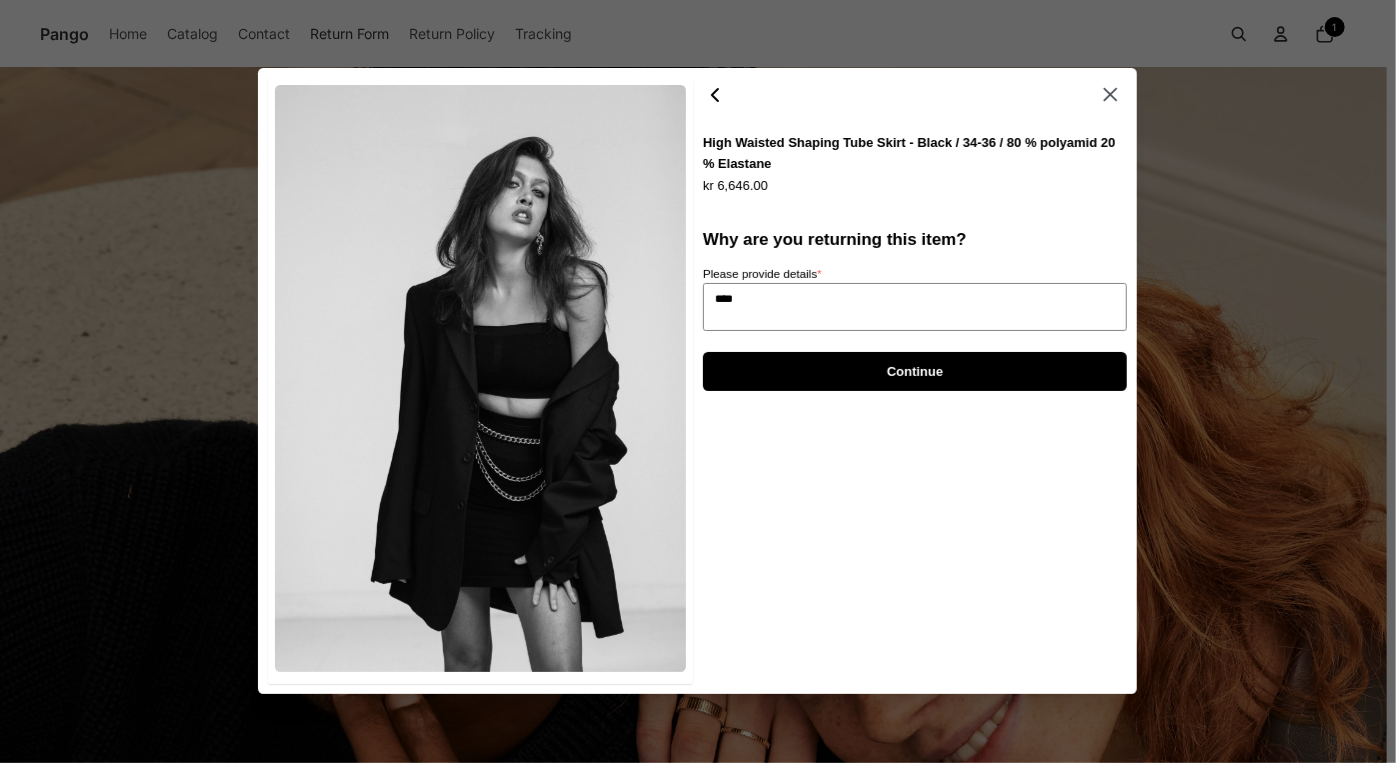 type on "*" 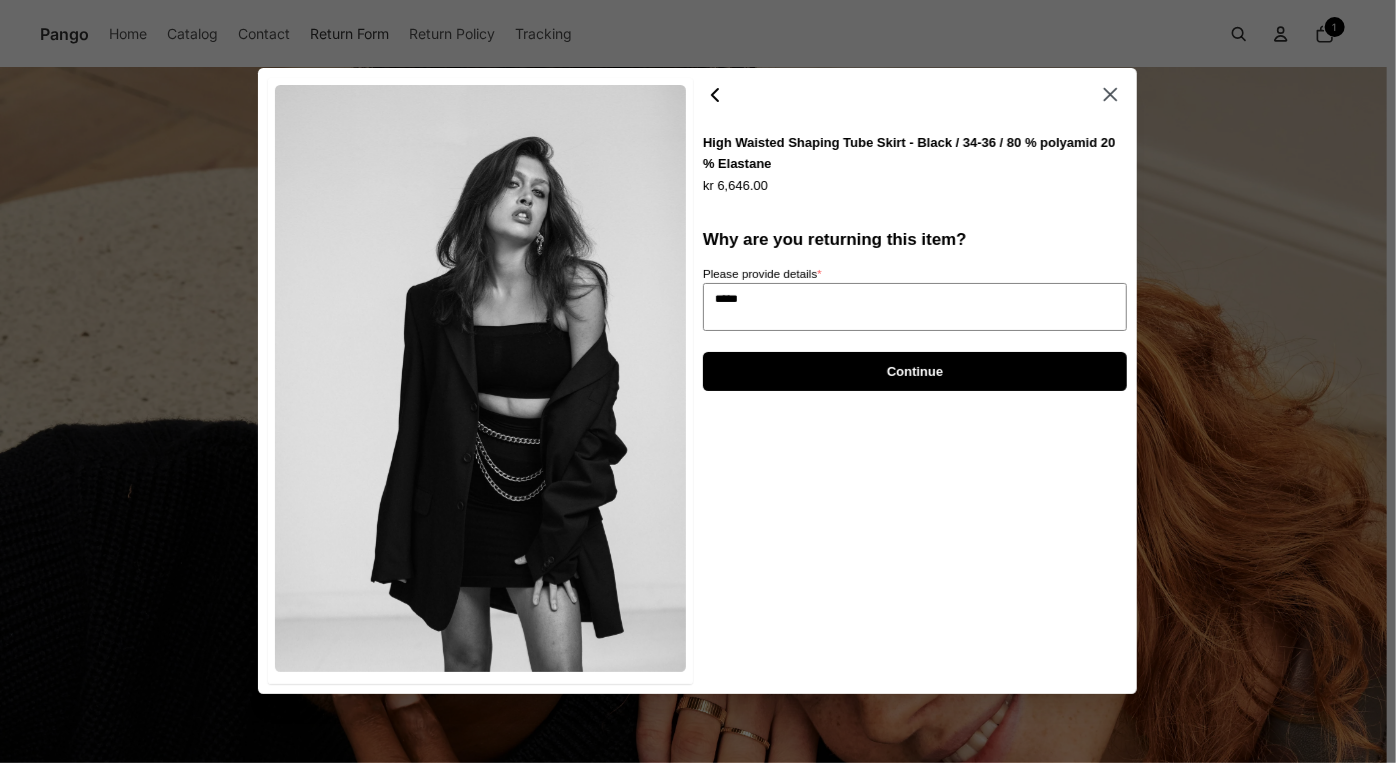 type on "*" 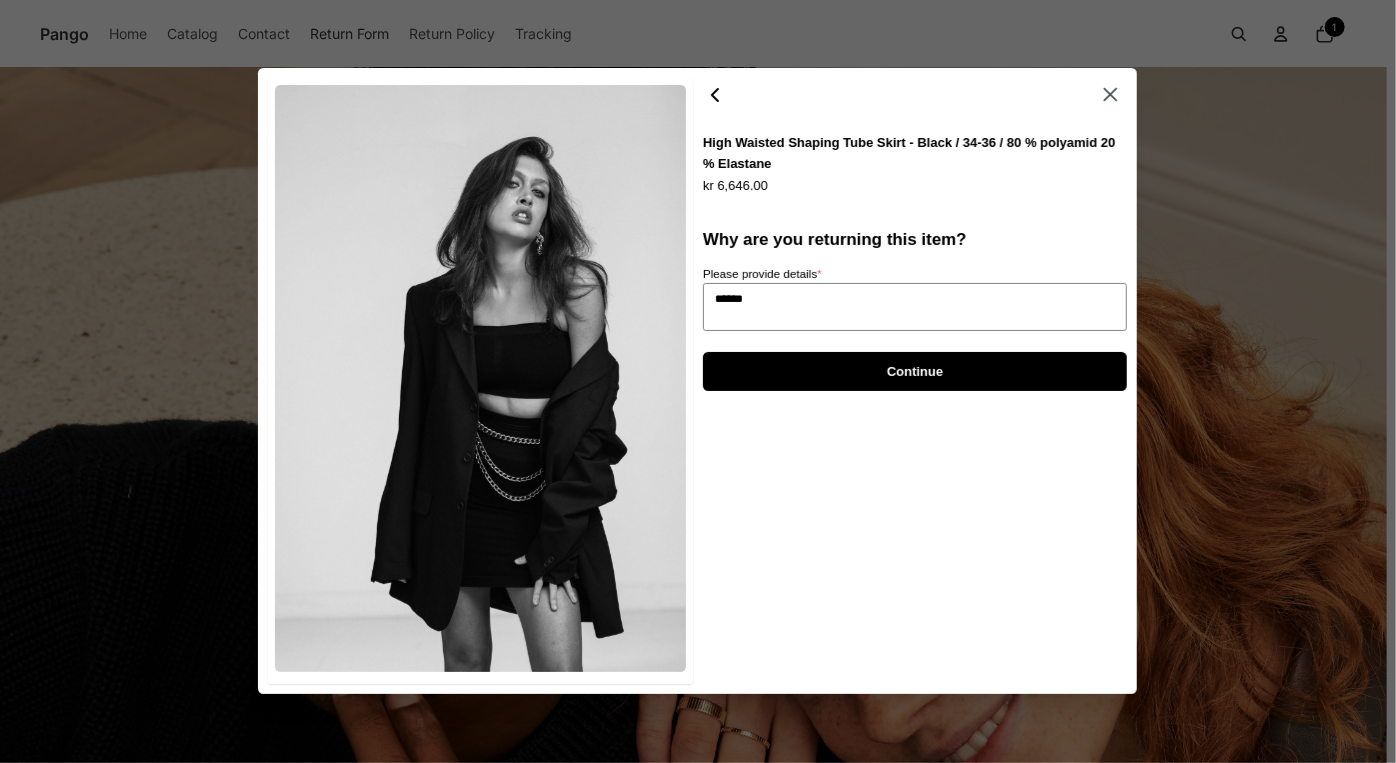 type on "*" 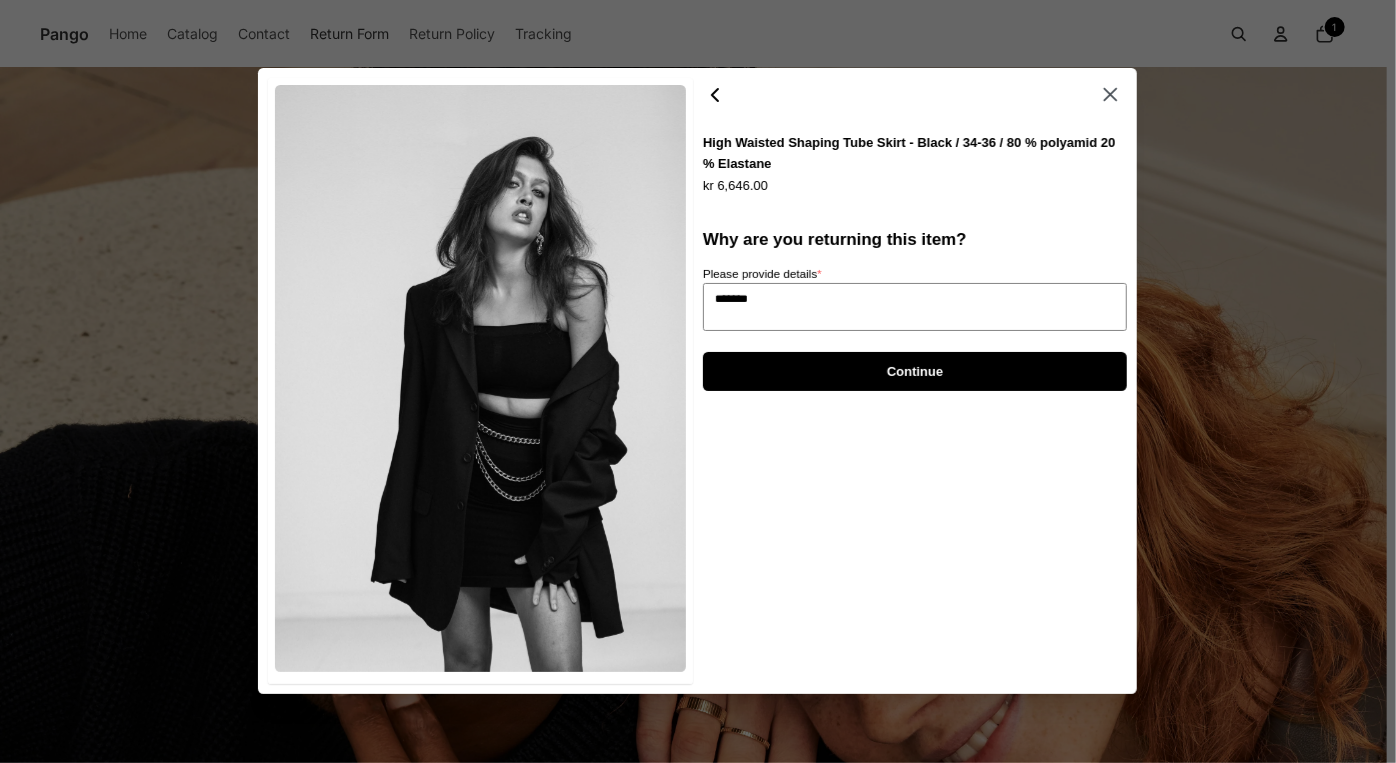 type on "*" 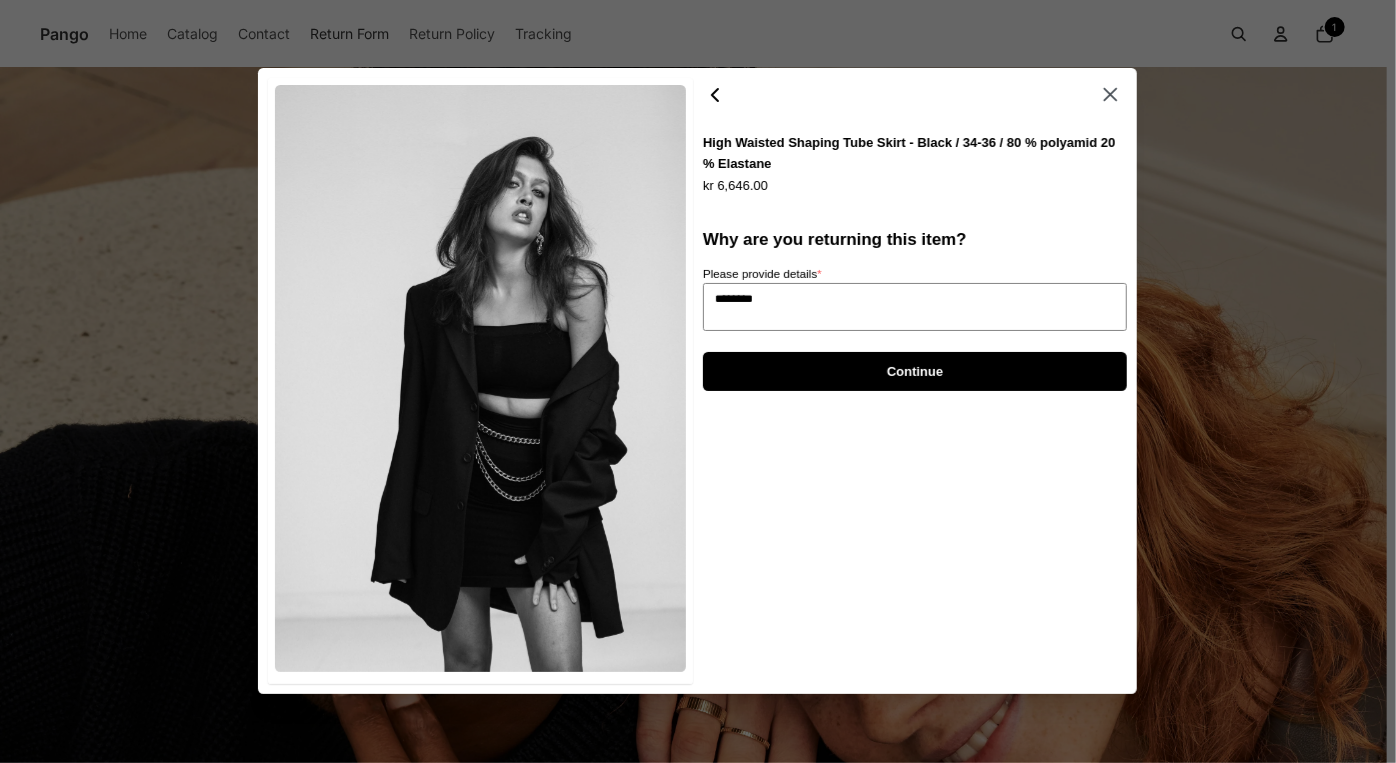type on "*" 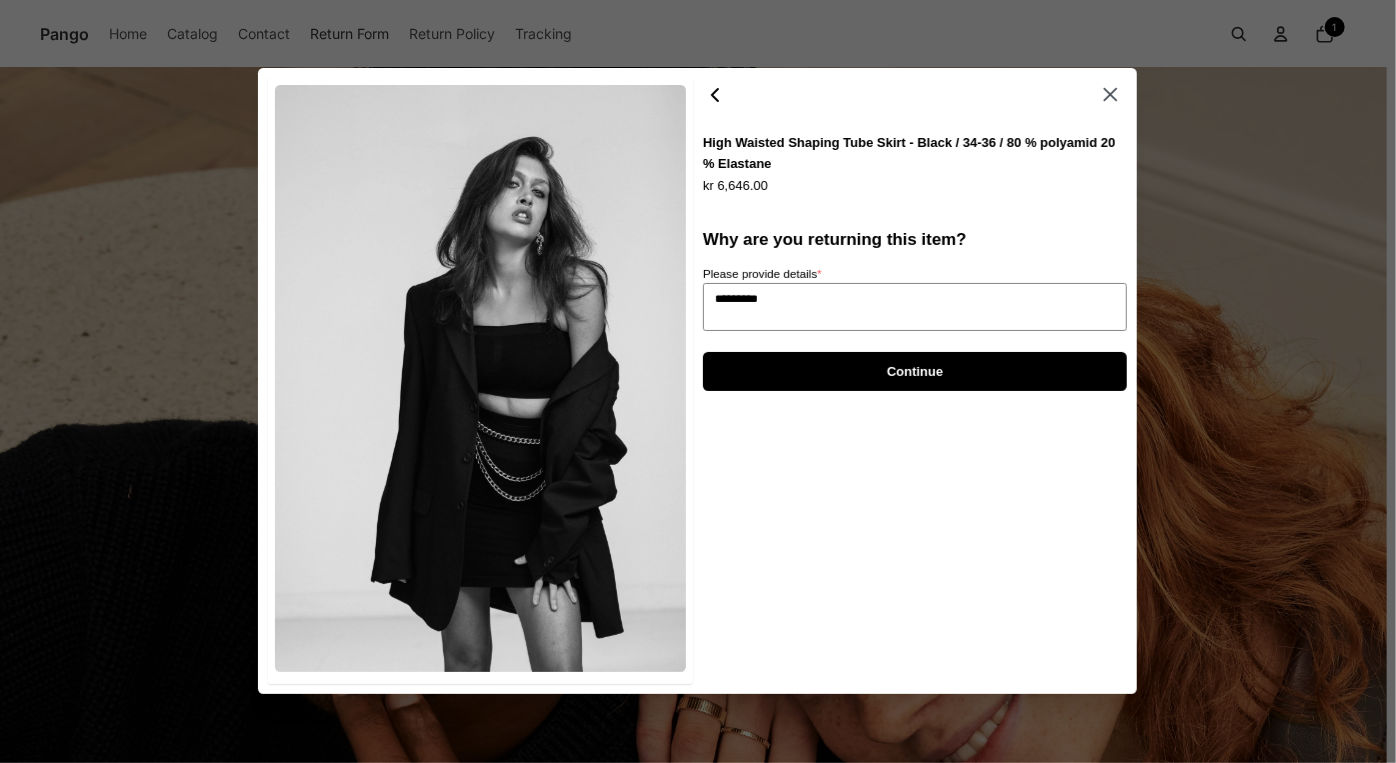 type on "*********" 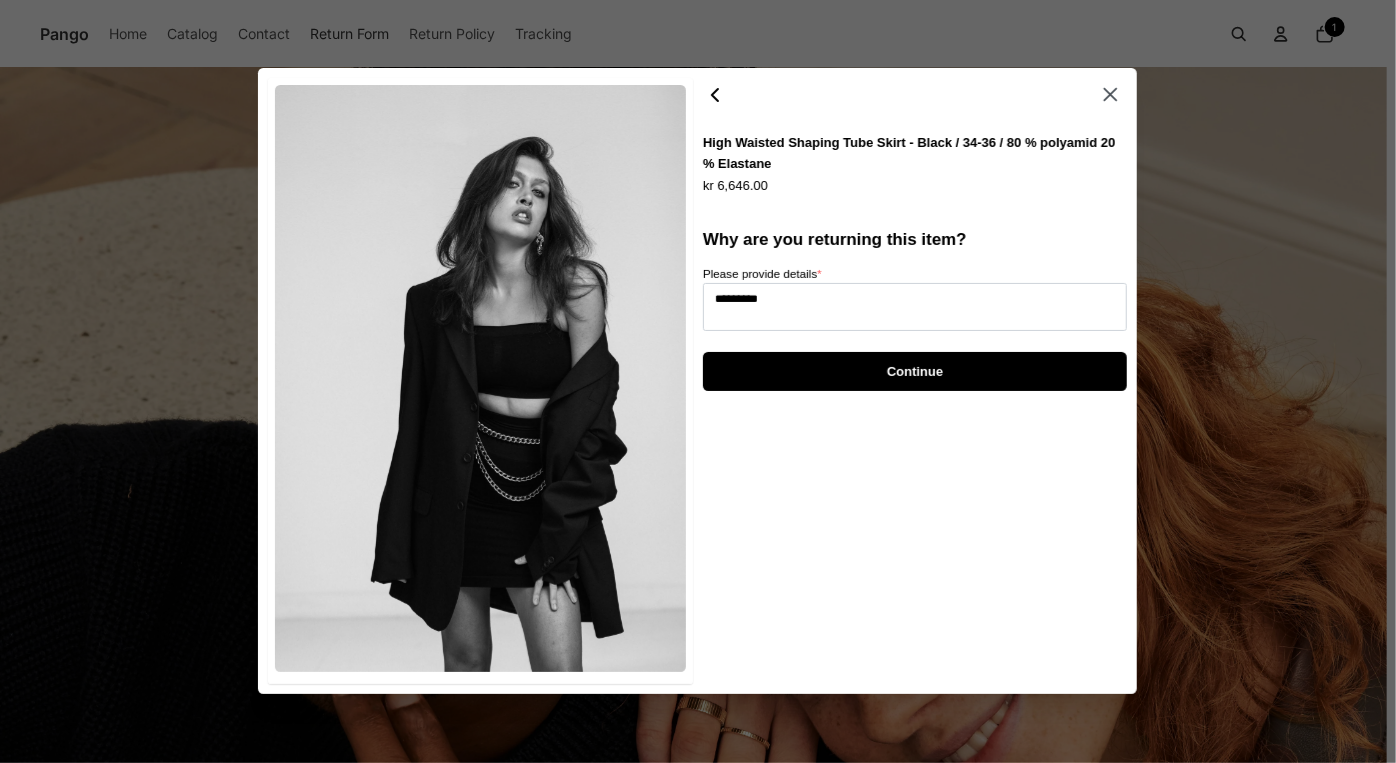 click on "Continue" at bounding box center (915, 372) 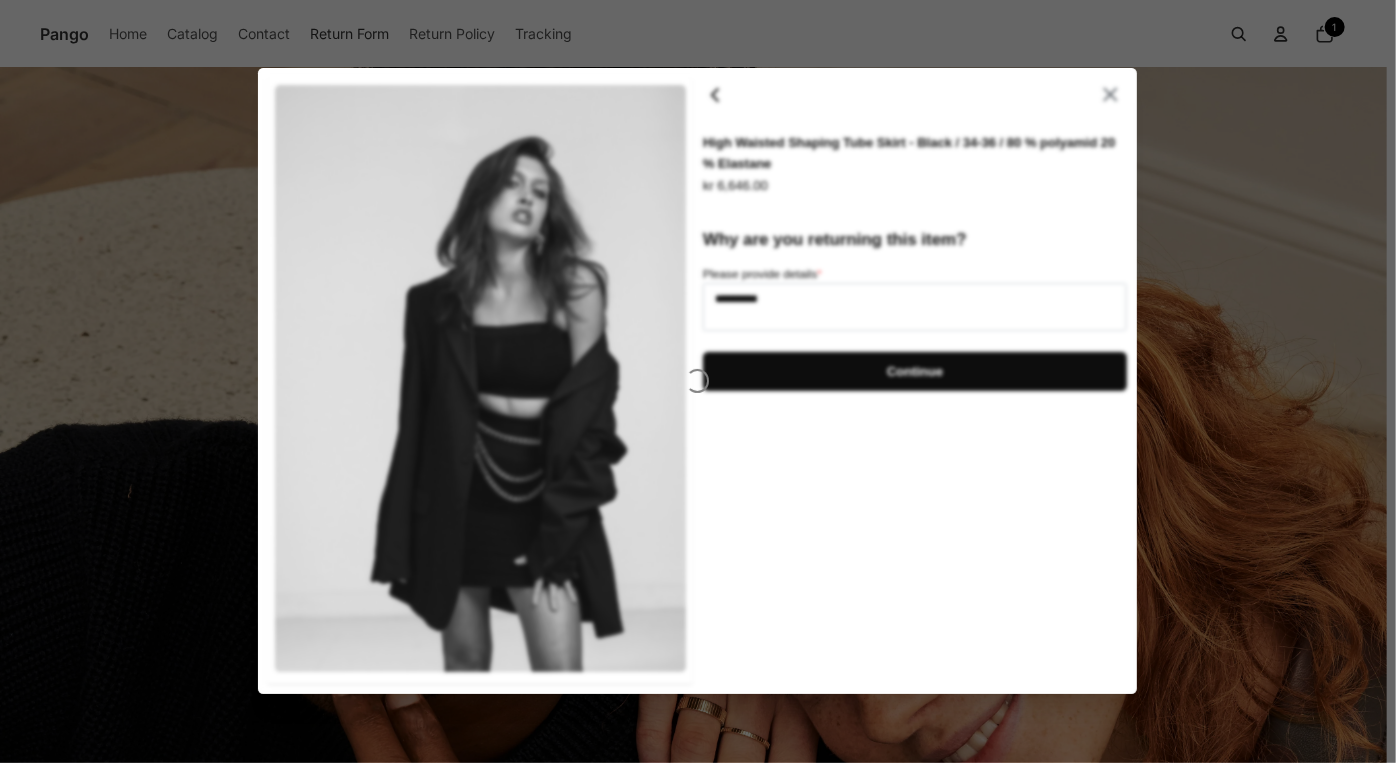 type on "*" 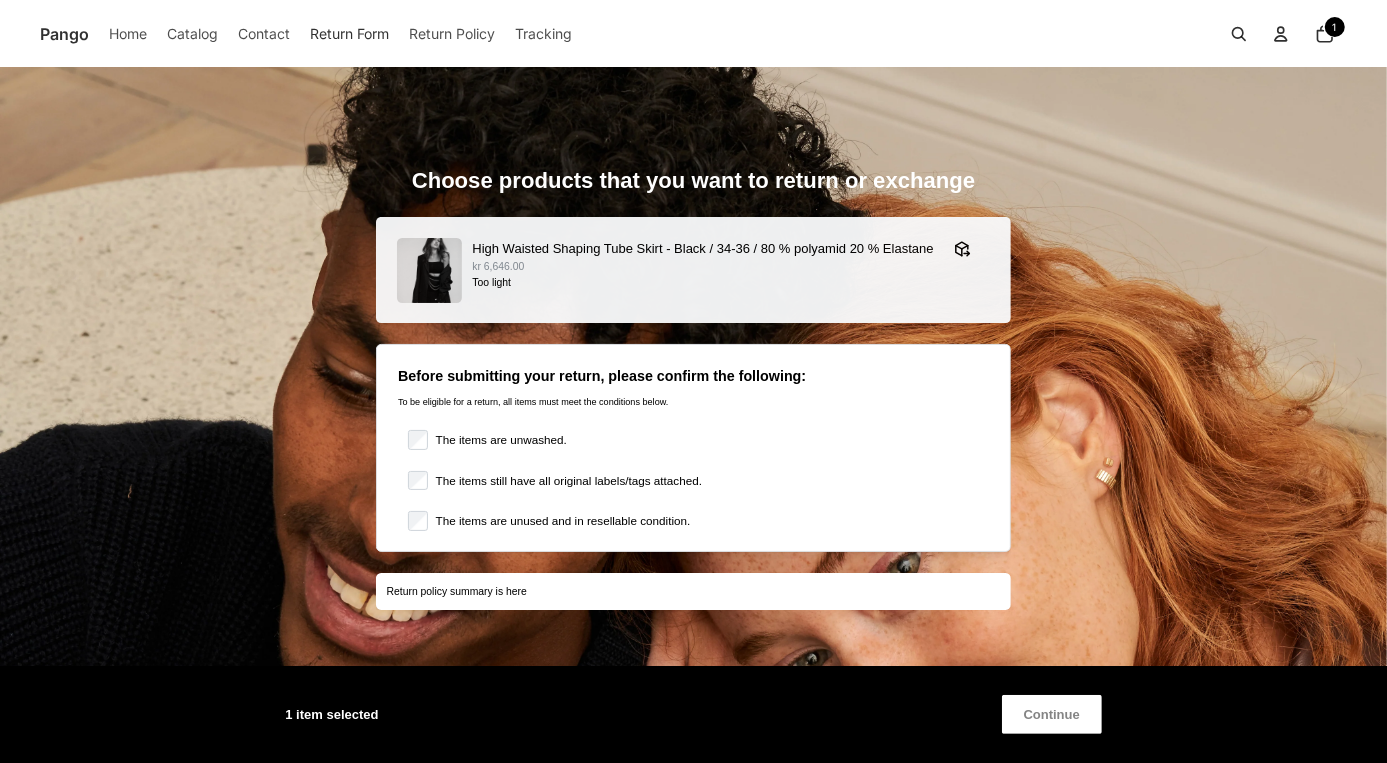 click on "Continue" at bounding box center (1052, 714) 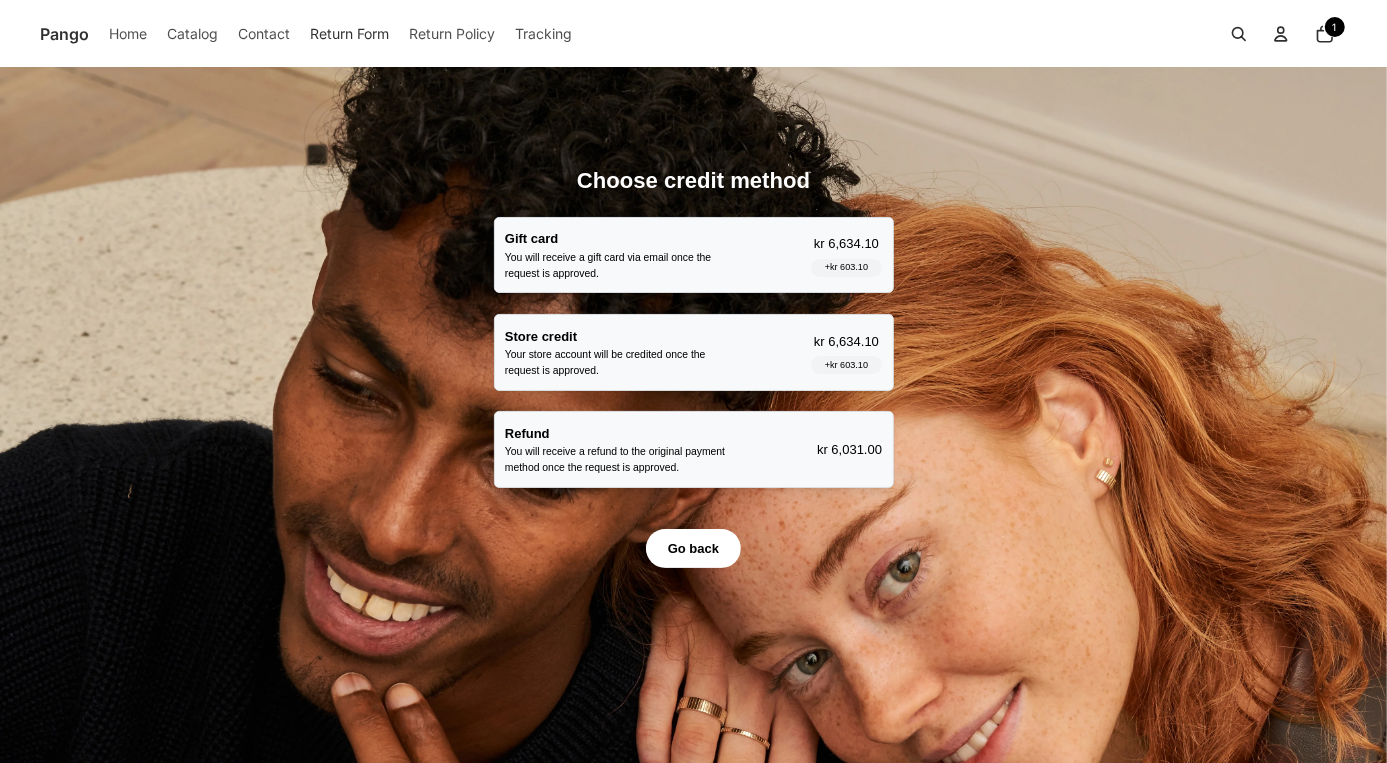 click on "You will receive a refund to the original payment method once the request is approved." at bounding box center (619, 460) 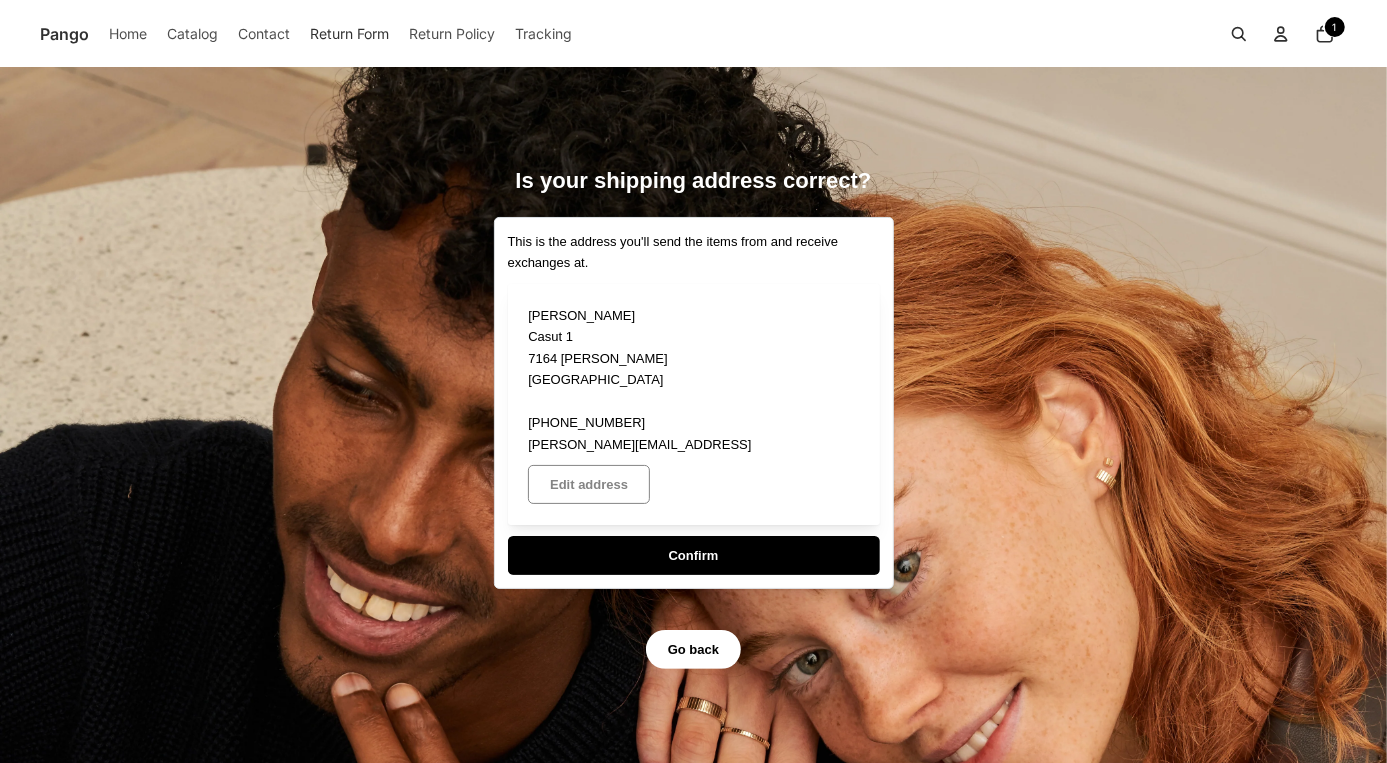 click on "Confirm" at bounding box center [693, 555] 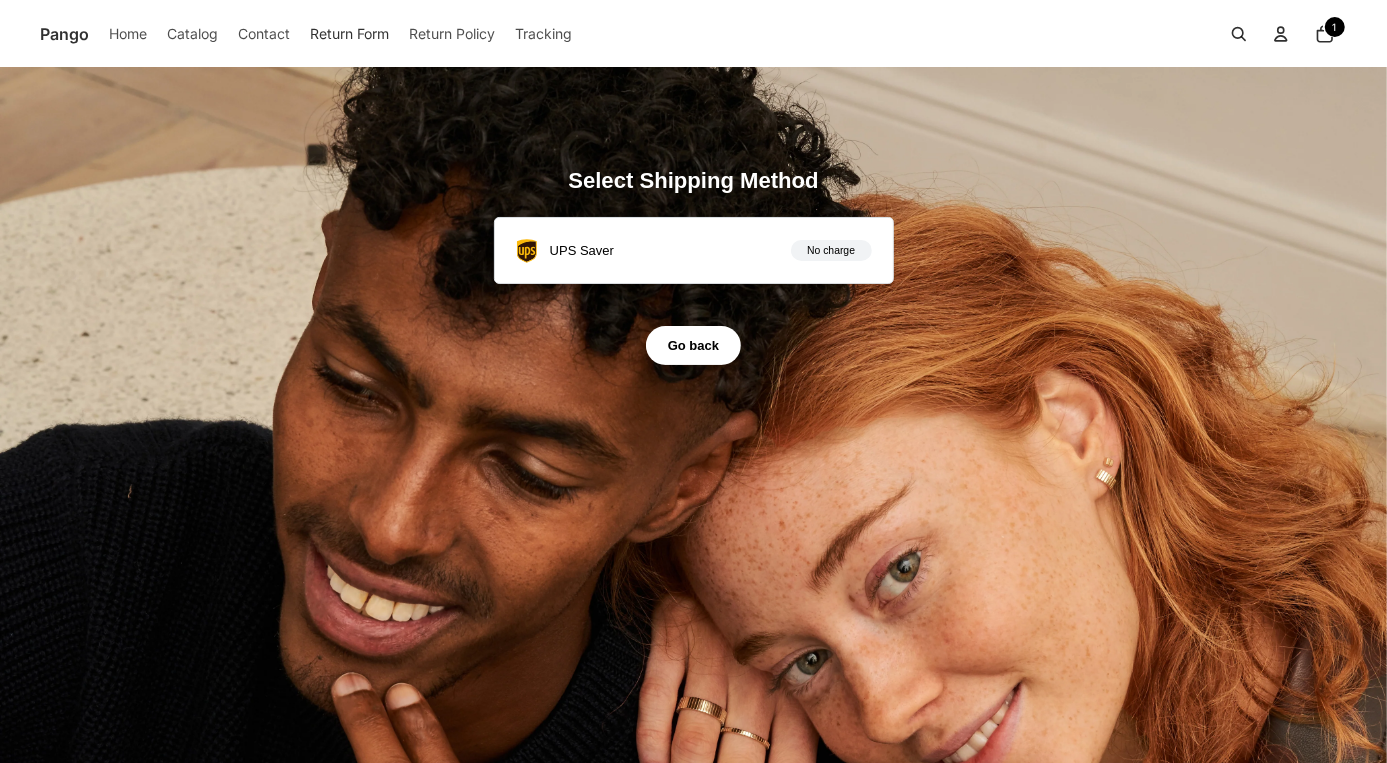 click on "UPS Saver No charge" at bounding box center (693, 251) 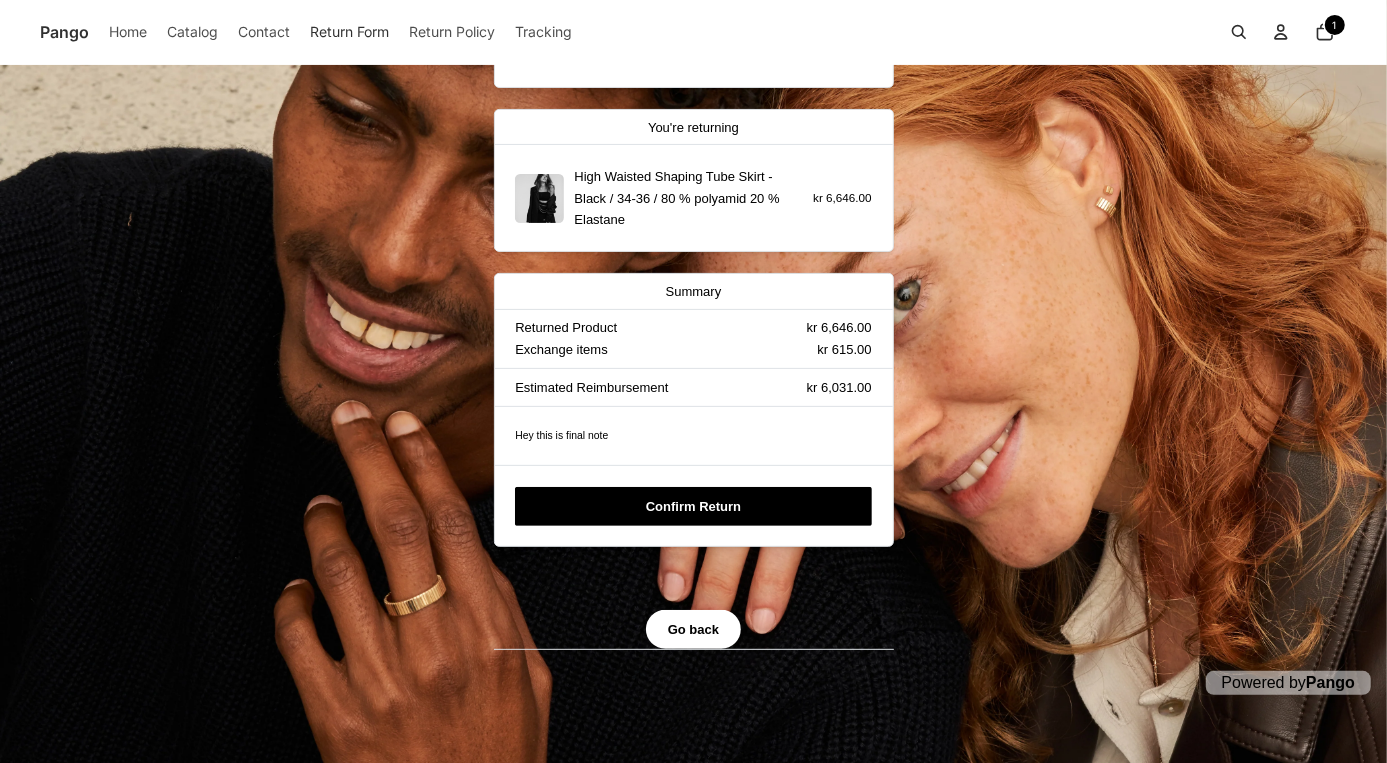 scroll, scrollTop: 304, scrollLeft: 0, axis: vertical 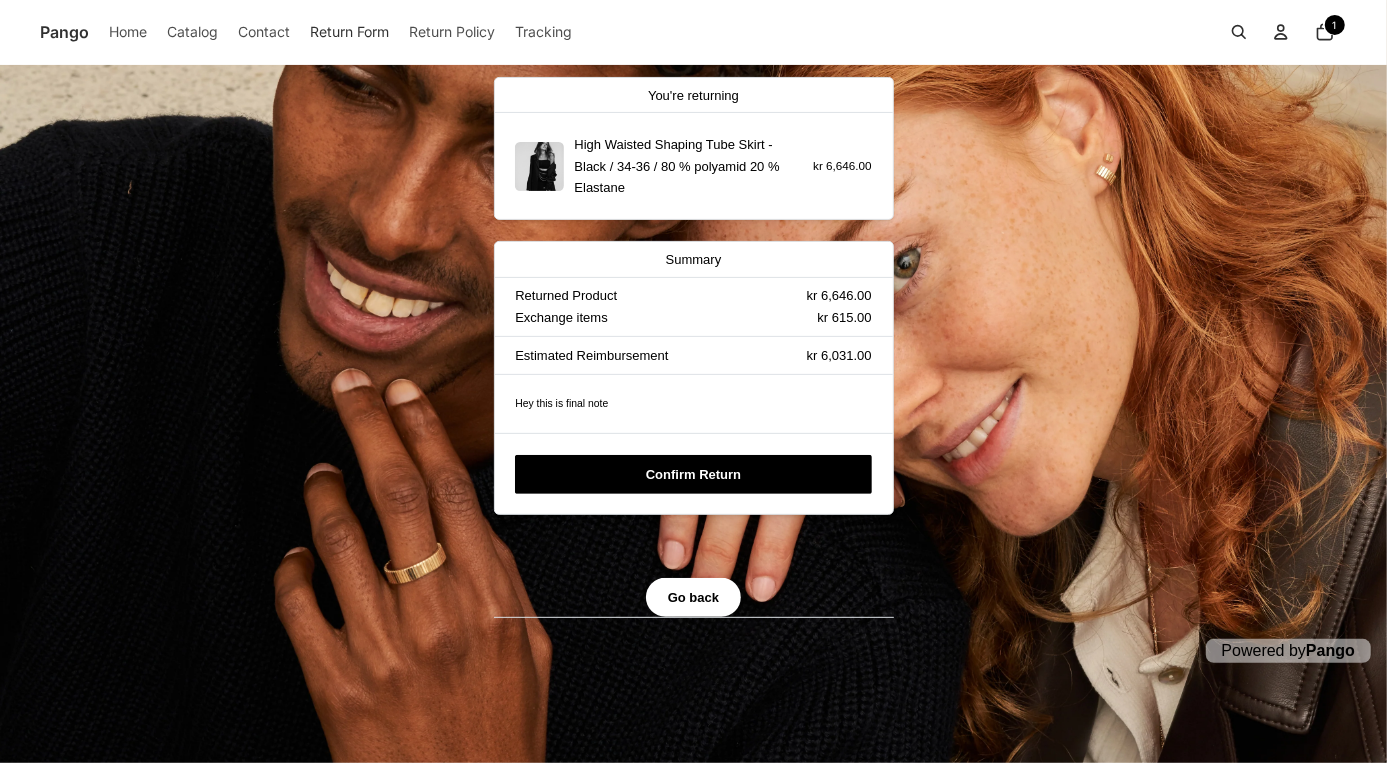 click on "Confirm Return" at bounding box center (693, 474) 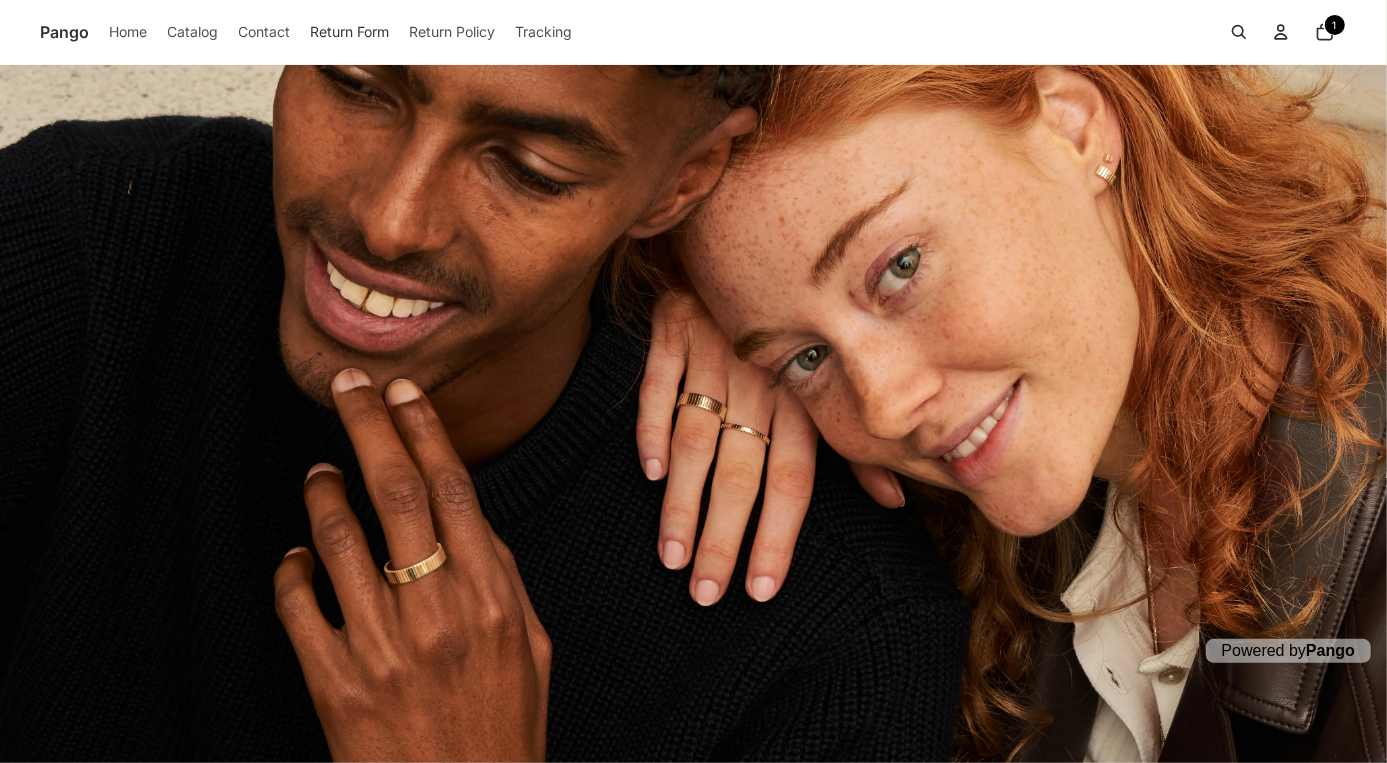 scroll, scrollTop: 0, scrollLeft: 0, axis: both 